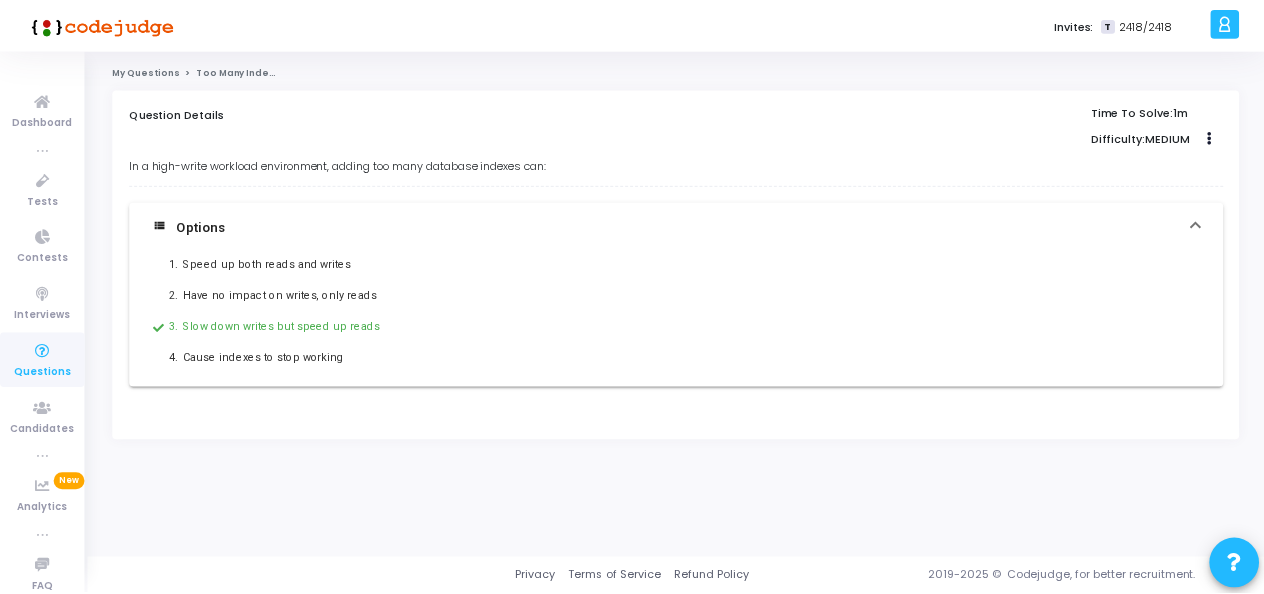 scroll, scrollTop: 0, scrollLeft: 0, axis: both 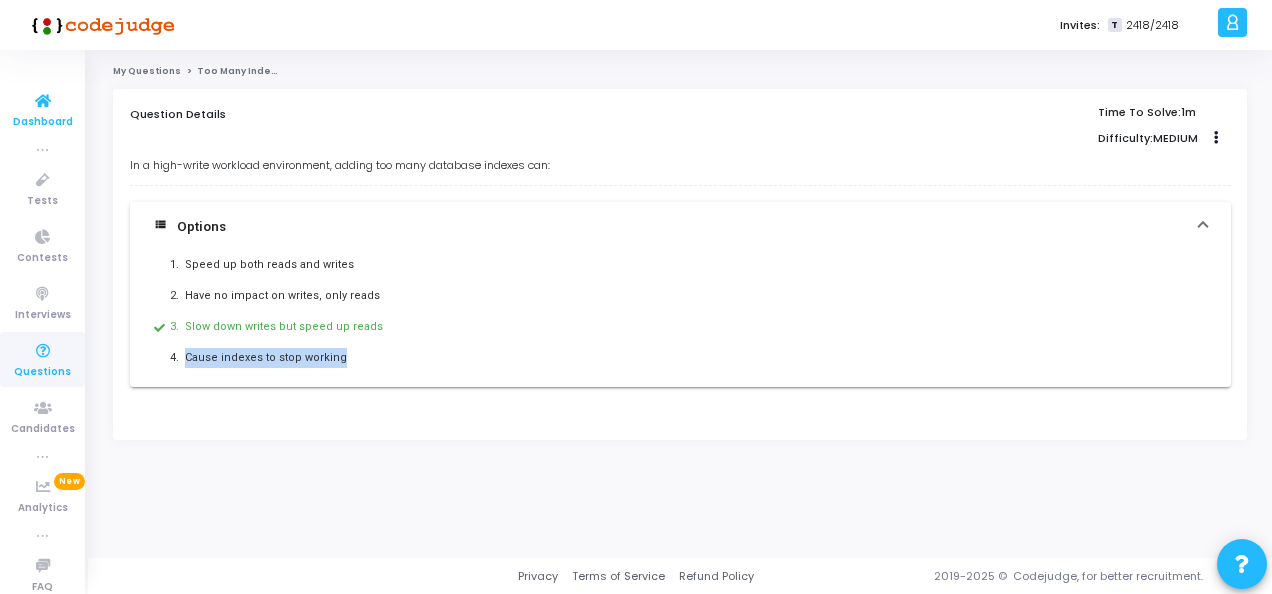 click at bounding box center [43, 101] 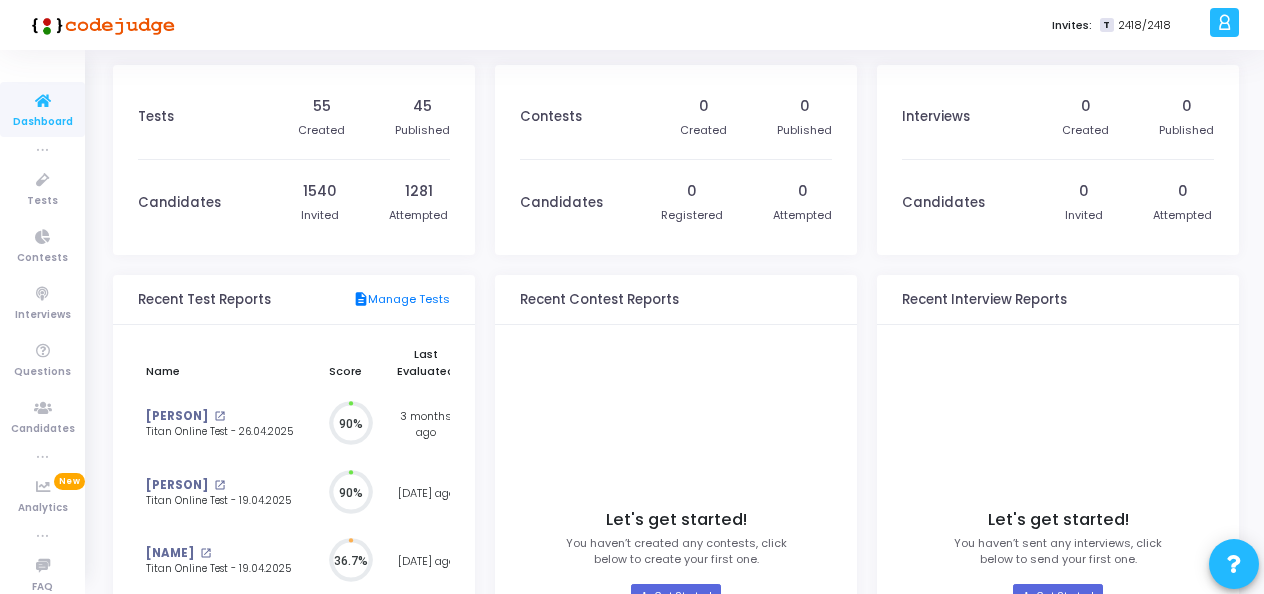 scroll, scrollTop: 9, scrollLeft: 10, axis: both 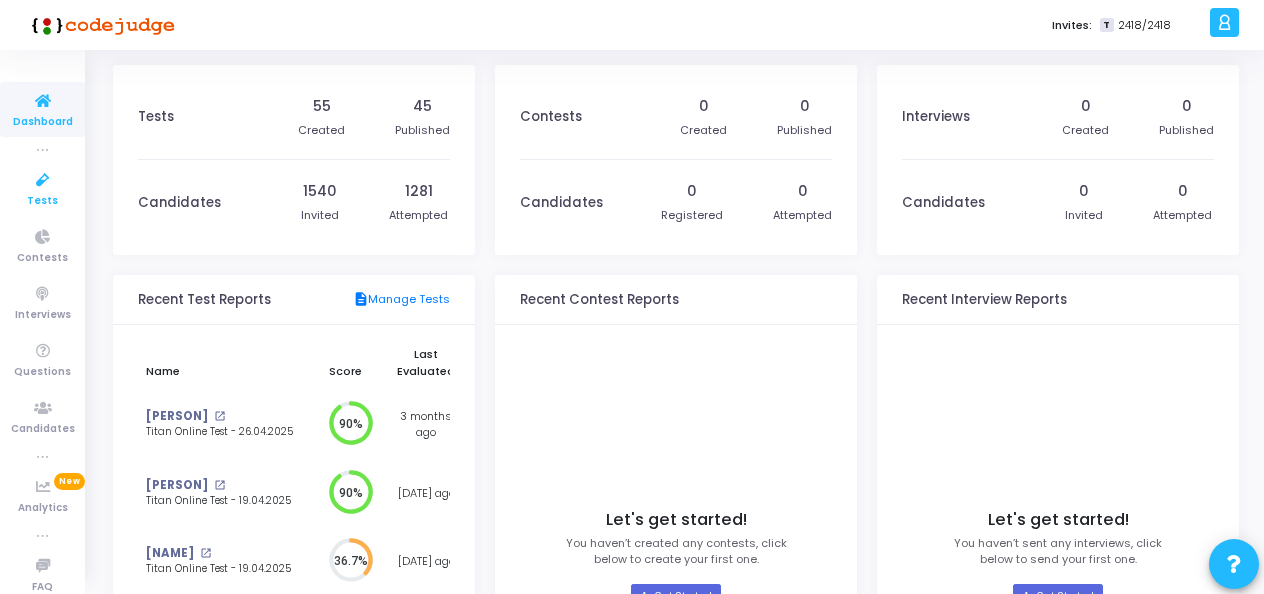 click at bounding box center [43, 180] 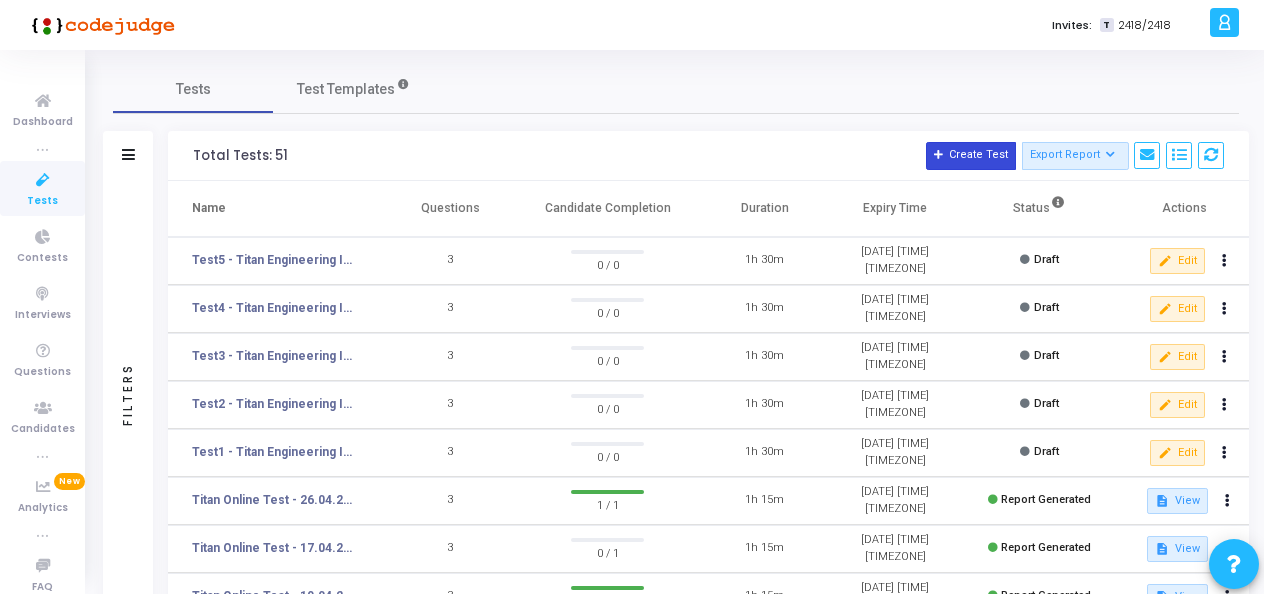 click on "Create Test" at bounding box center (971, 156) 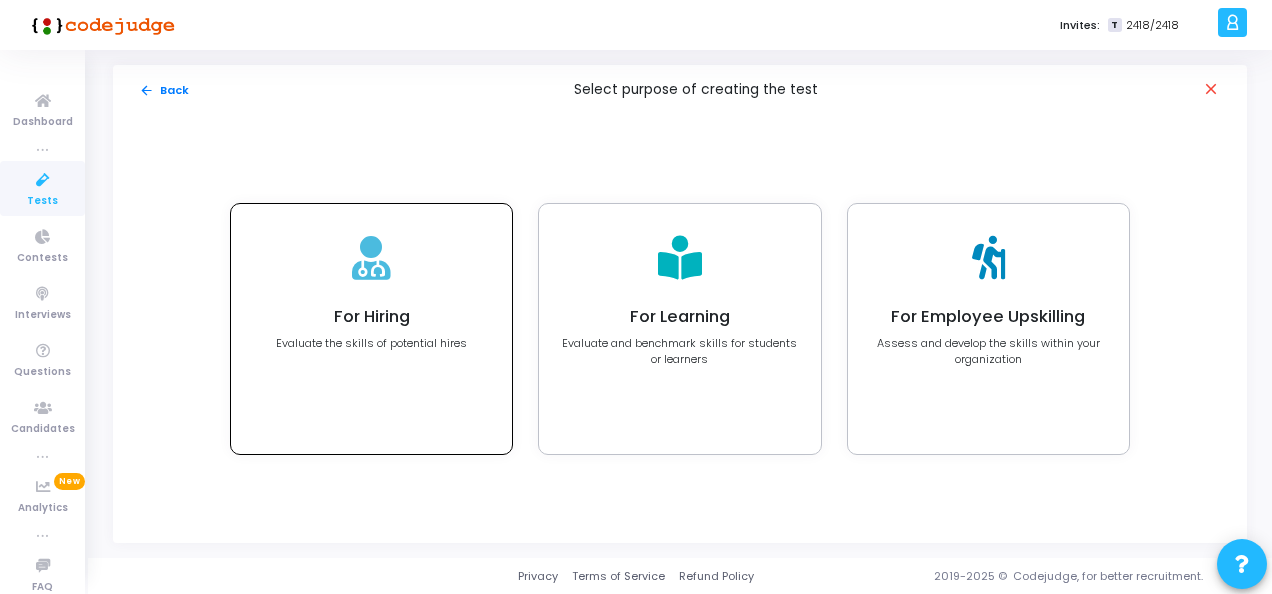 click on "For Hiring Evaluate the skills of potential hires" 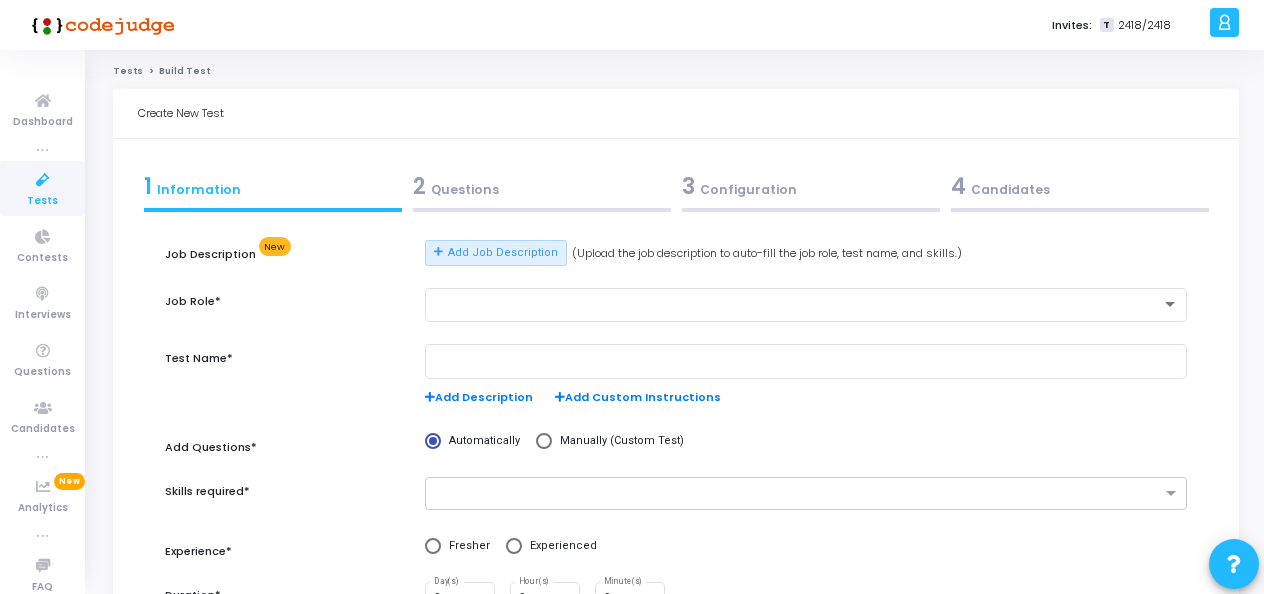click on "2  Questions" at bounding box center (542, 186) 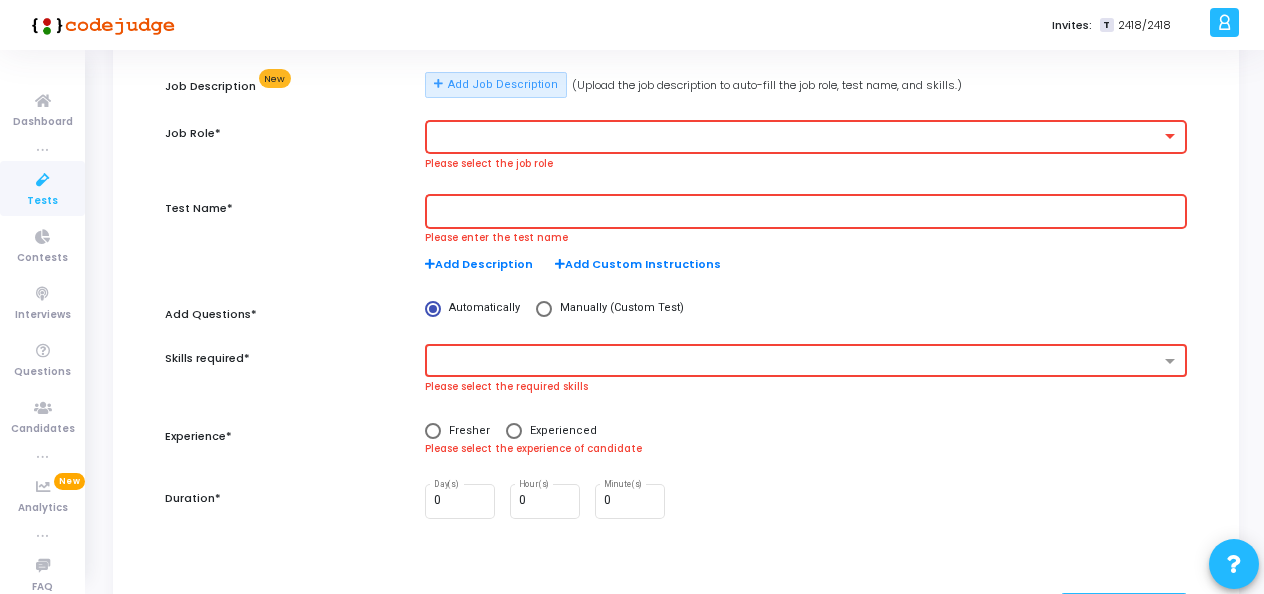 scroll, scrollTop: 0, scrollLeft: 0, axis: both 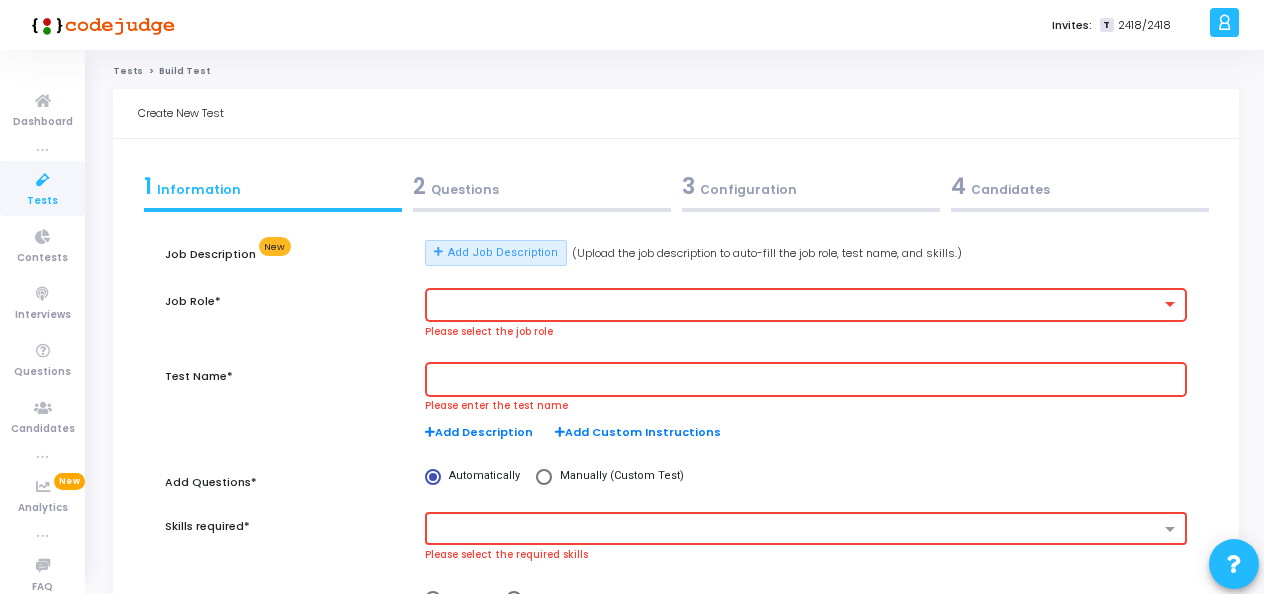 click at bounding box center (806, 303) 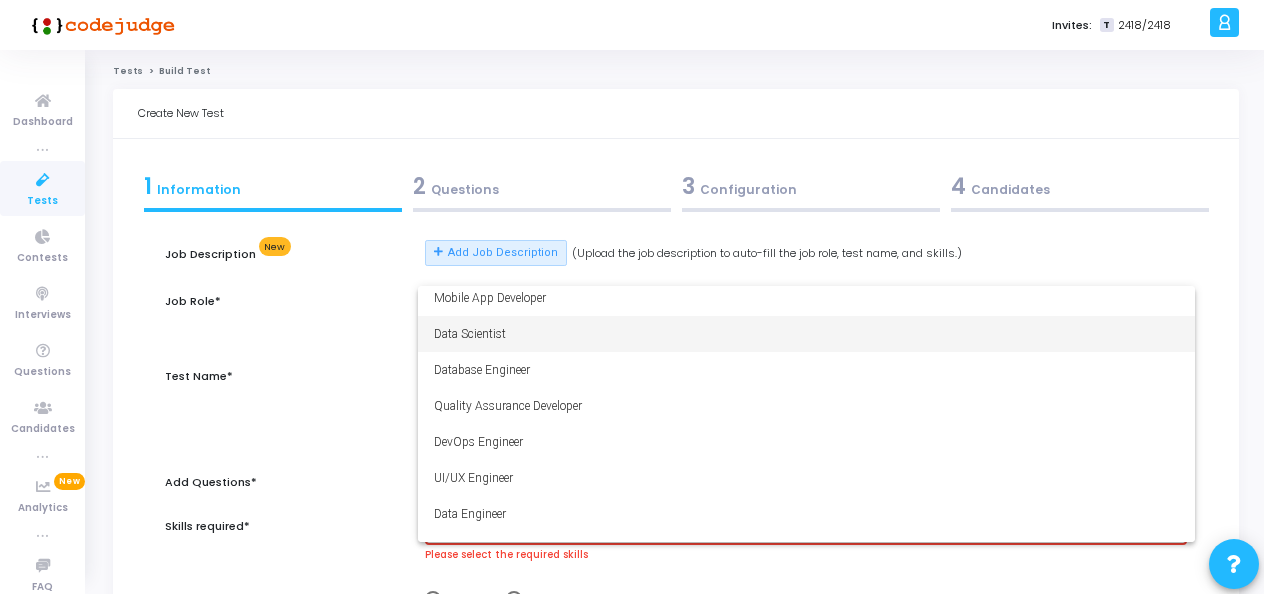 scroll, scrollTop: 140, scrollLeft: 0, axis: vertical 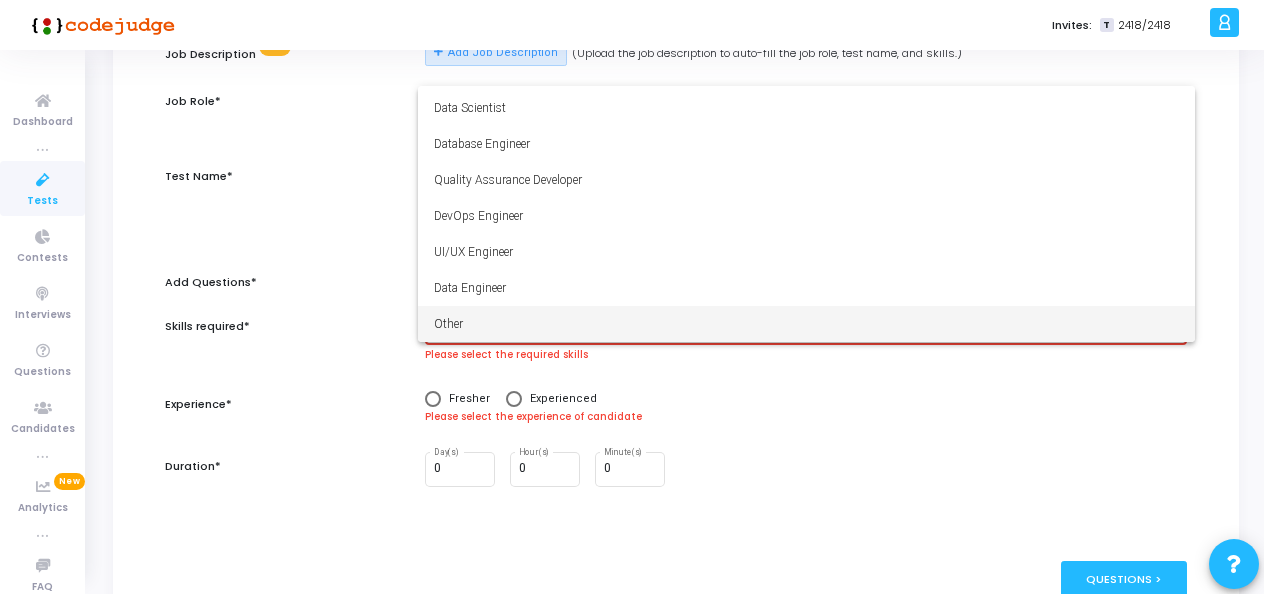 click on "Other" at bounding box center (806, 324) 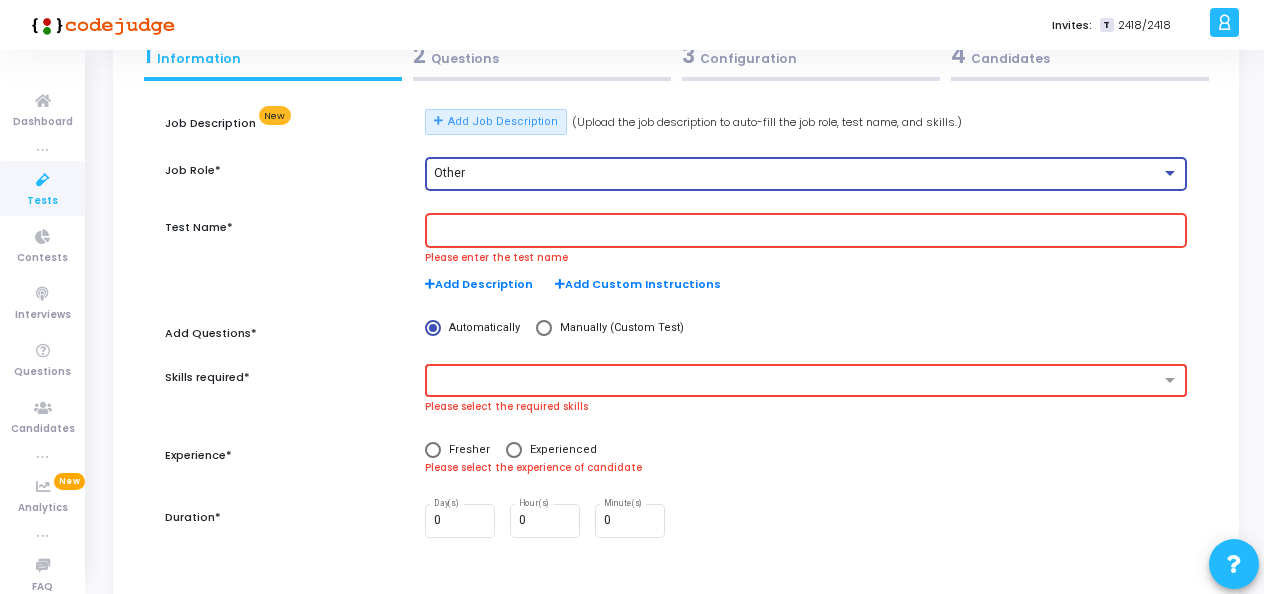scroll, scrollTop: 100, scrollLeft: 0, axis: vertical 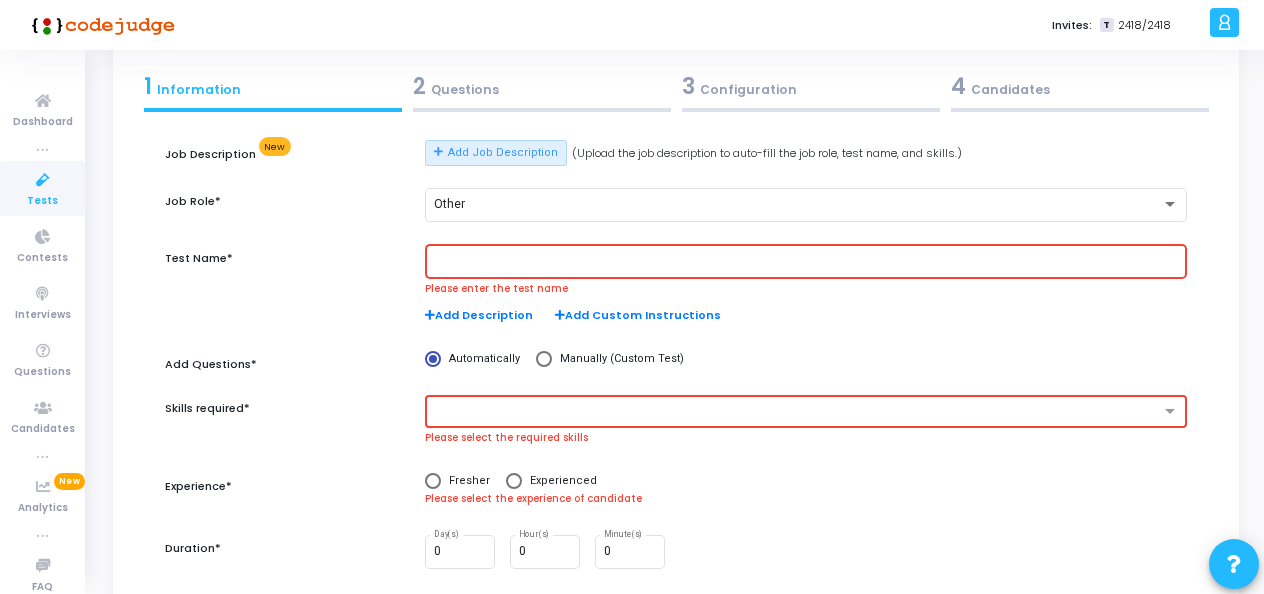 click at bounding box center [806, 262] 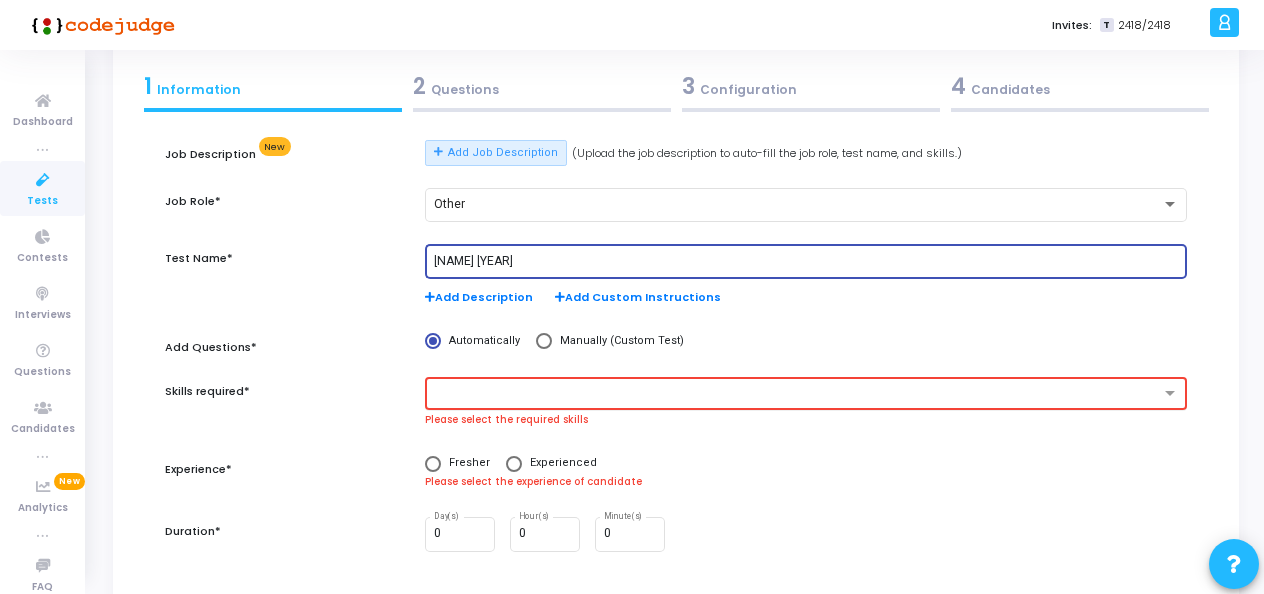 type on "[NAME] [YEAR]" 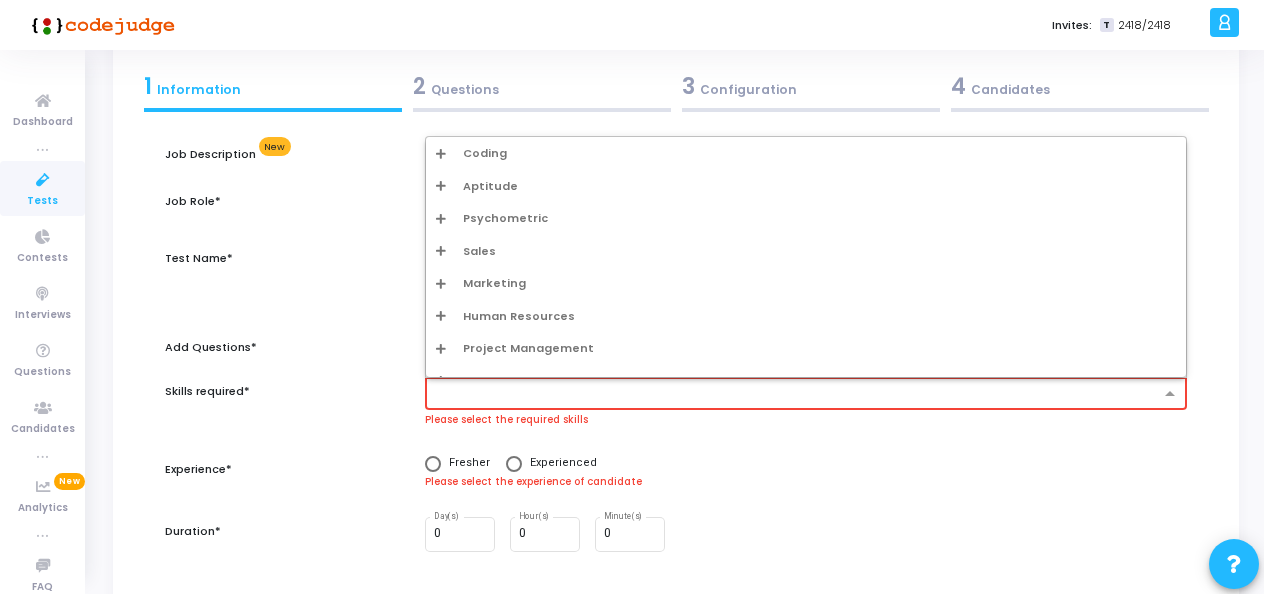 click at bounding box center [793, 393] 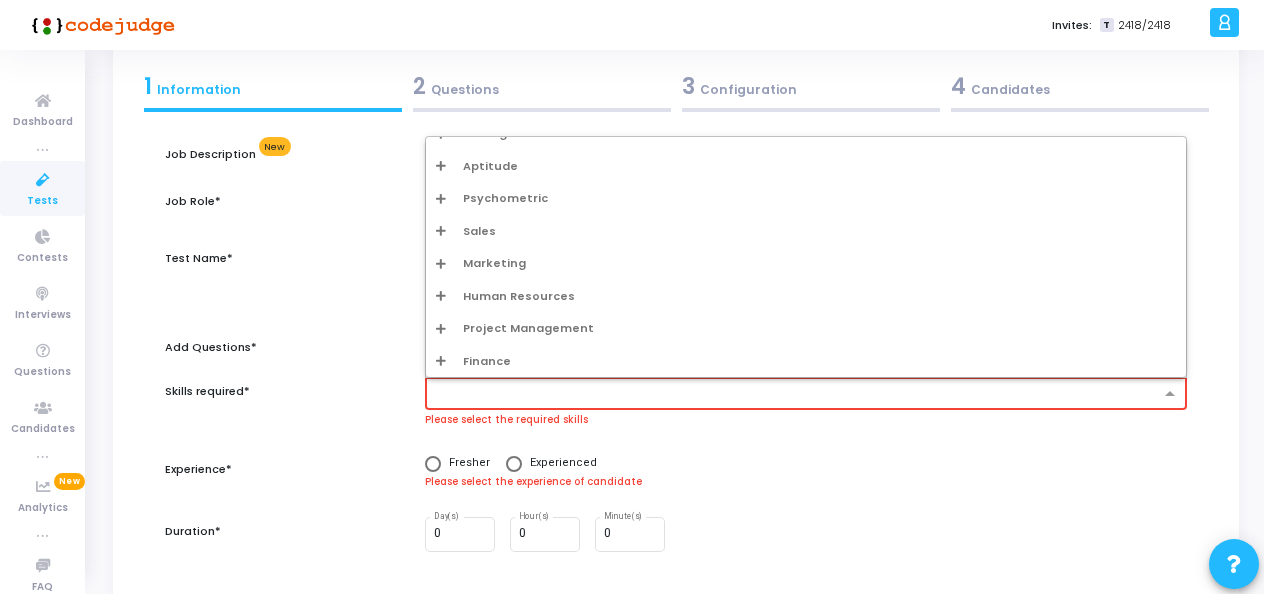 scroll, scrollTop: 0, scrollLeft: 0, axis: both 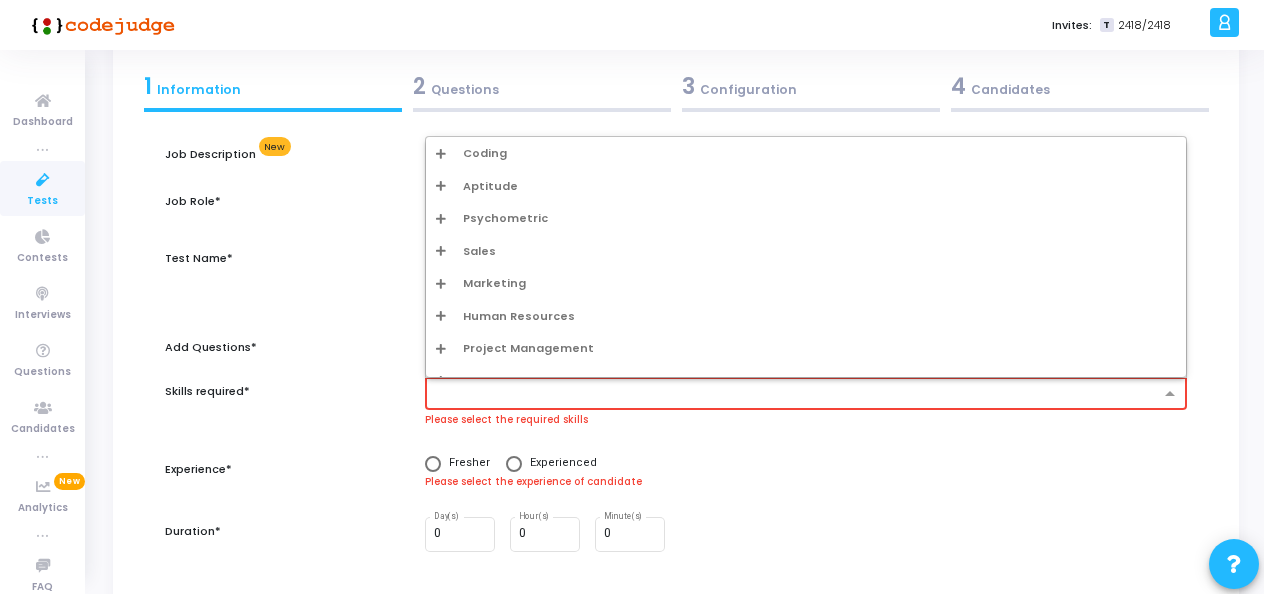 click on "Coding" at bounding box center (806, 153) 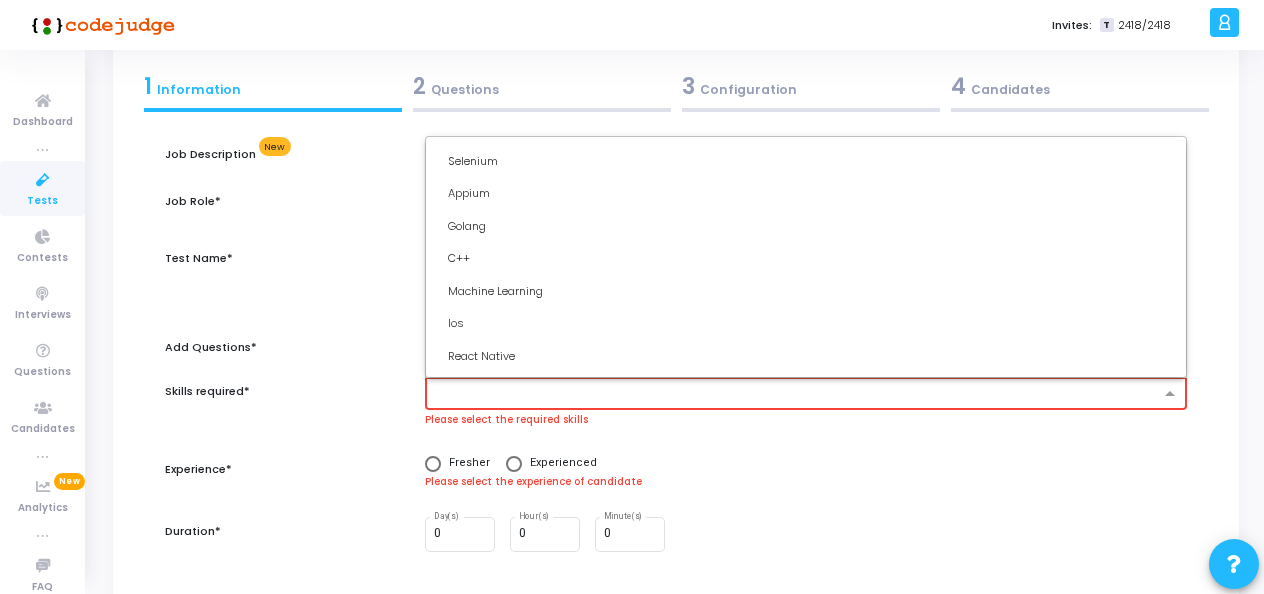 scroll, scrollTop: 0, scrollLeft: 0, axis: both 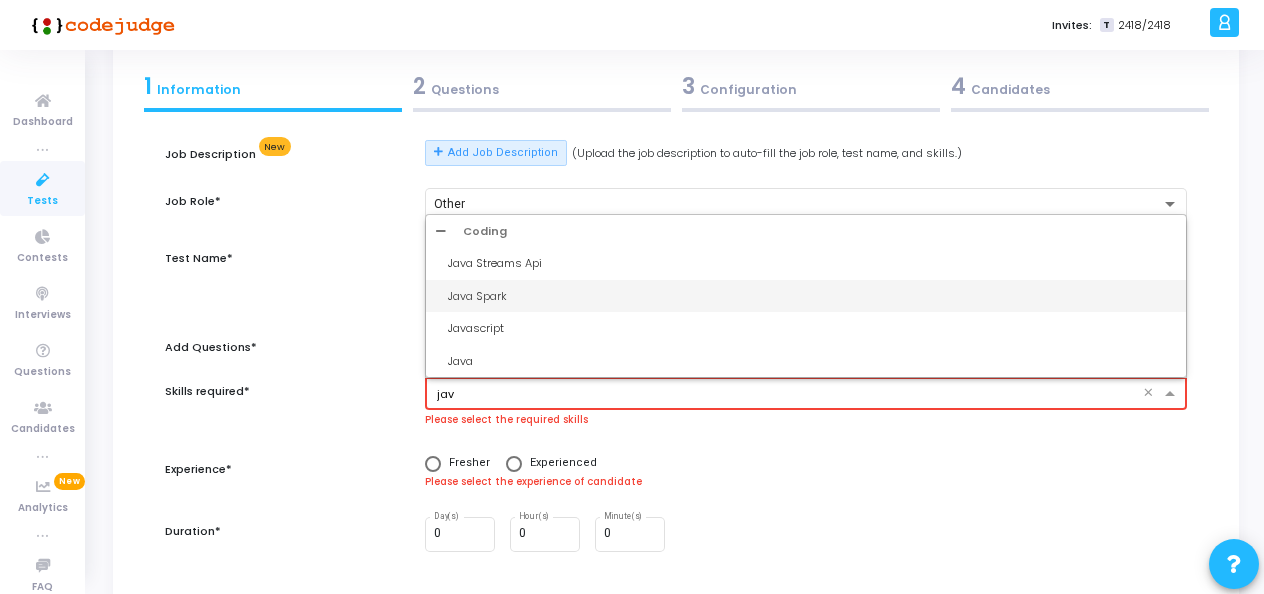 type on "java" 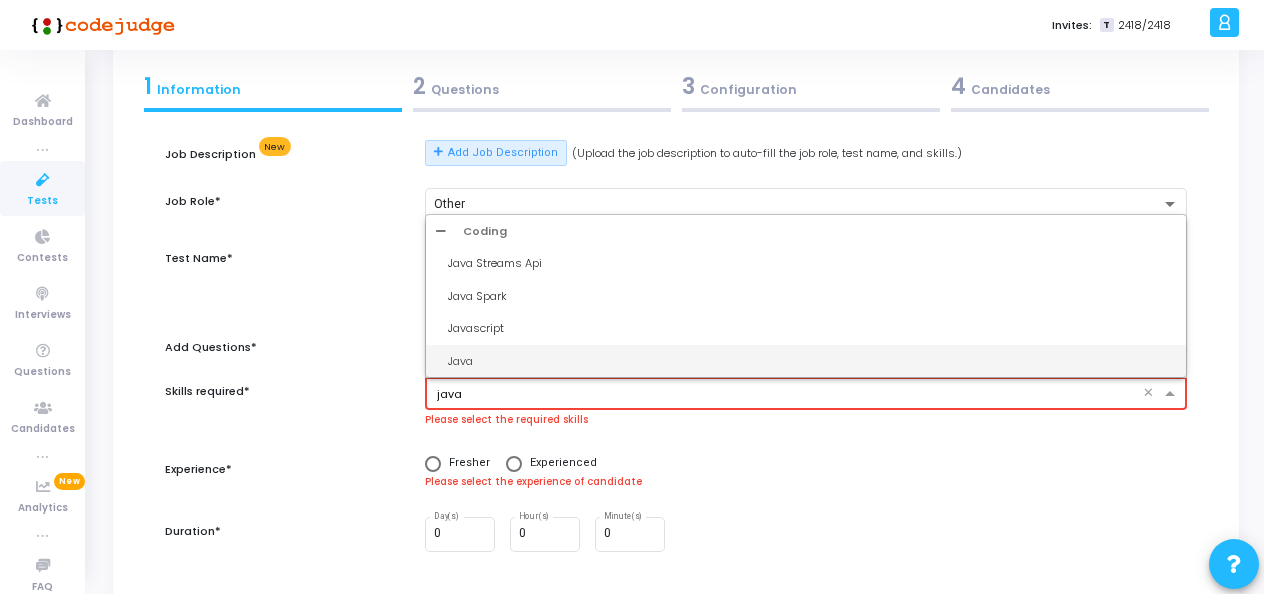 click on "Java" at bounding box center (812, 361) 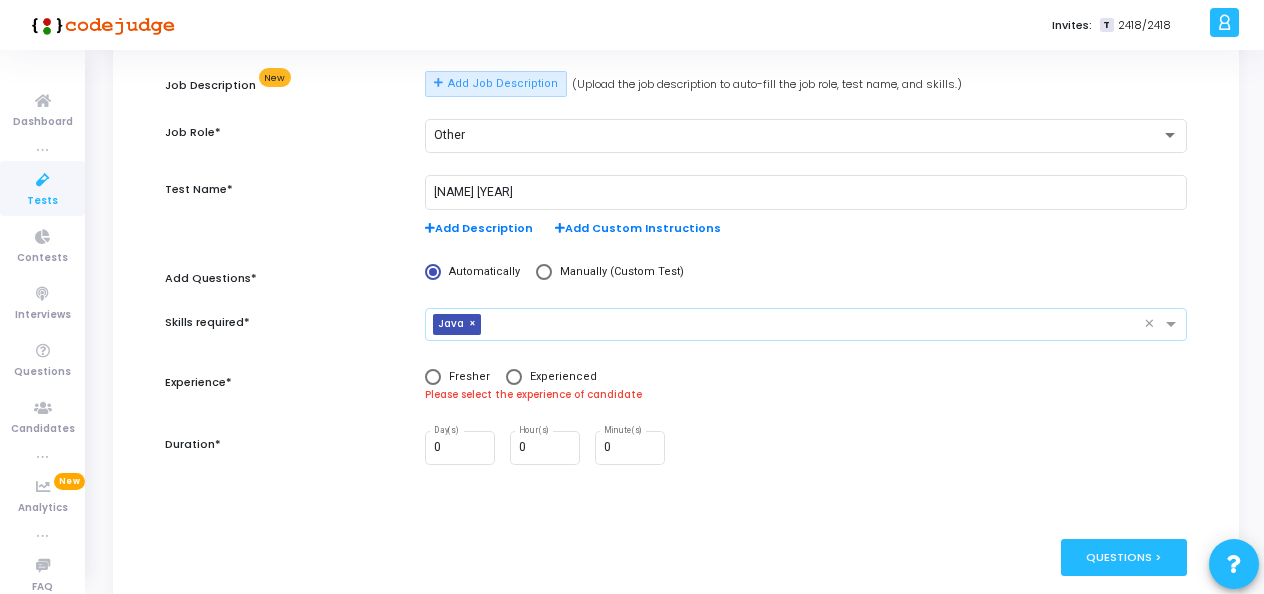 scroll, scrollTop: 200, scrollLeft: 0, axis: vertical 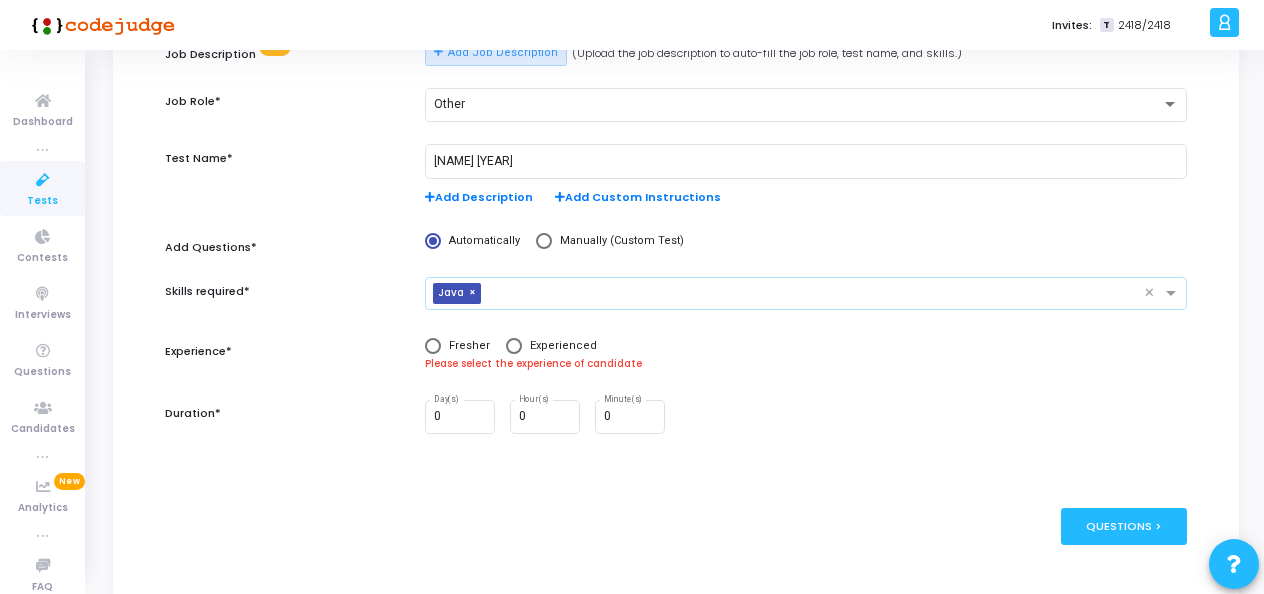 click at bounding box center [433, 346] 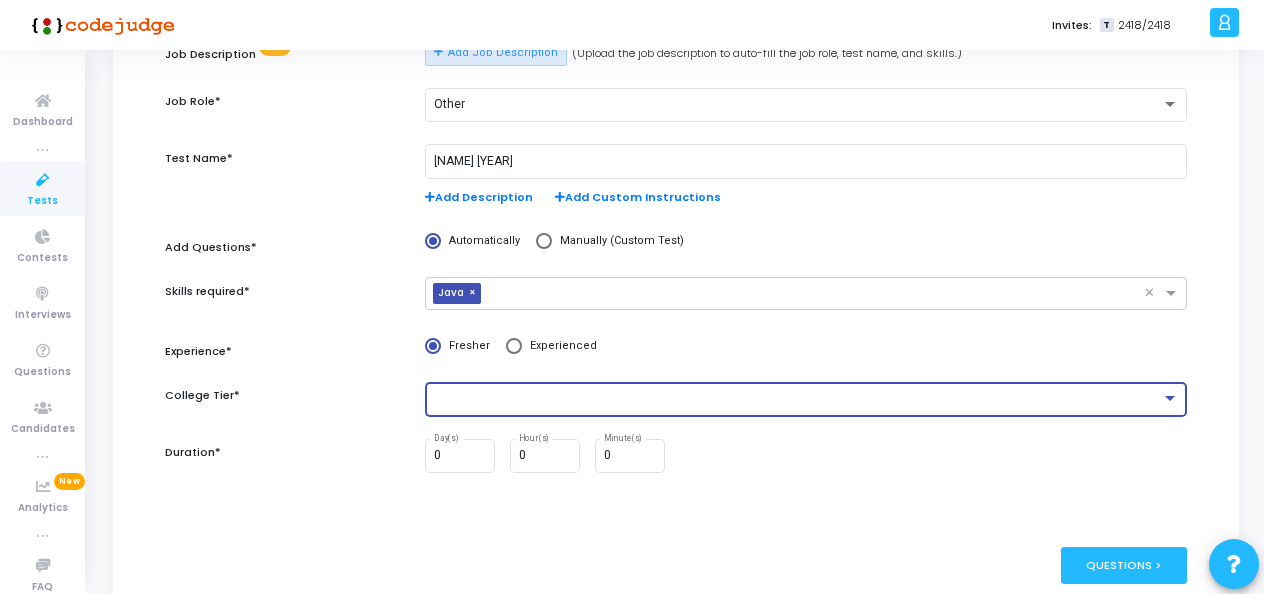 click at bounding box center [797, 399] 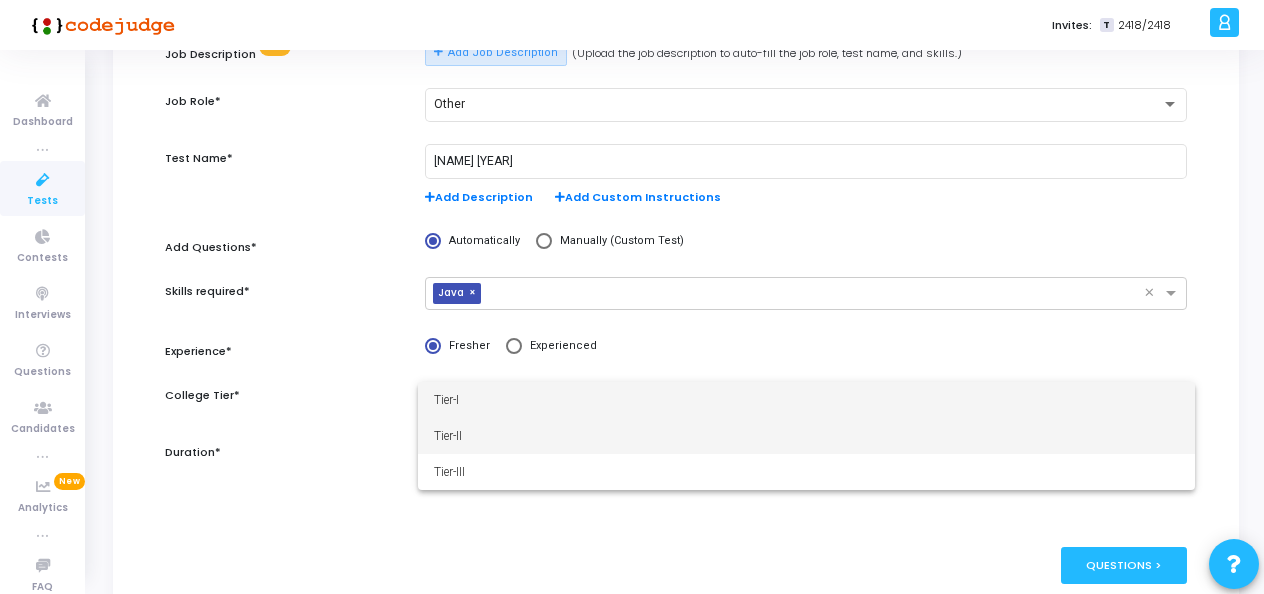 click on "Tier-II" at bounding box center [806, 436] 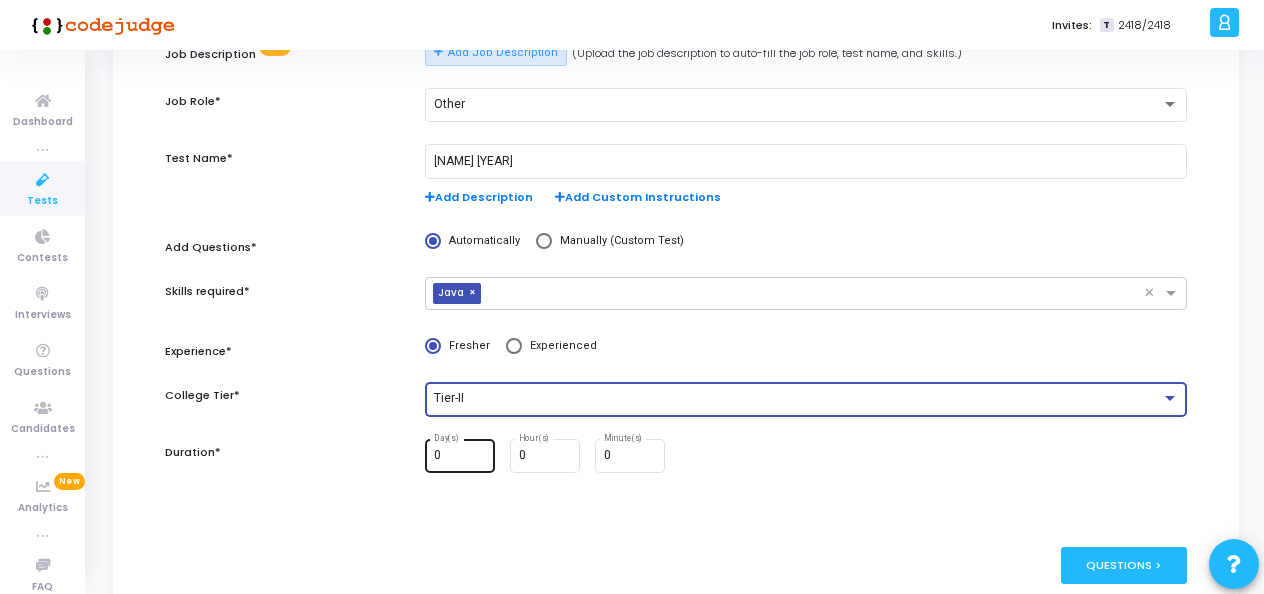 click on "0" at bounding box center (461, 456) 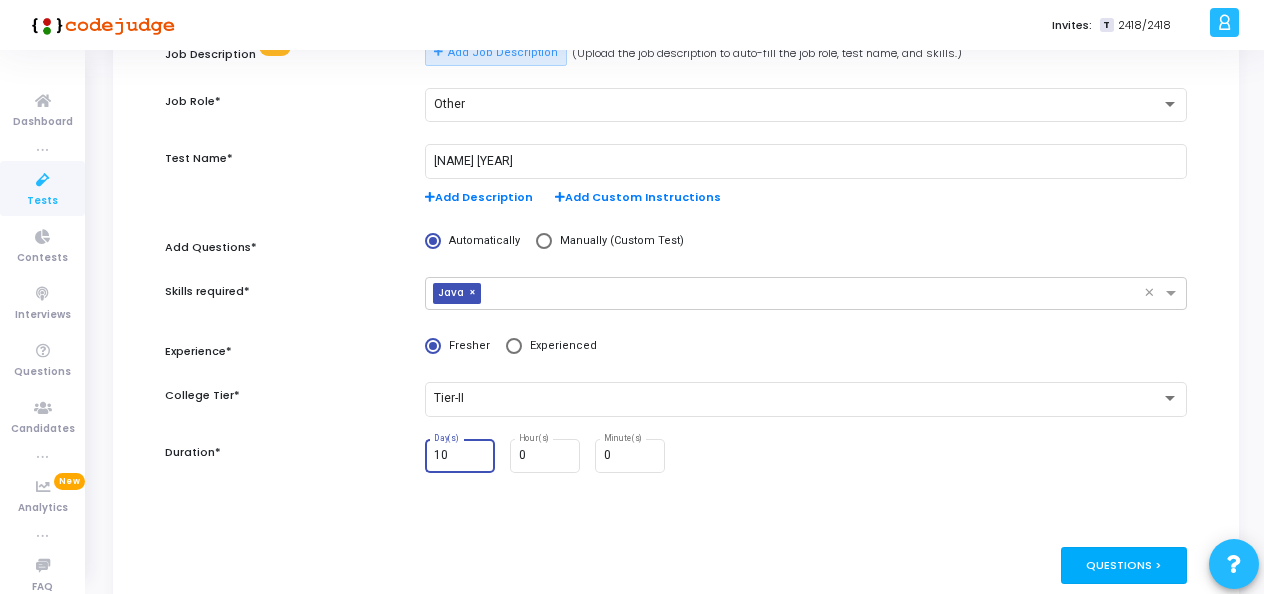 type on "10" 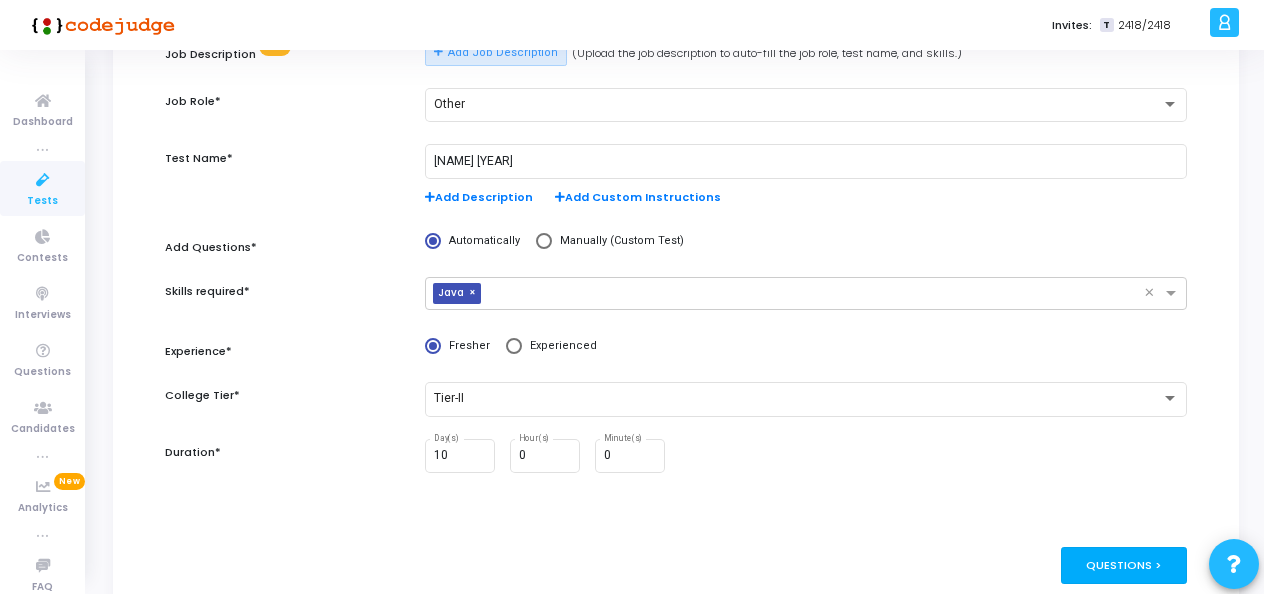 click on "Questions >" at bounding box center [1124, 565] 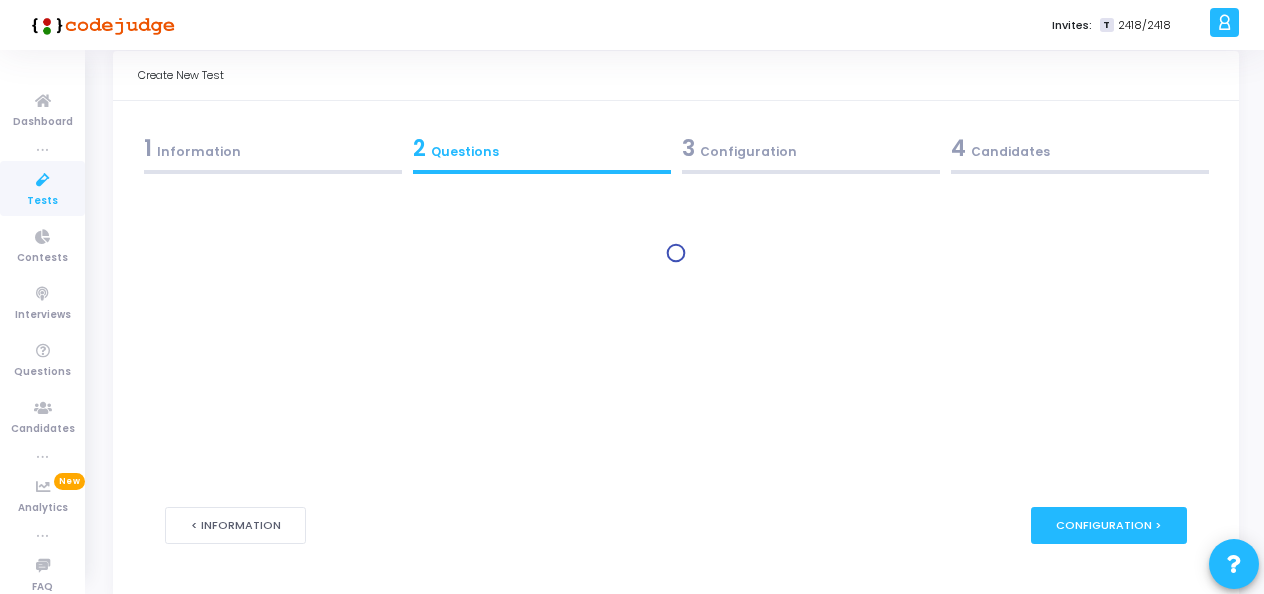 scroll, scrollTop: 0, scrollLeft: 0, axis: both 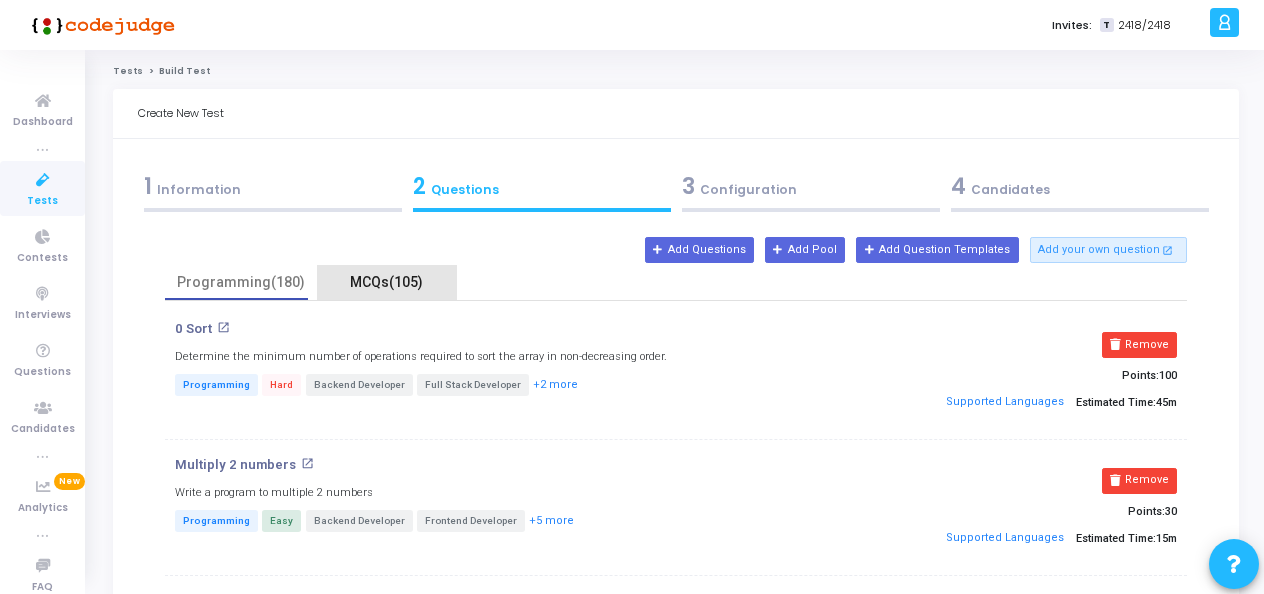 click on "MCQs(105)" at bounding box center (387, 282) 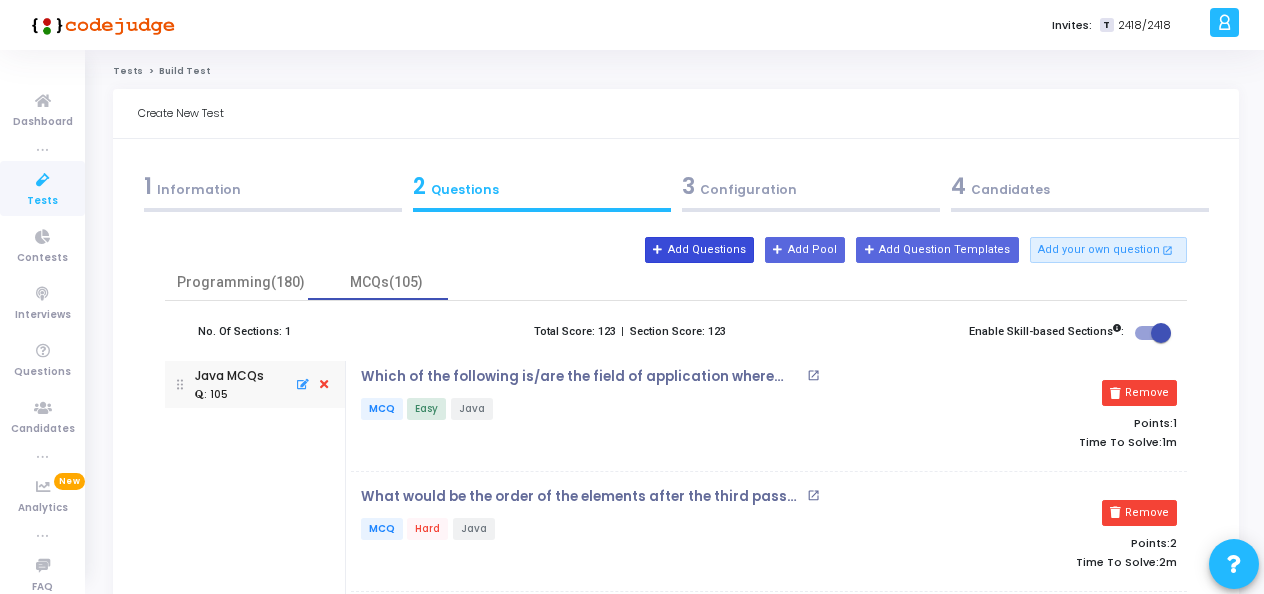 click on "Add Questions" at bounding box center [699, 250] 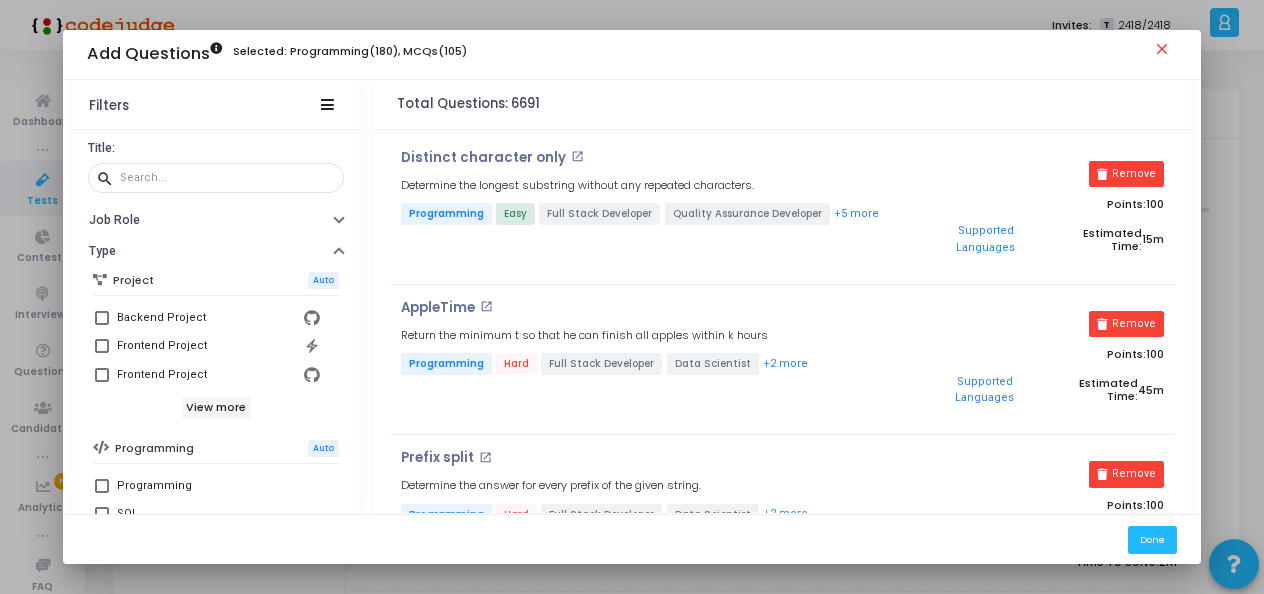 scroll, scrollTop: 0, scrollLeft: 0, axis: both 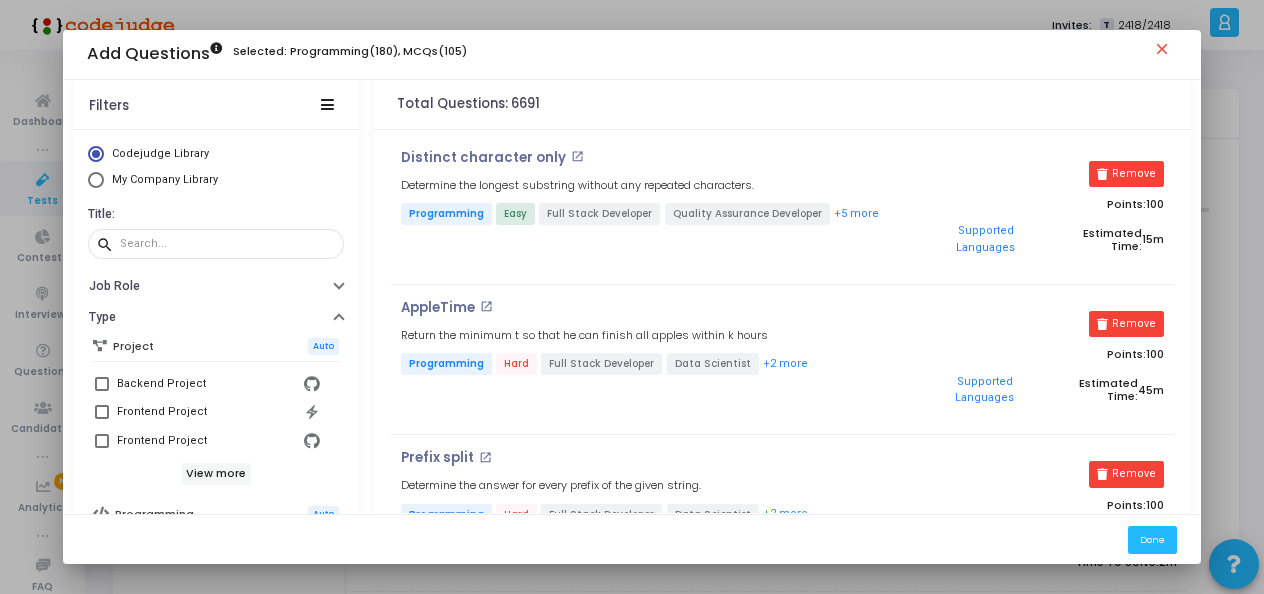 click on "My Company Library" at bounding box center (165, 179) 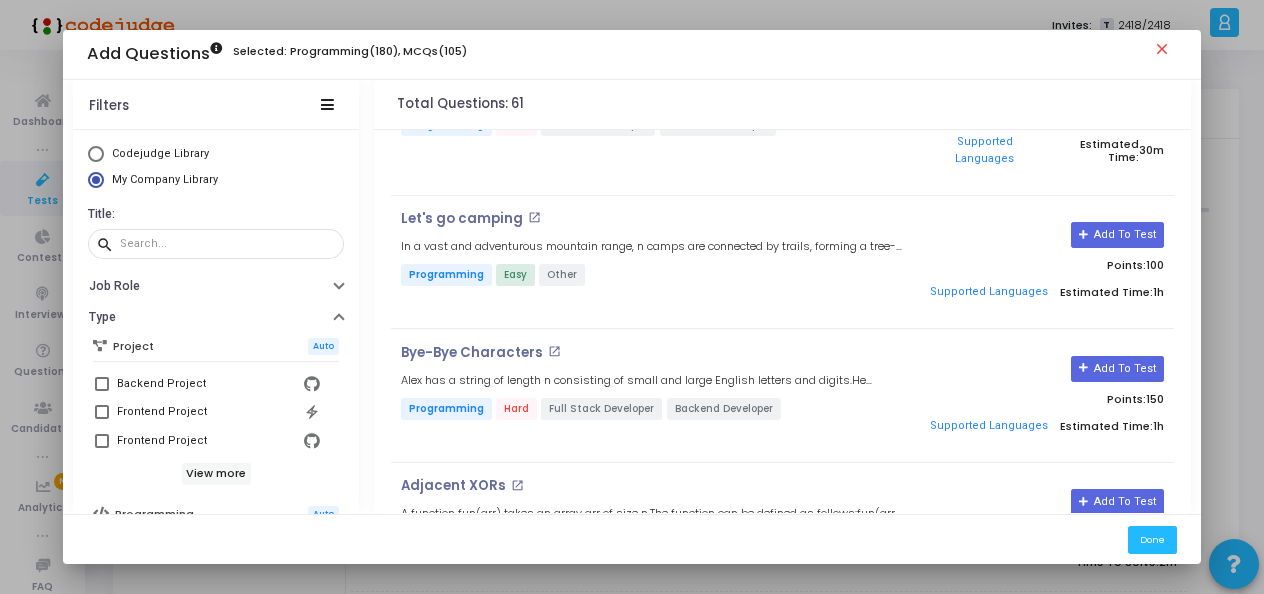 scroll, scrollTop: 0, scrollLeft: 0, axis: both 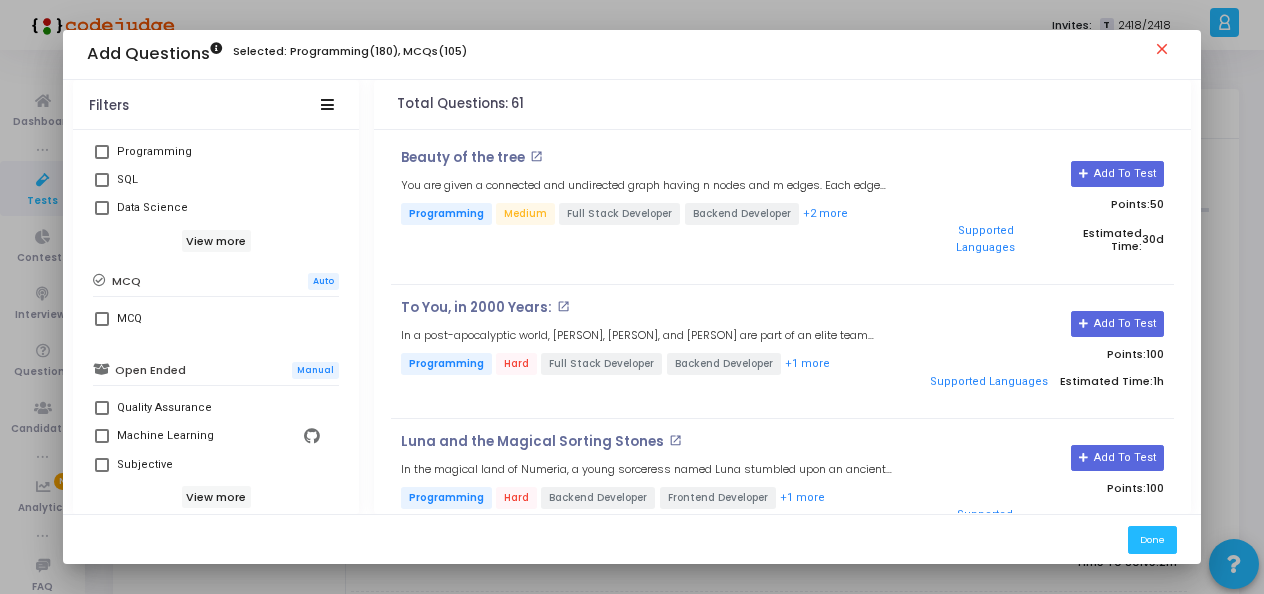 click at bounding box center (102, 319) 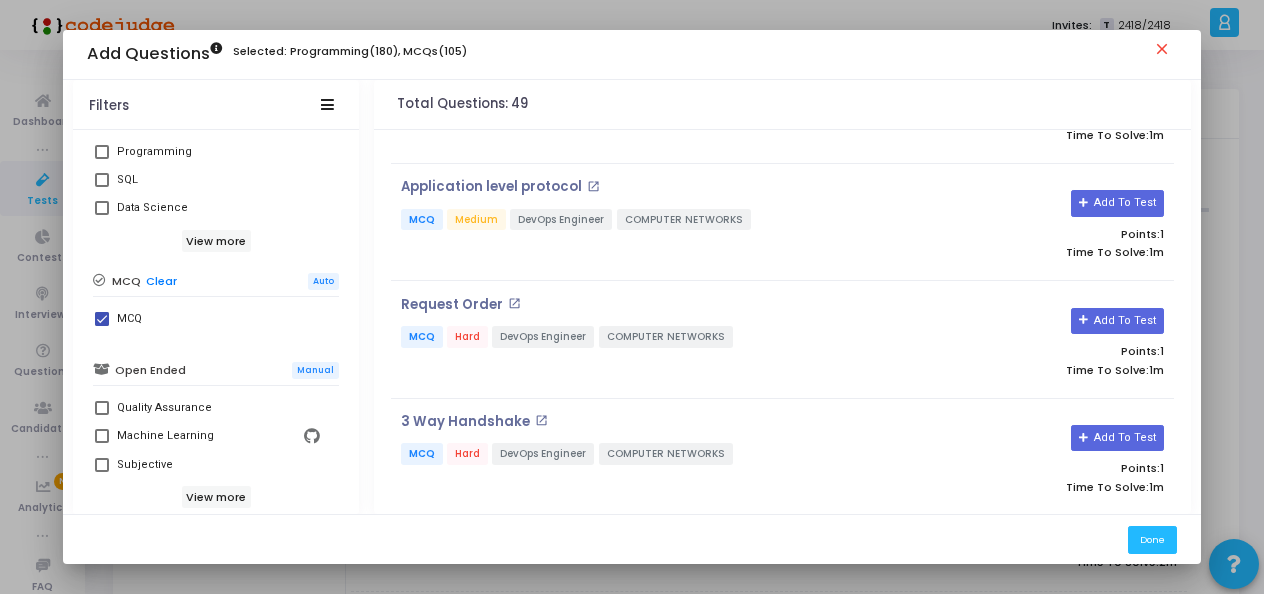 scroll, scrollTop: 0, scrollLeft: 0, axis: both 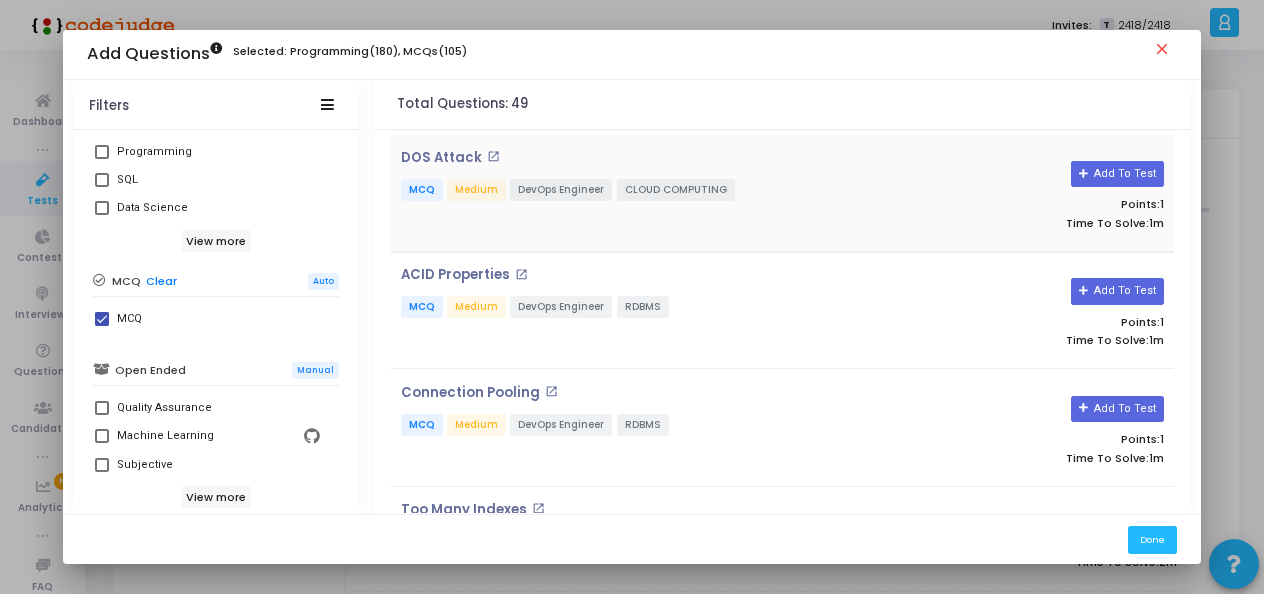 click on "DOS Attack open_in_new   MCQ   Medium   DevOps Engineer   CLOUD COMPUTING" at bounding box center [652, 193] 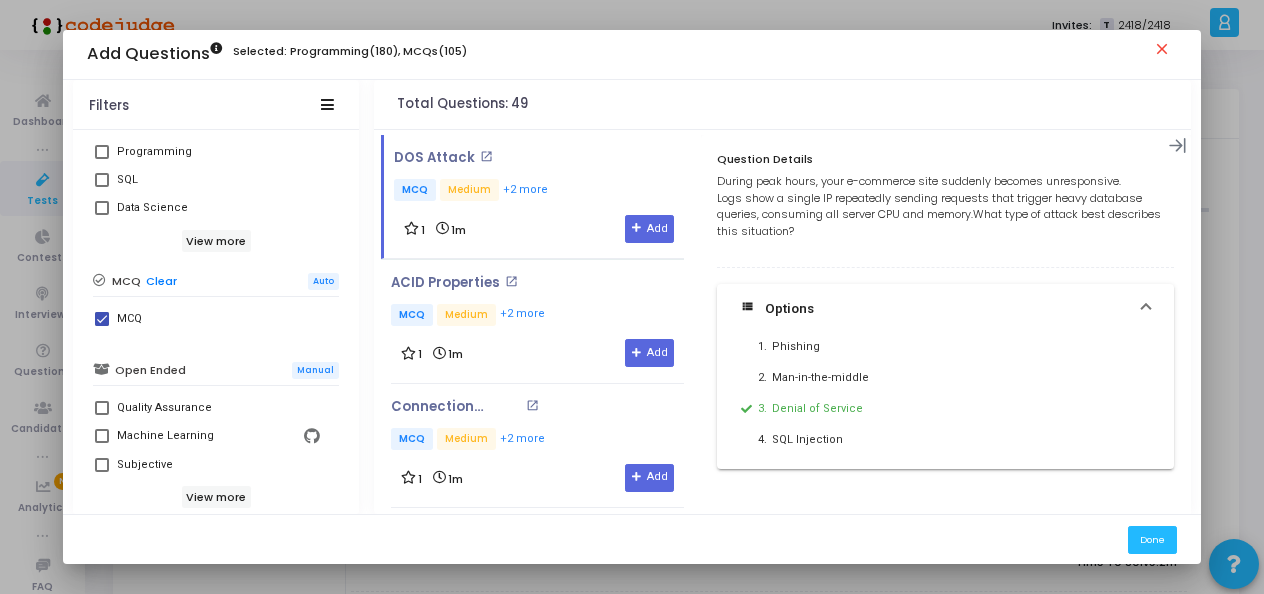 click on "close" at bounding box center [1165, 52] 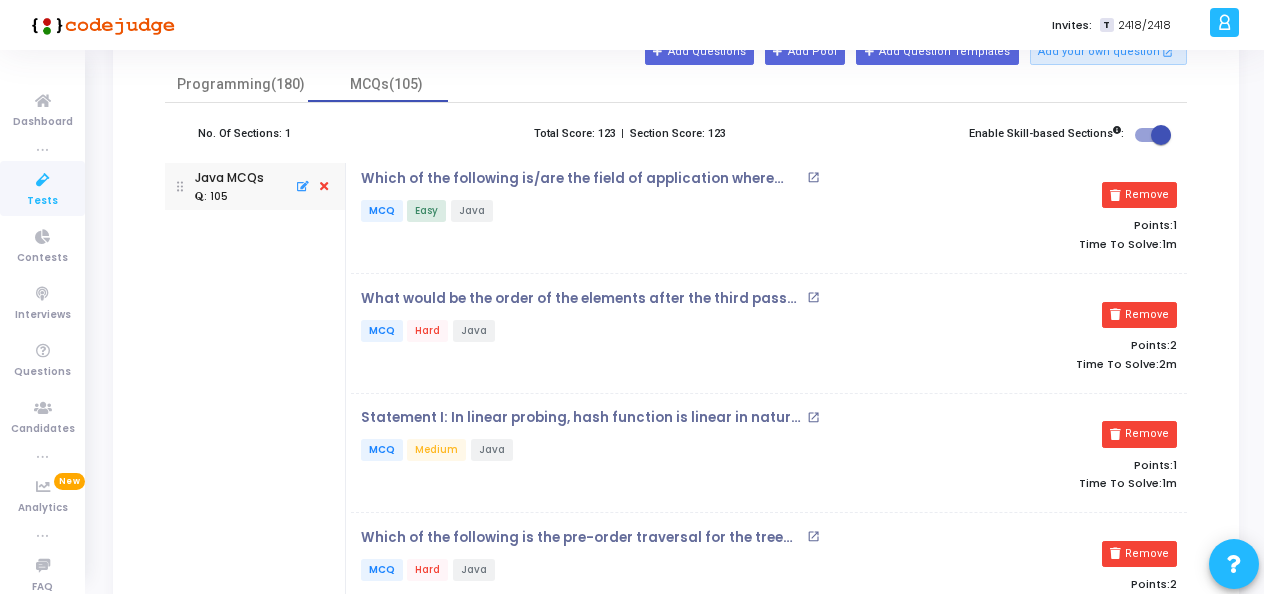 scroll, scrollTop: 200, scrollLeft: 0, axis: vertical 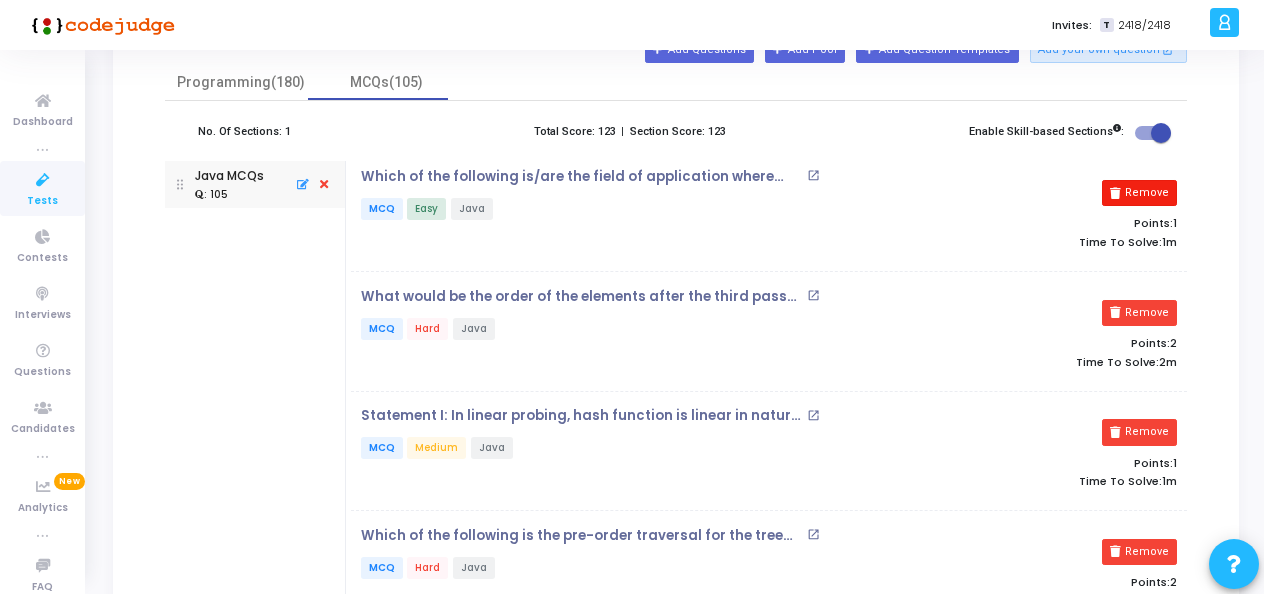 click on "Remove" at bounding box center [1139, 193] 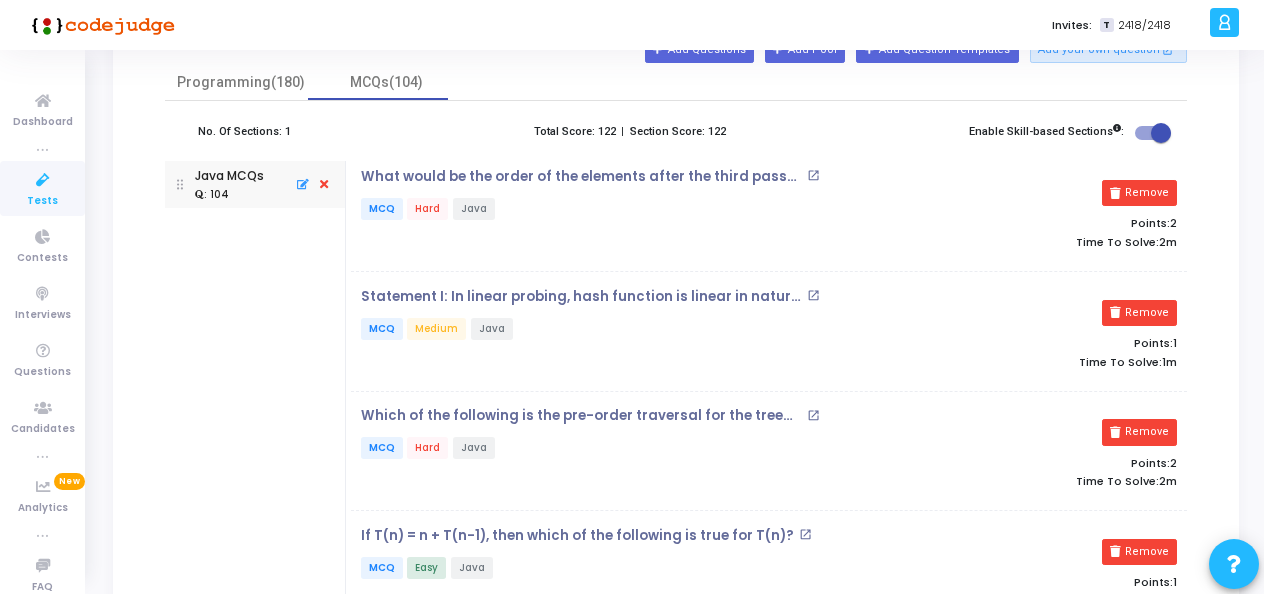 click on "Remove" at bounding box center [1139, 193] 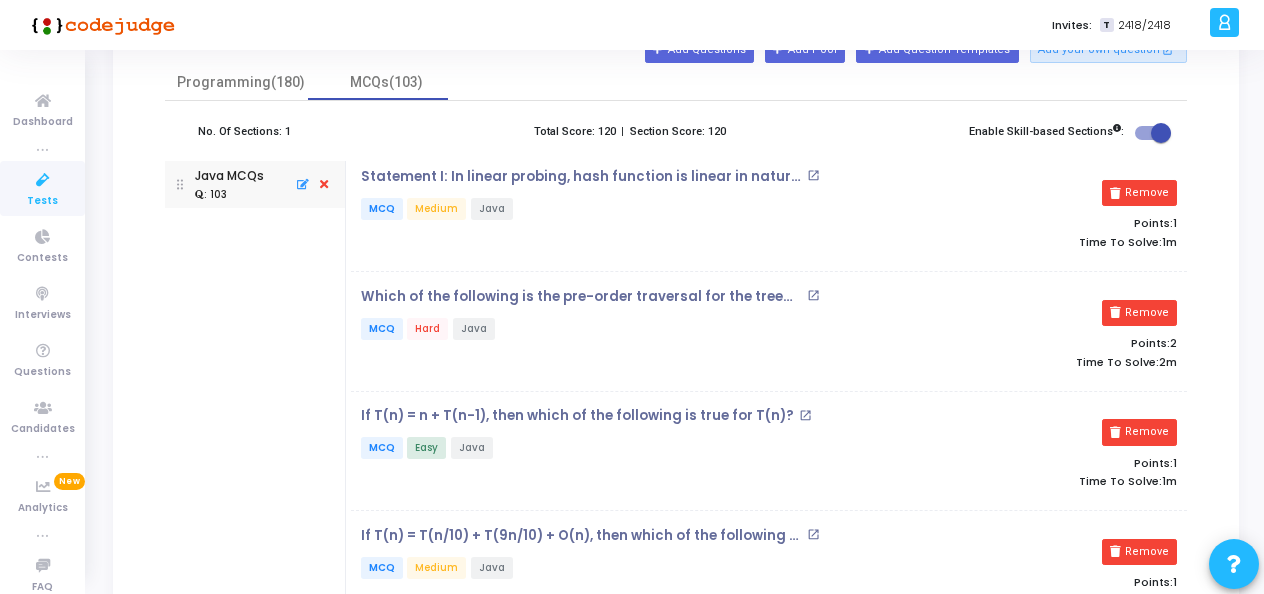 click on "Remove" at bounding box center (1139, 193) 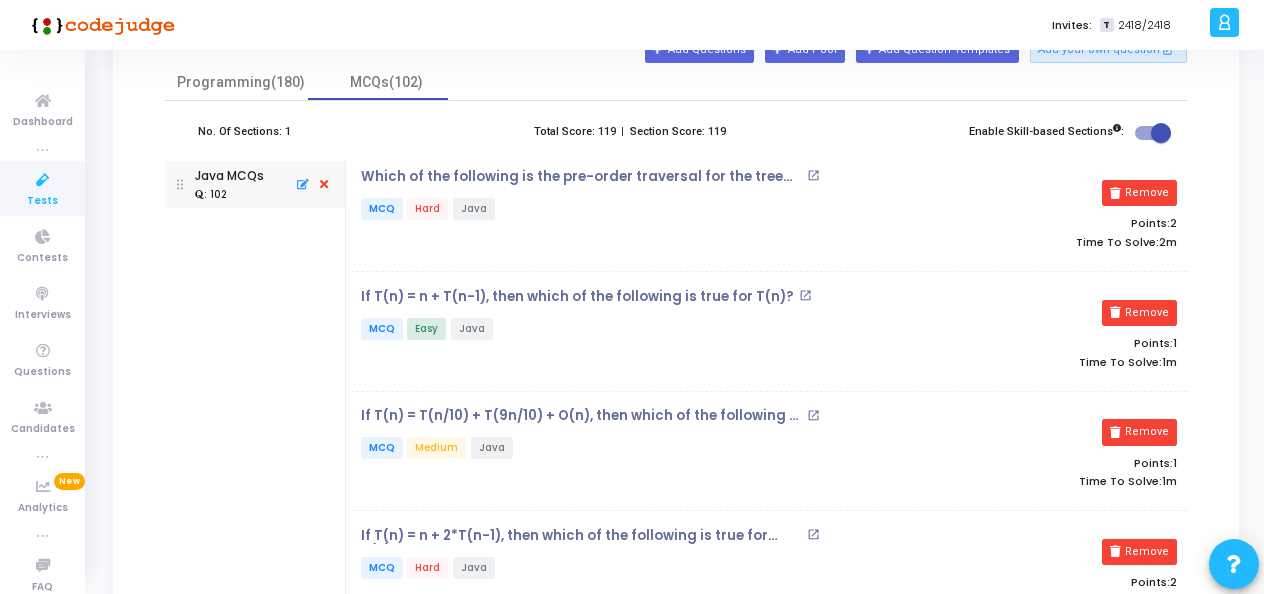 click on "Remove" at bounding box center [1139, 193] 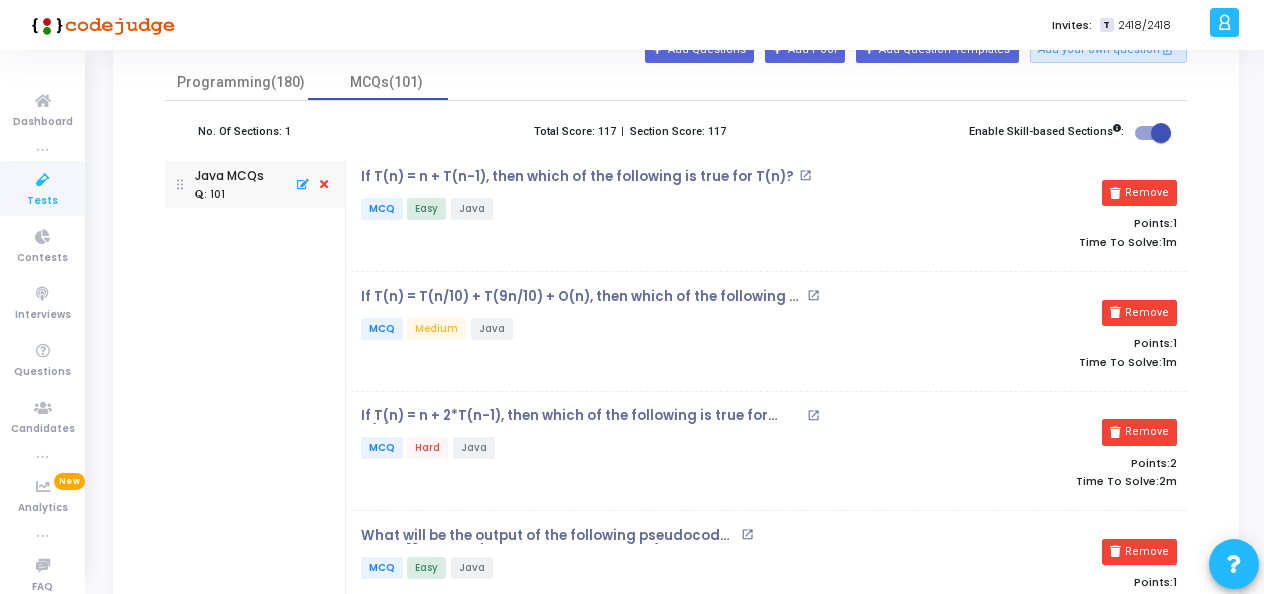 click on "Remove" at bounding box center [1139, 193] 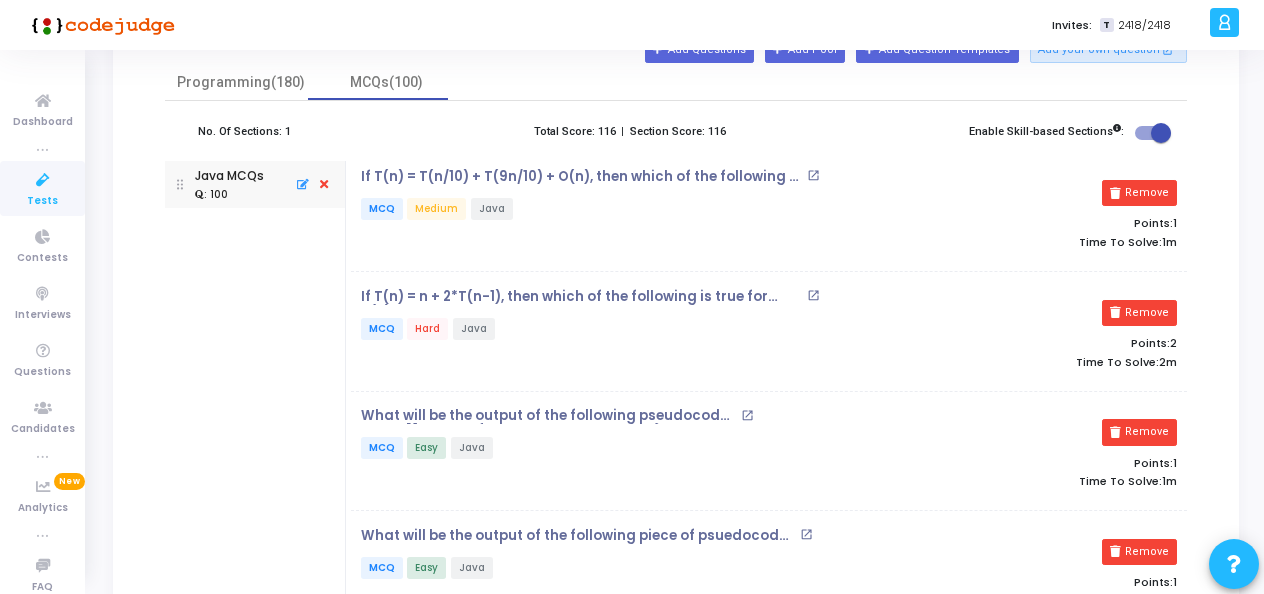 click on "Remove" at bounding box center (1139, 193) 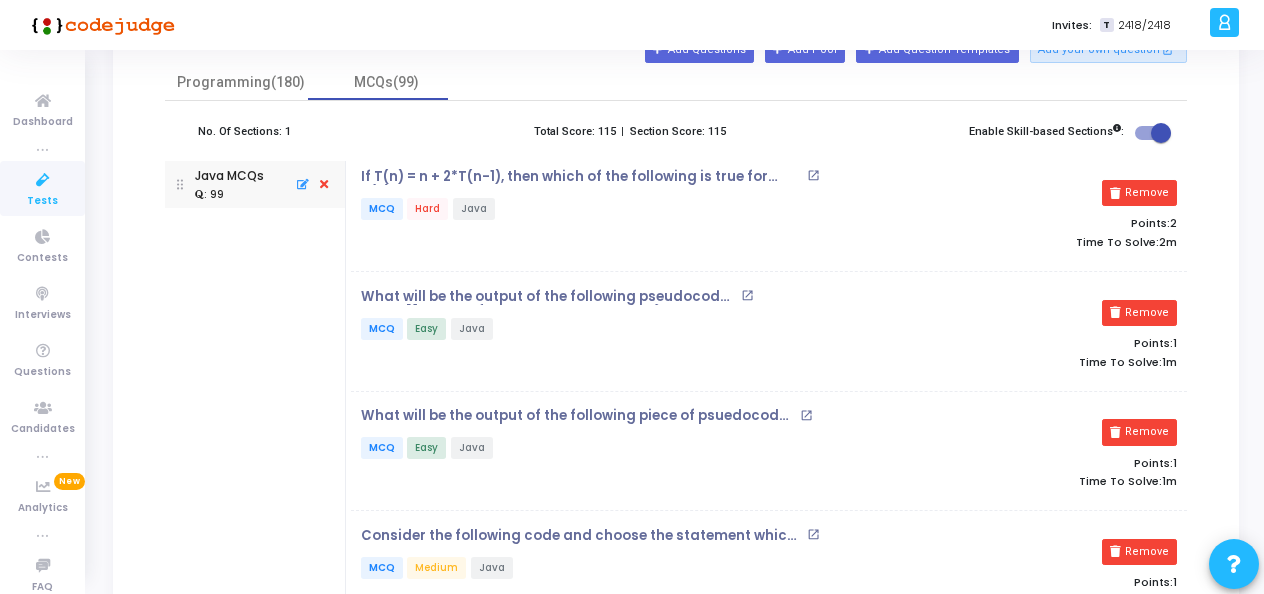 click on "Remove" at bounding box center (1139, 193) 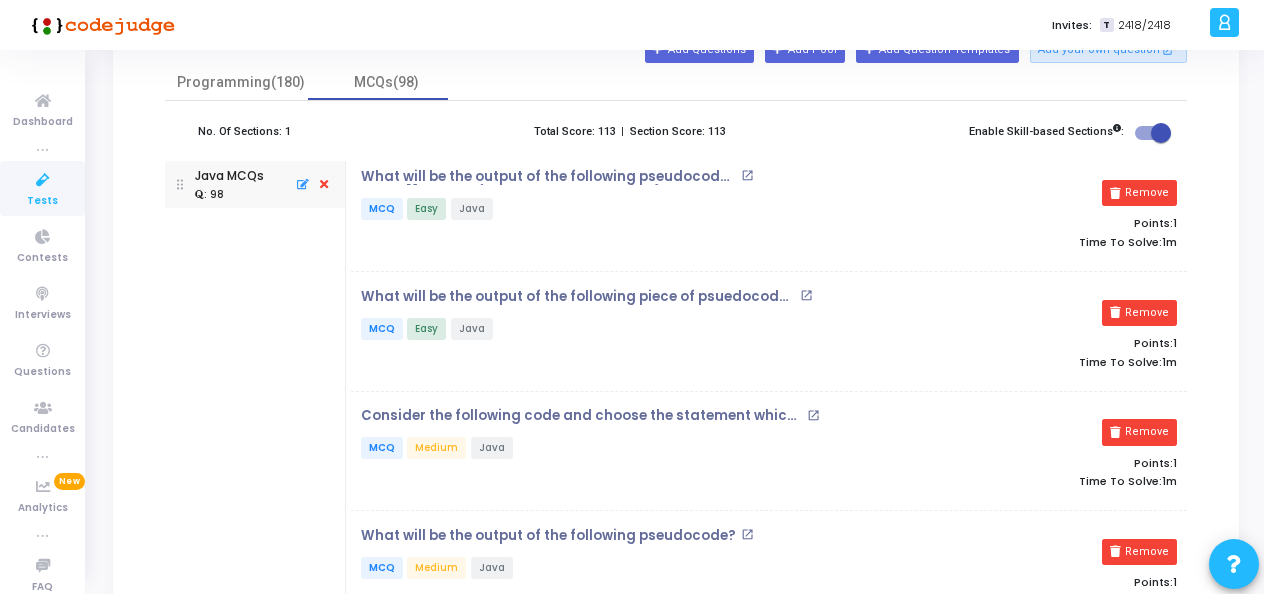 click on "Remove" at bounding box center [1139, 193] 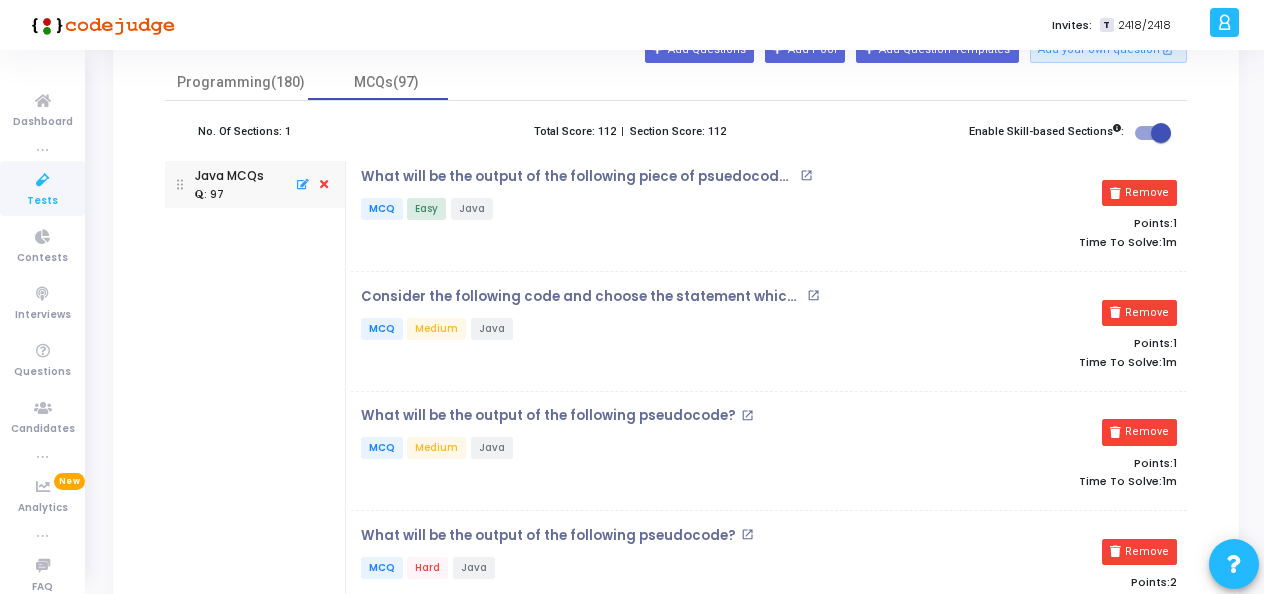 click on "Remove" at bounding box center (1139, 193) 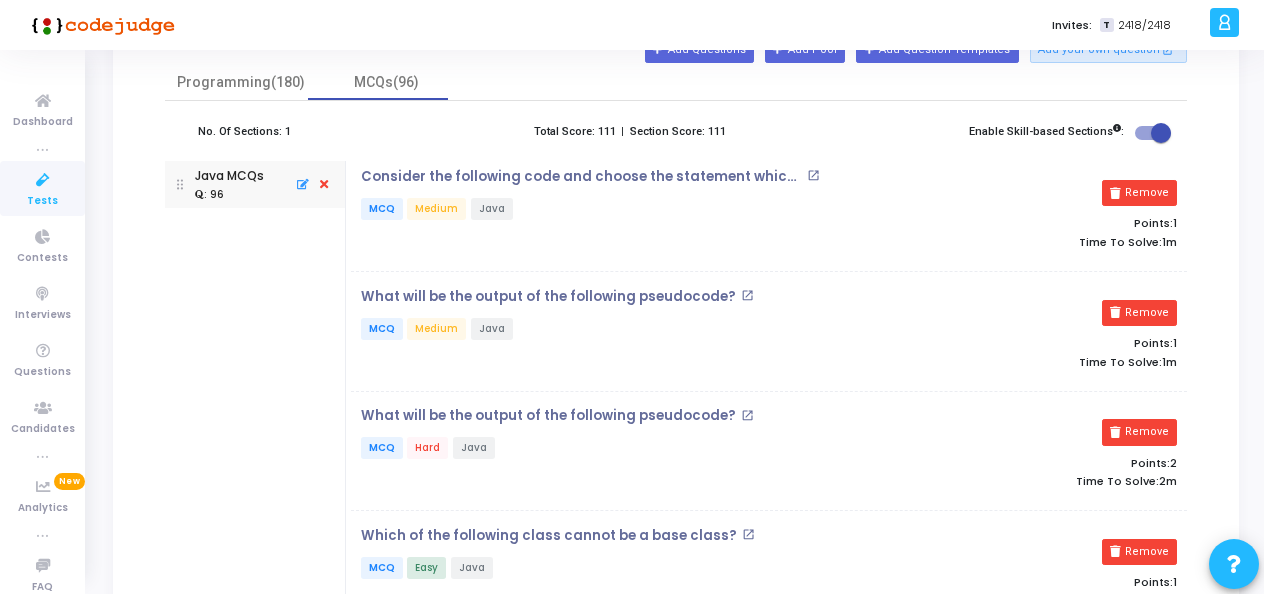 click on "Remove" at bounding box center [1139, 193] 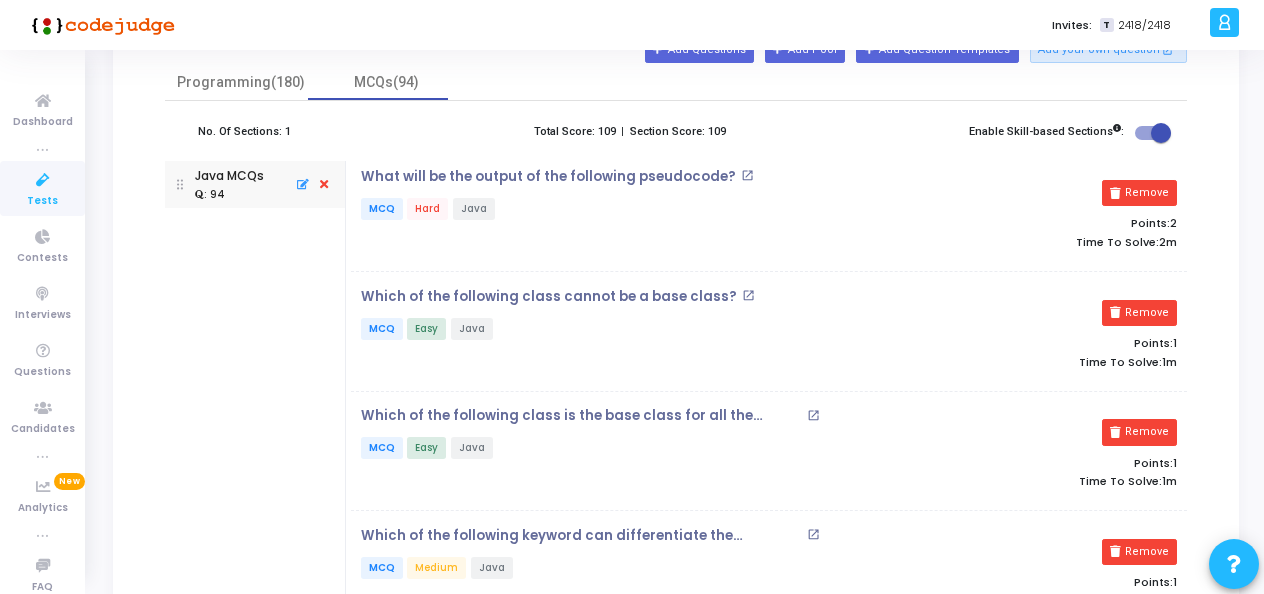 click on "Remove" at bounding box center [1139, 193] 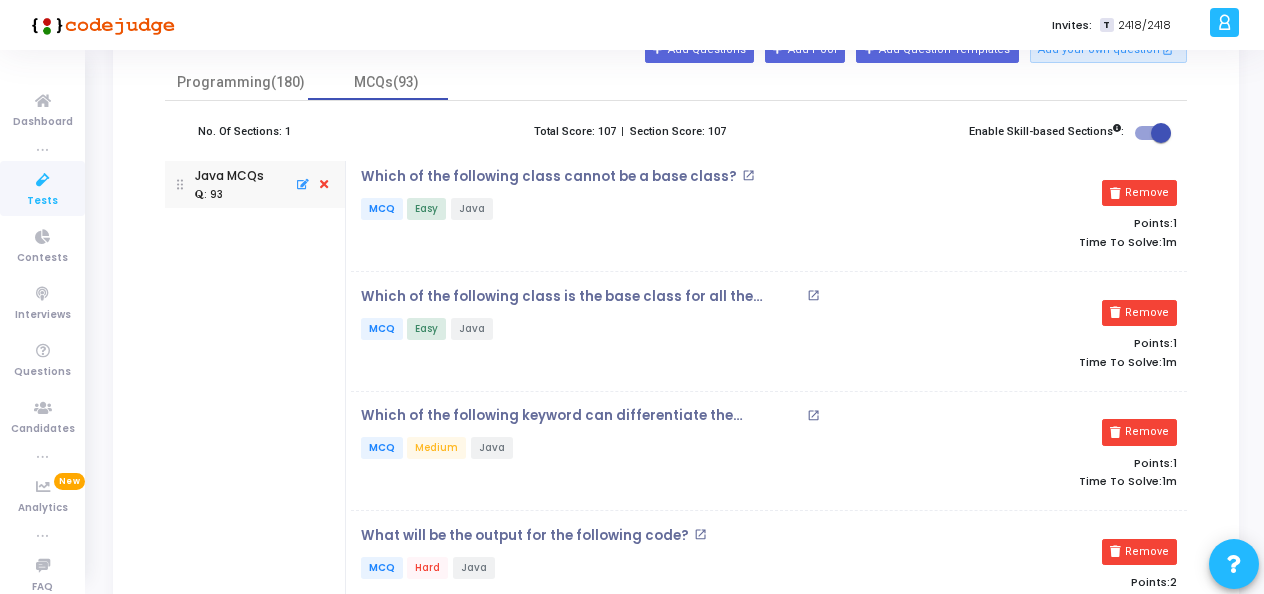 click on "Remove" at bounding box center [1139, 193] 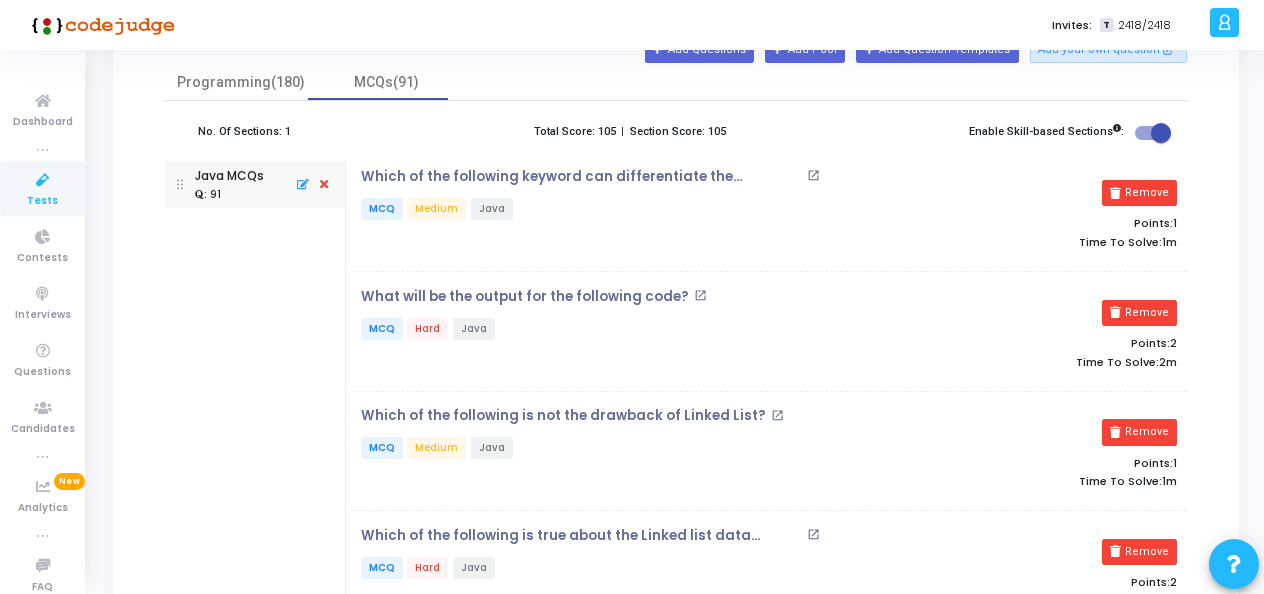 click on "Remove" at bounding box center [1139, 193] 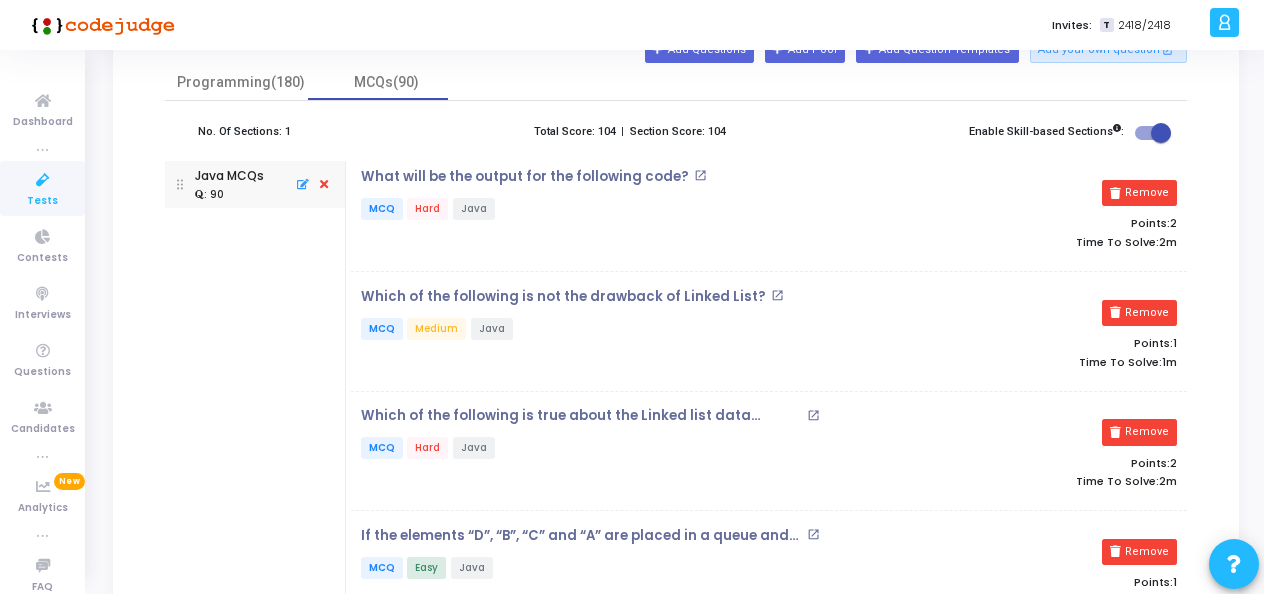 click on "Remove" at bounding box center (1139, 193) 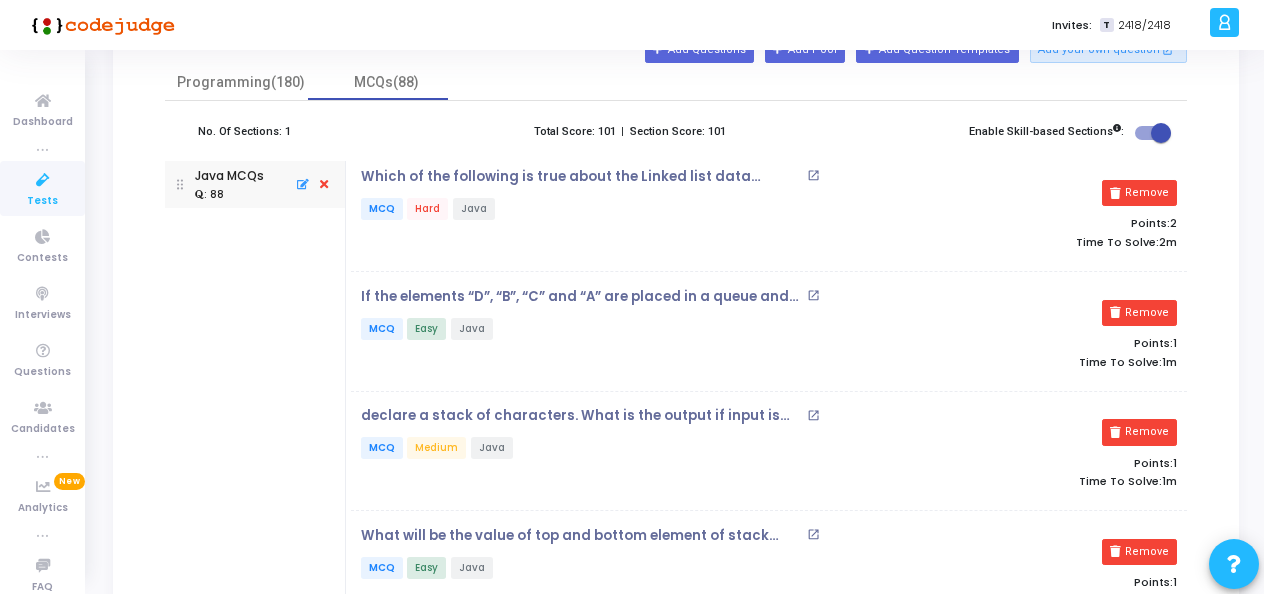 click on "Remove" at bounding box center (1139, 193) 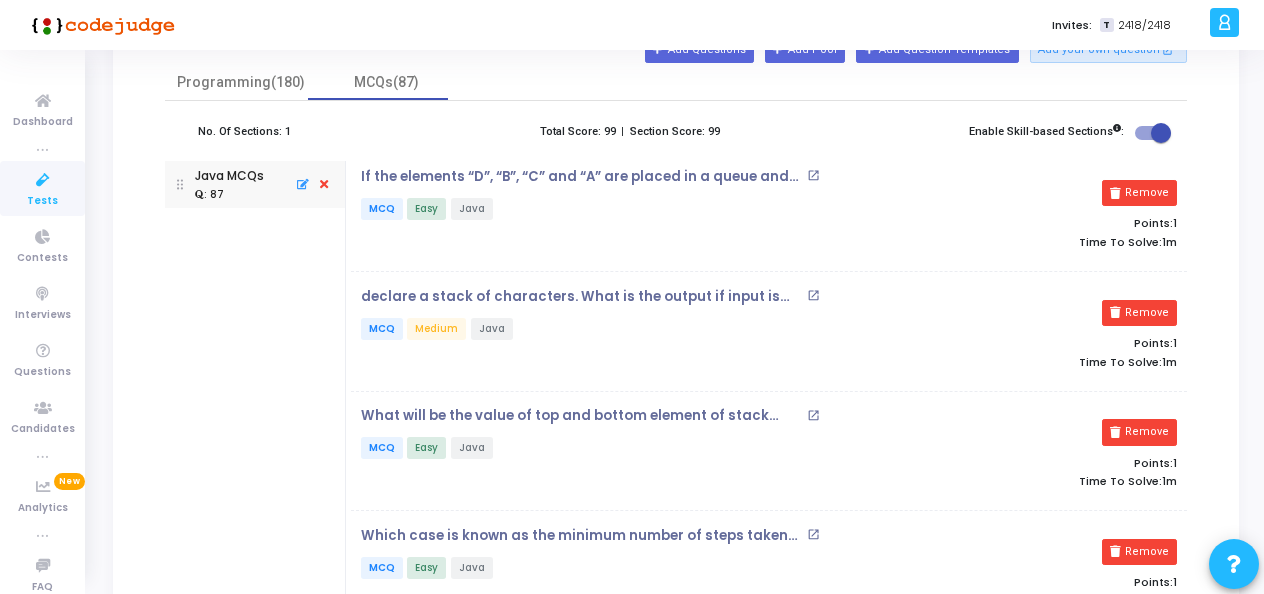 click on "Remove" at bounding box center (1139, 193) 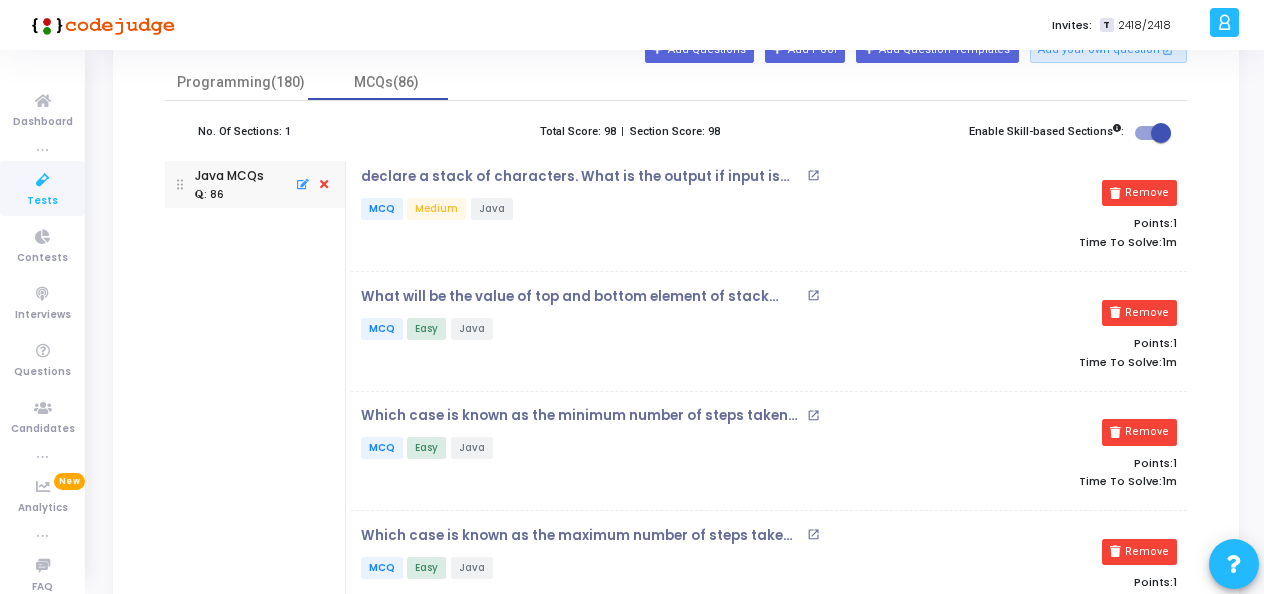 click on "Remove" at bounding box center (1139, 193) 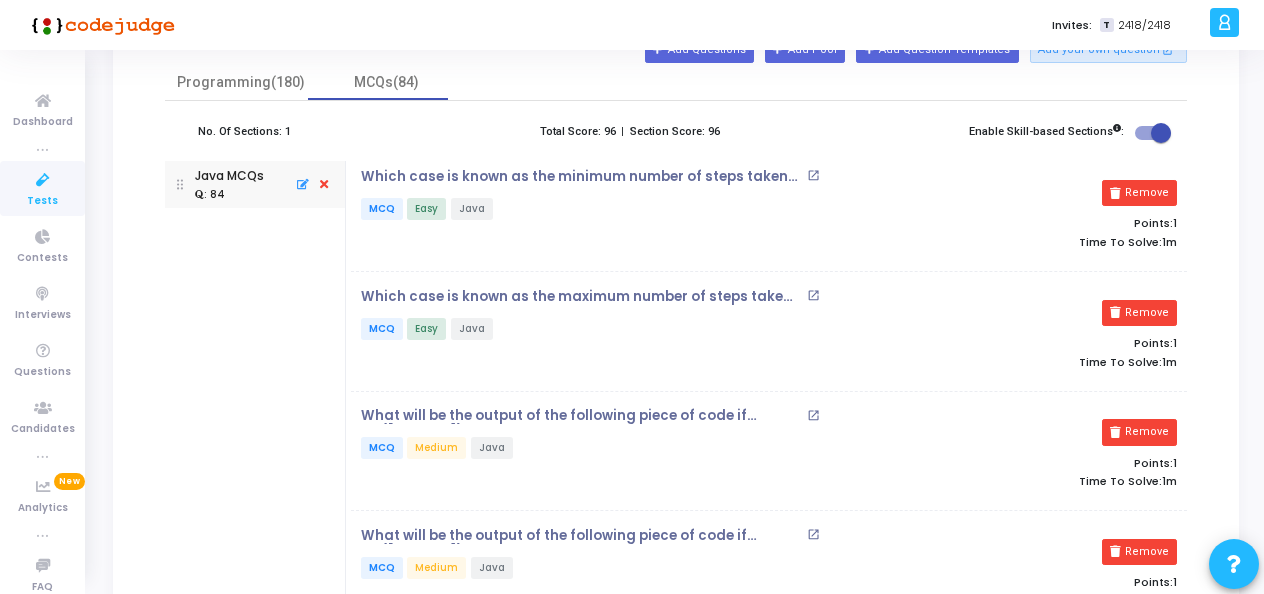 click on "Remove" at bounding box center [1139, 193] 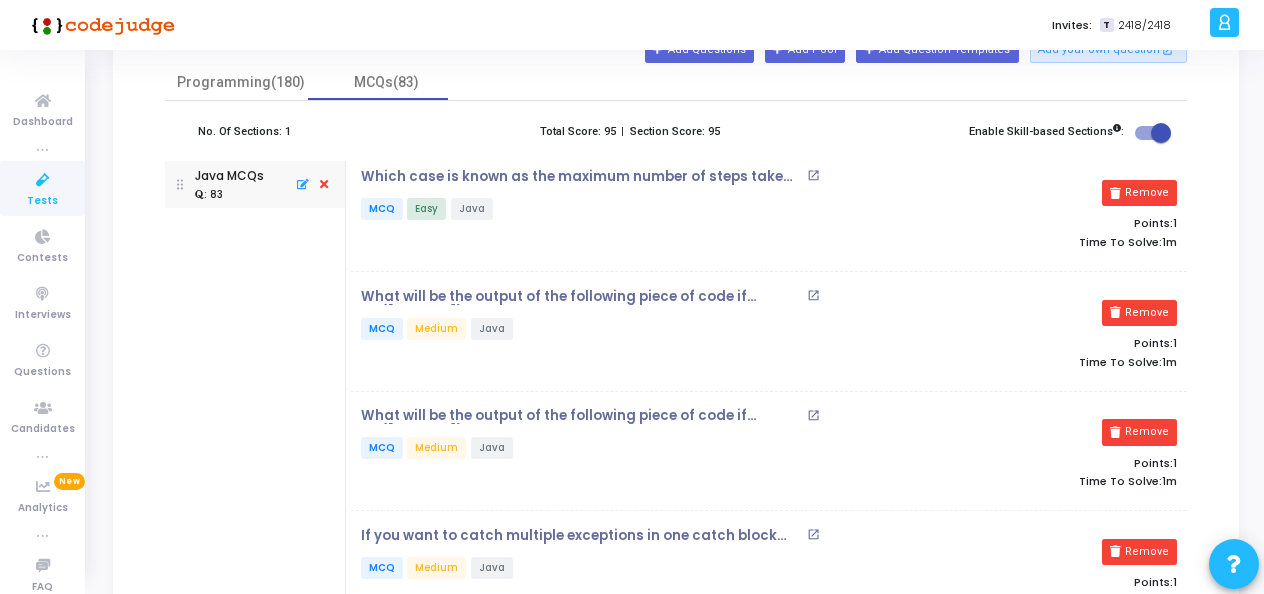 click on "Remove" at bounding box center [1139, 193] 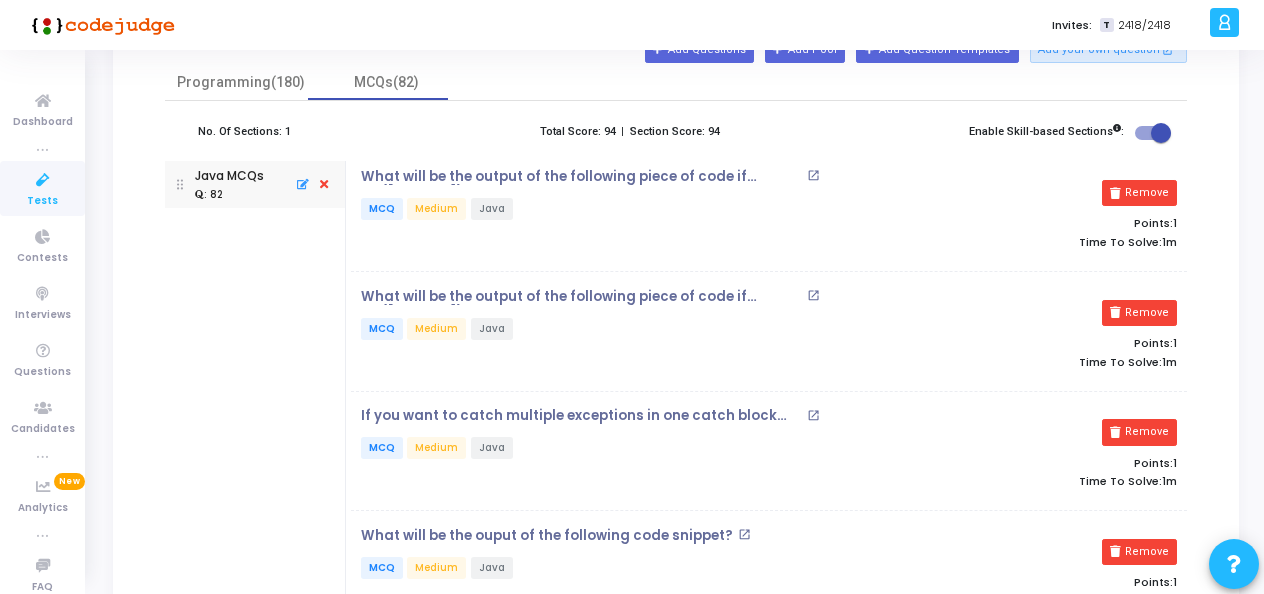 click on "Remove" at bounding box center [1139, 193] 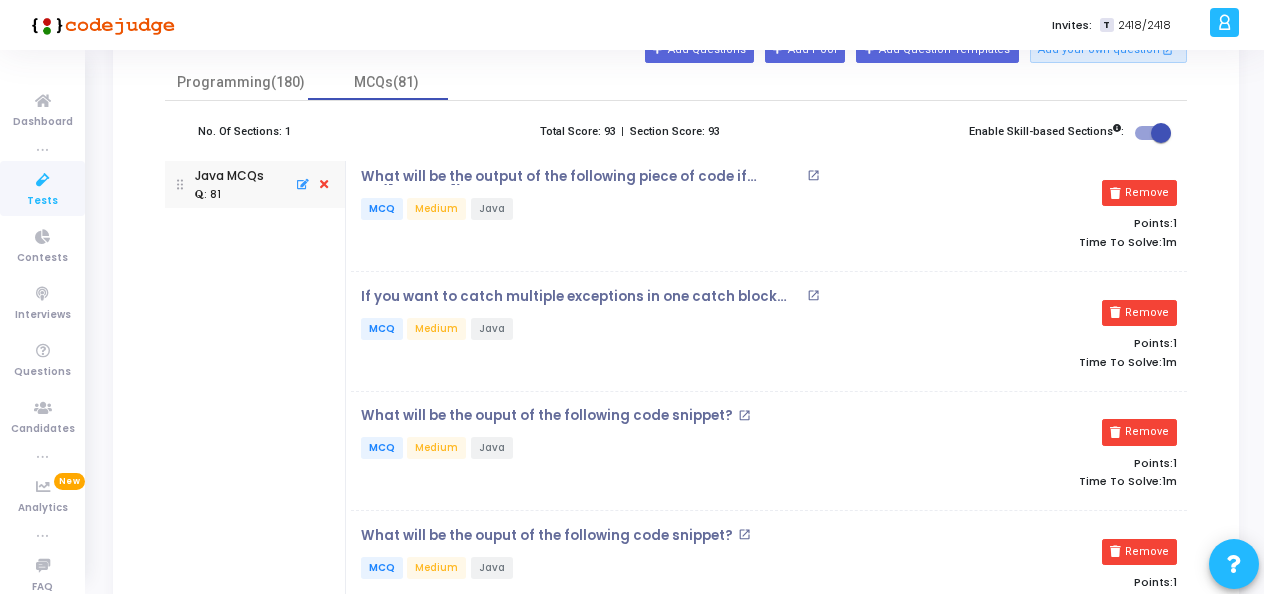 click on "Remove" at bounding box center (1139, 193) 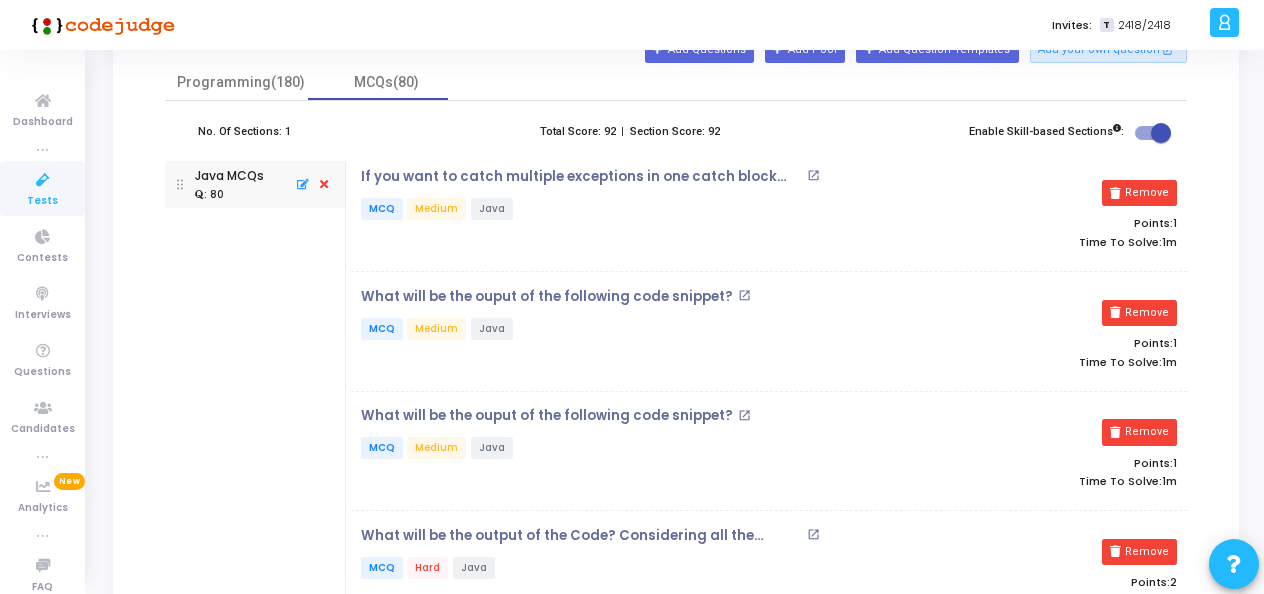 click on "Remove" at bounding box center [1139, 193] 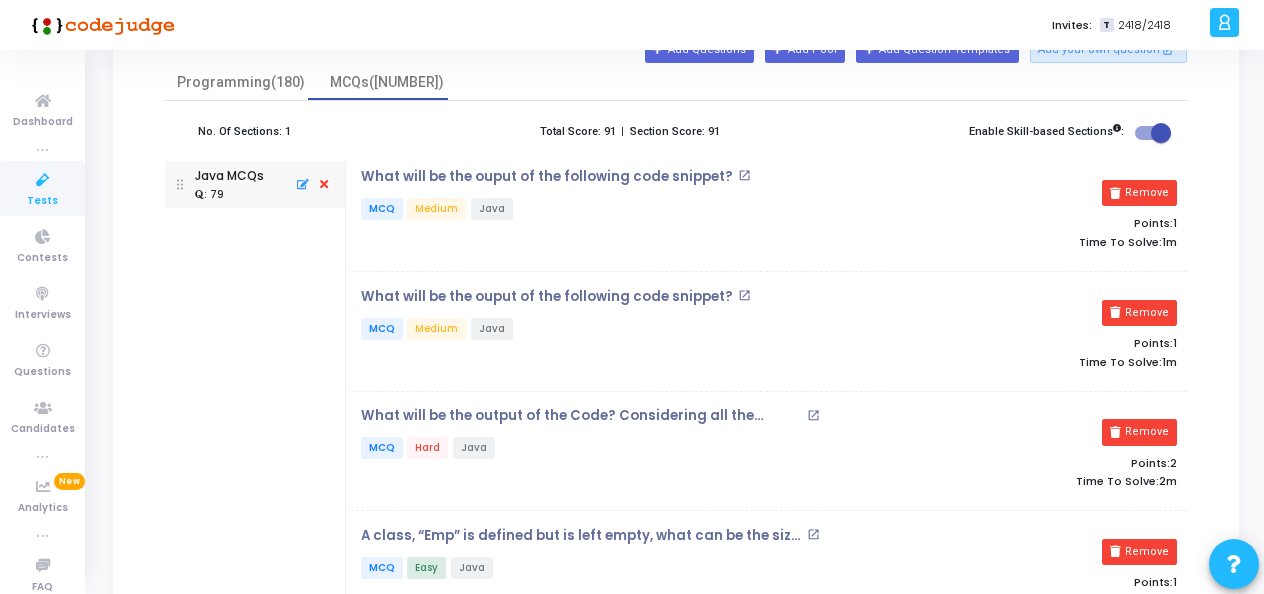 click on "Remove" at bounding box center (1139, 193) 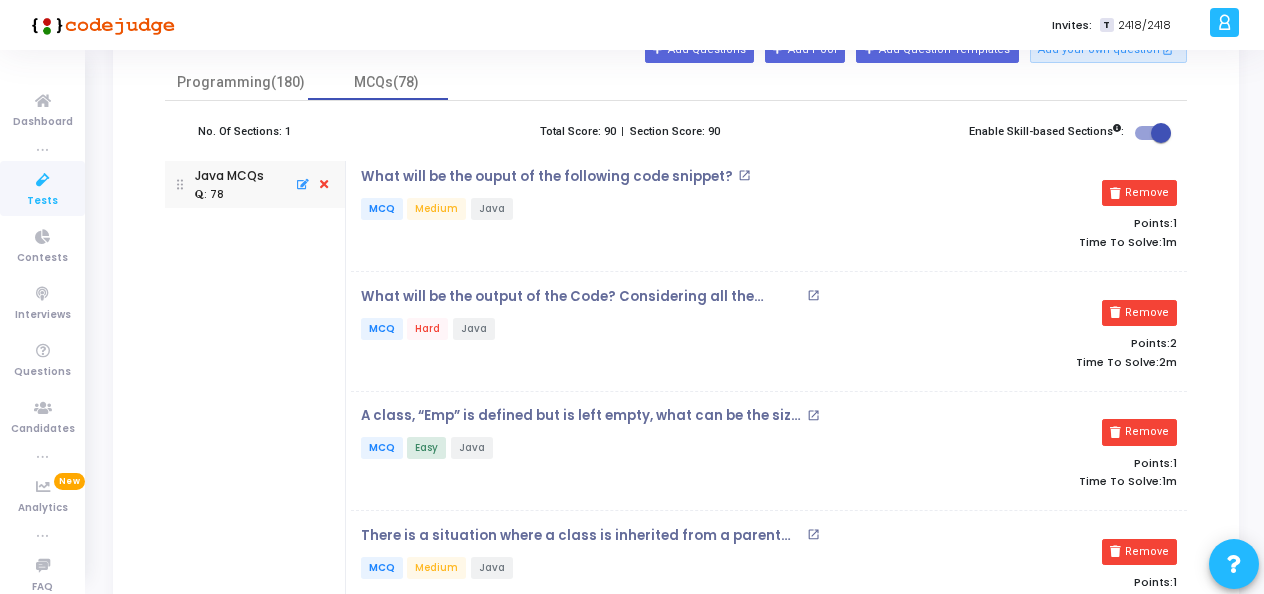 click on "Remove" at bounding box center [1139, 193] 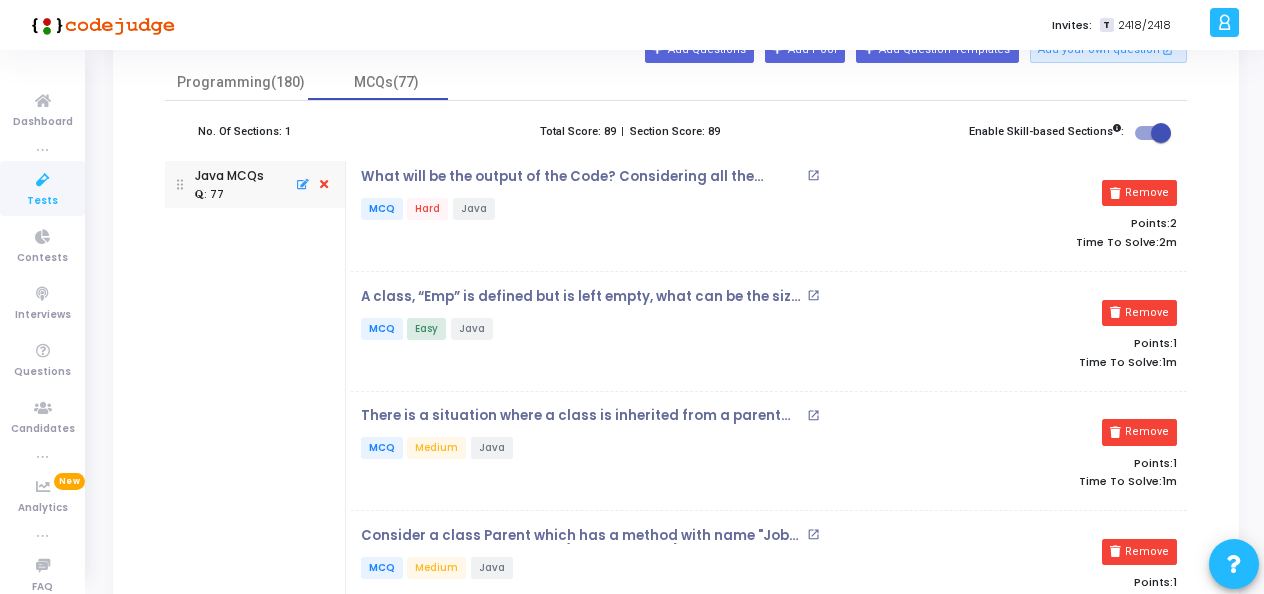 click on "Remove" at bounding box center (1139, 193) 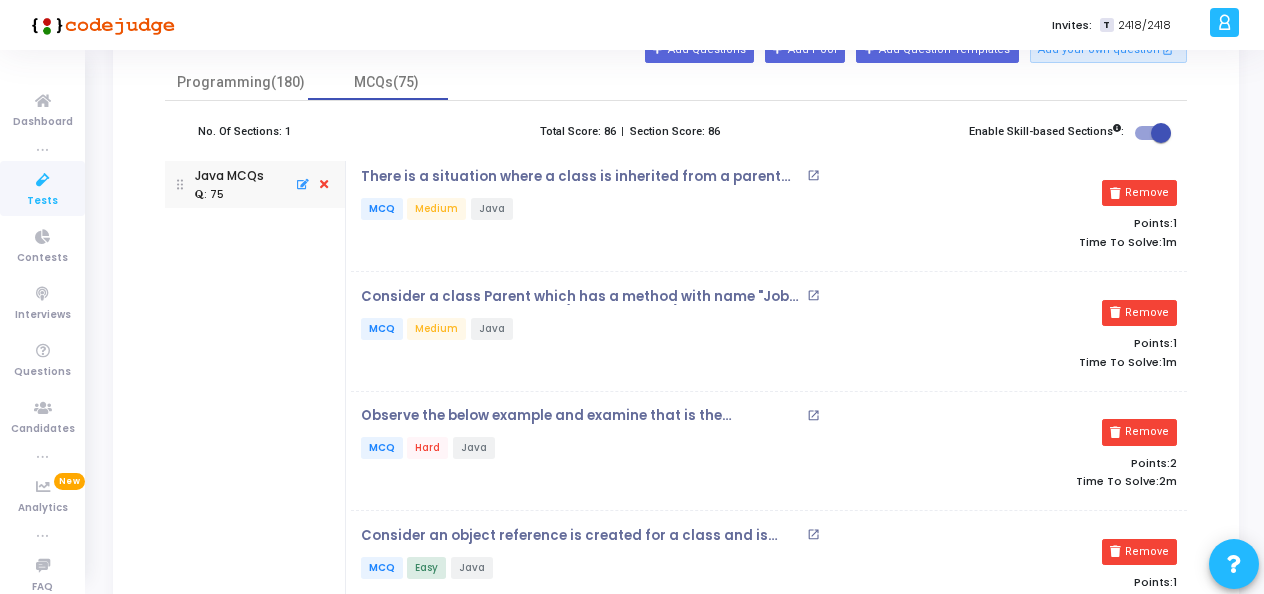click on "Remove" at bounding box center (1139, 193) 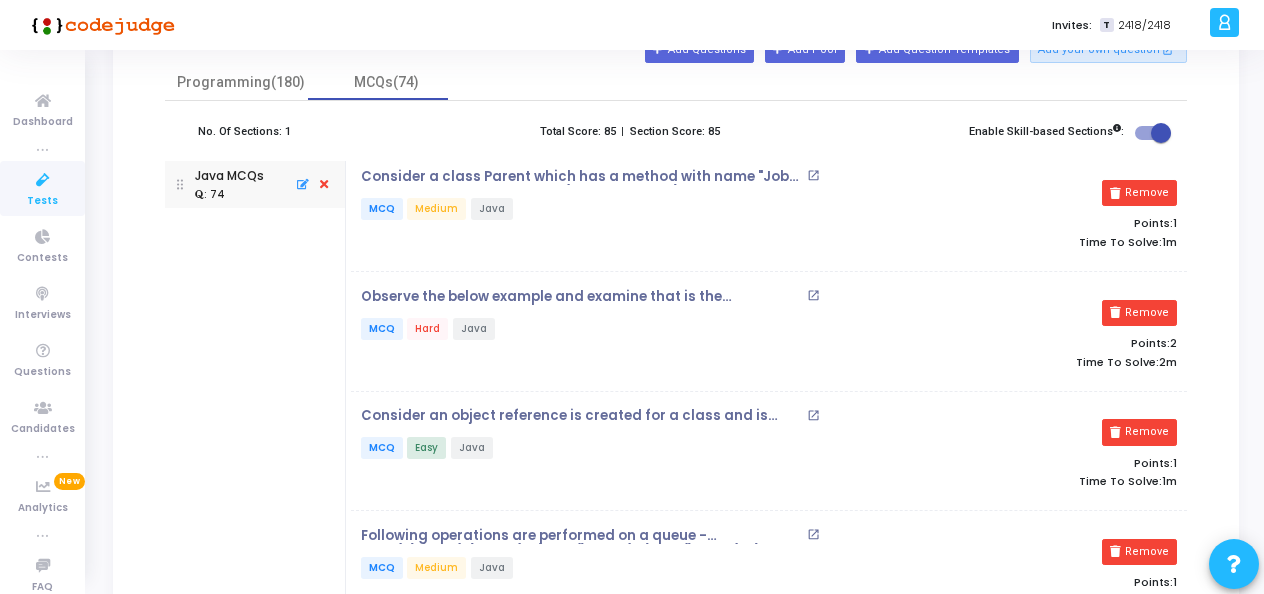 click on "Remove" at bounding box center (1139, 193) 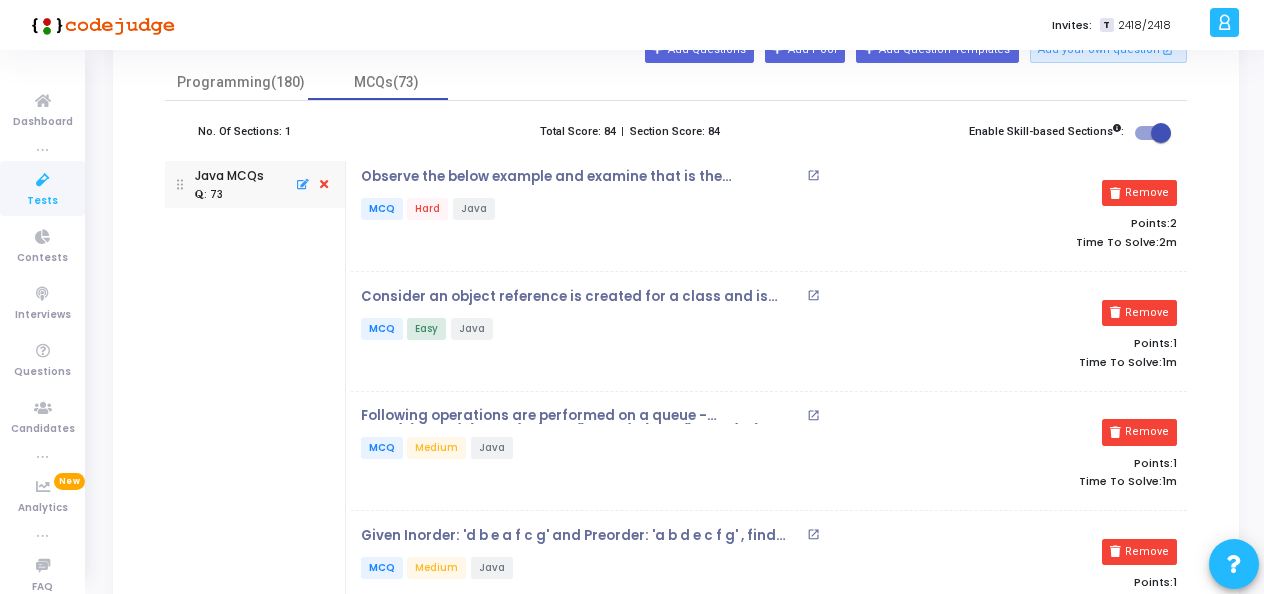 click on "Remove" at bounding box center [1139, 193] 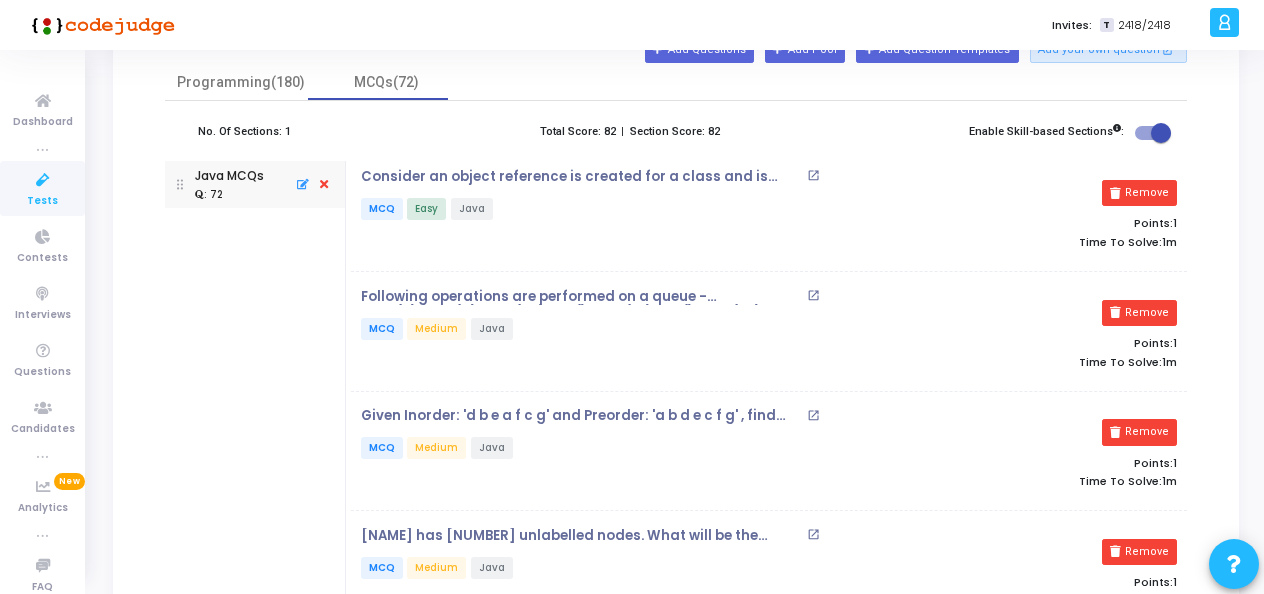 click on "Remove" at bounding box center (1139, 193) 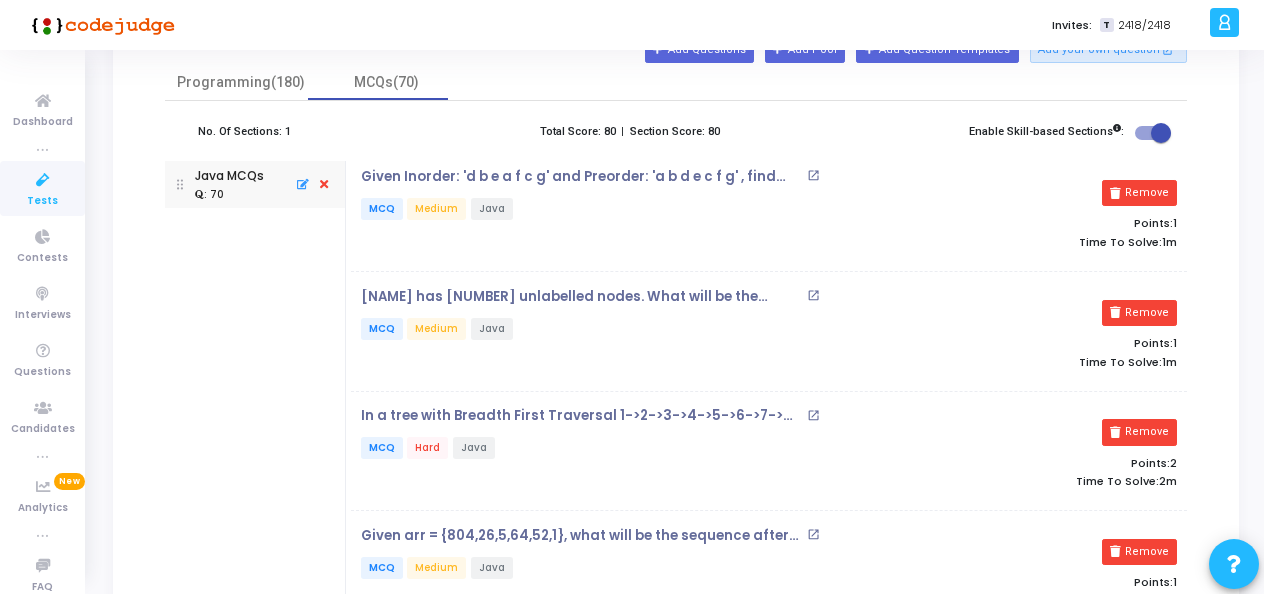 click on "Remove" at bounding box center (1139, 193) 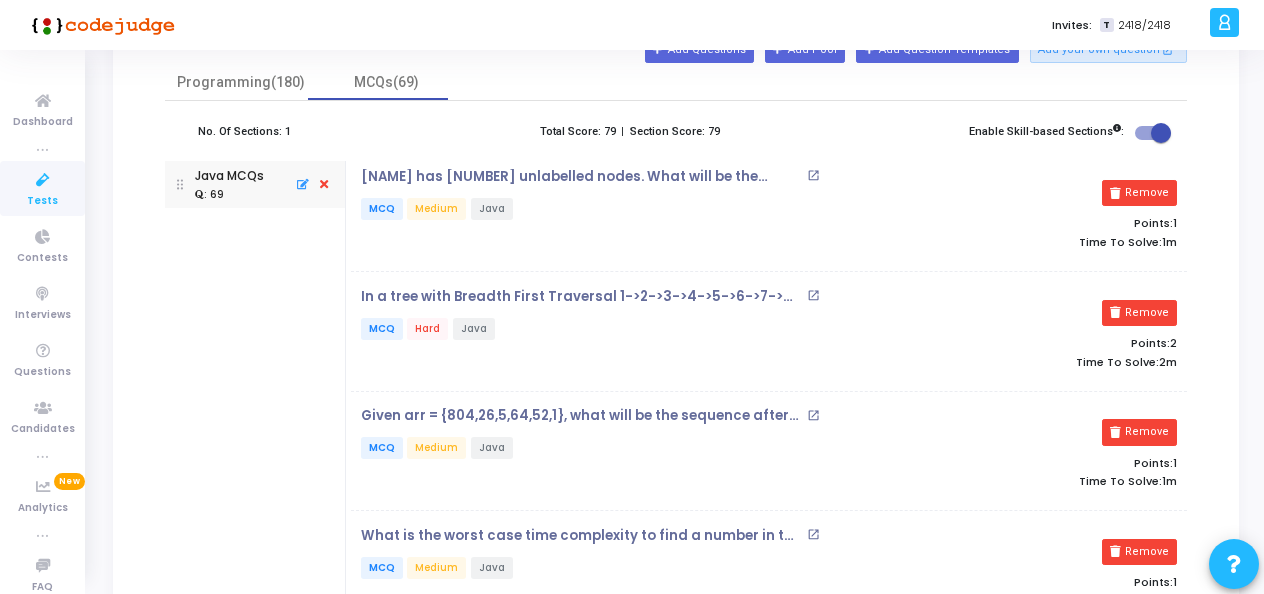 click on "Remove" at bounding box center [1139, 193] 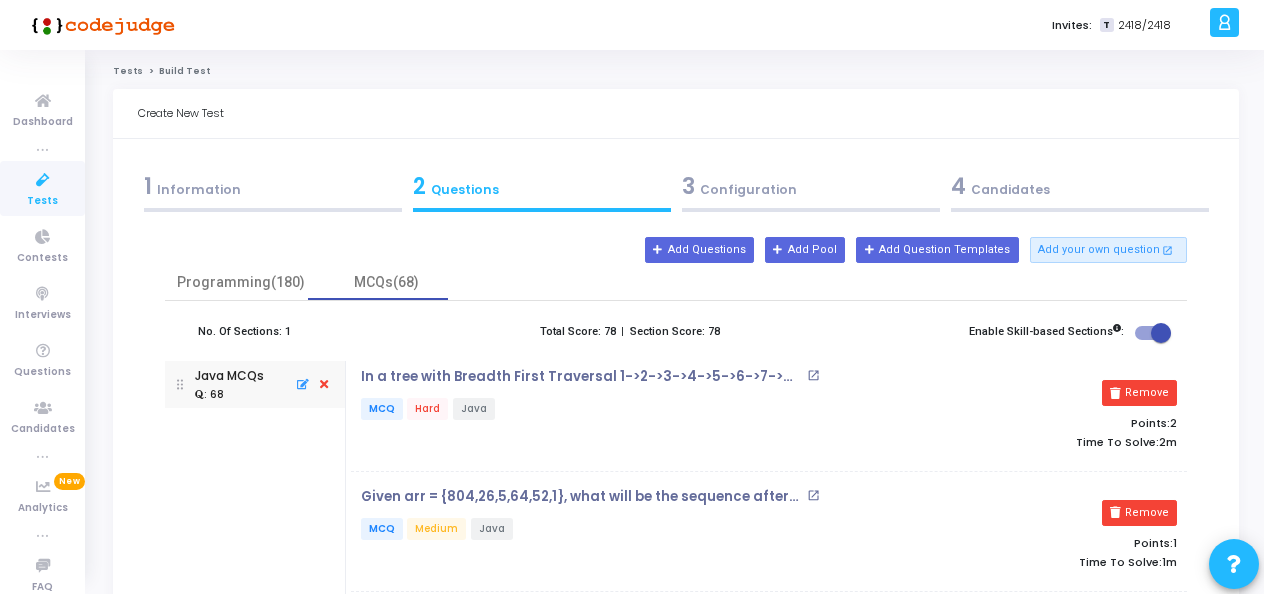 scroll, scrollTop: 100, scrollLeft: 0, axis: vertical 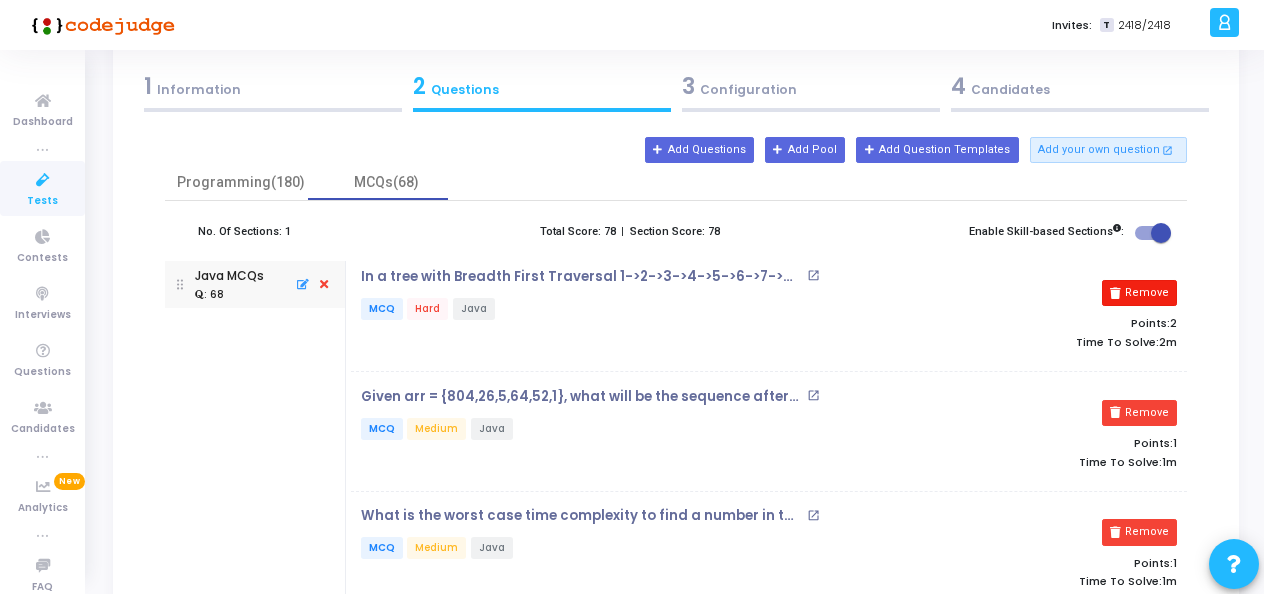 click on "Remove" at bounding box center (1139, 293) 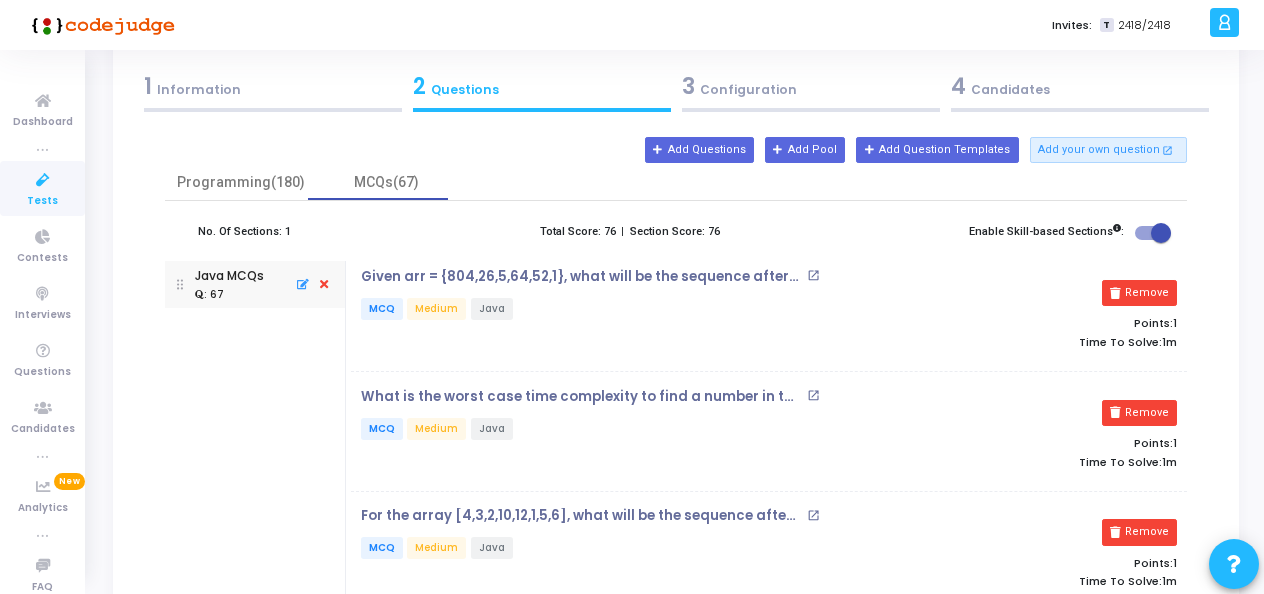 click on "Remove" at bounding box center (1139, 293) 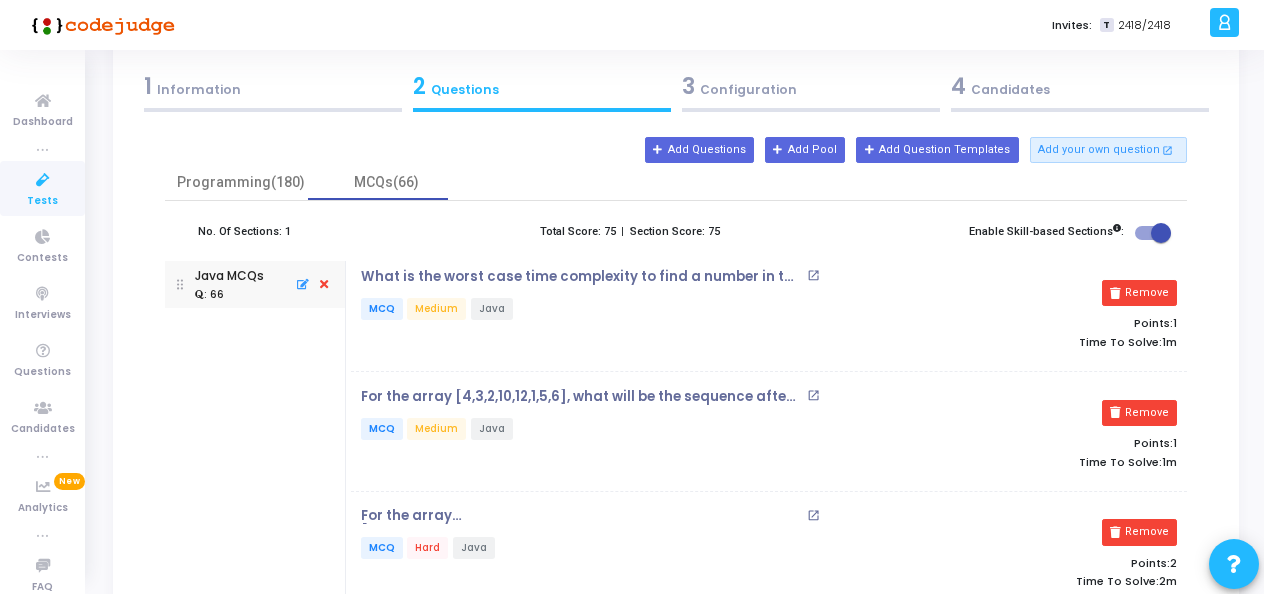 click on "Remove" at bounding box center [1139, 293] 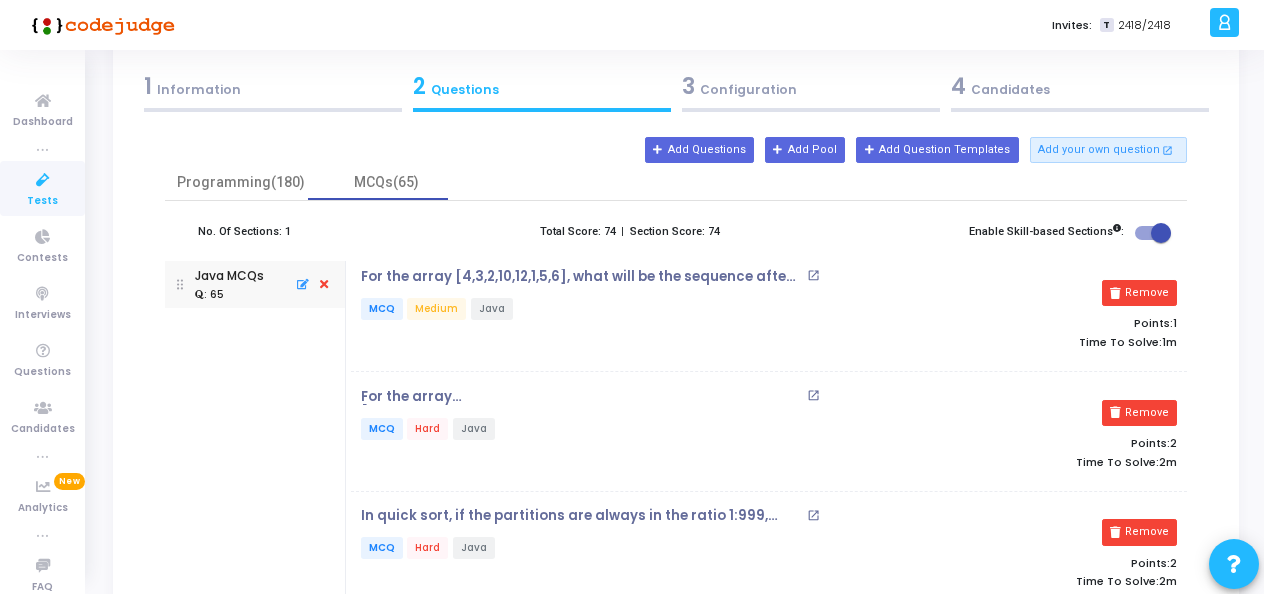 click on "Remove" at bounding box center (1139, 293) 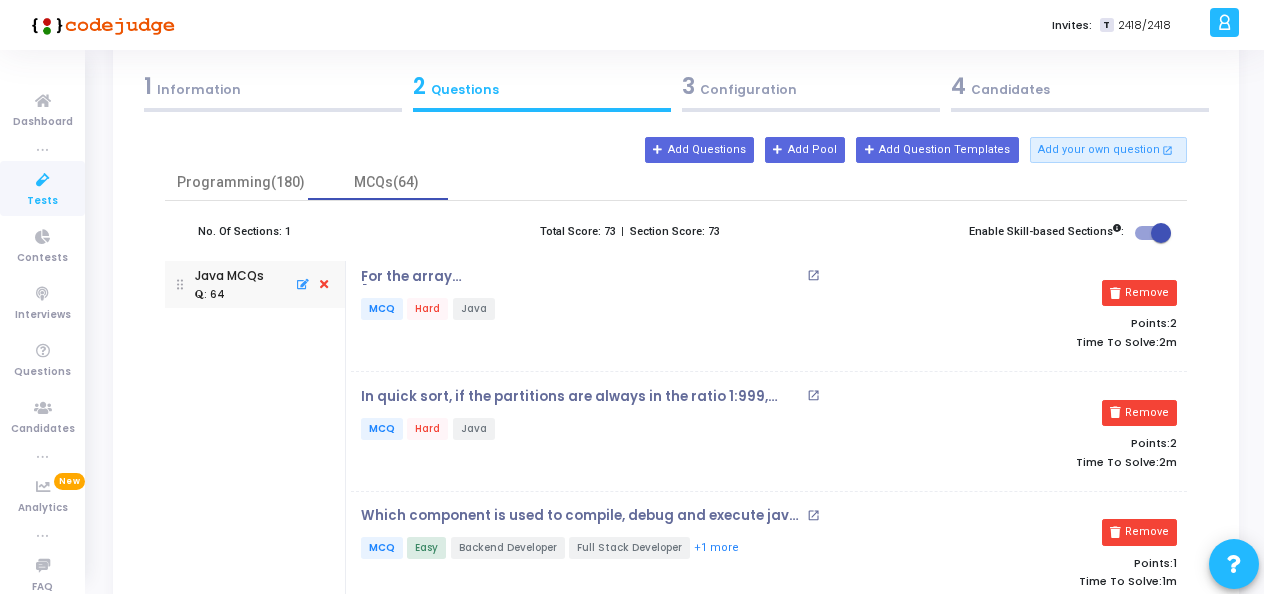 click on "Remove" at bounding box center (1139, 293) 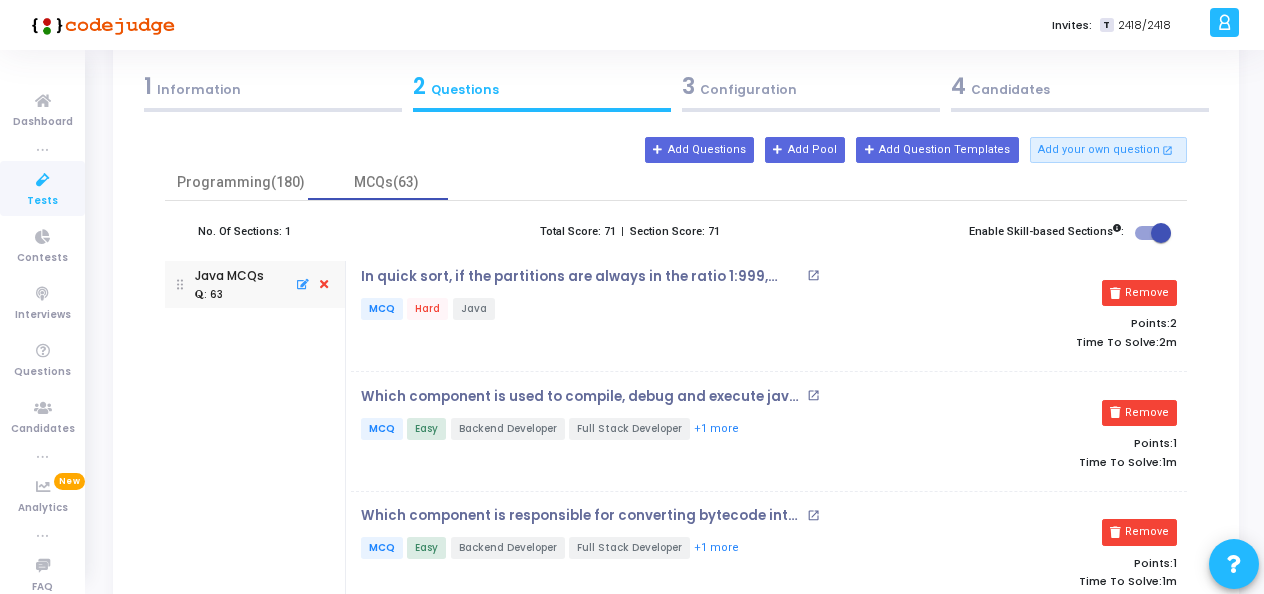 click on "Remove" at bounding box center (1139, 293) 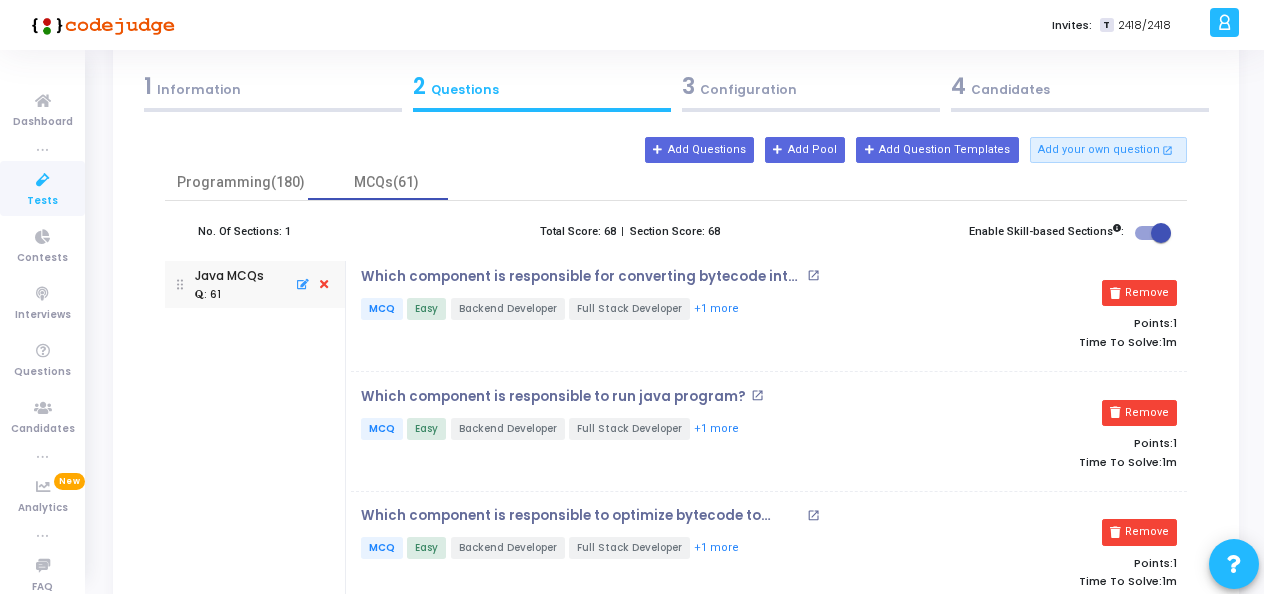 click on "Remove" at bounding box center (1139, 293) 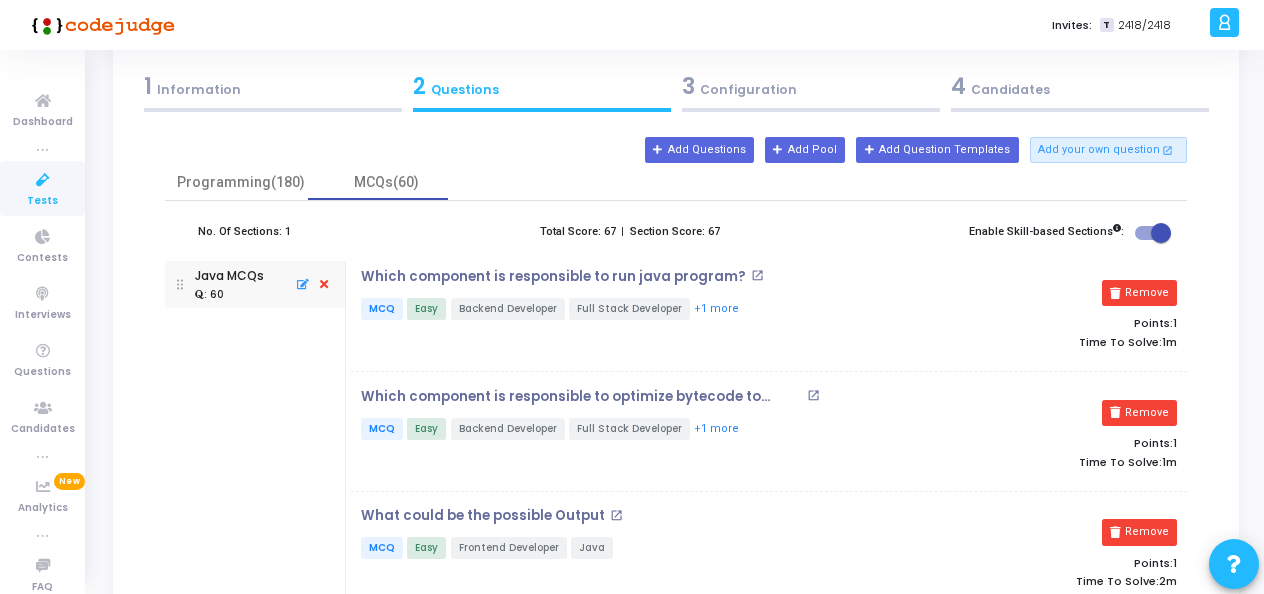 click on "Remove" at bounding box center [1139, 293] 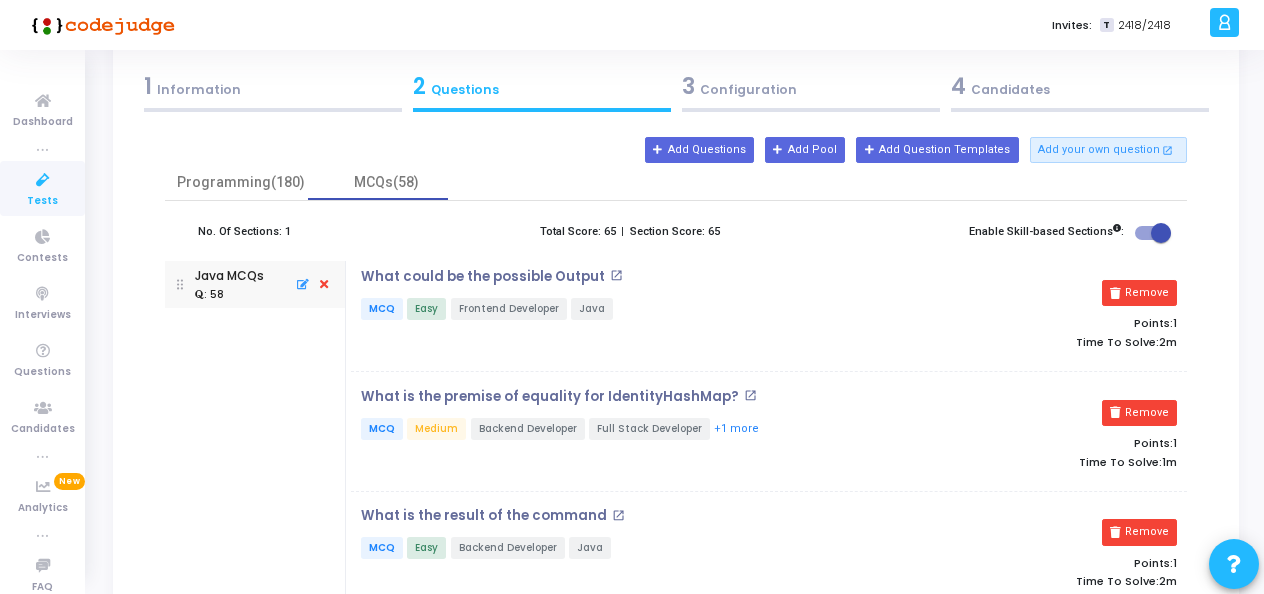 click on "Remove" at bounding box center [1139, 293] 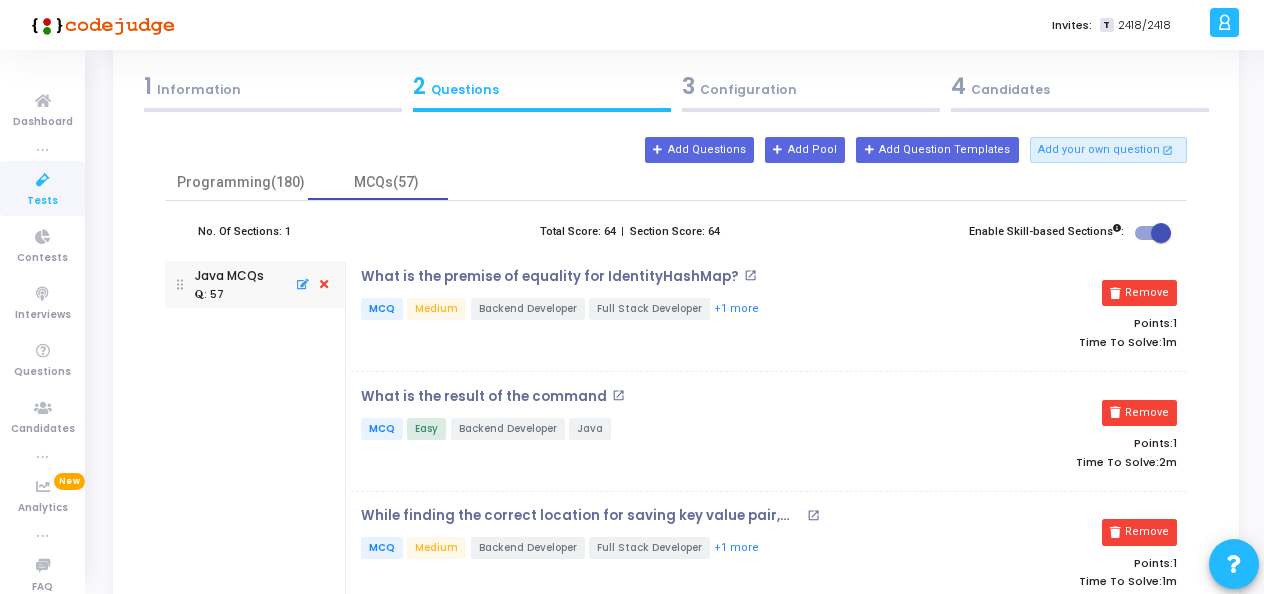 click on "Remove" at bounding box center [1139, 293] 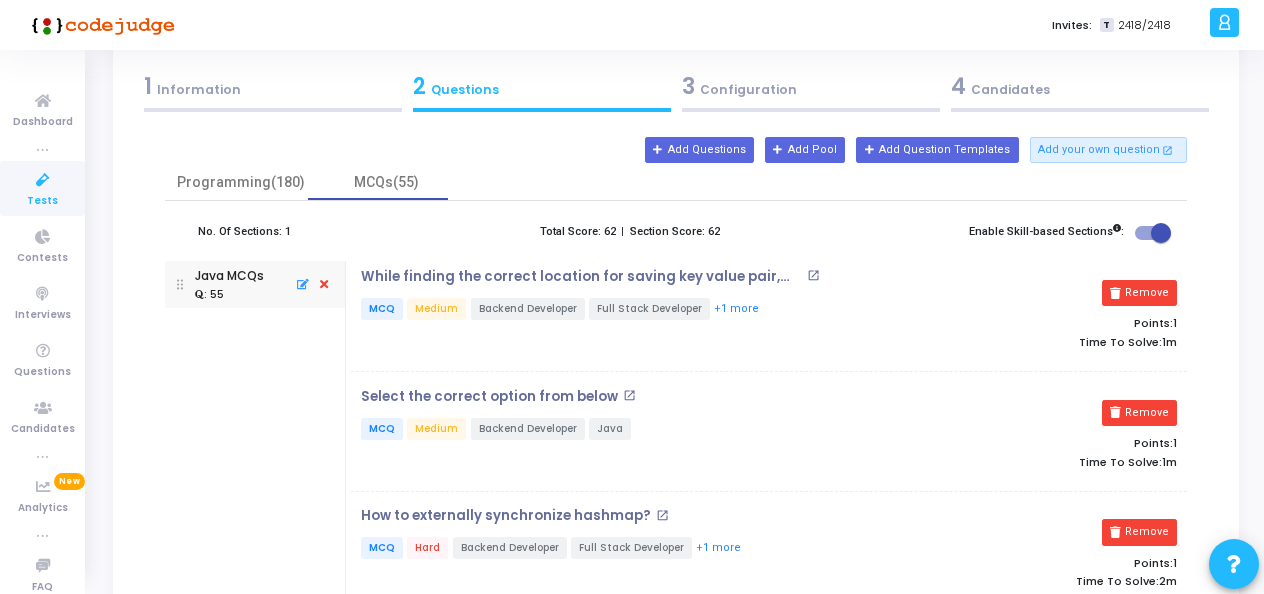 click on "Remove" at bounding box center [1139, 293] 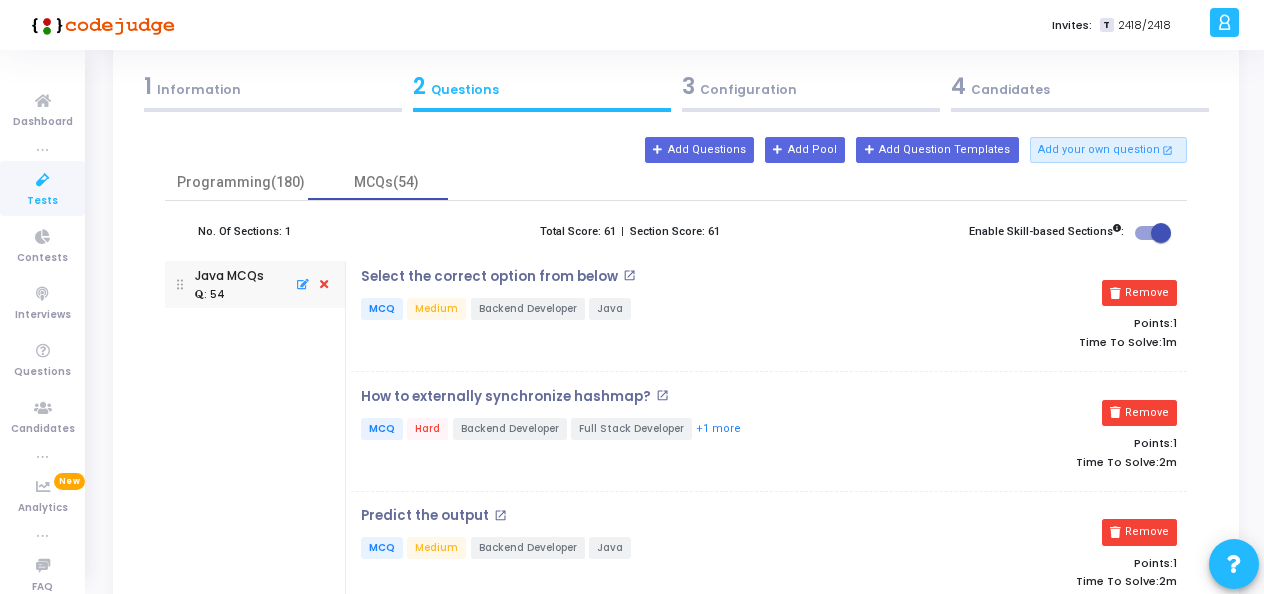 click on "Remove" at bounding box center [1139, 293] 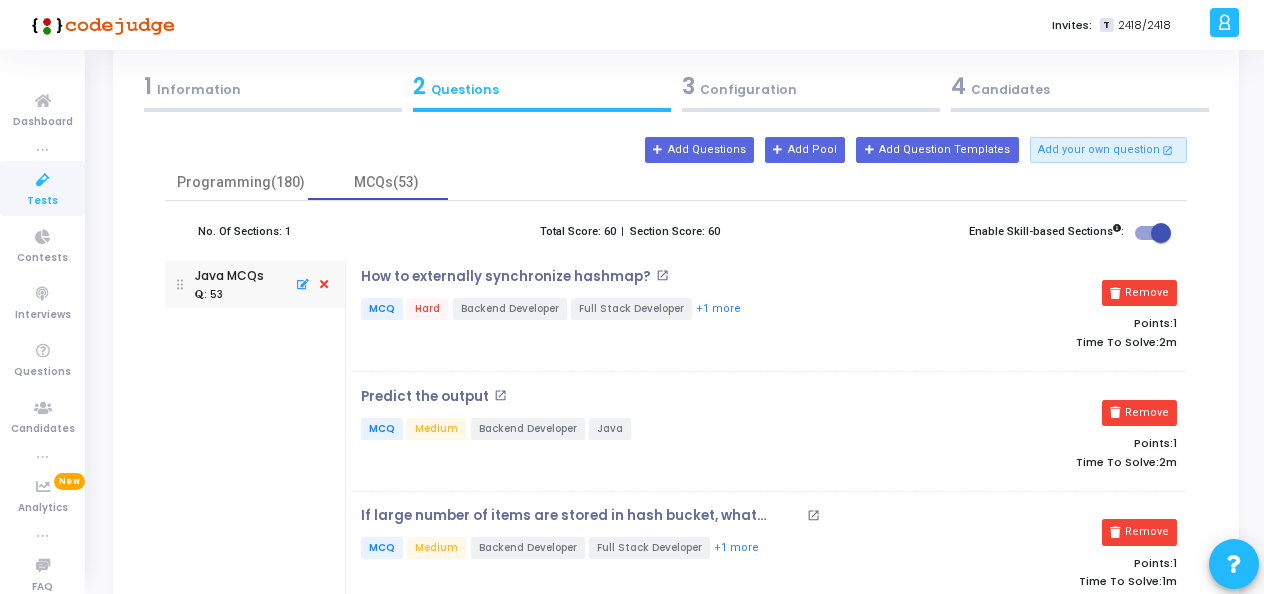 click on "Remove" at bounding box center (1139, 293) 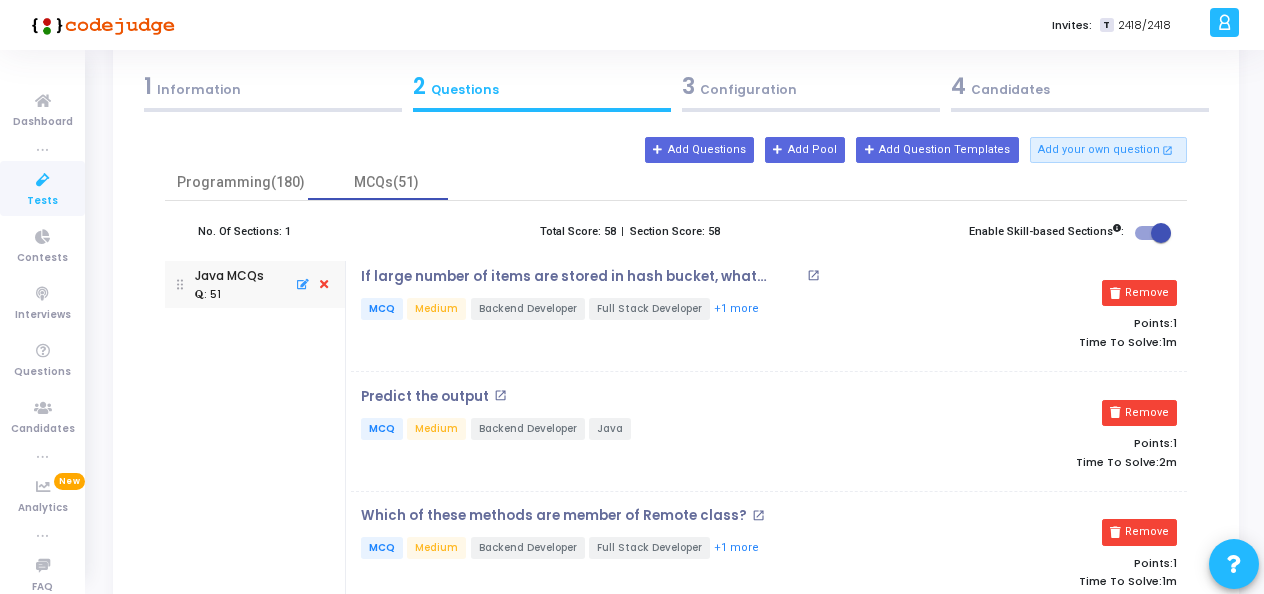 click on "Remove" at bounding box center (1139, 293) 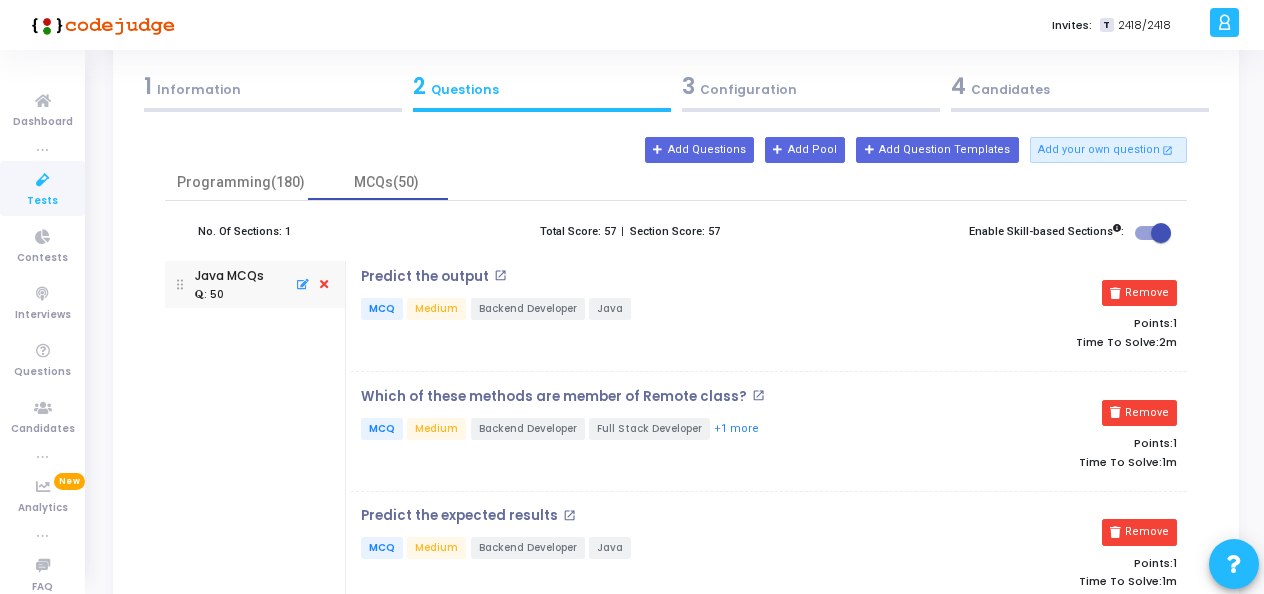 click on "Remove" at bounding box center (1139, 293) 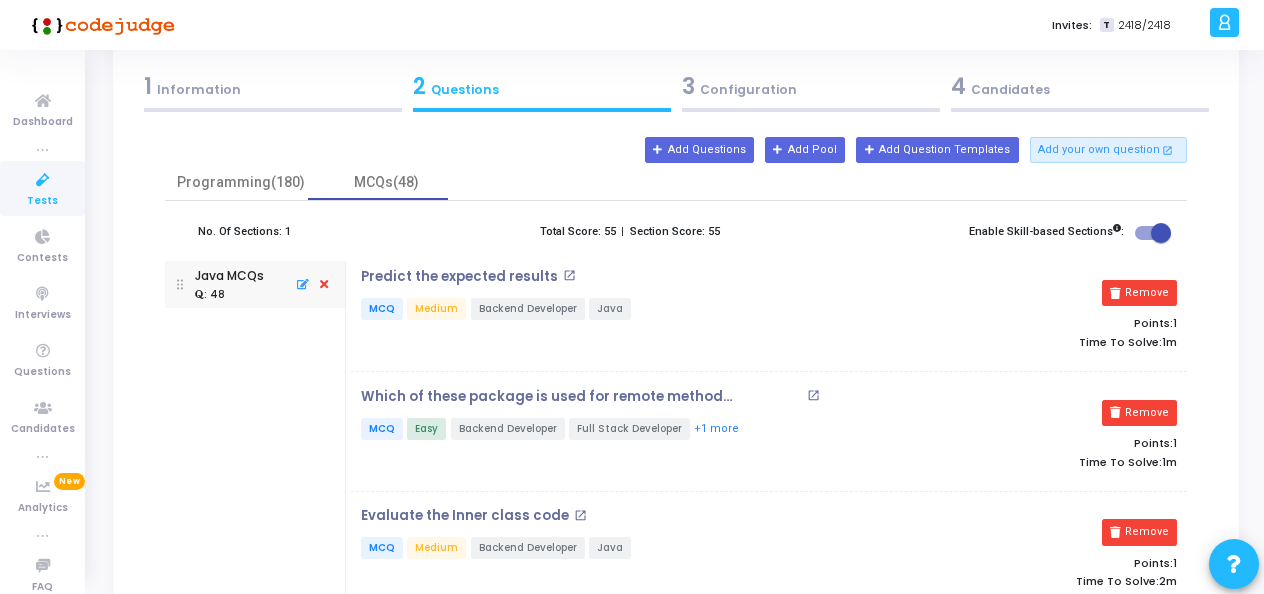 click on "Remove" at bounding box center [1139, 293] 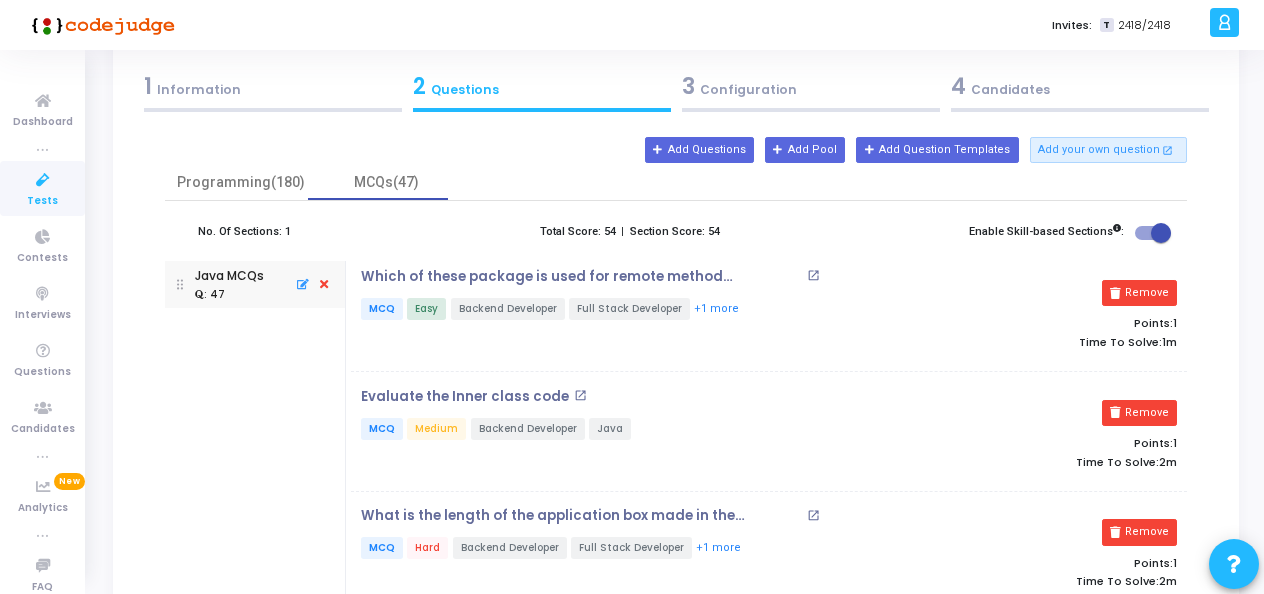 click on "Remove" at bounding box center (1139, 293) 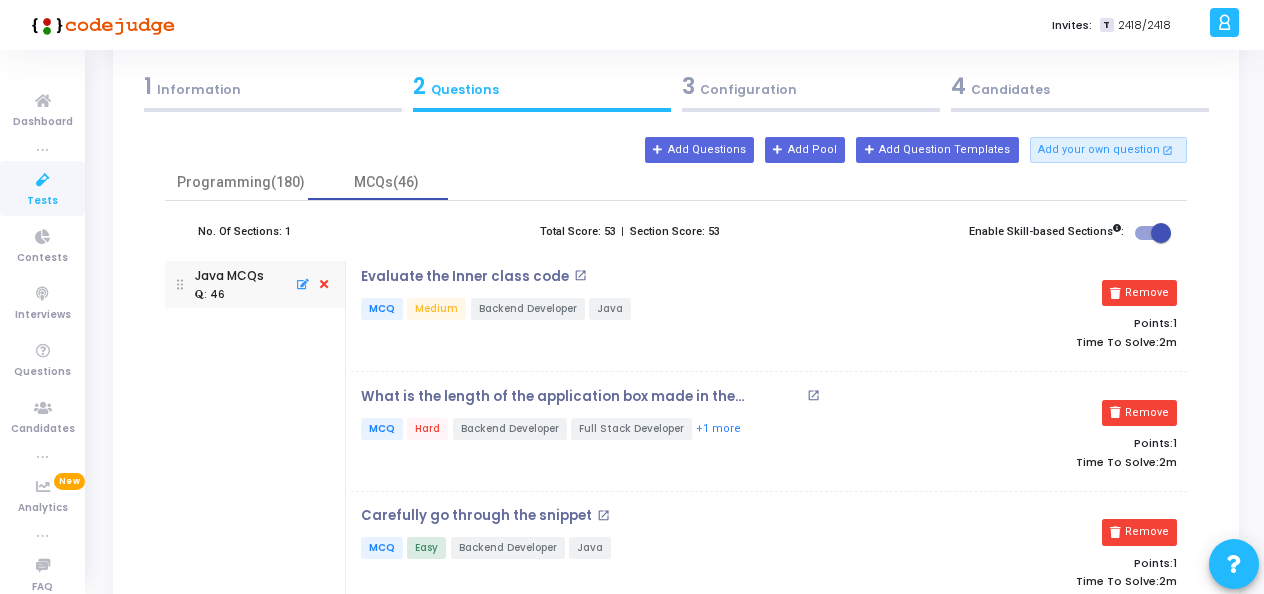 click on "Remove" at bounding box center [1139, 293] 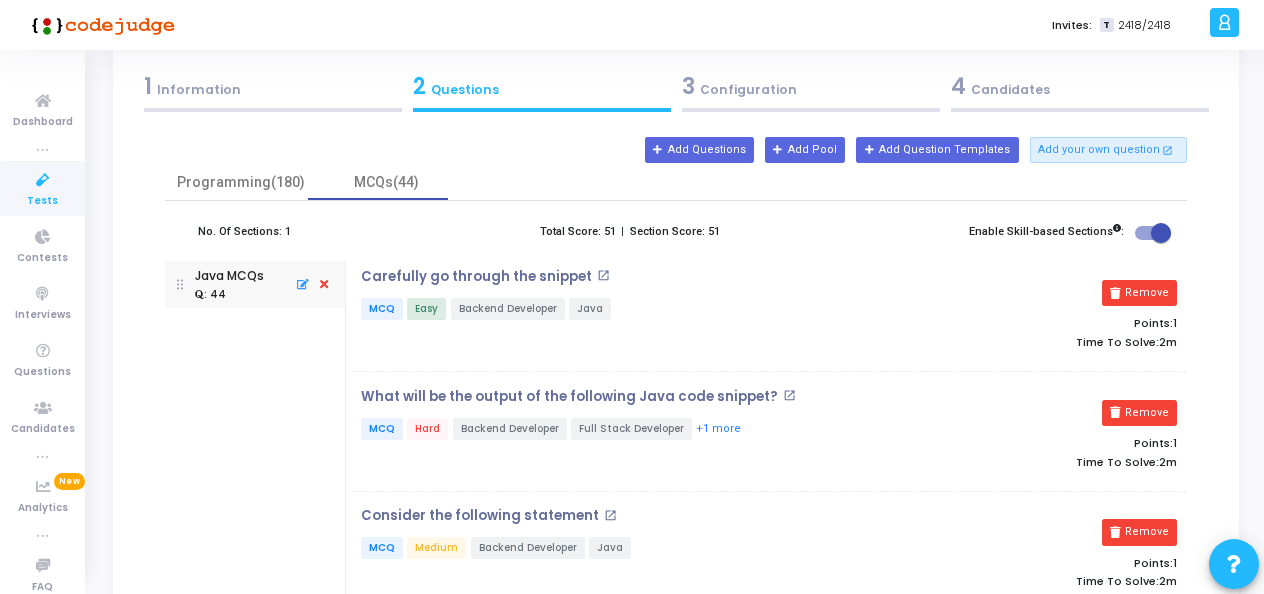 click on "Remove" at bounding box center (1139, 293) 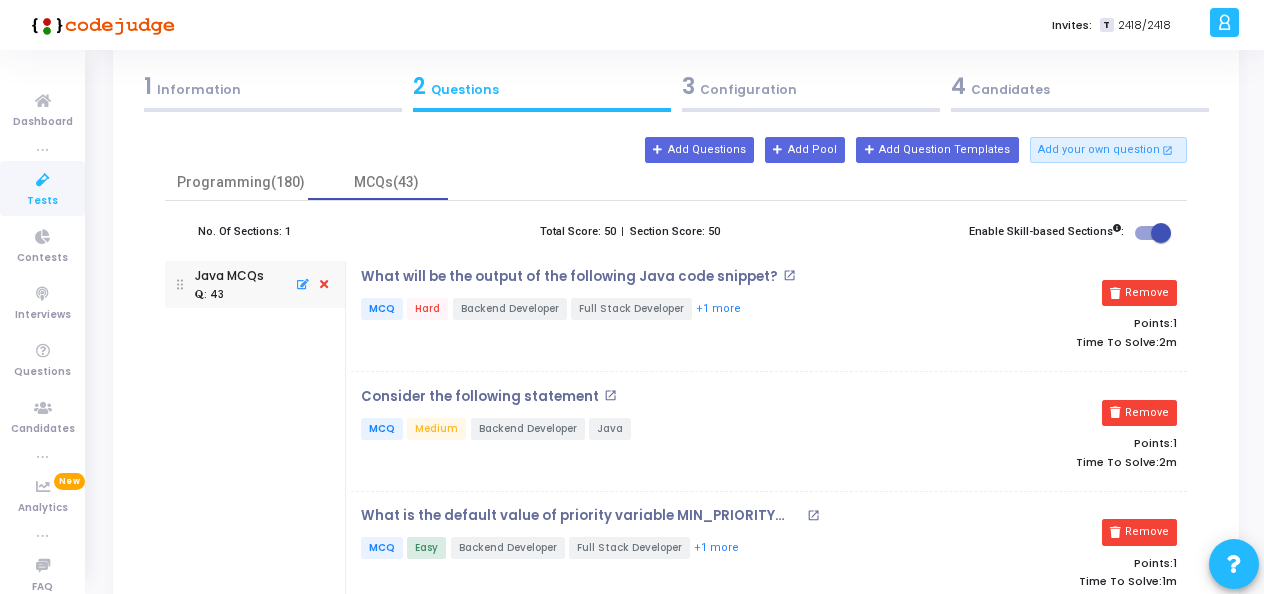click on "Remove" at bounding box center (1139, 293) 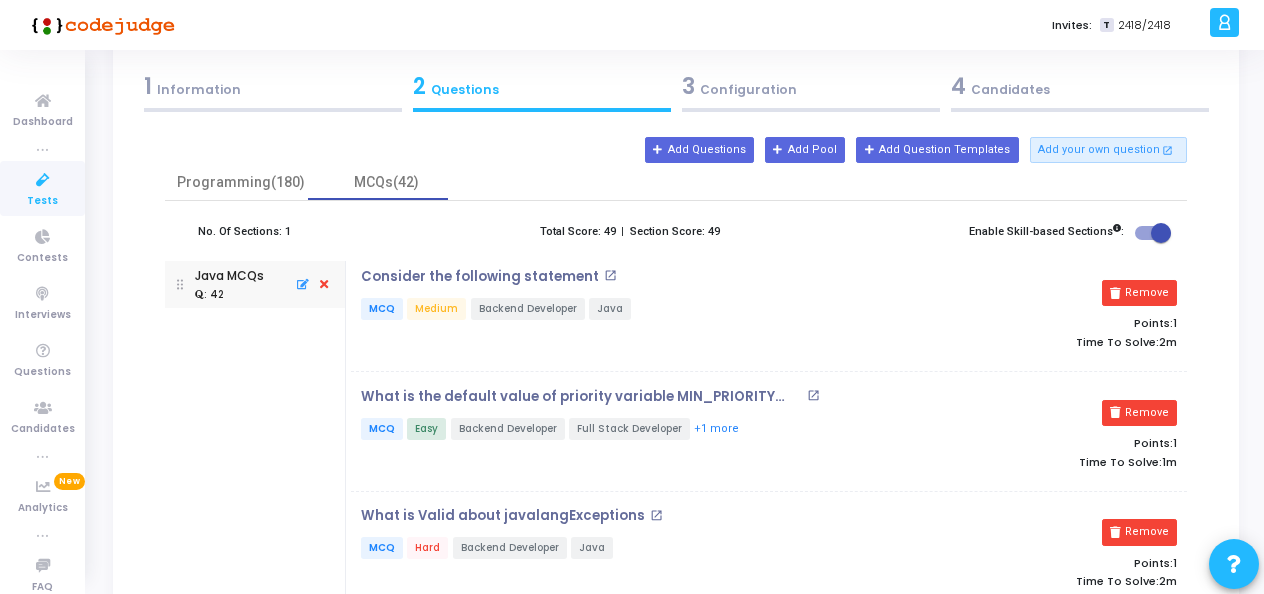 click on "Remove" at bounding box center [1139, 293] 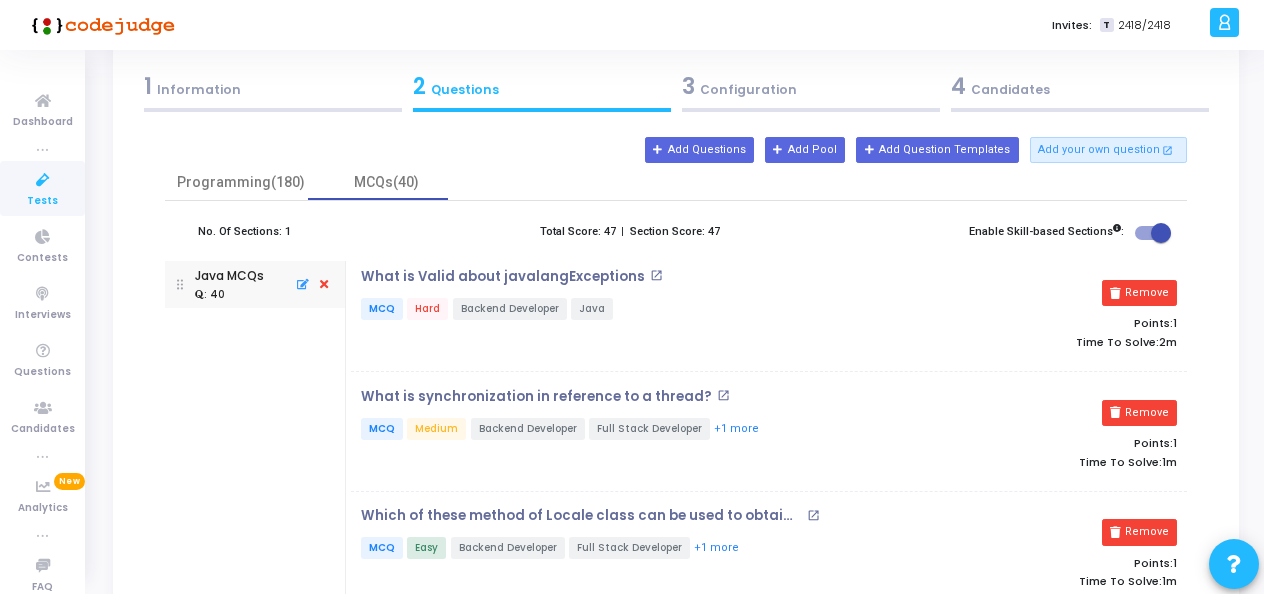 click on "Remove" at bounding box center [1139, 293] 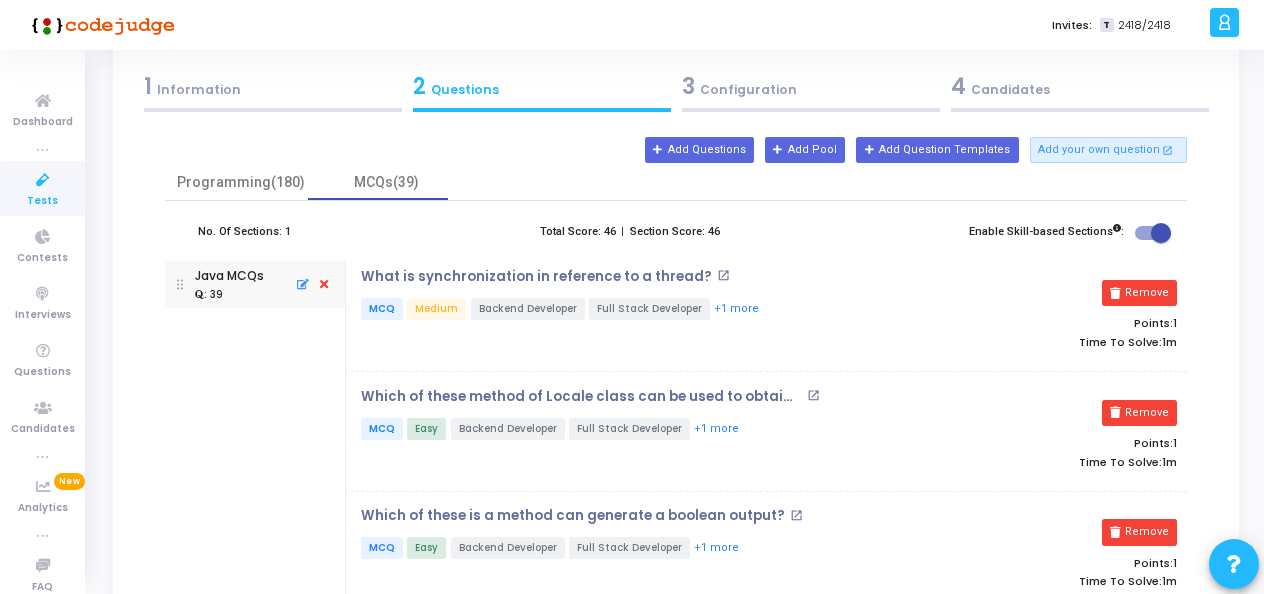 click on "Remove" at bounding box center (1139, 293) 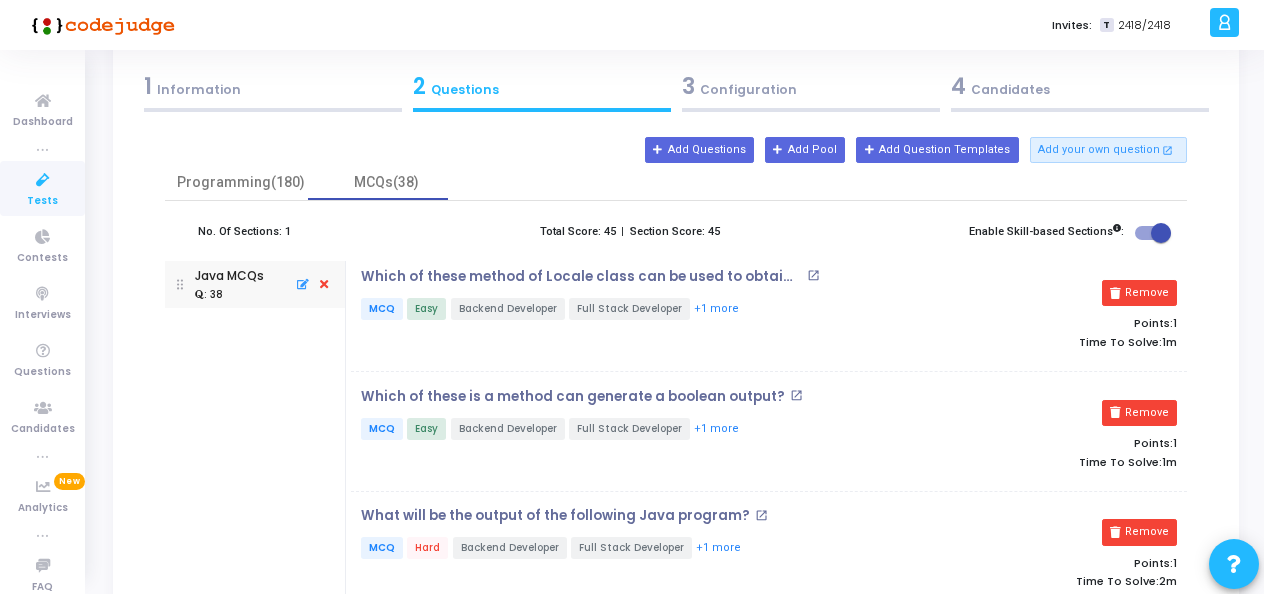 click on "Remove" at bounding box center [1139, 293] 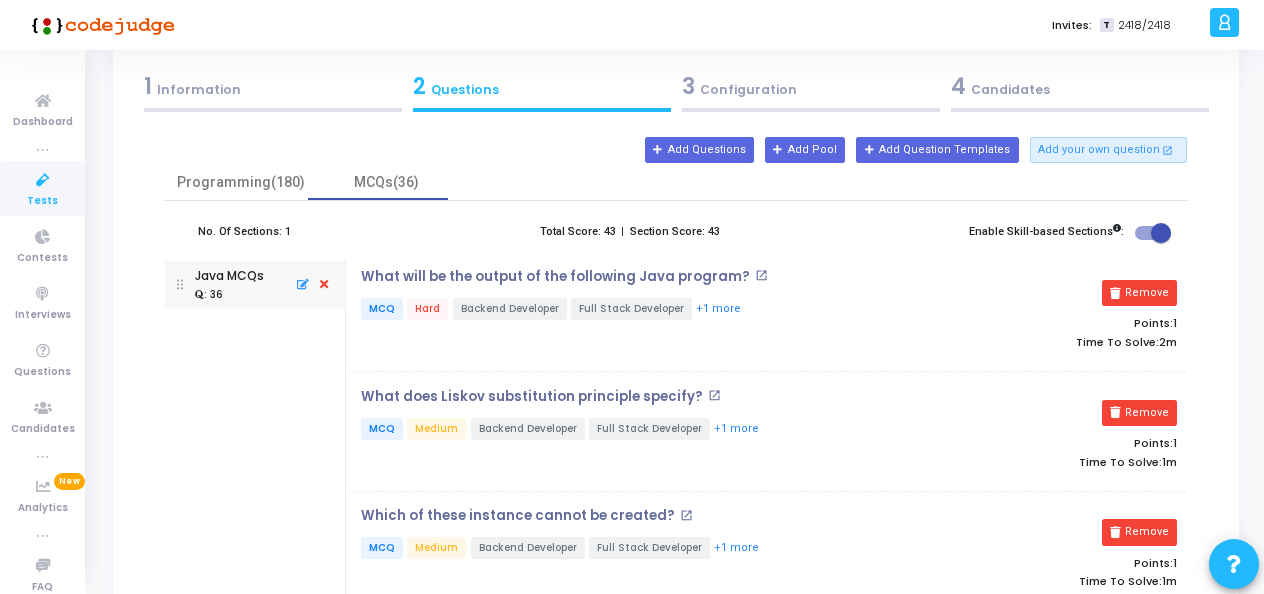 click on "Remove" at bounding box center (1139, 293) 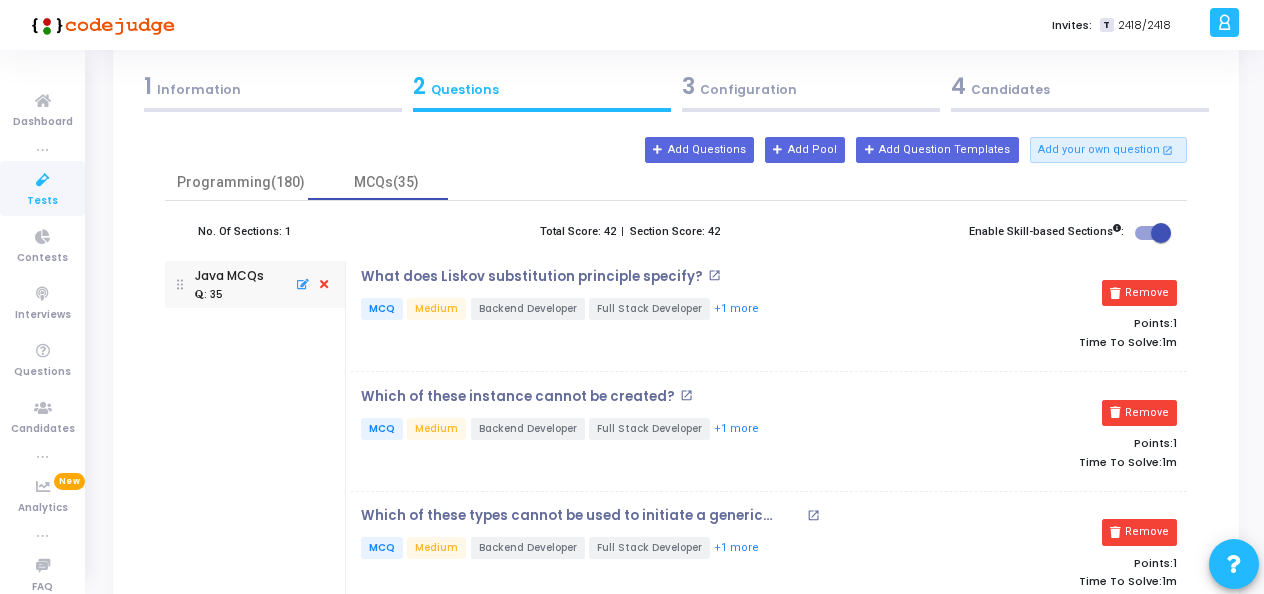 click on "Remove" at bounding box center [1139, 293] 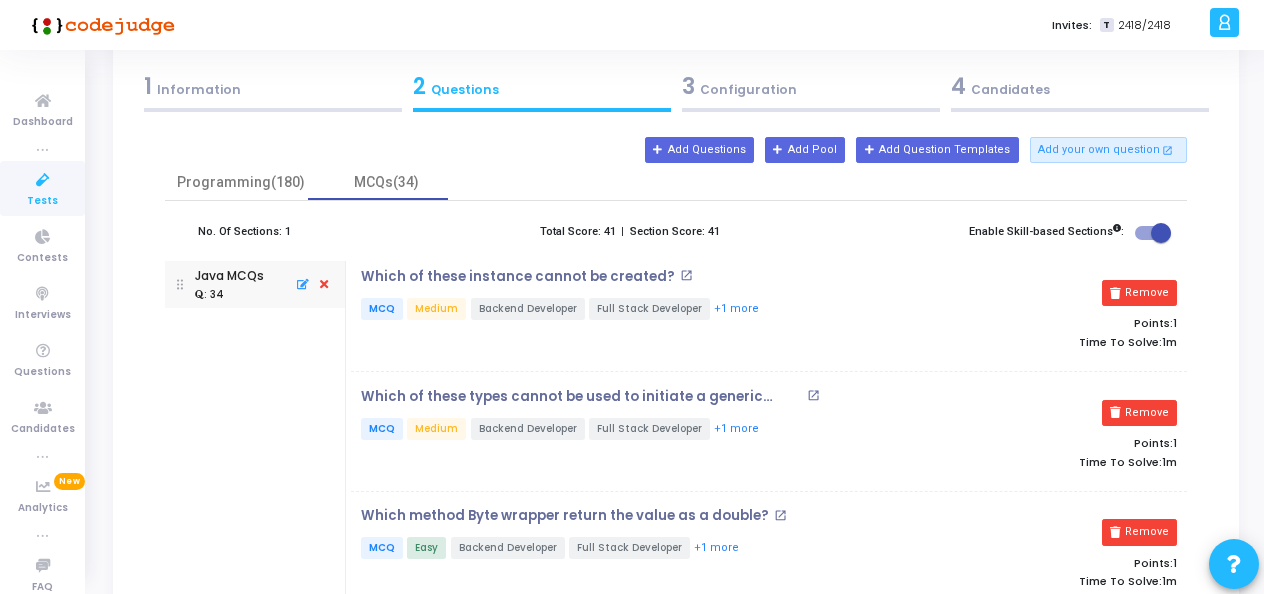 click on "Remove" at bounding box center (1139, 293) 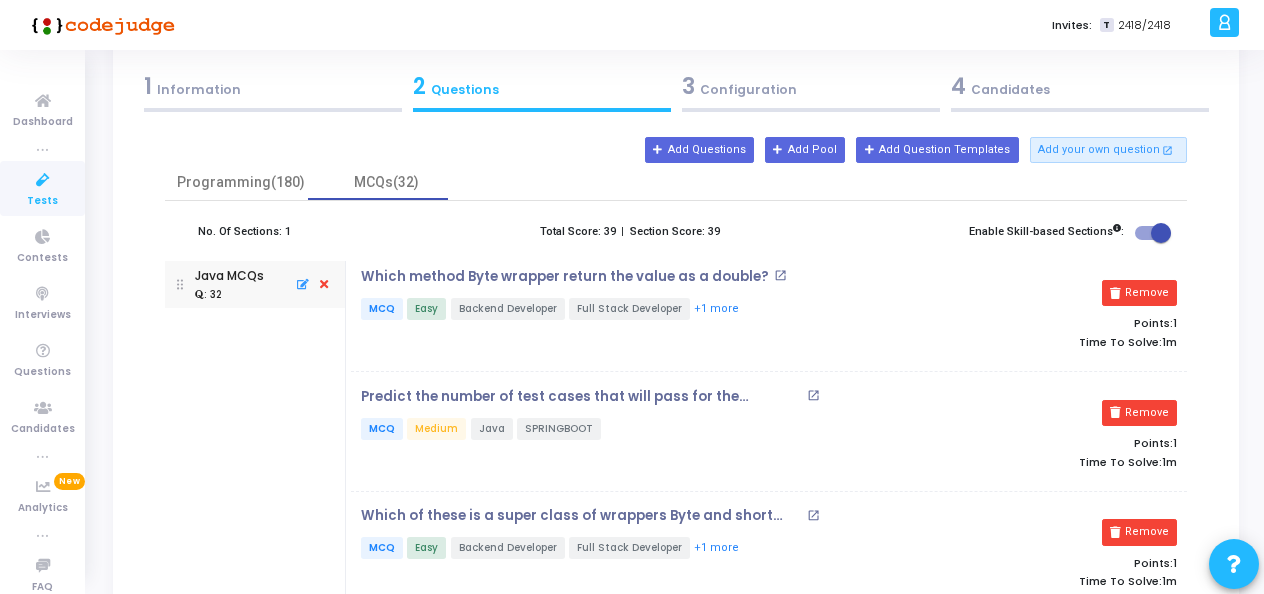 click on "Remove" at bounding box center (1139, 293) 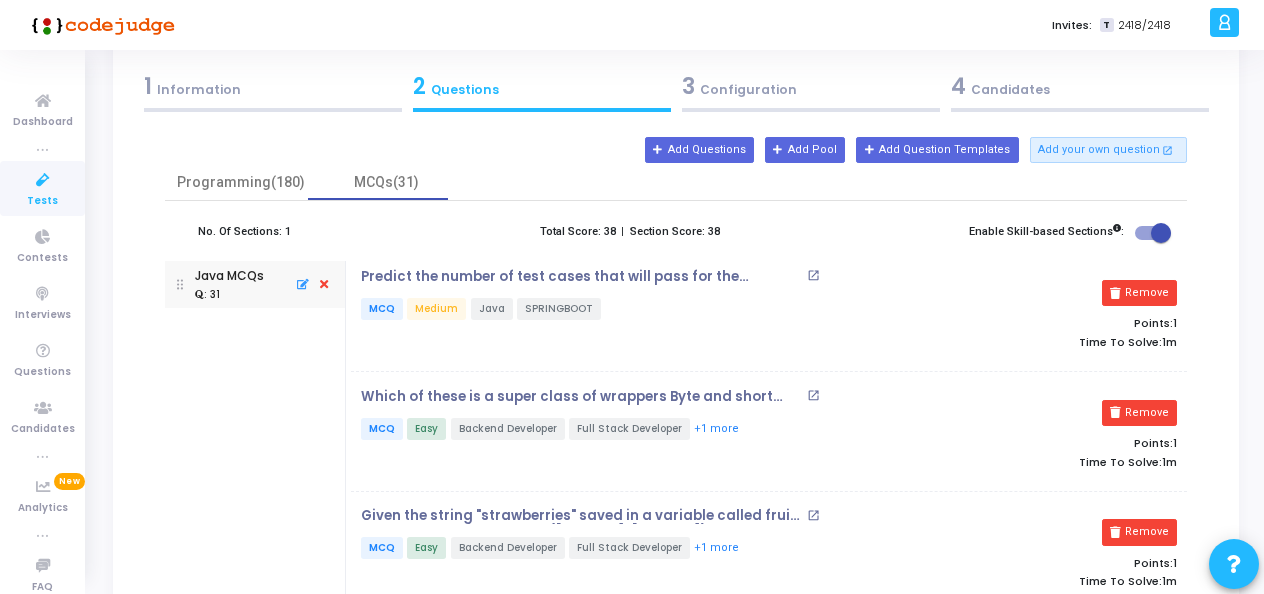 click on "Remove" at bounding box center [1139, 293] 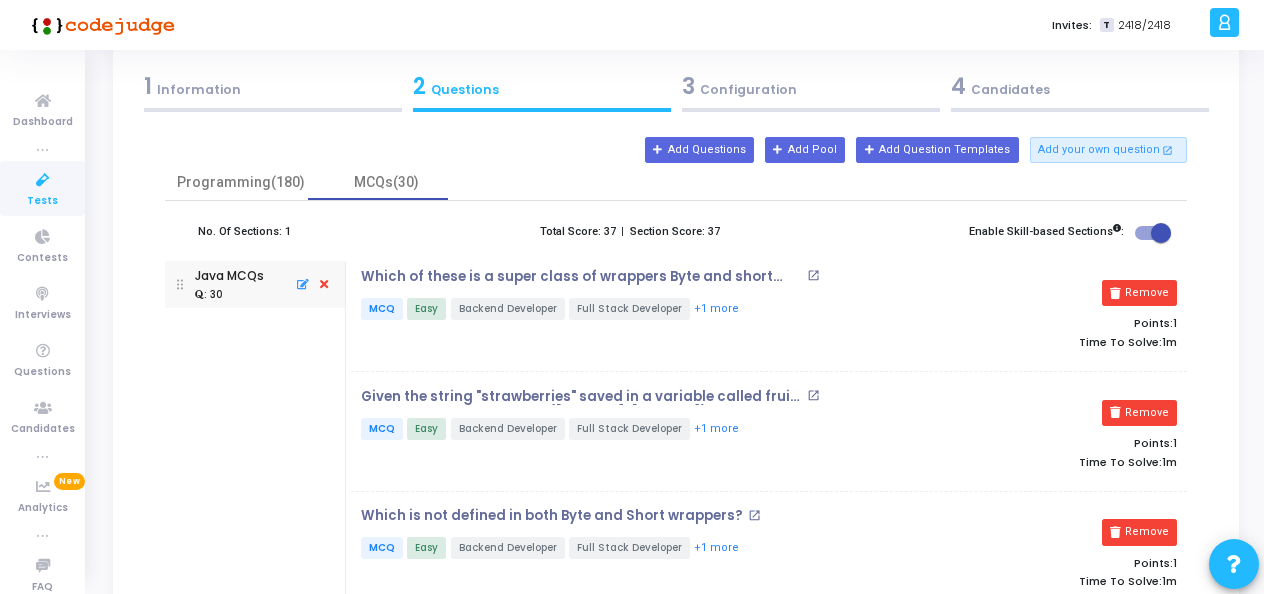 click on "Remove" at bounding box center (1139, 293) 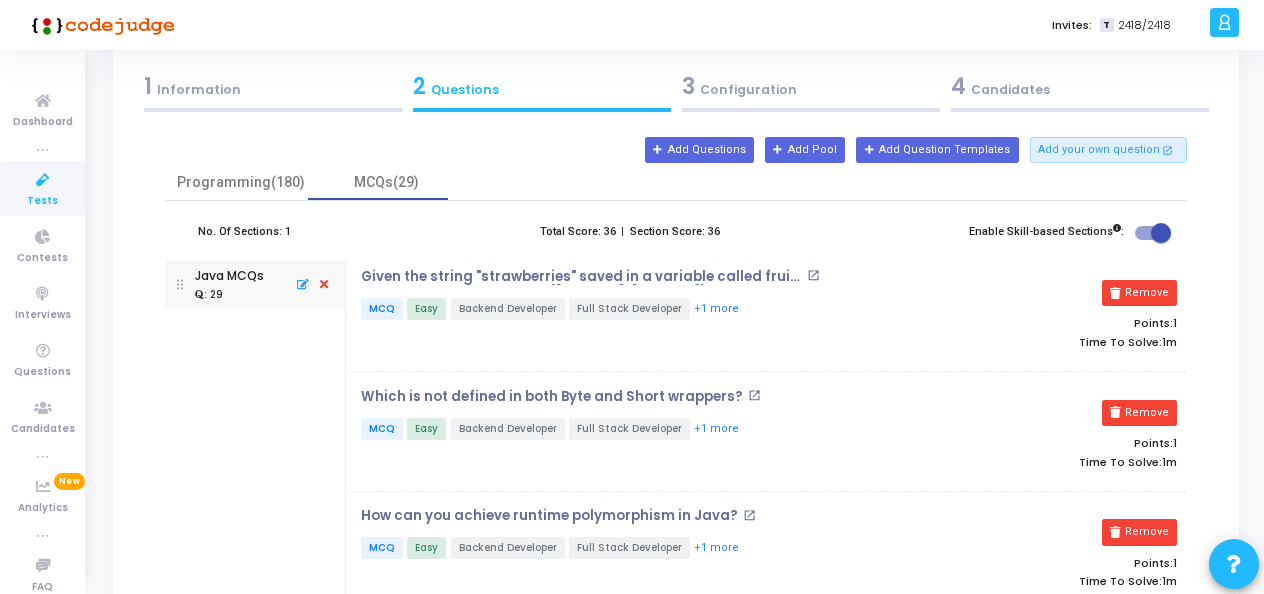 click on "Remove" at bounding box center (1139, 293) 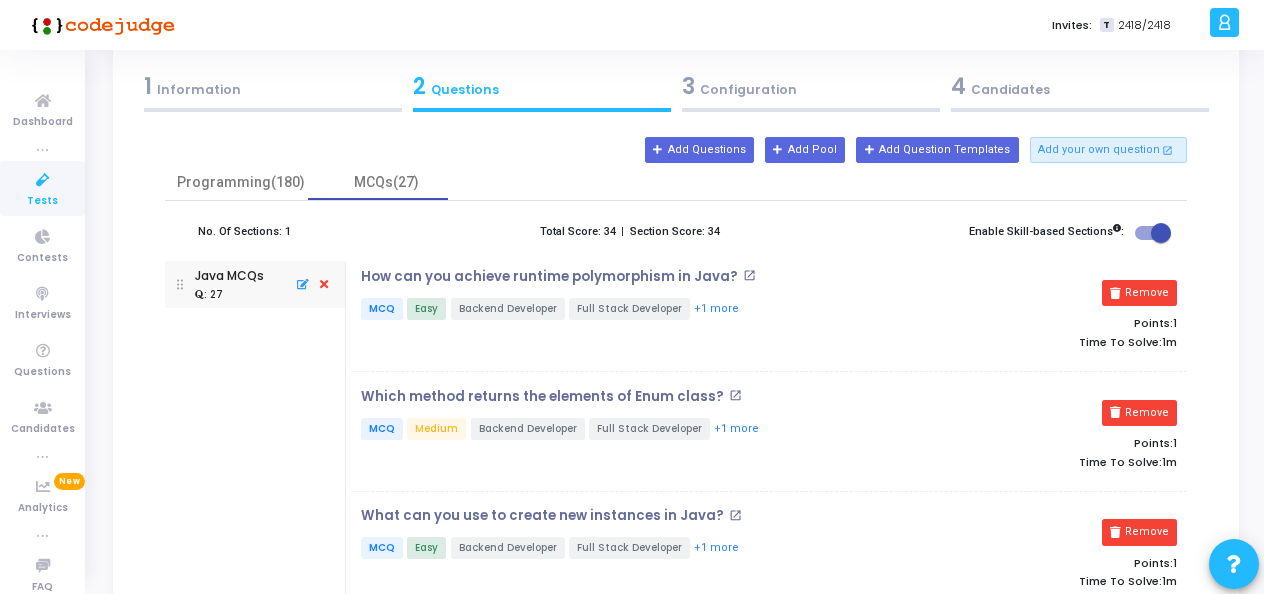 click on "Remove" at bounding box center (1139, 293) 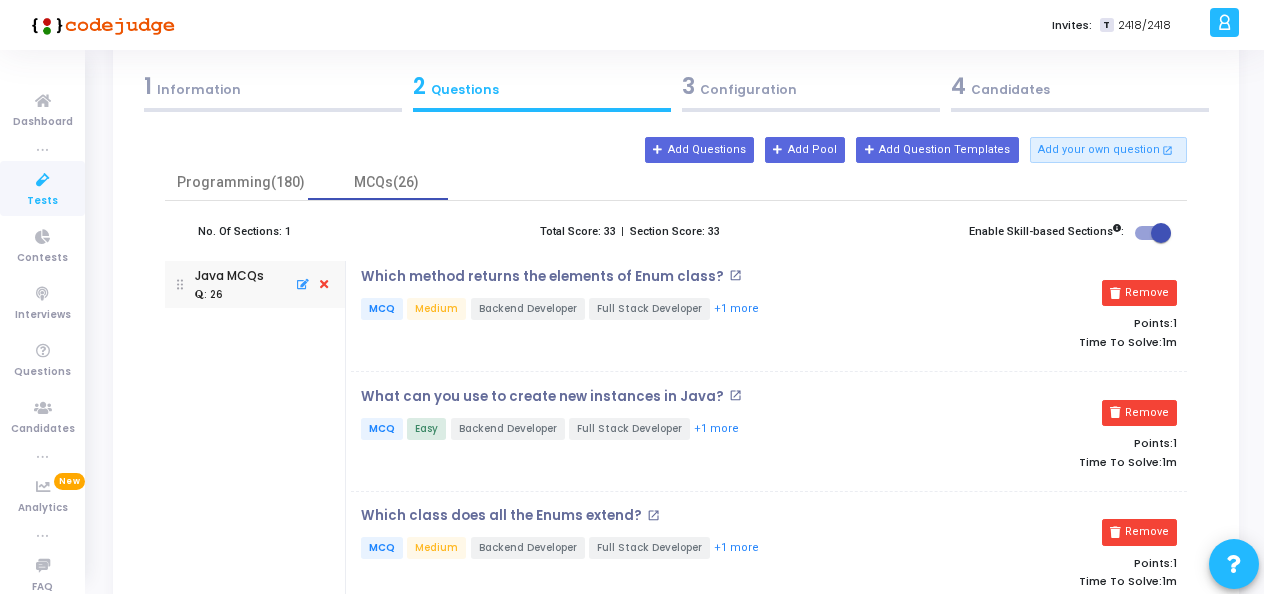 click on "Remove" at bounding box center [1139, 293] 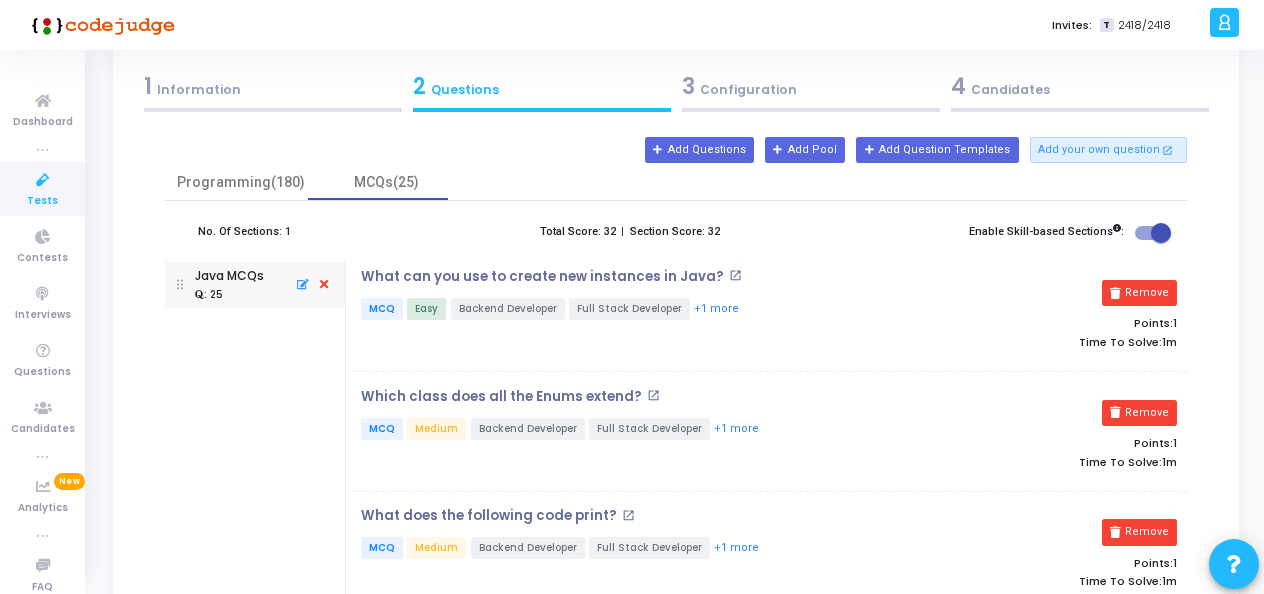 click on "Remove" at bounding box center (1139, 293) 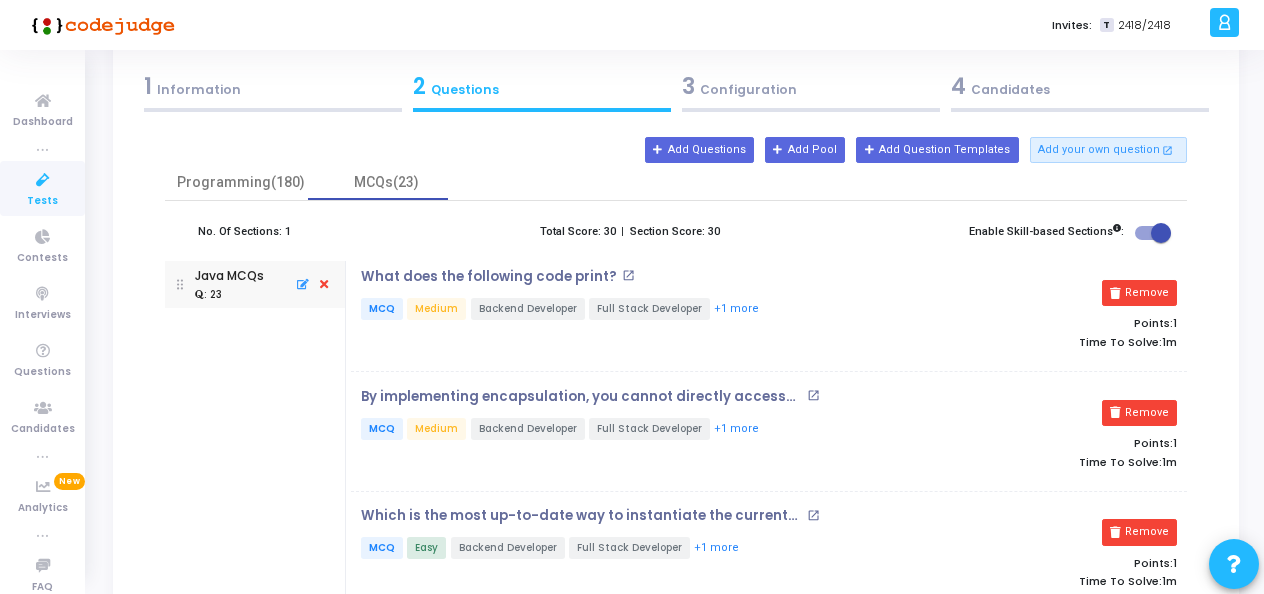 click on "Remove" at bounding box center (1139, 293) 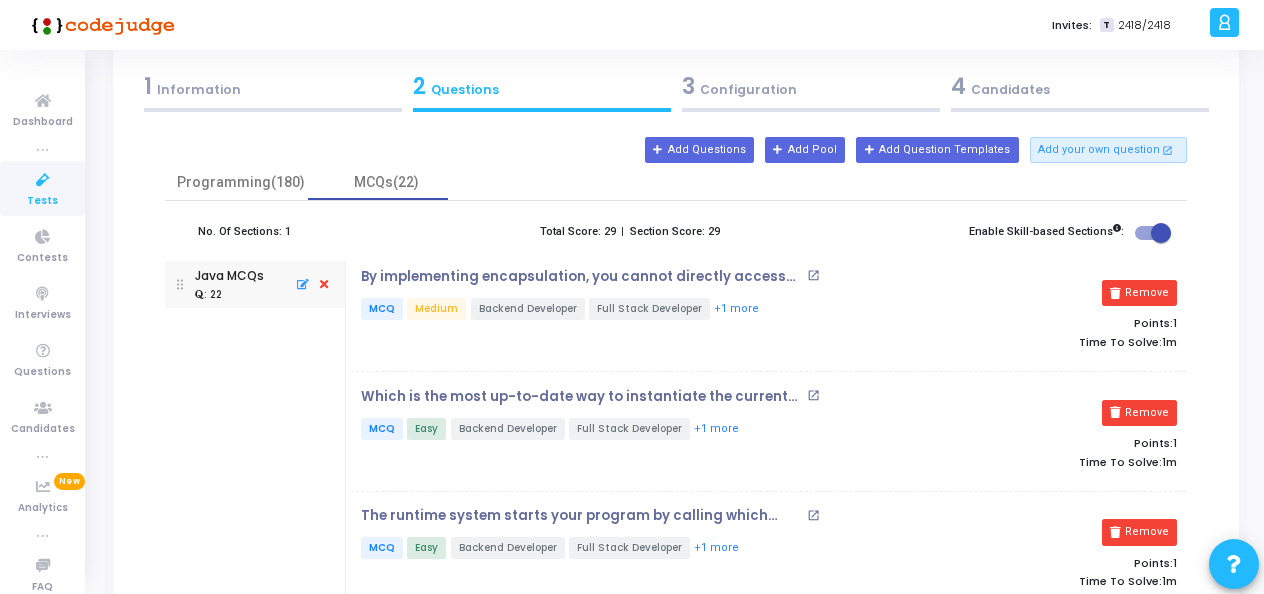 click on "Remove" at bounding box center [1139, 293] 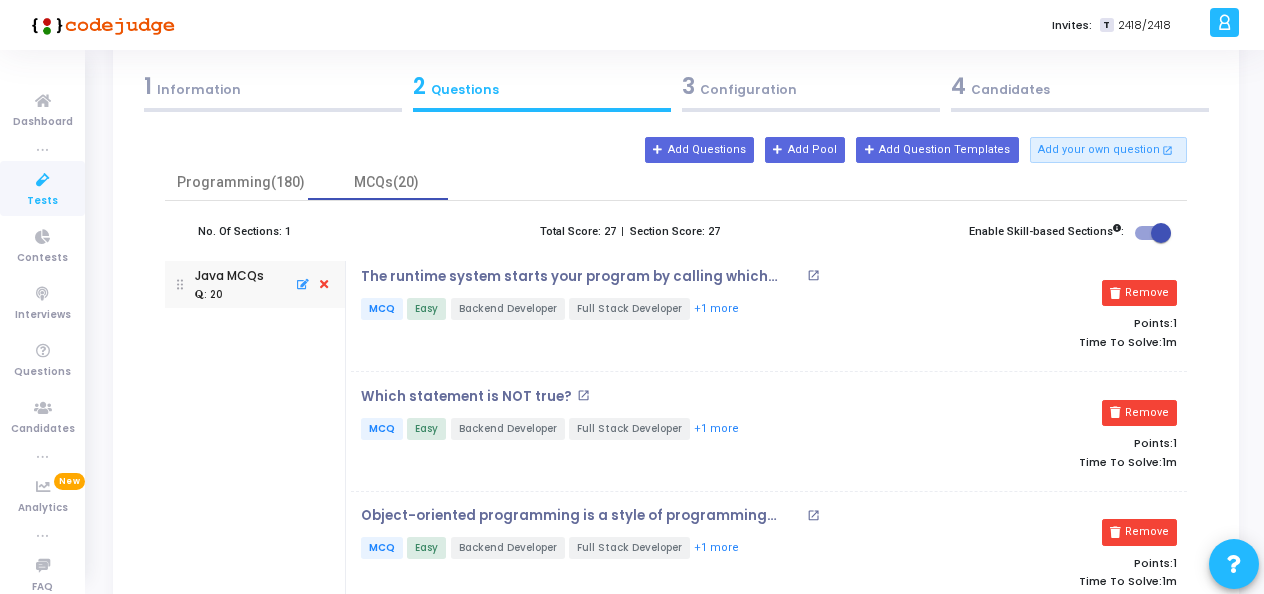 click on "Remove" at bounding box center [1139, 293] 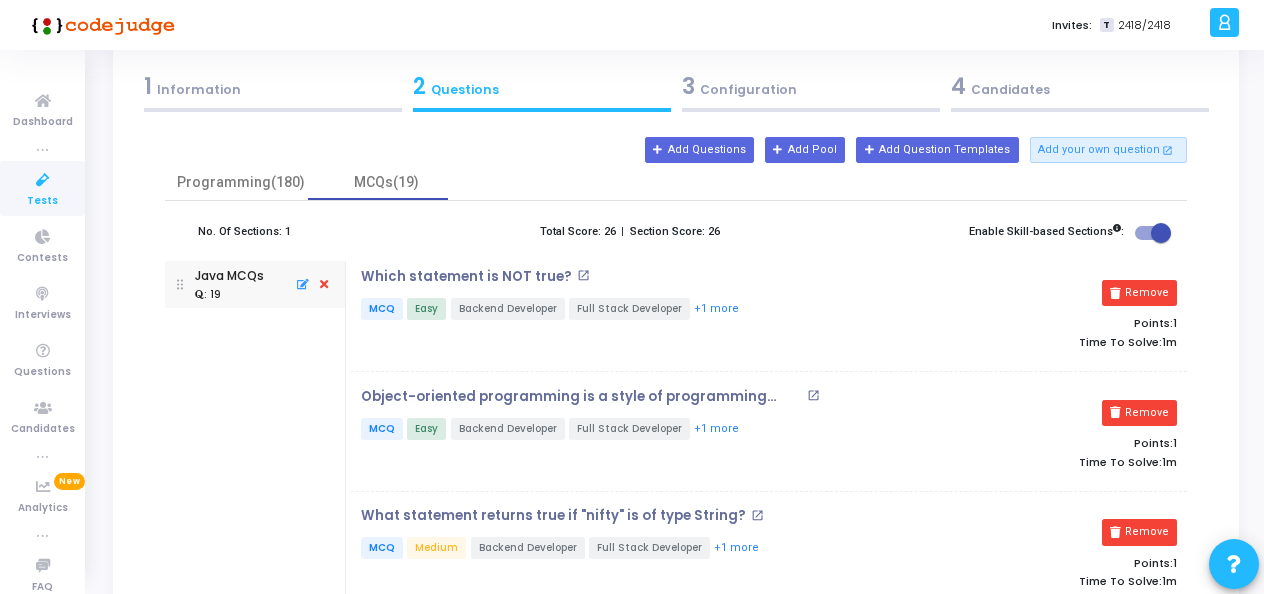 click on "Remove" at bounding box center [1139, 293] 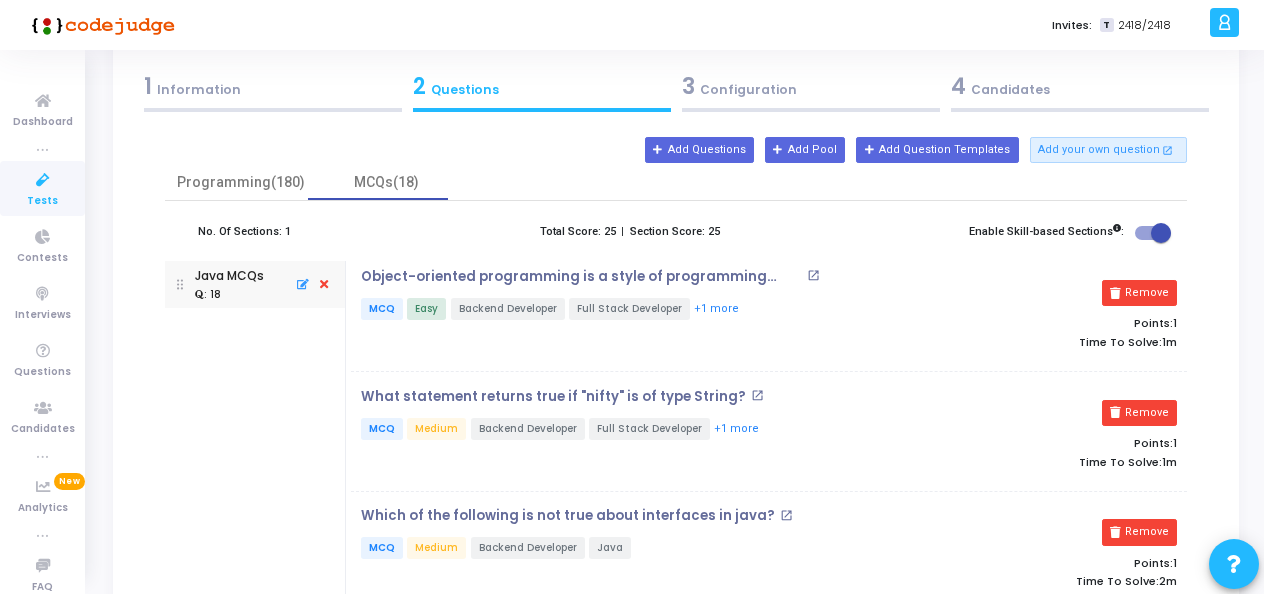 click on "Remove" at bounding box center [1139, 293] 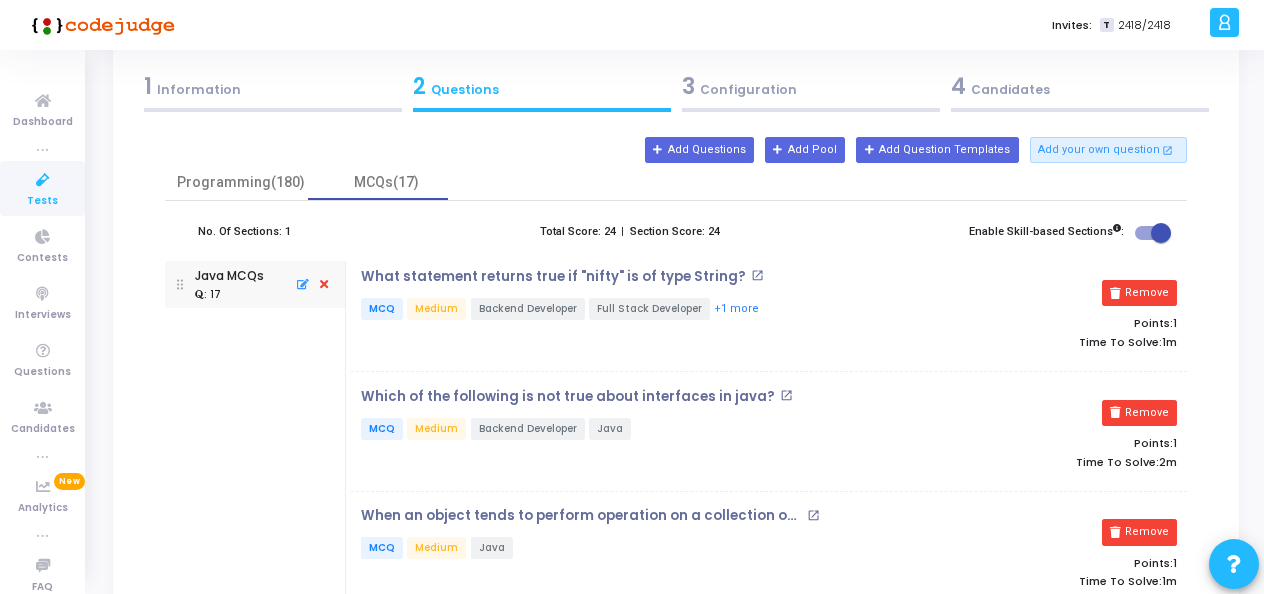 click on "Remove" at bounding box center [1139, 293] 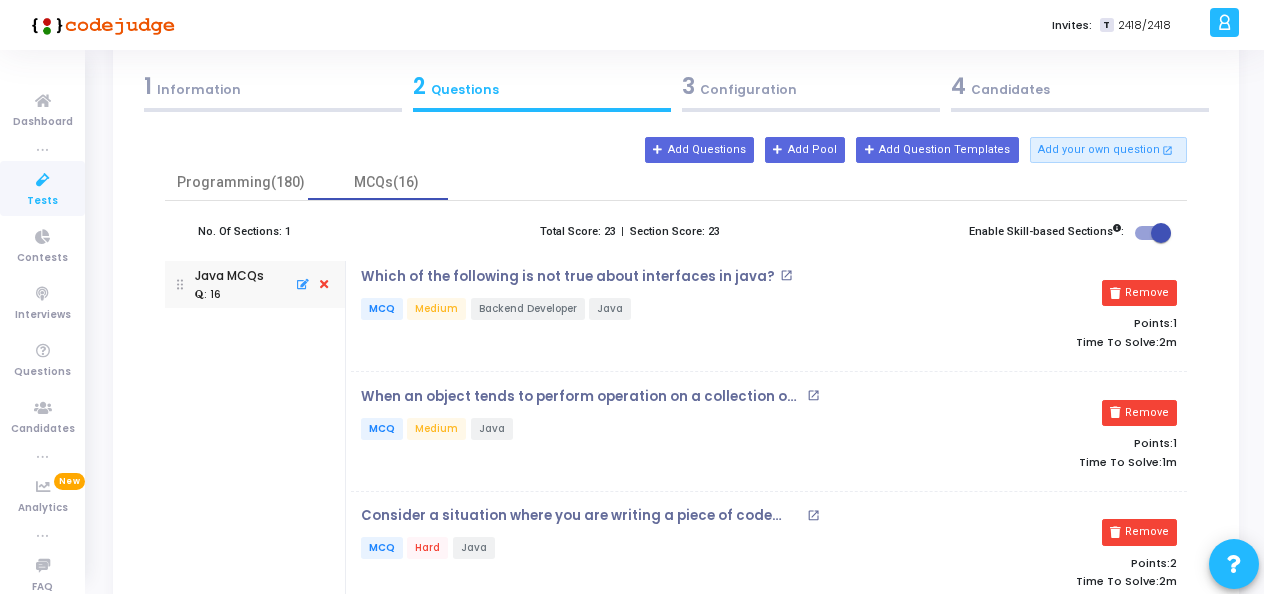 click on "Remove" at bounding box center [1139, 293] 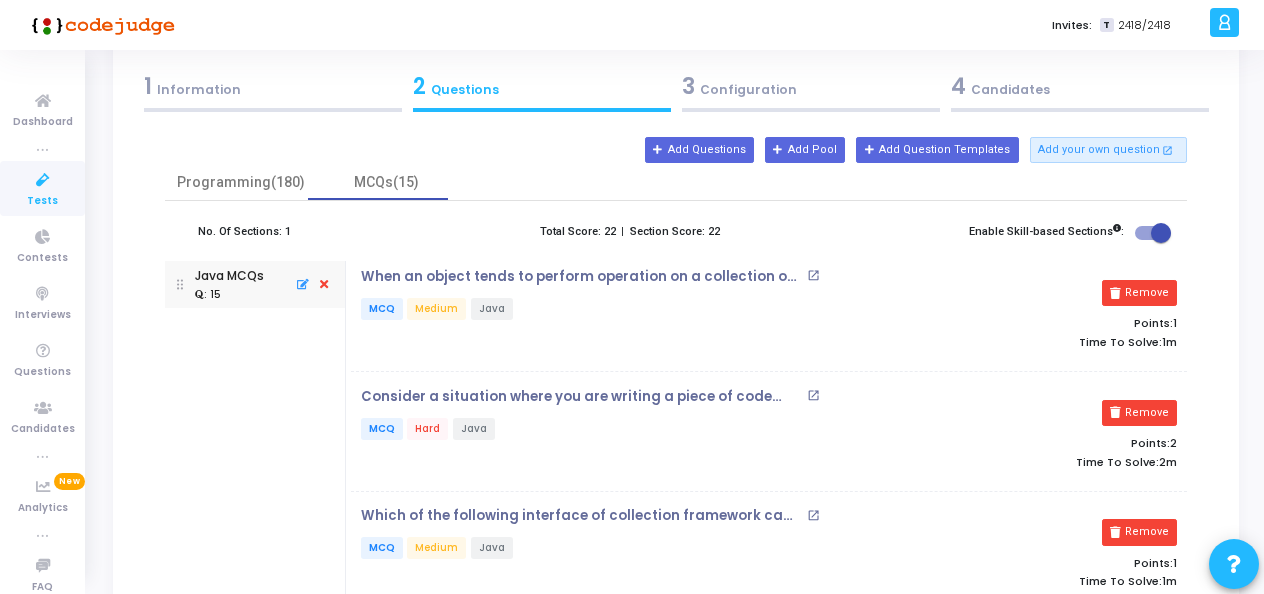 click on "Remove" at bounding box center [1139, 293] 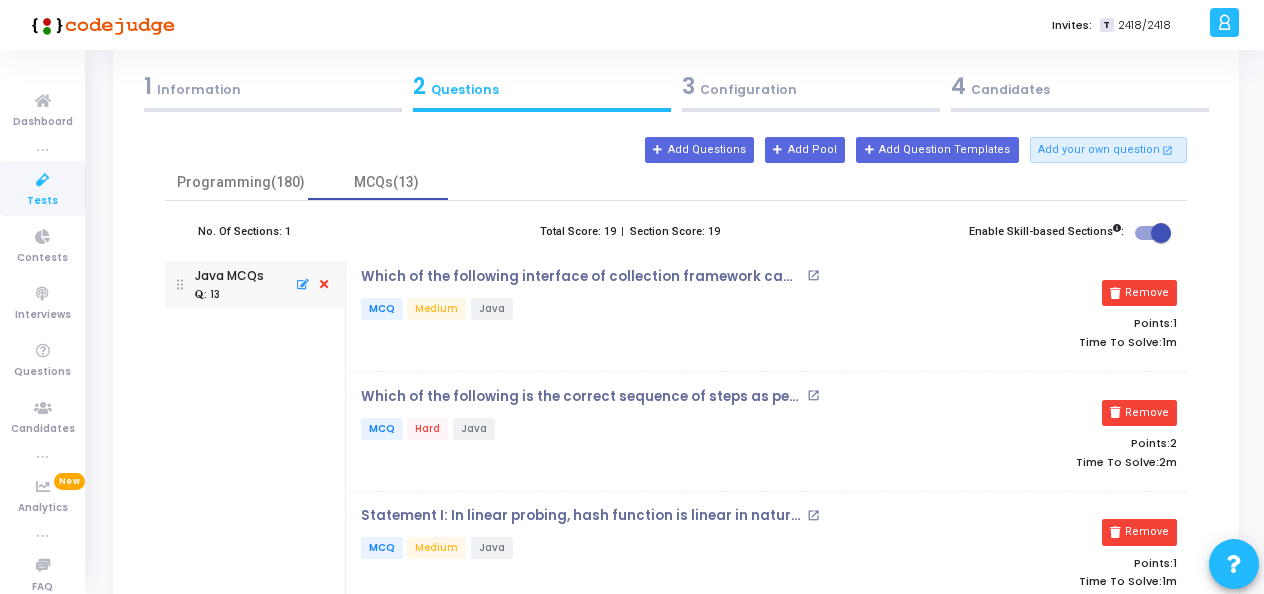click on "Remove" at bounding box center (1139, 293) 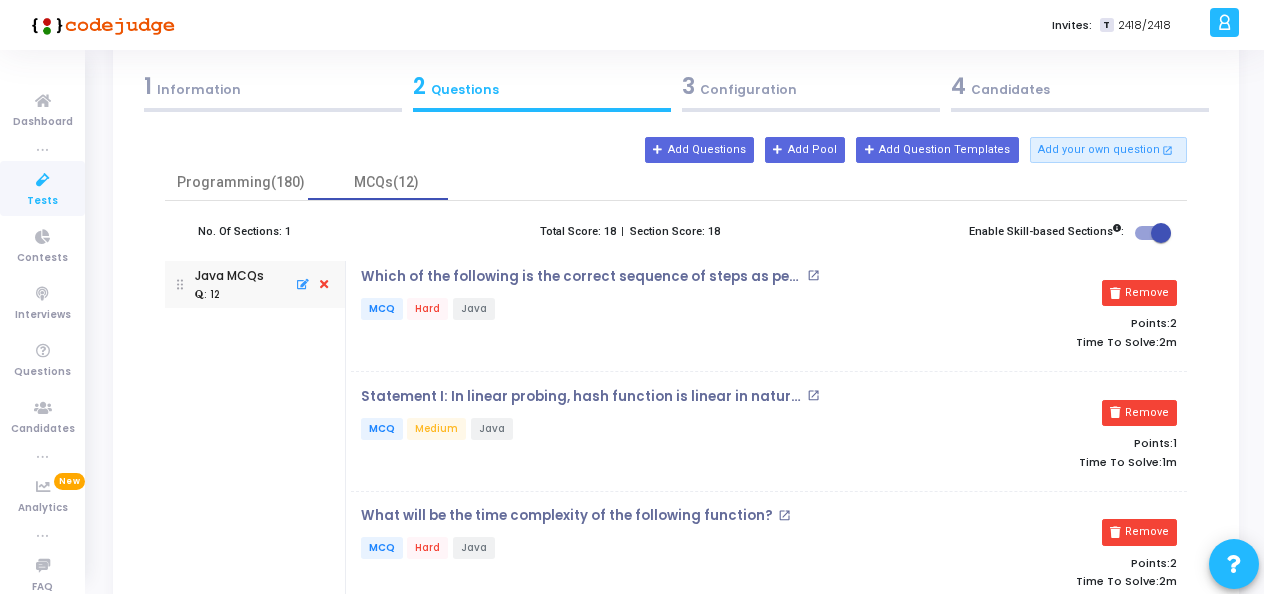click on "Remove" at bounding box center (1139, 293) 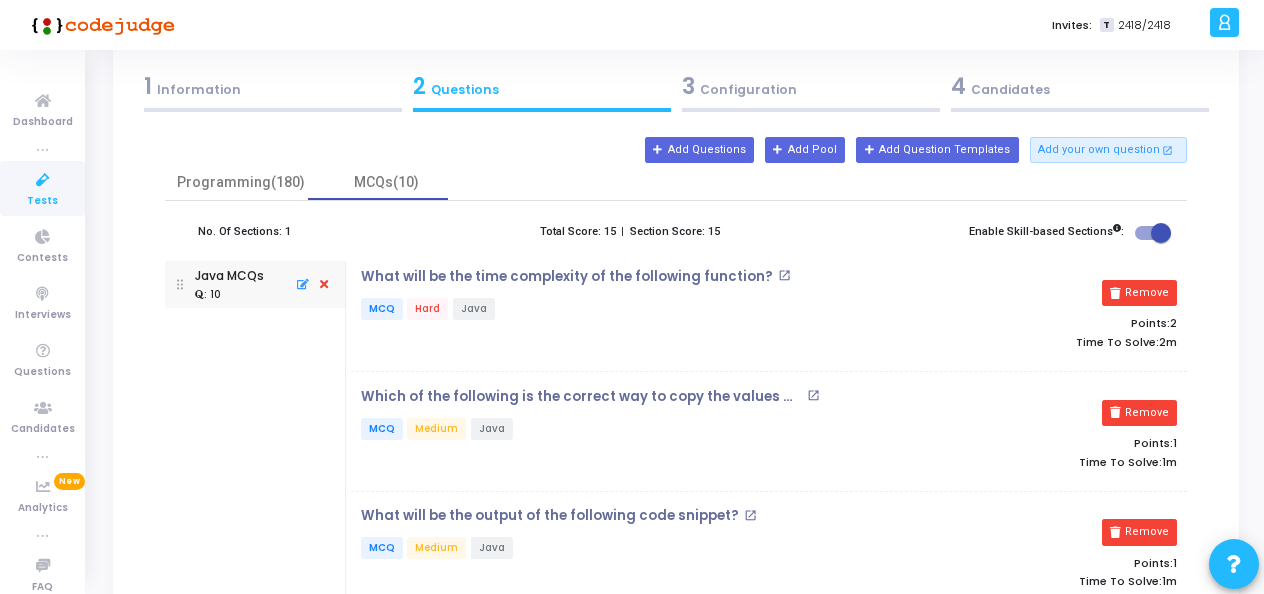 click on "Remove" at bounding box center (1139, 293) 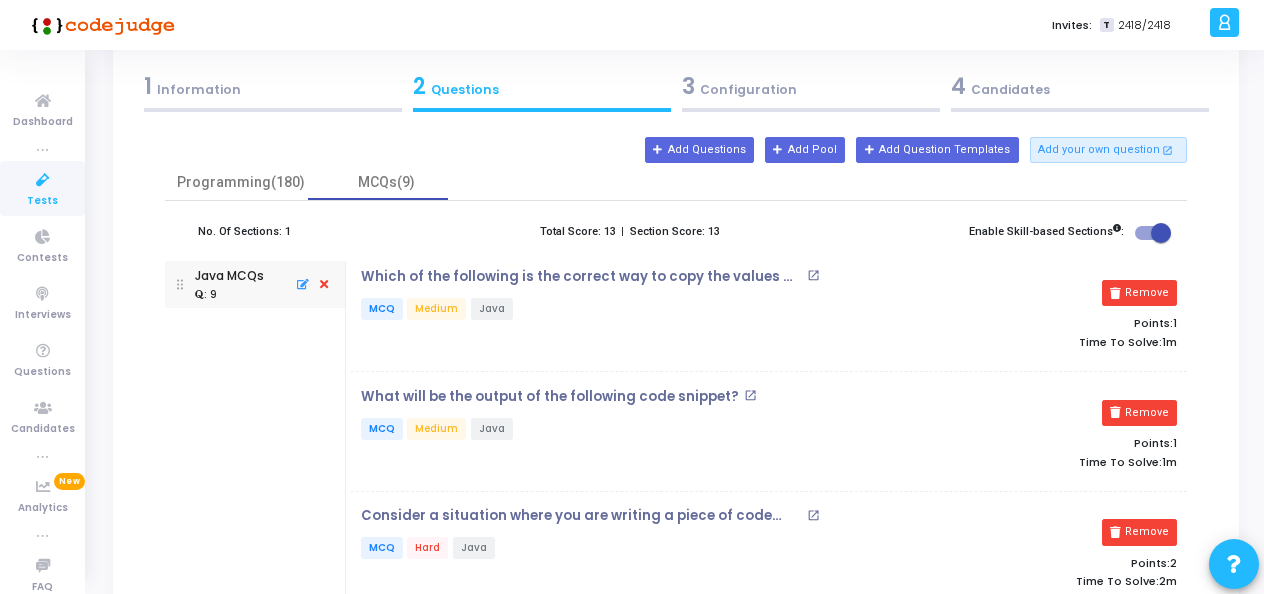 click on "Remove" at bounding box center (1139, 293) 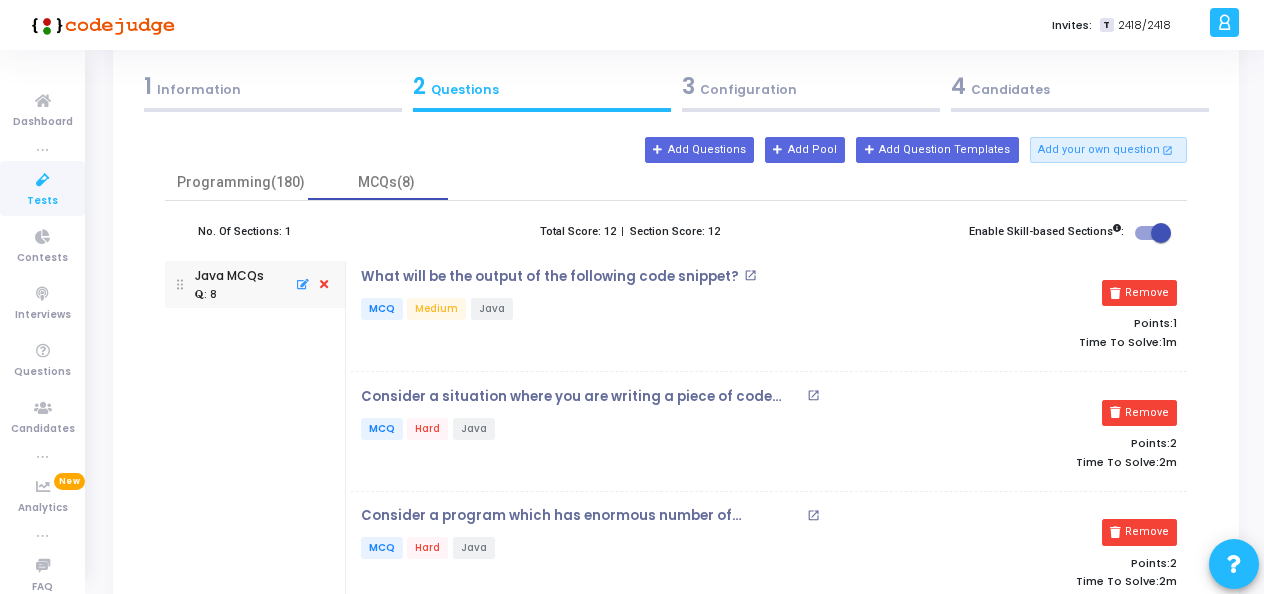 click on "Remove" at bounding box center (1139, 293) 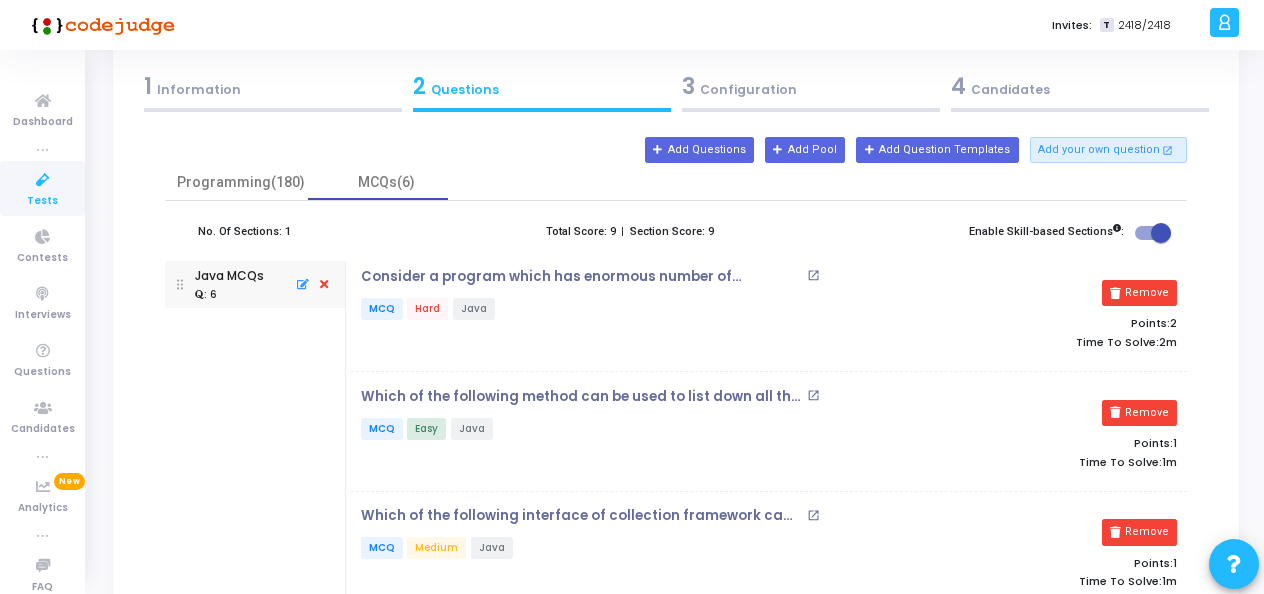 click on "Remove" at bounding box center (1139, 293) 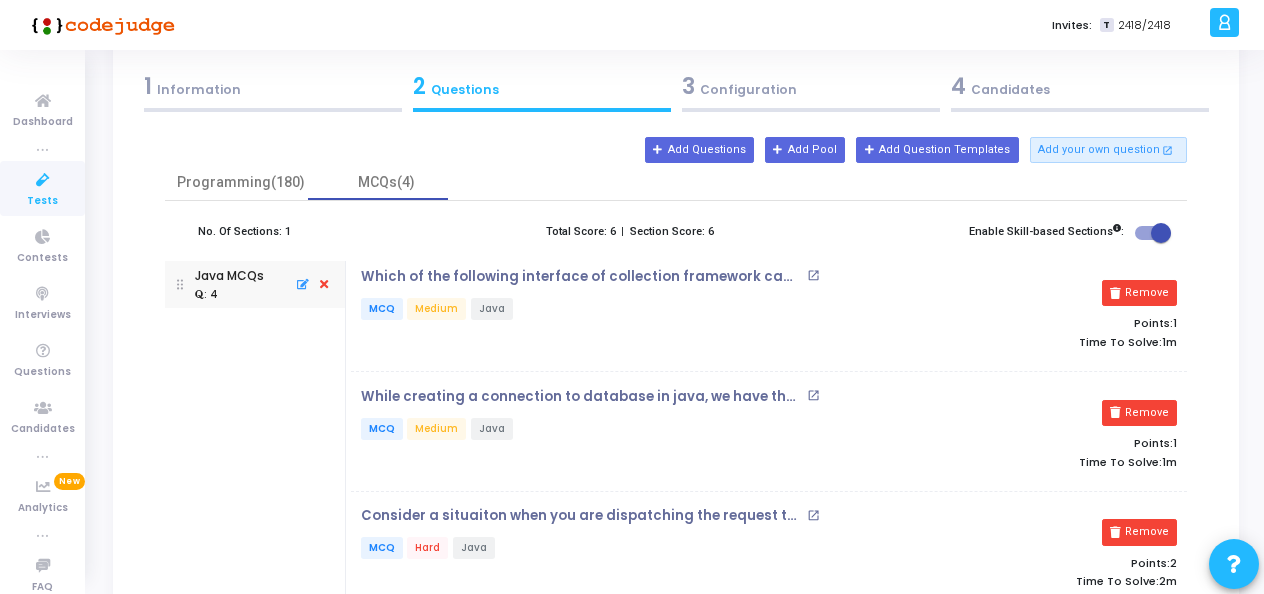 click on "Remove" at bounding box center (1139, 293) 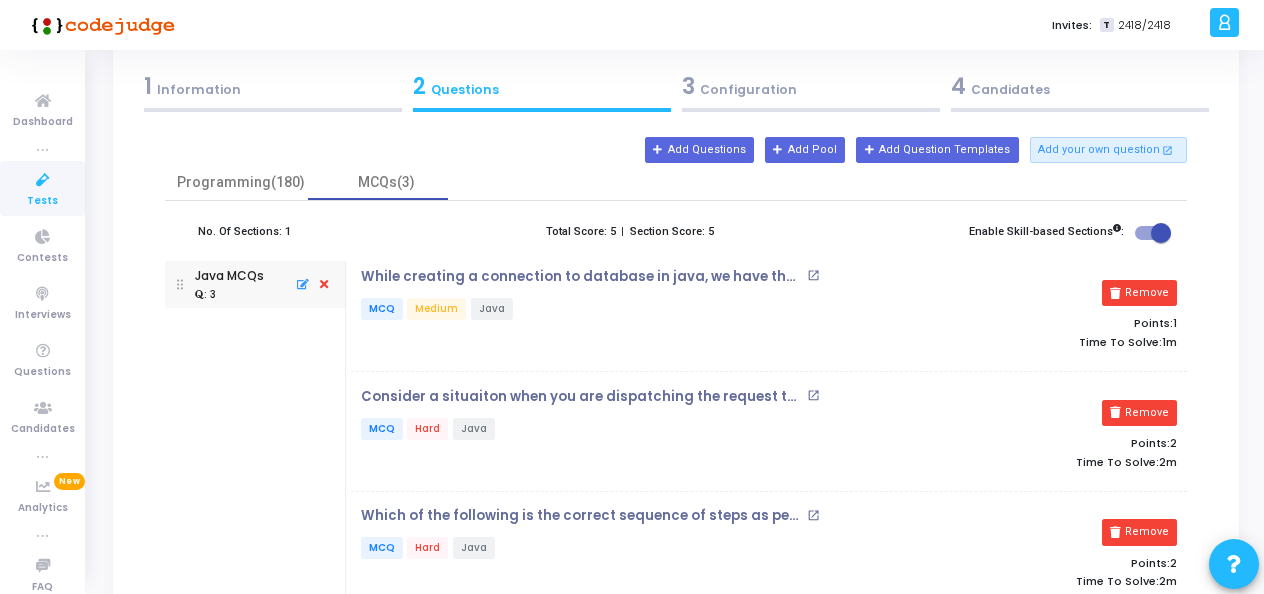 click on "Remove" at bounding box center (1139, 293) 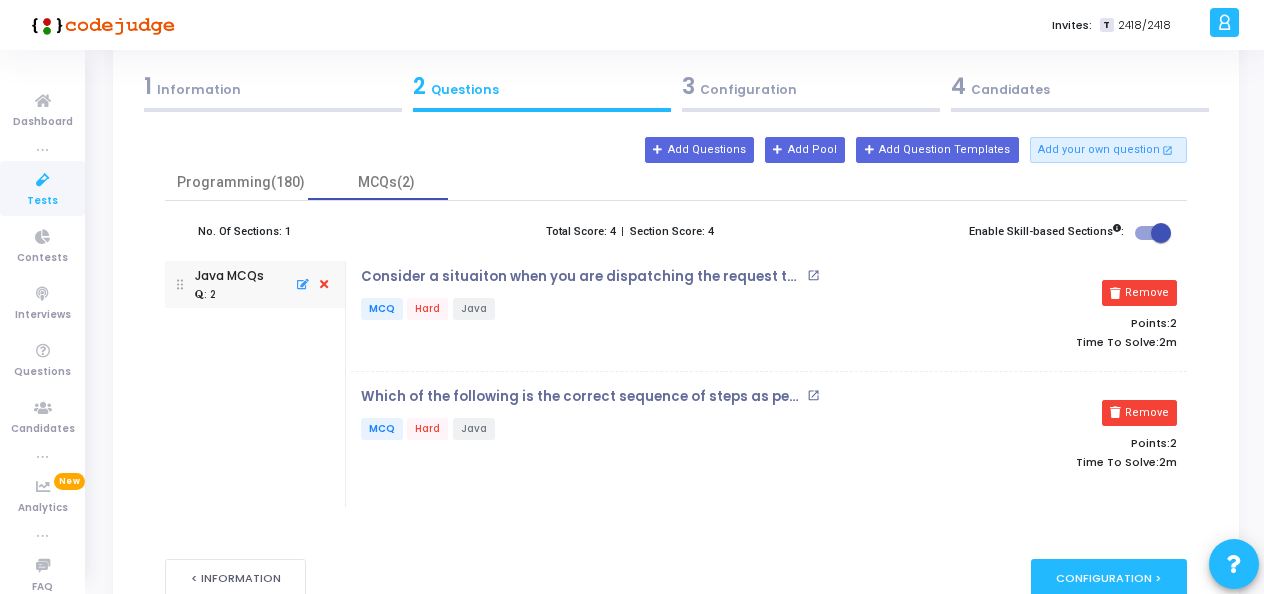 click on "Remove" at bounding box center [1139, 293] 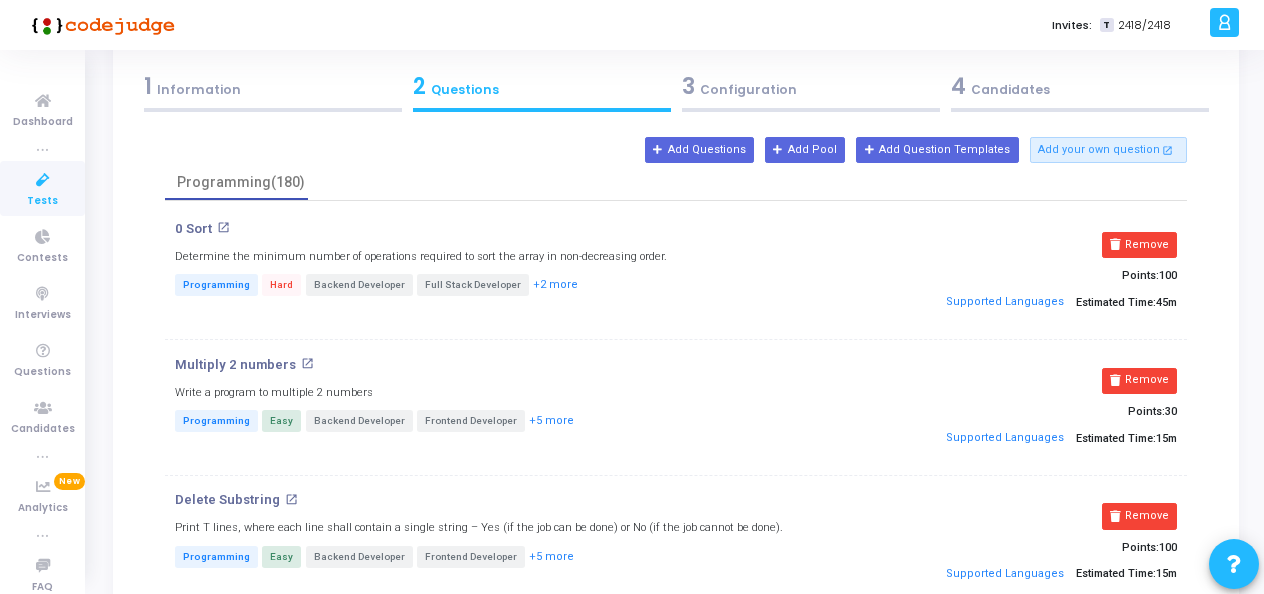 click on "0 Sort open_in_new   Determine the minimum number of operations required to sort the array in non-decreasing order.   Programming   Hard   Backend Developer   Full Stack Developer   +2 more  Remove   Points:  100  Supported Languages   Estimated Time:    <45m> Multiply 2 numbers open_in_new   Write a program to multiple 2 numbers   Programming   Easy   Backend Developer   Frontend Developer   +5 more  Remove   Points:  30  Supported Languages   Estimated Time:    <15m> Delete Substring open_in_new   Print T lines, where each line shall contain a single string – Yes (if the job can be done) or No (if the job cannot be done).   Programming   Easy   Backend Developer   Frontend Developer   +5 more  Remove   Points:  100  Supported Languages   Estimated Time:    <15m> DesignCalen open_in_new   return the date as a string in format YYYY-MM-DD.   Programming   Easy   Backend Developer   Frontend Developer   +5 more  Remove   Points:  50  Supported Languages   Estimated Time:    <15m> Couple Strings  Medium" at bounding box center (676, 12439) 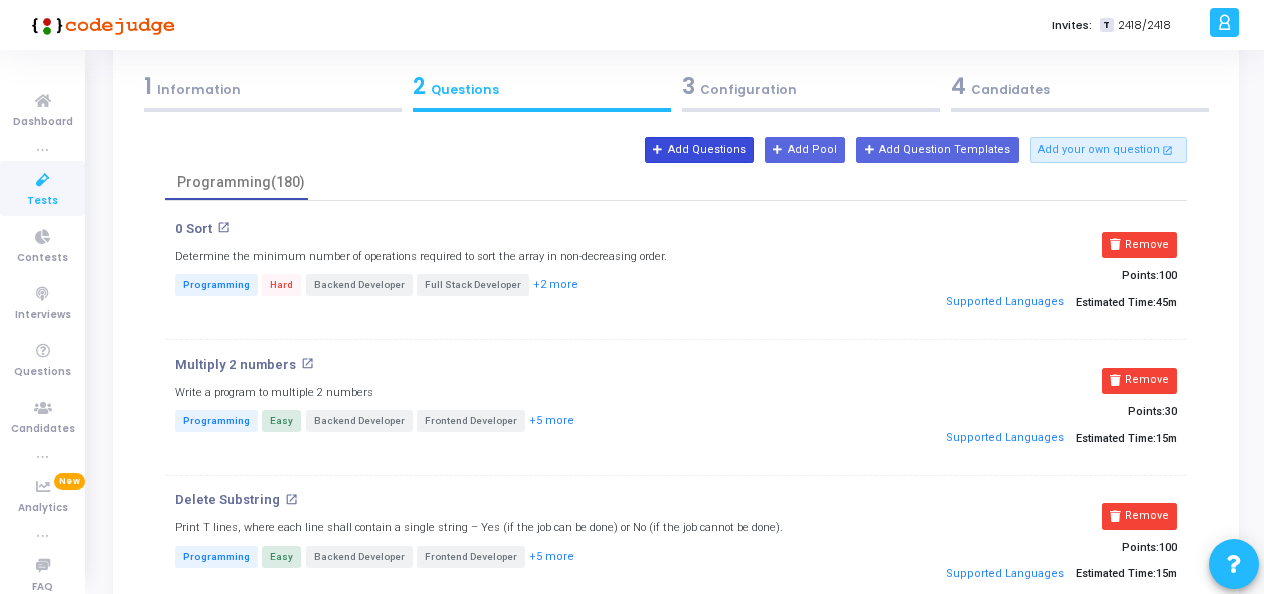 click on "Add Questions" at bounding box center (699, 150) 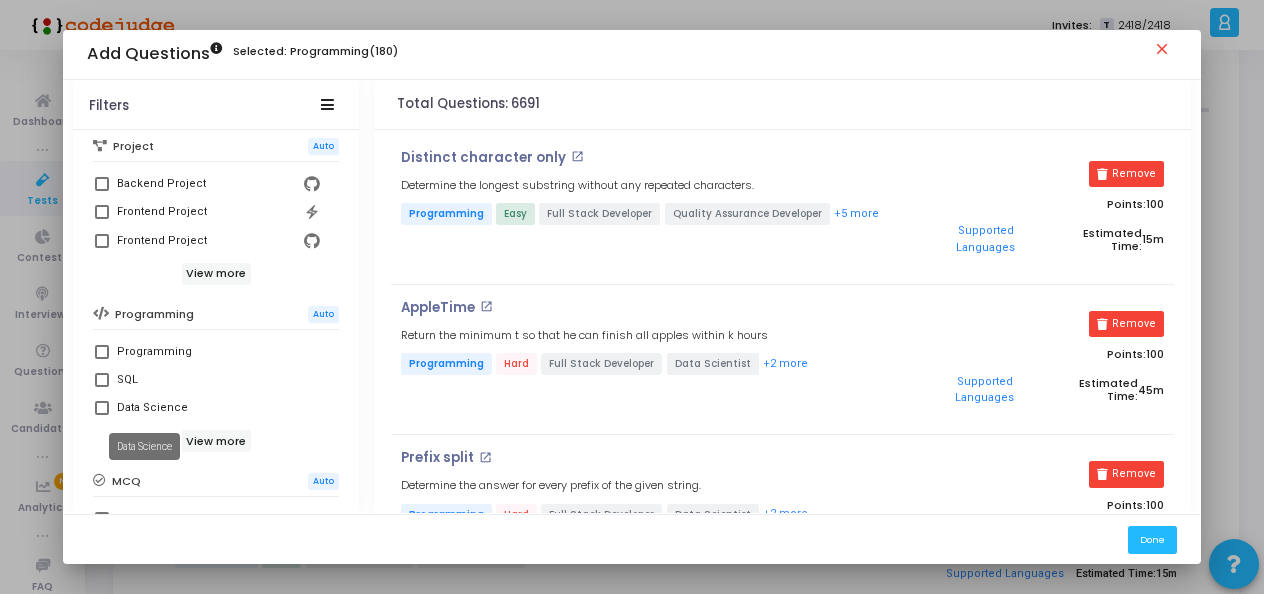 scroll, scrollTop: 400, scrollLeft: 0, axis: vertical 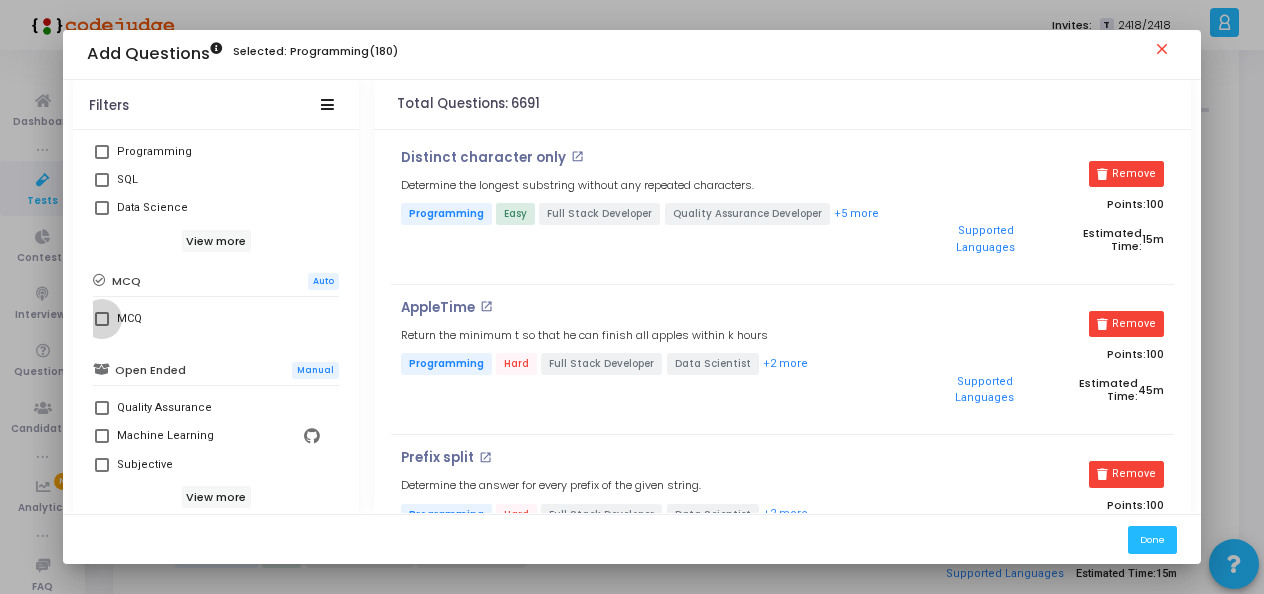 click at bounding box center [102, 319] 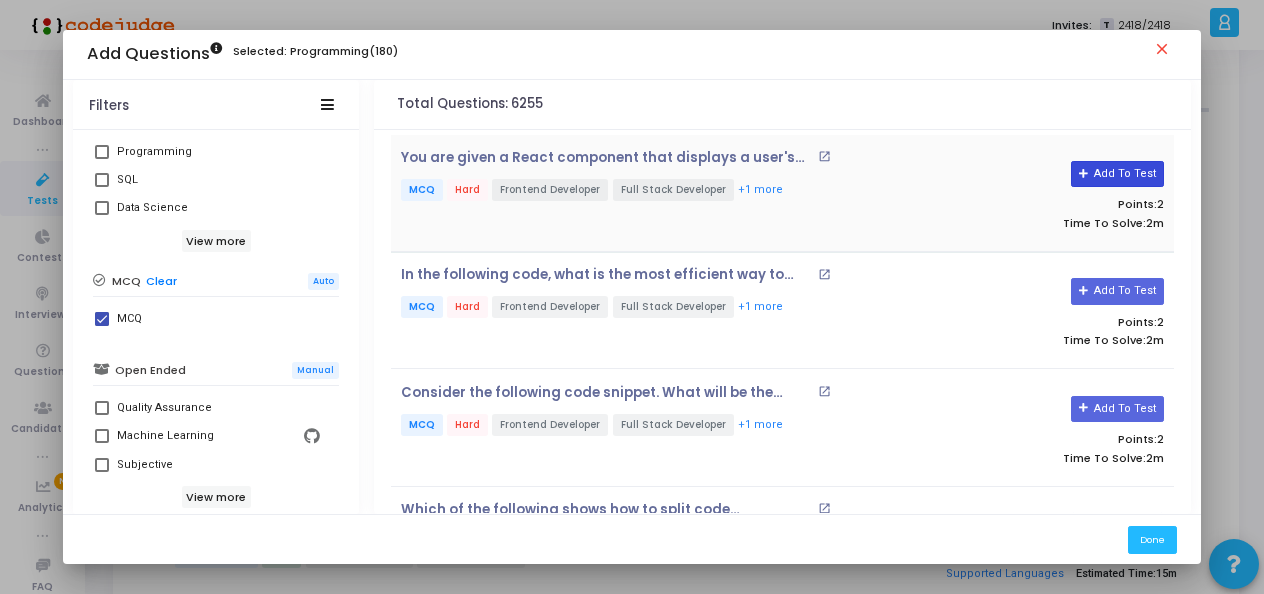 click at bounding box center (1084, 174) 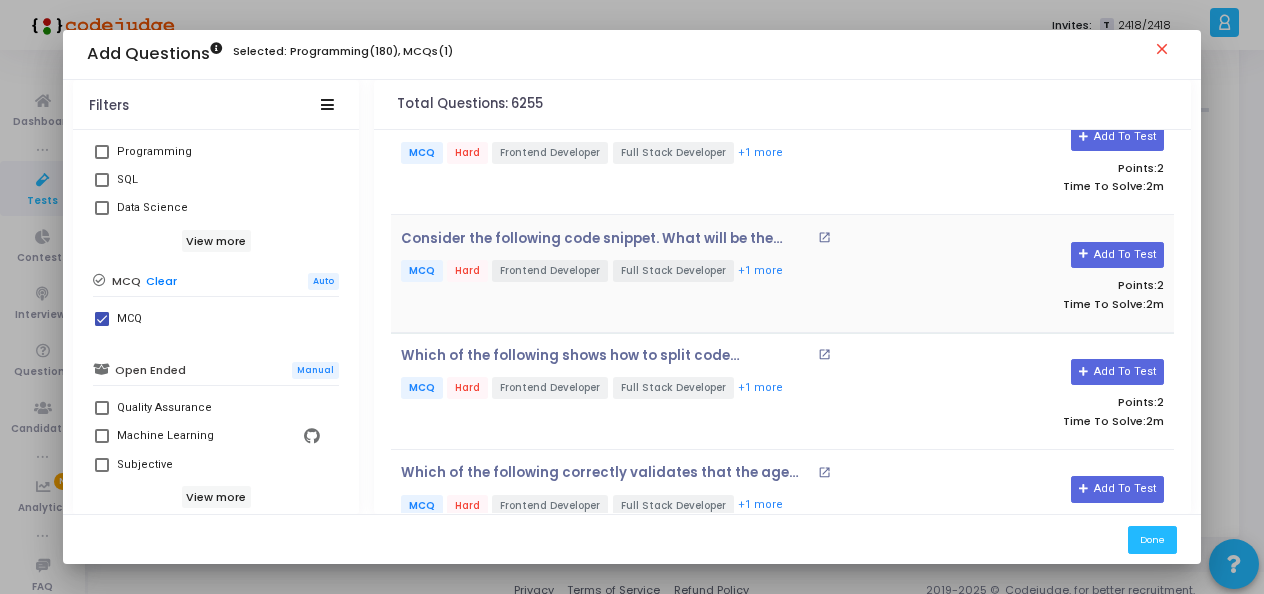 scroll, scrollTop: 200, scrollLeft: 0, axis: vertical 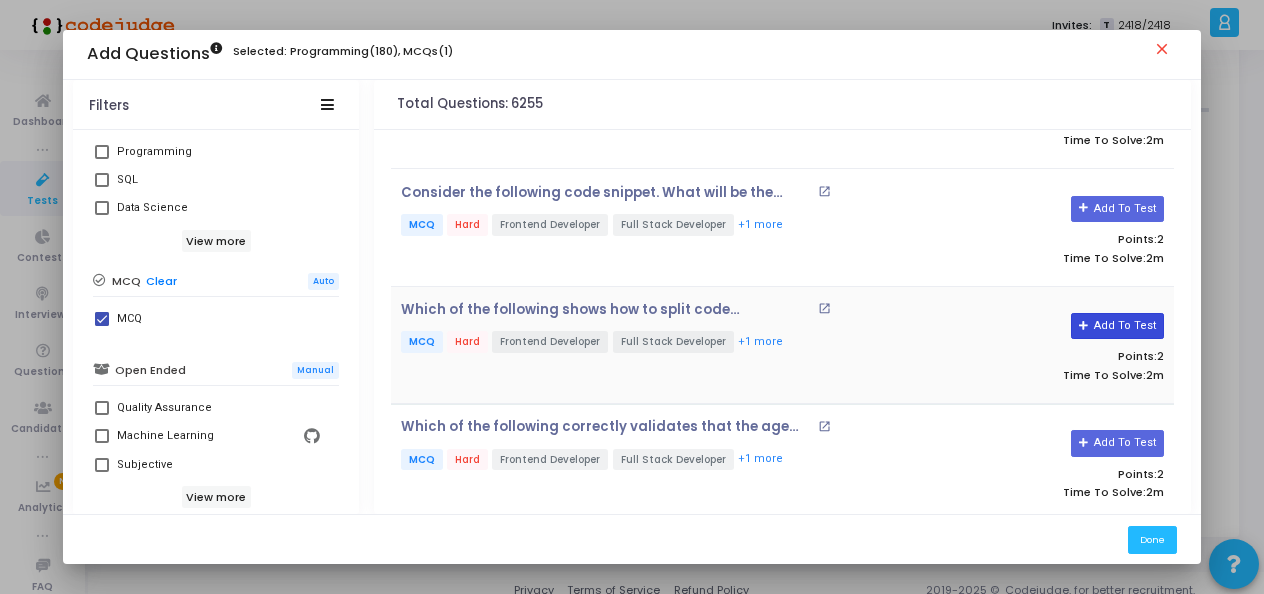 click on "Add To Test" at bounding box center [1117, 326] 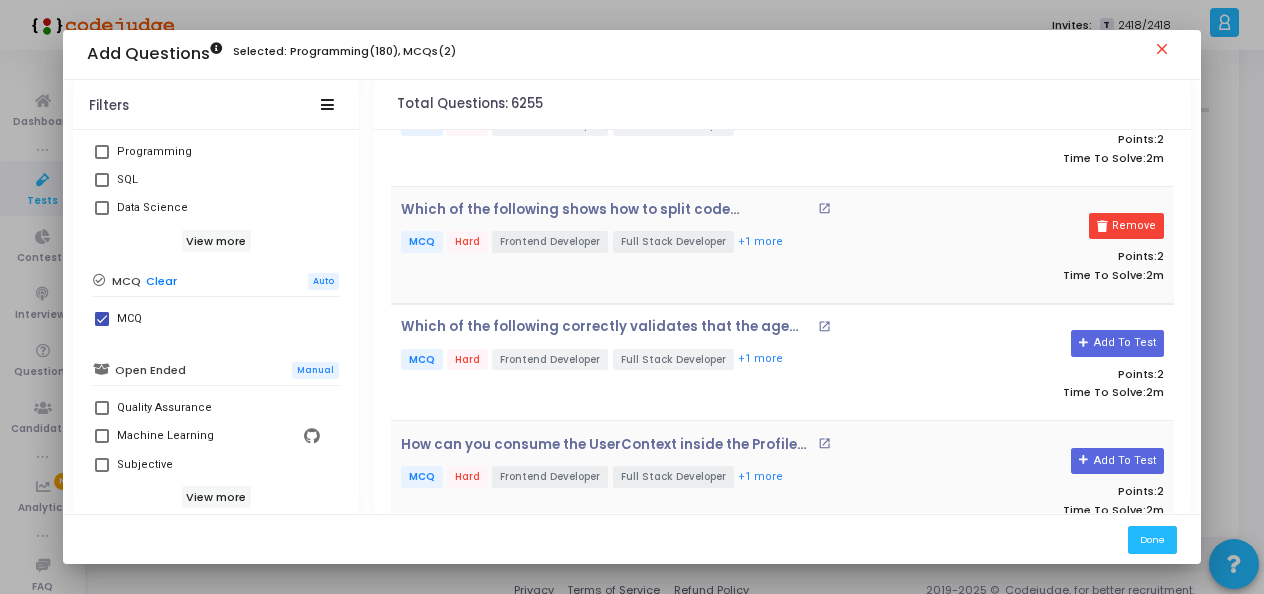 scroll, scrollTop: 400, scrollLeft: 0, axis: vertical 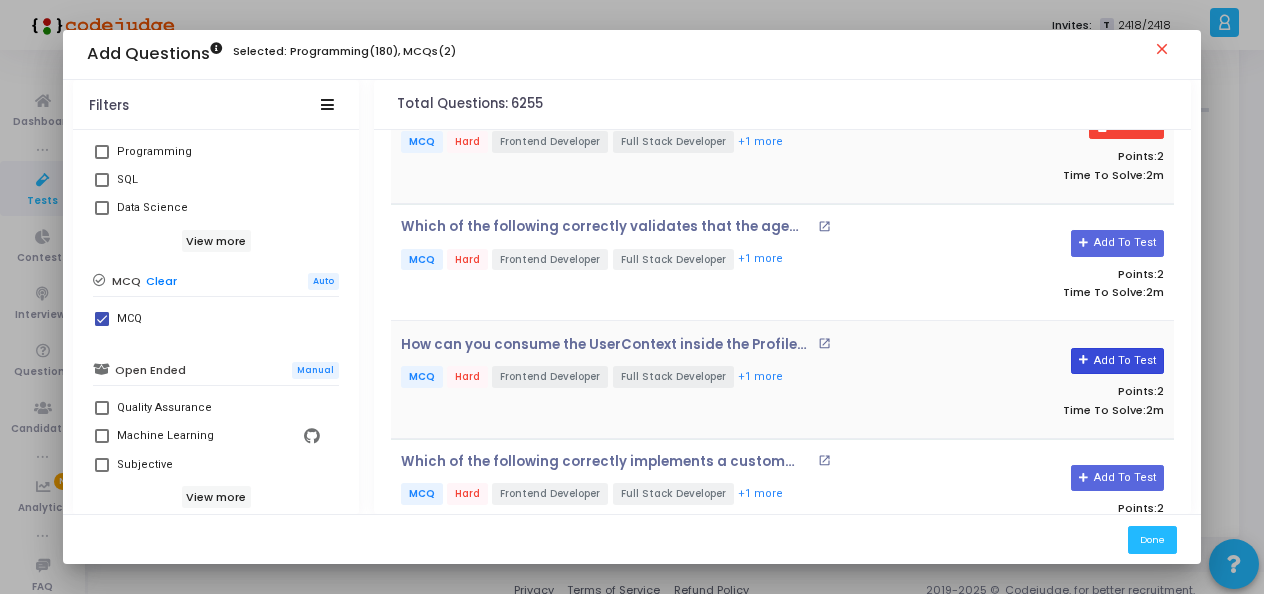 click on "Add To Test" at bounding box center (1117, 361) 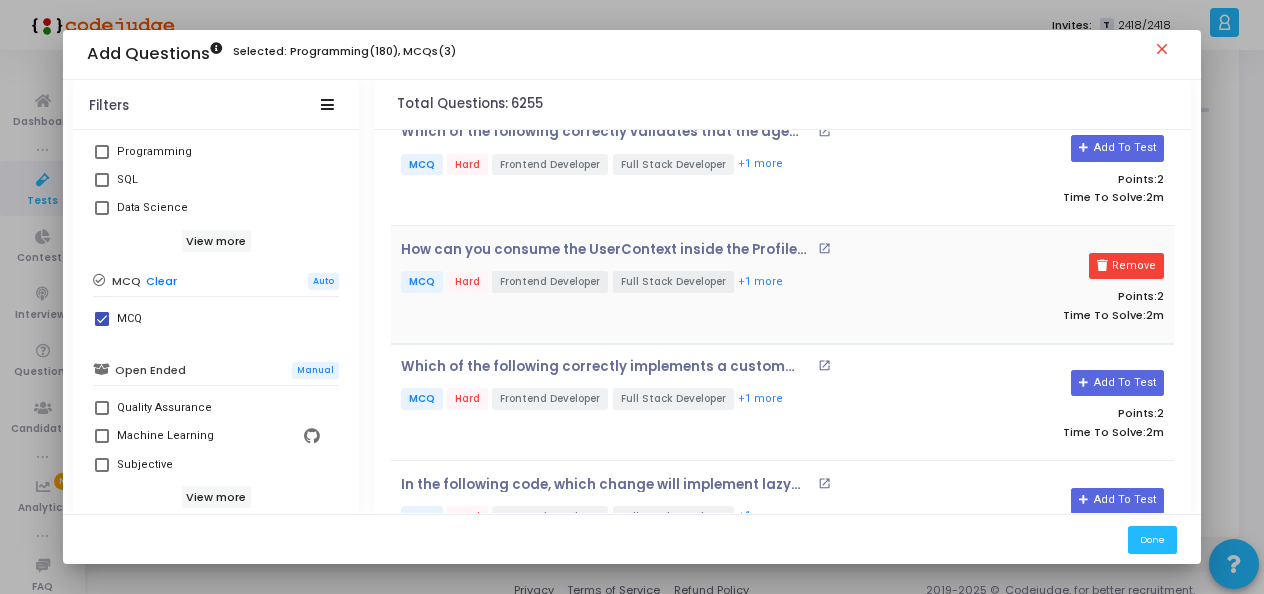 scroll, scrollTop: 600, scrollLeft: 0, axis: vertical 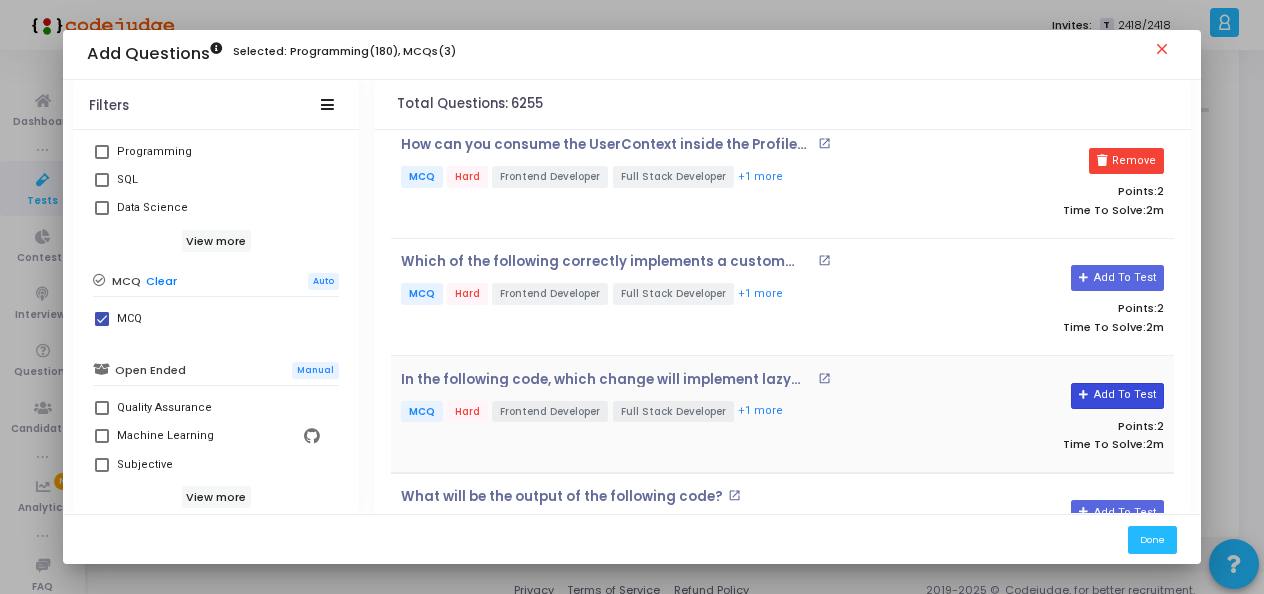 click on "Add To Test" at bounding box center [1117, 396] 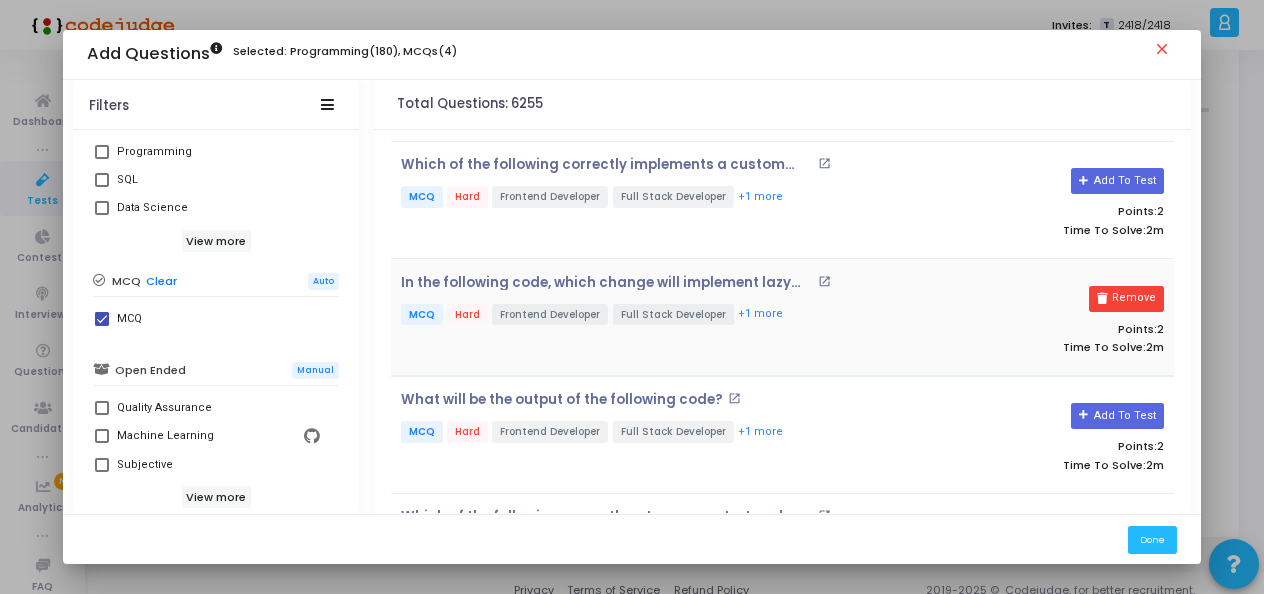 scroll, scrollTop: 900, scrollLeft: 0, axis: vertical 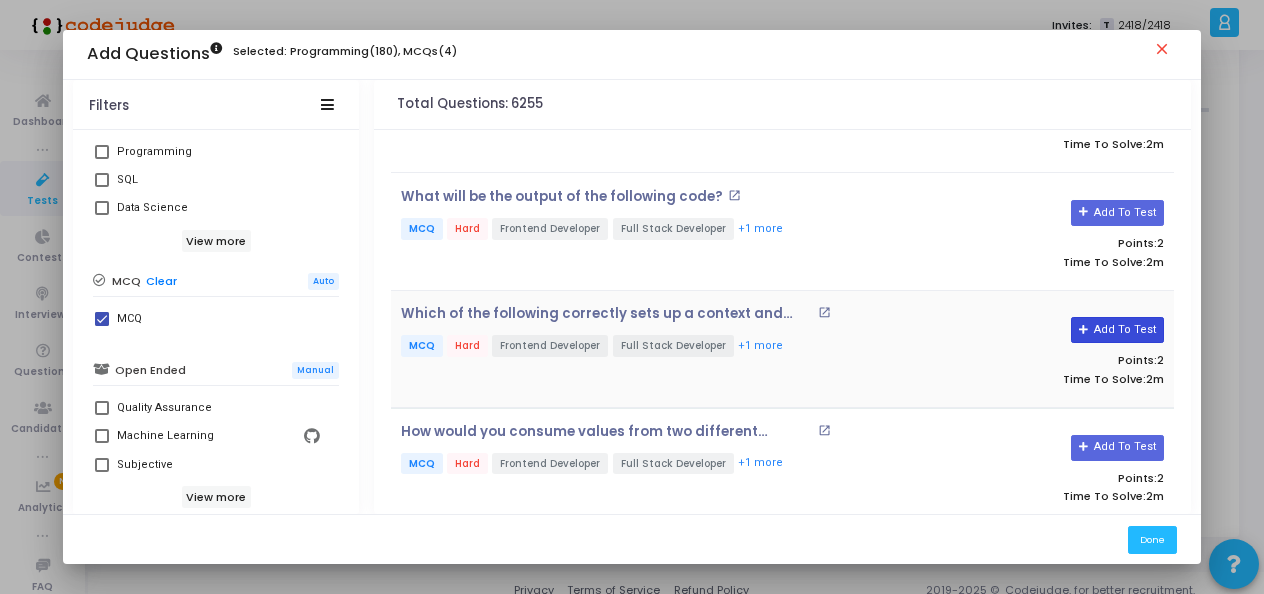 click on "Add To Test" at bounding box center [1117, 330] 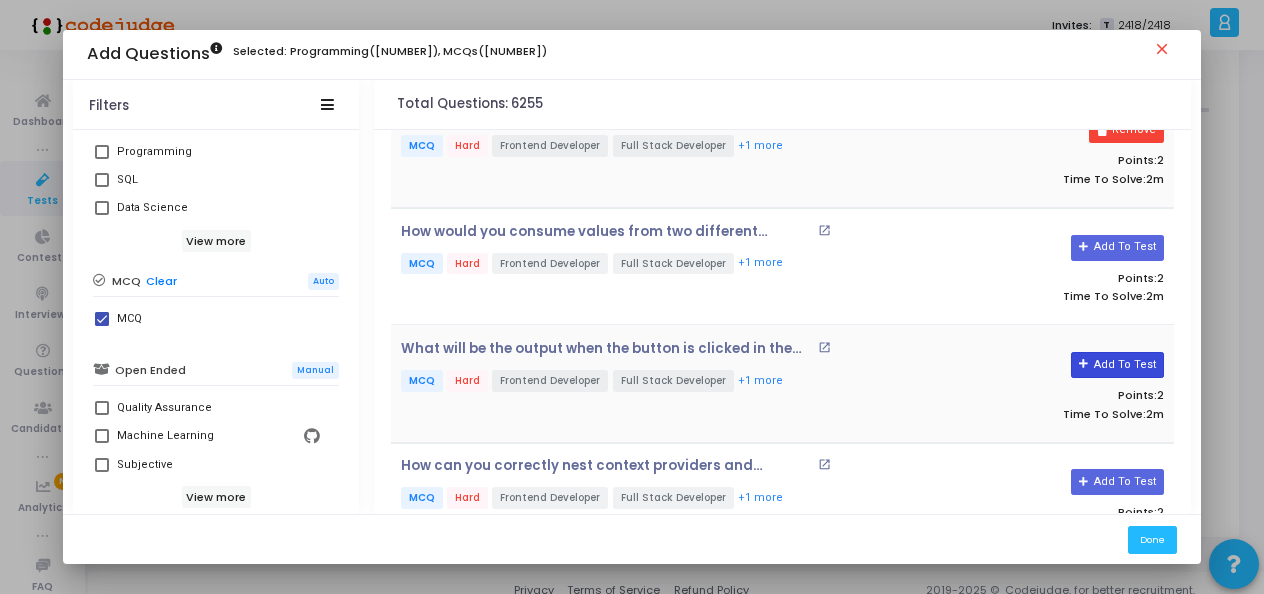 click on "Add To Test" at bounding box center [1117, 365] 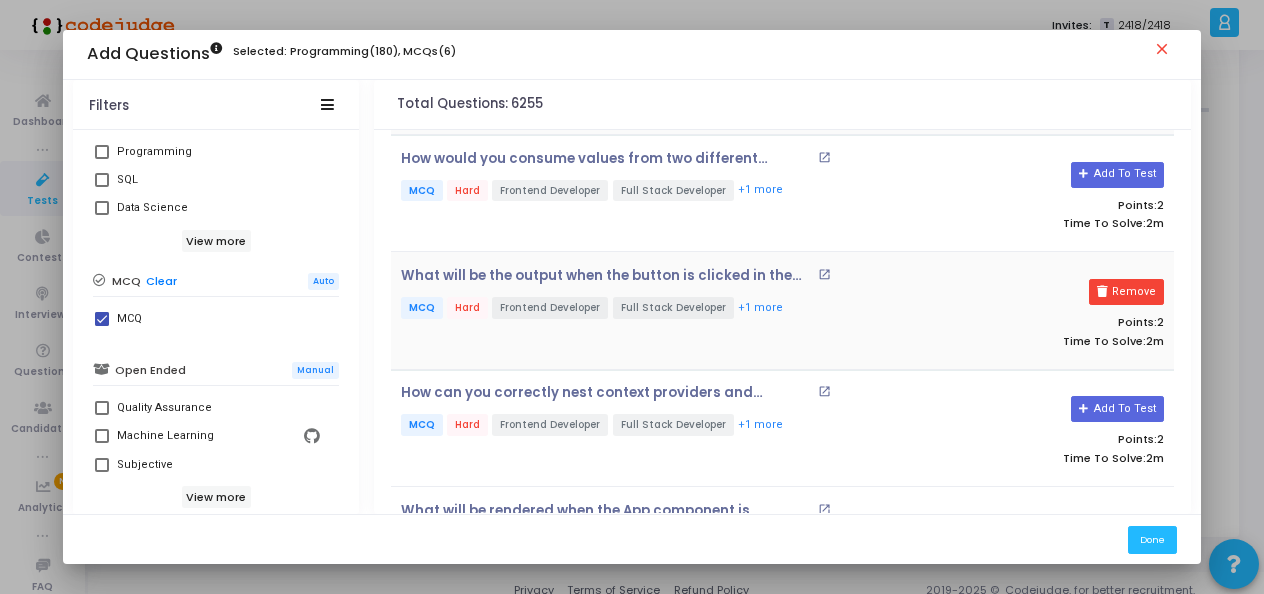 scroll, scrollTop: 1300, scrollLeft: 0, axis: vertical 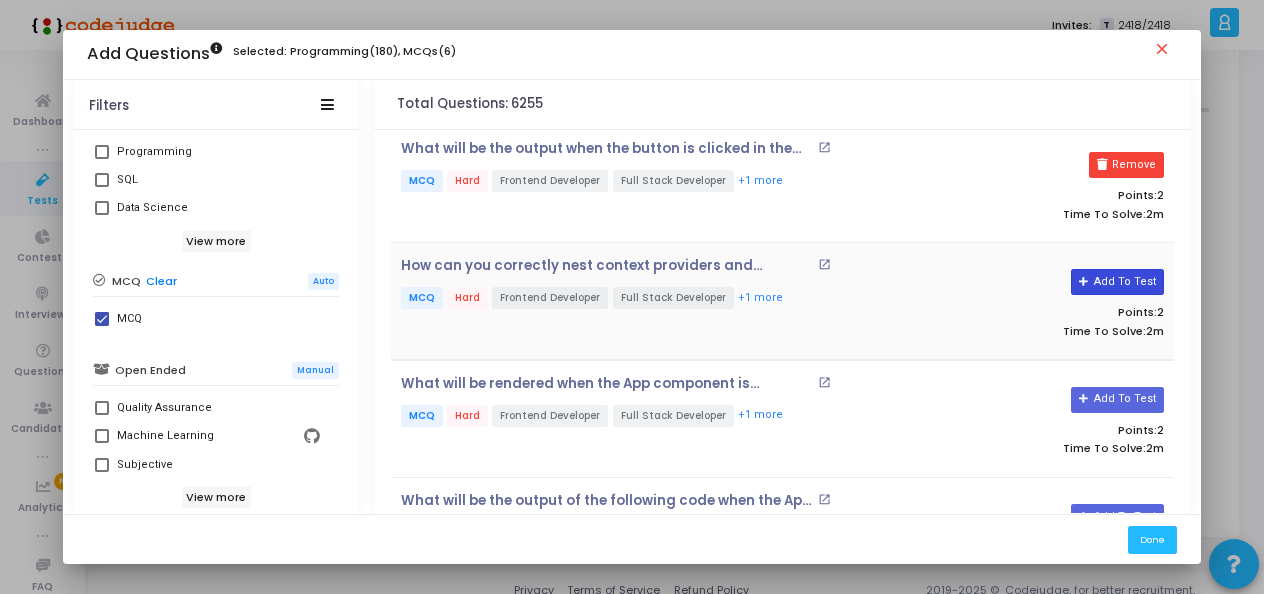 click on "Add To Test" at bounding box center [1117, 282] 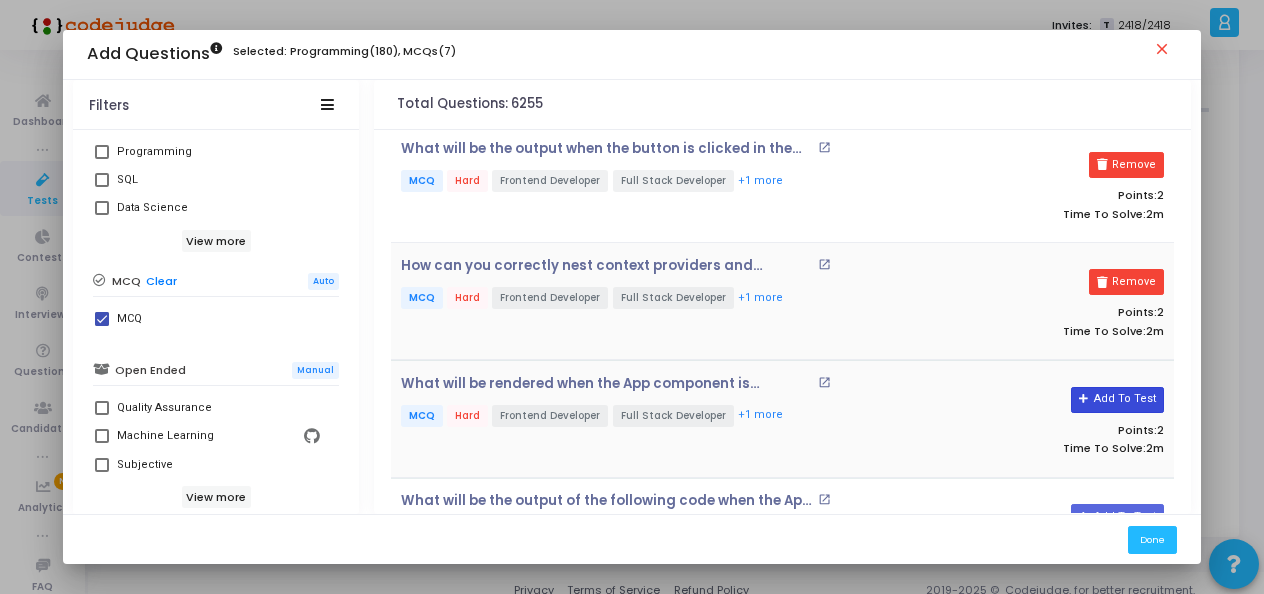 click on "Add To Test" at bounding box center (1117, 400) 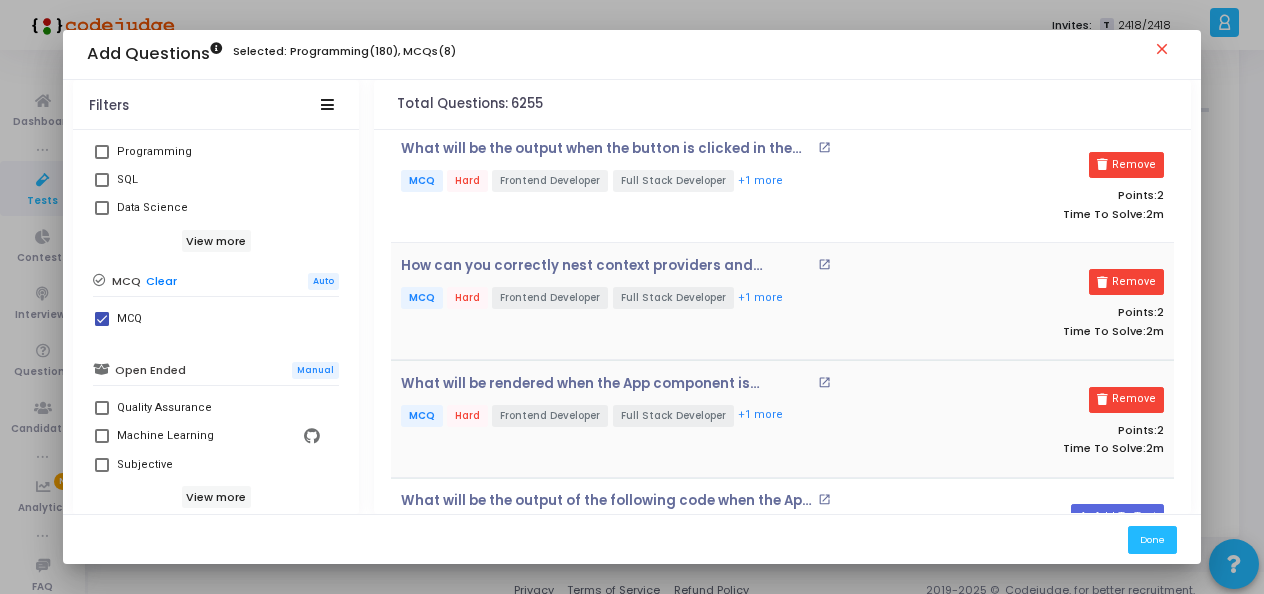 scroll, scrollTop: 1500, scrollLeft: 0, axis: vertical 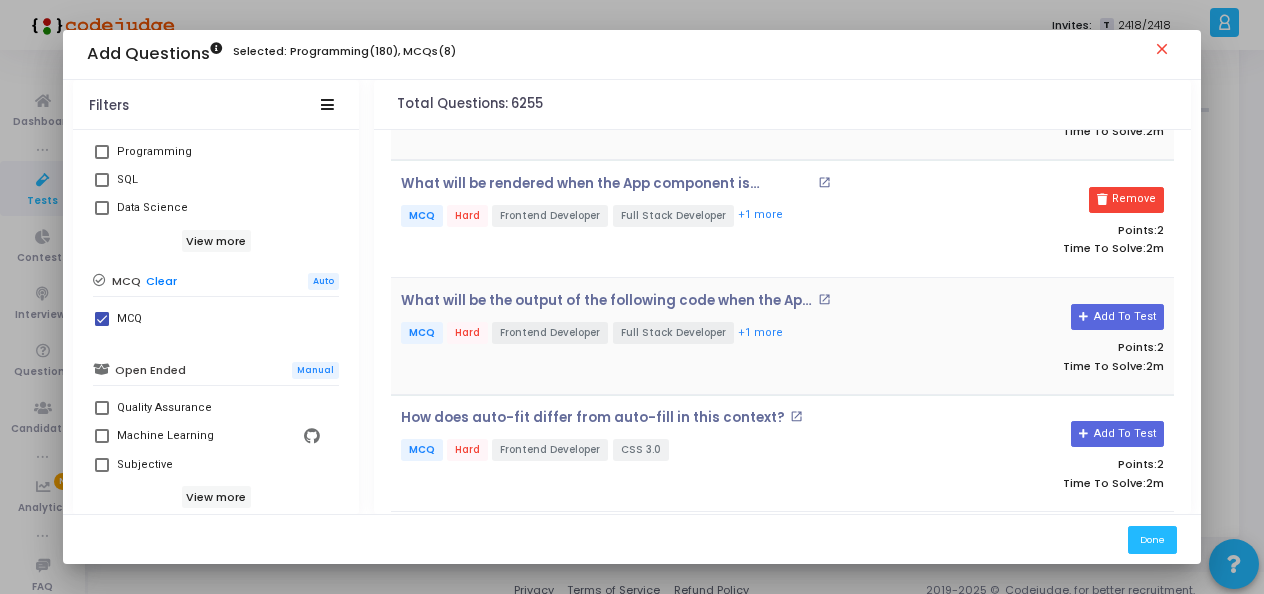 click on "Add To Test   Points:  2  Time To Solve:      2m" at bounding box center [1043, 336] 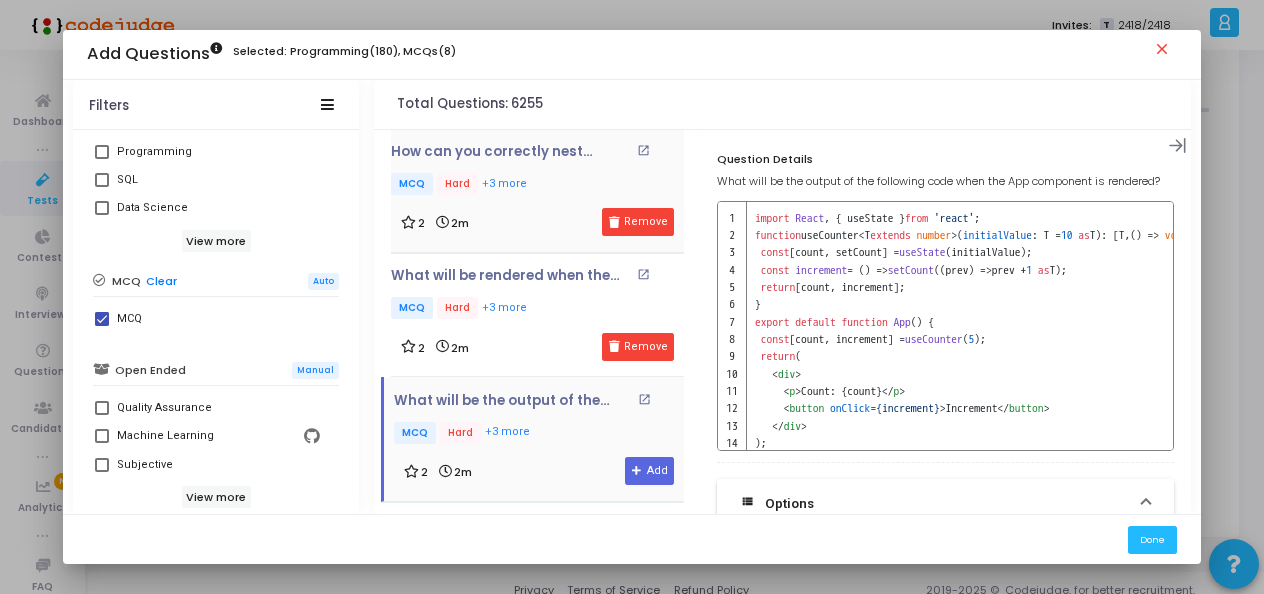 click on "close" at bounding box center [1165, 52] 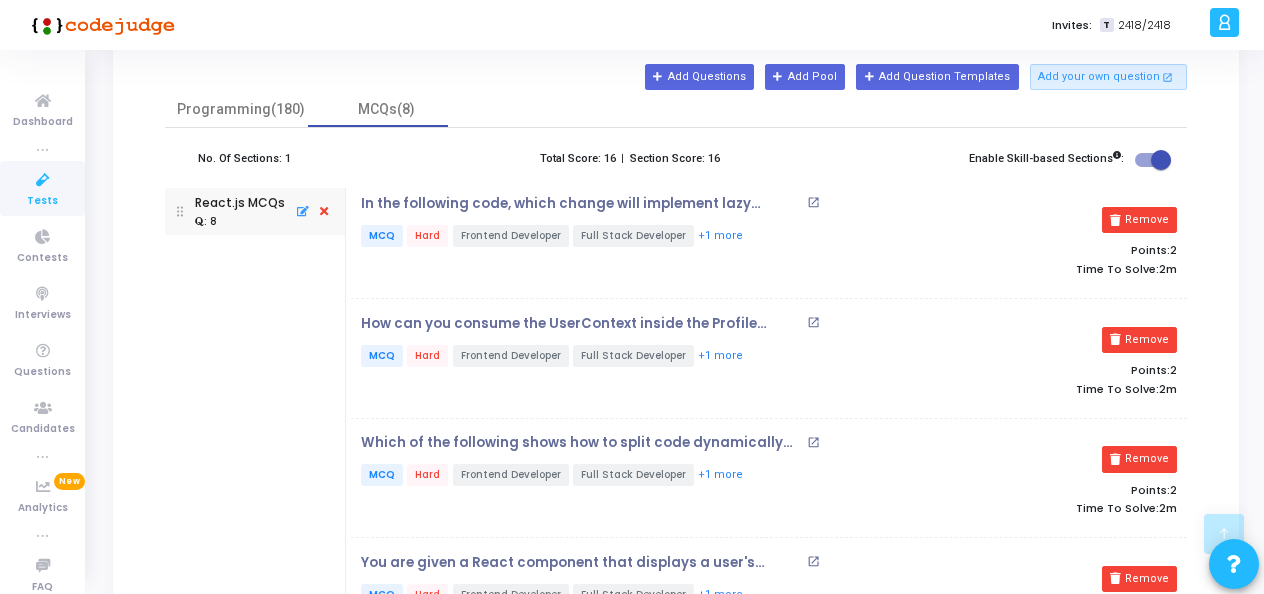 scroll, scrollTop: 38, scrollLeft: 0, axis: vertical 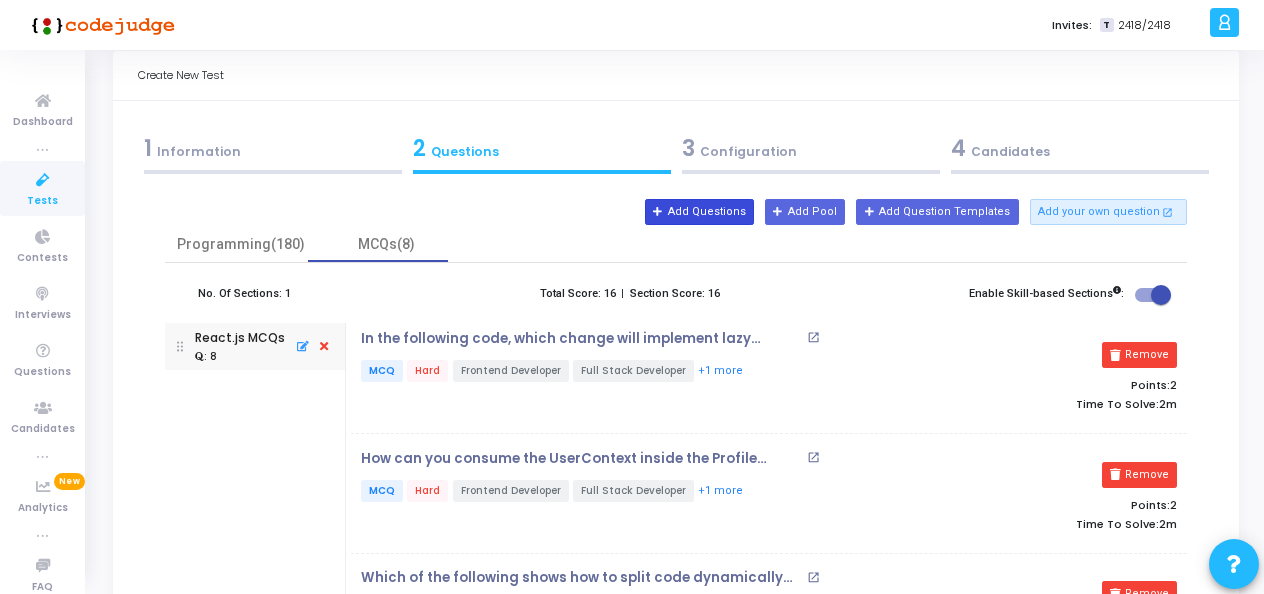 click on "Add Questions" at bounding box center [699, 212] 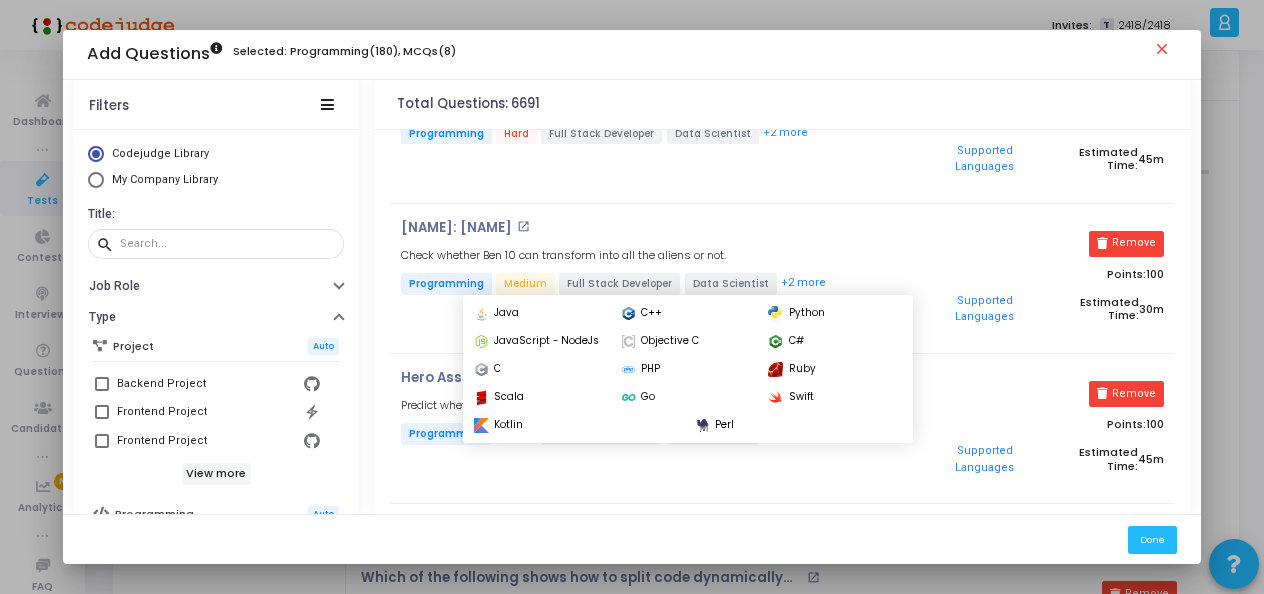 scroll, scrollTop: 11174, scrollLeft: 0, axis: vertical 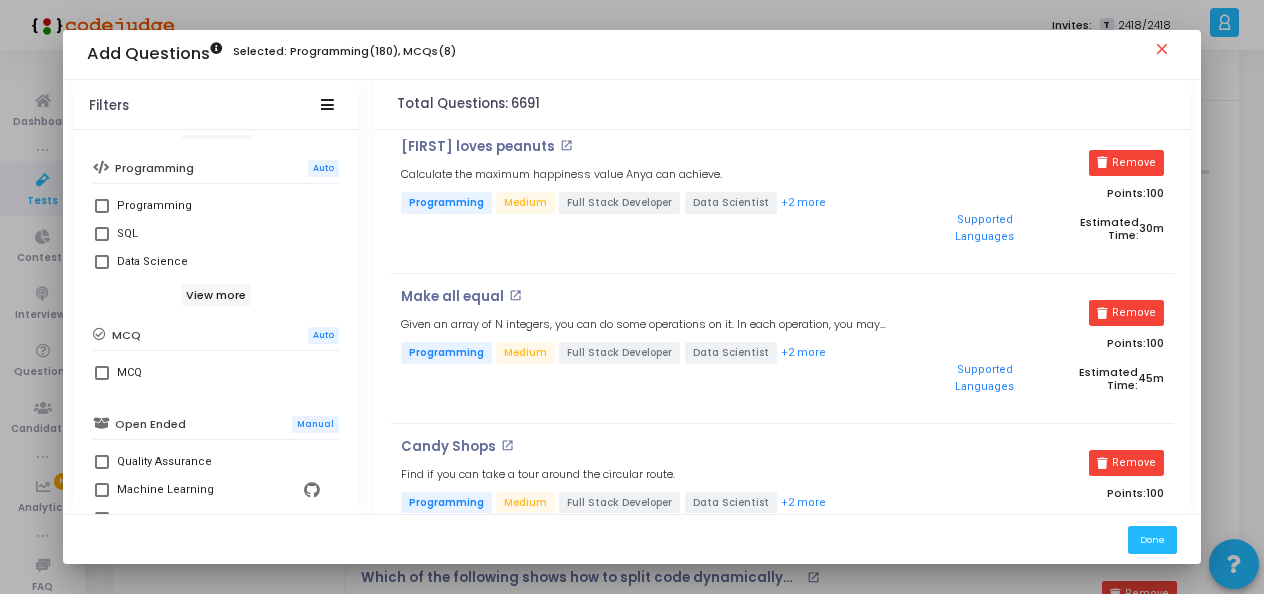 click at bounding box center [102, 373] 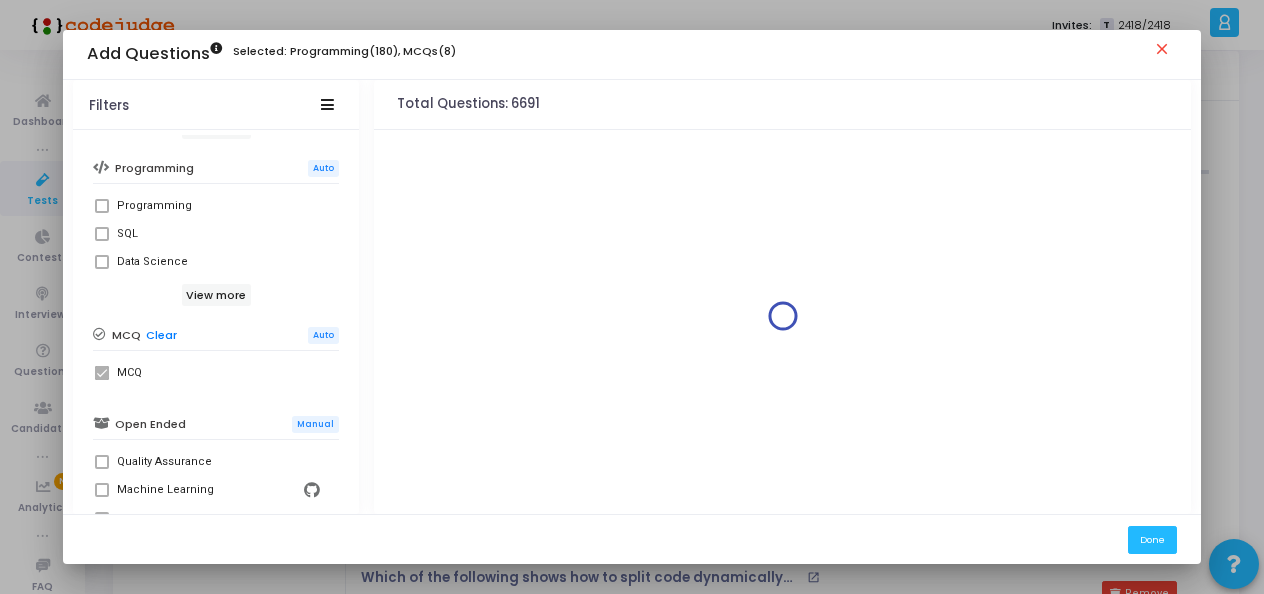 scroll, scrollTop: 0, scrollLeft: 0, axis: both 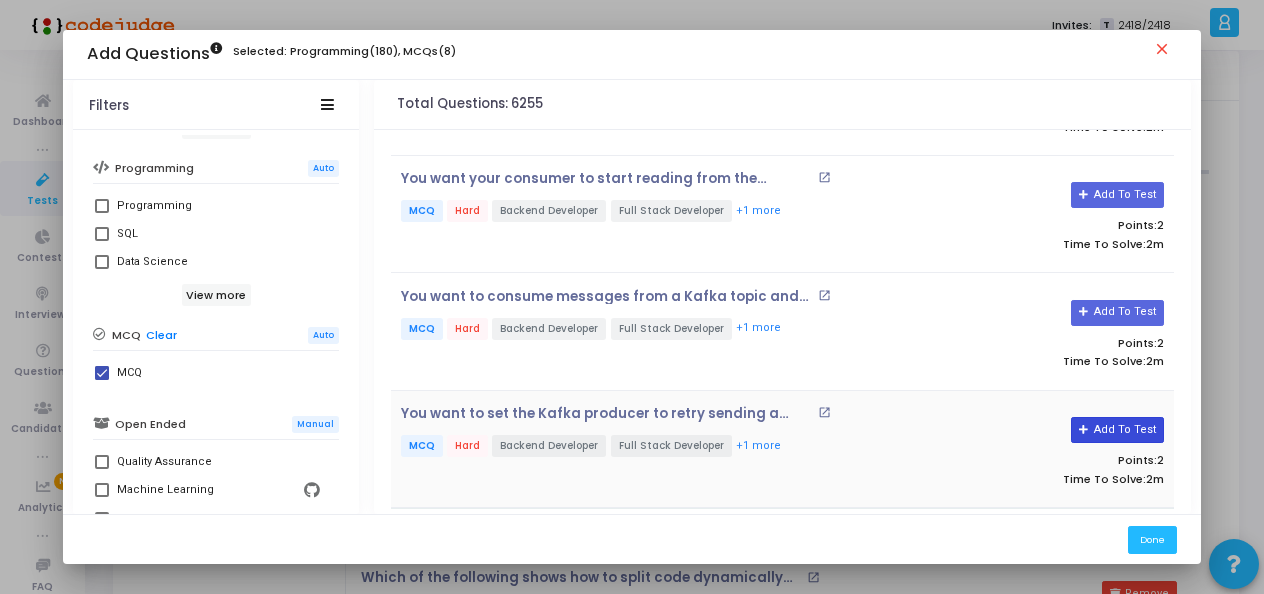 click at bounding box center [1084, 430] 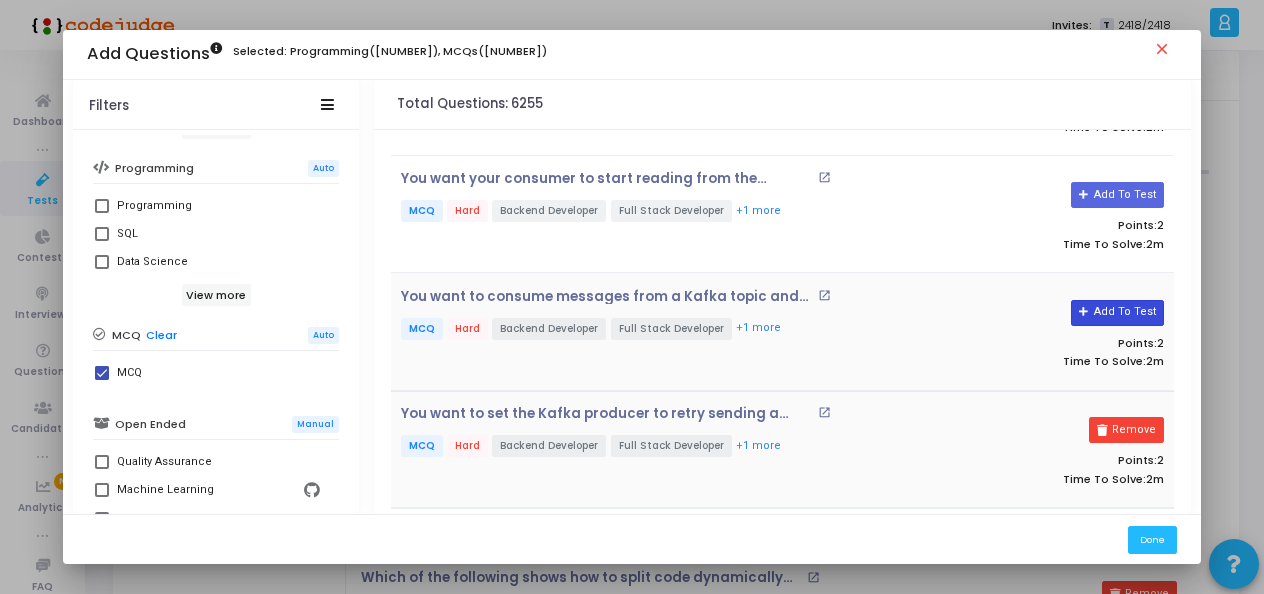 click on "Add To Test" at bounding box center [1117, 313] 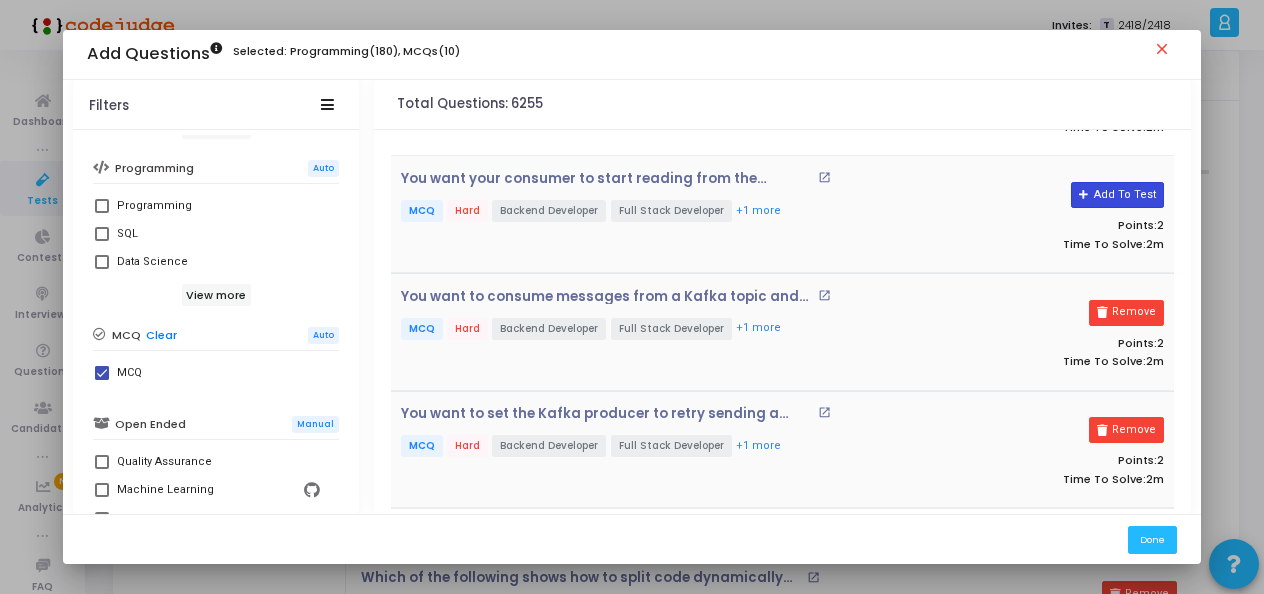 click on "Add To Test" at bounding box center [1117, 195] 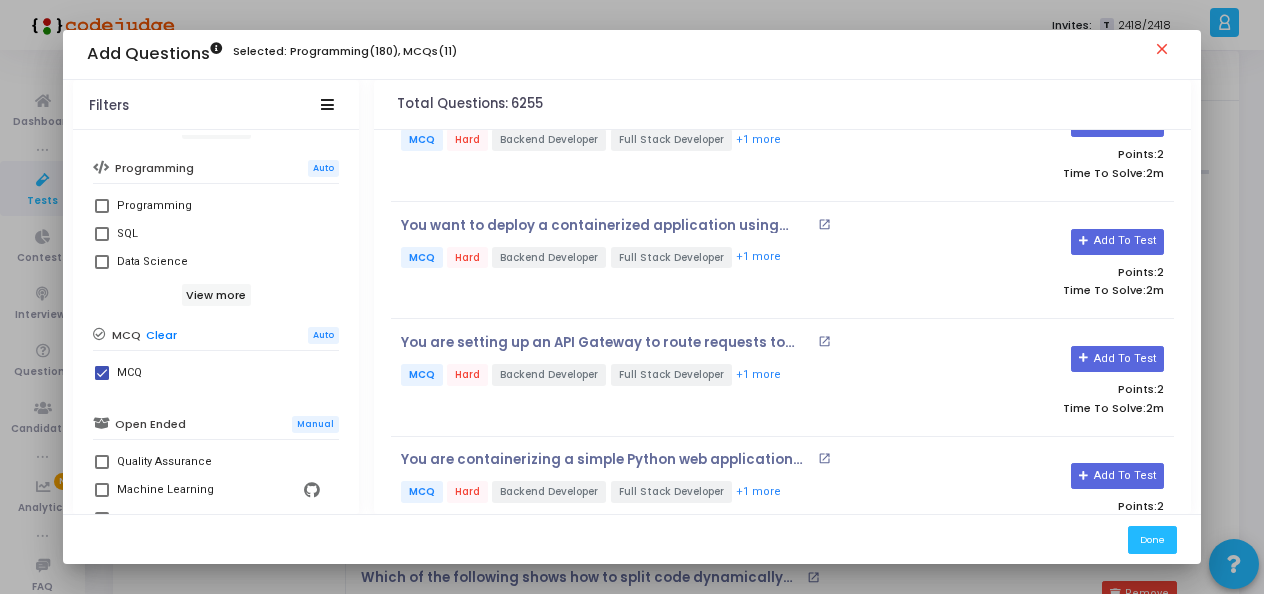 scroll, scrollTop: 8386, scrollLeft: 0, axis: vertical 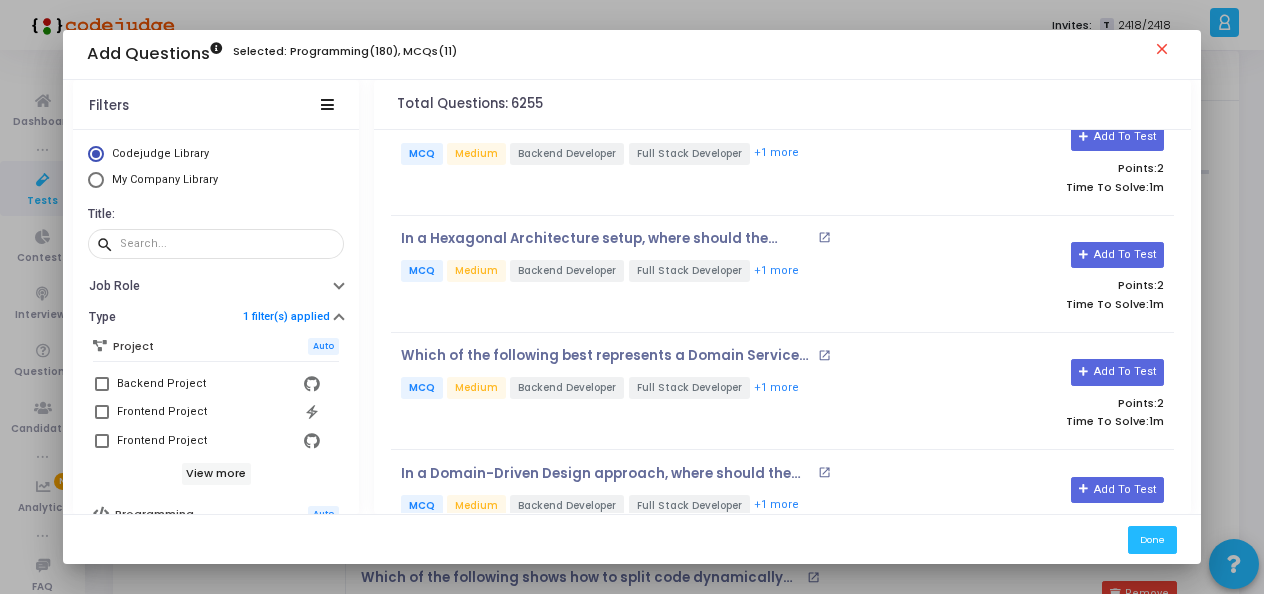 click at bounding box center (96, 180) 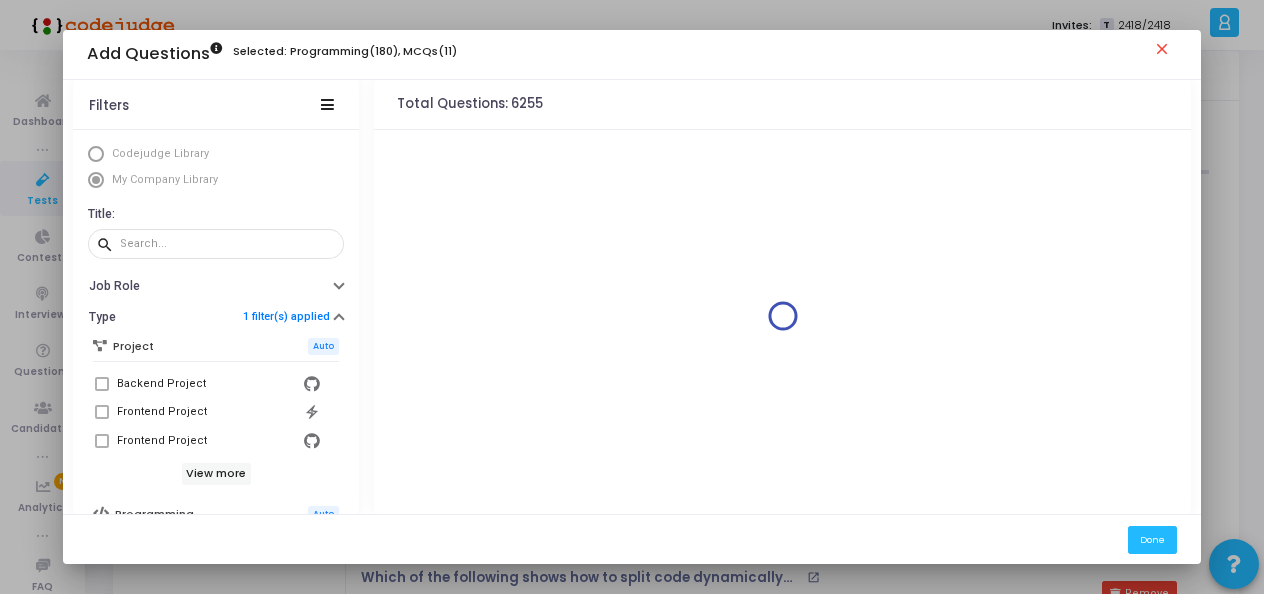 scroll, scrollTop: 0, scrollLeft: 0, axis: both 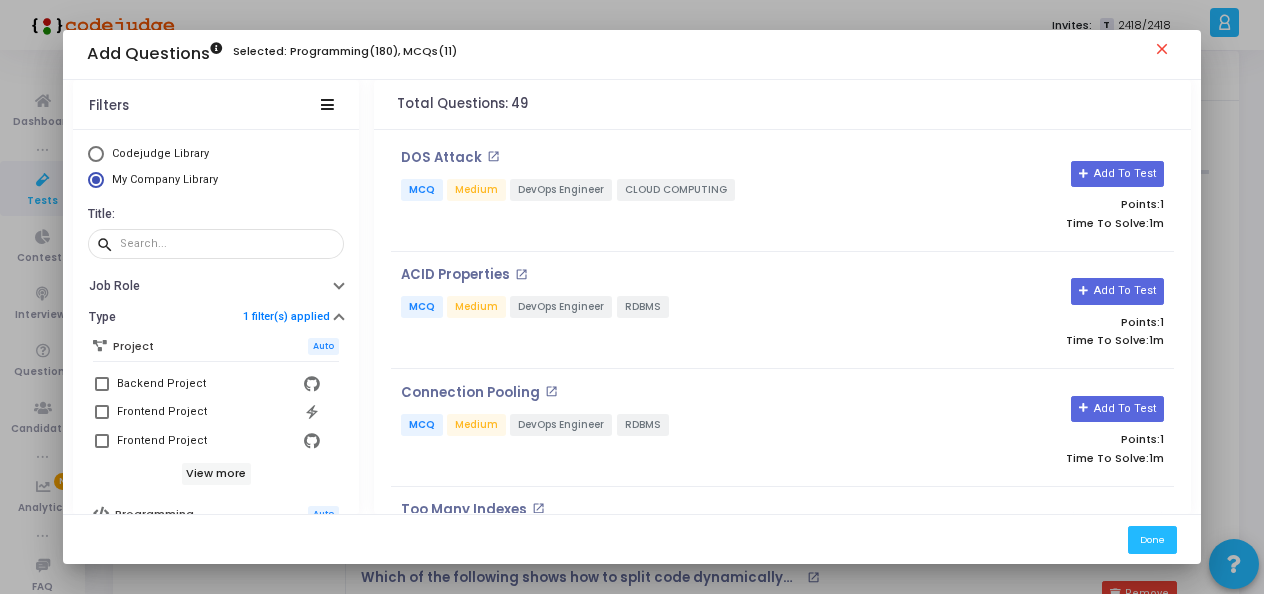 click on "close" at bounding box center [1165, 52] 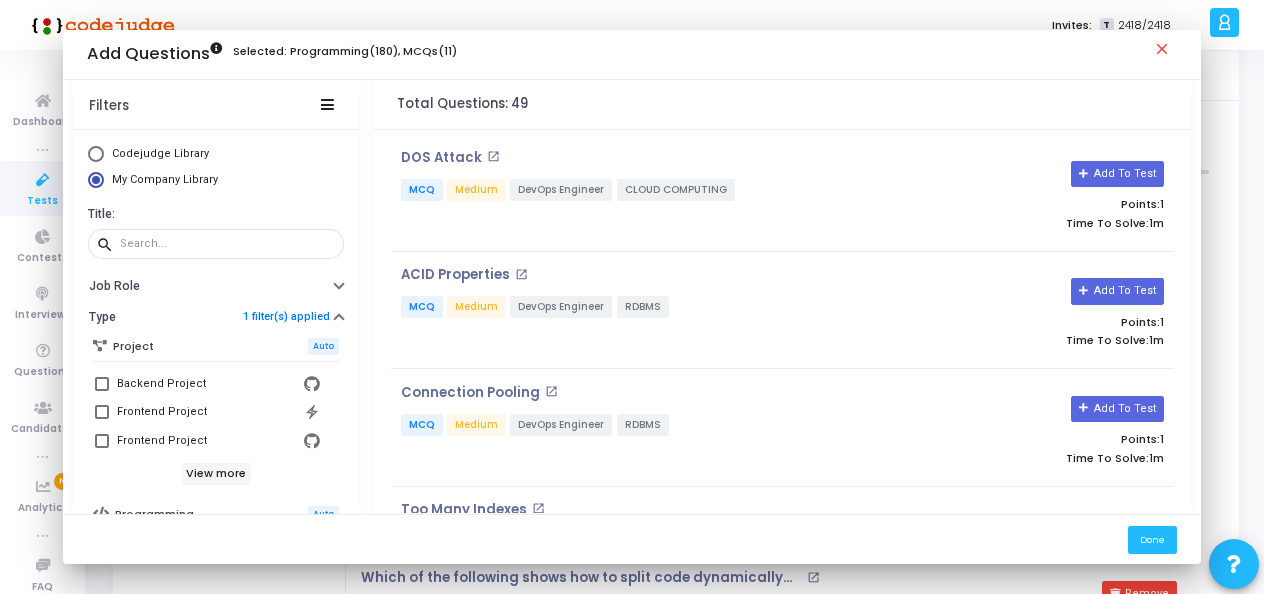 scroll, scrollTop: 38, scrollLeft: 0, axis: vertical 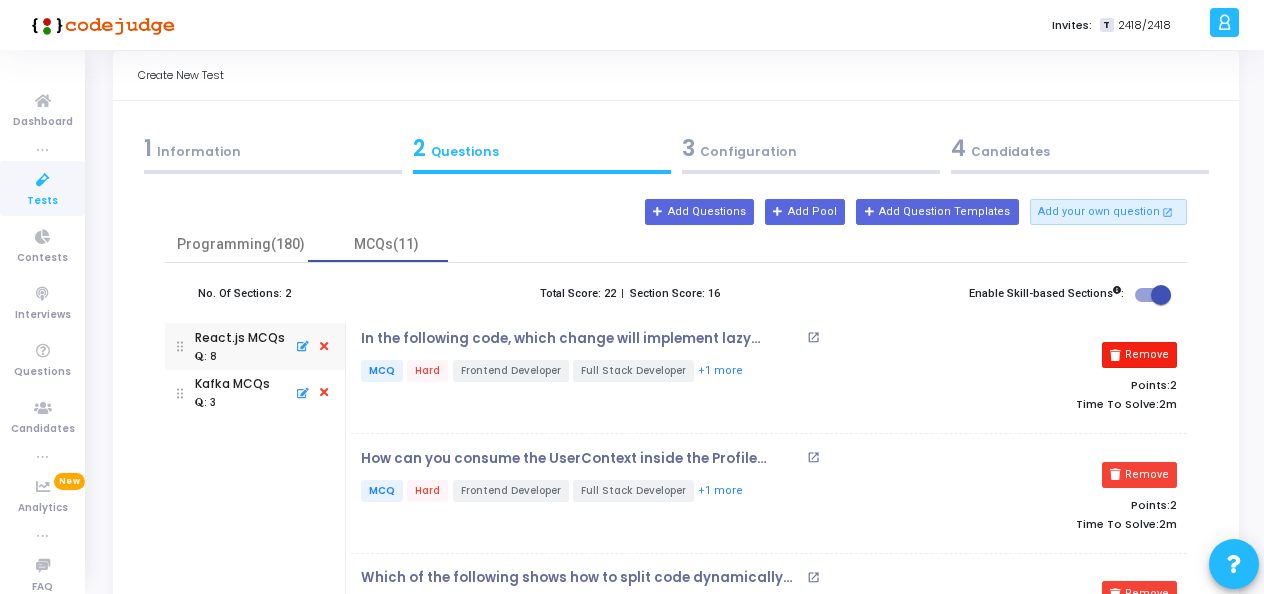 click on "Remove" at bounding box center [1139, 355] 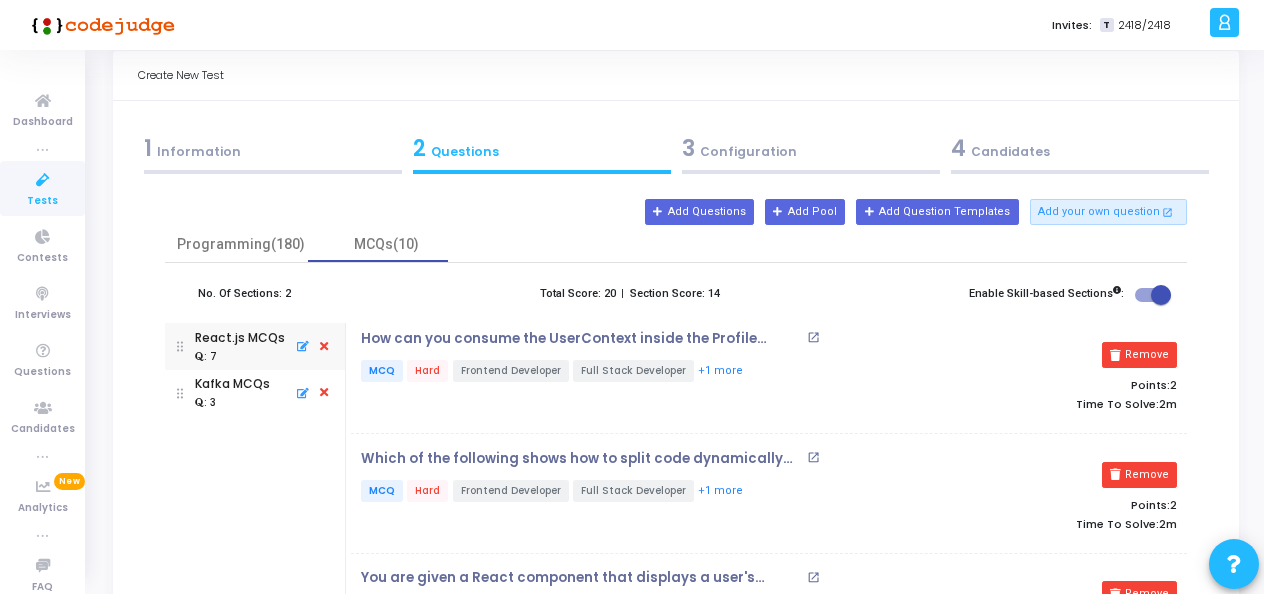 click on "Remove" at bounding box center [1139, 355] 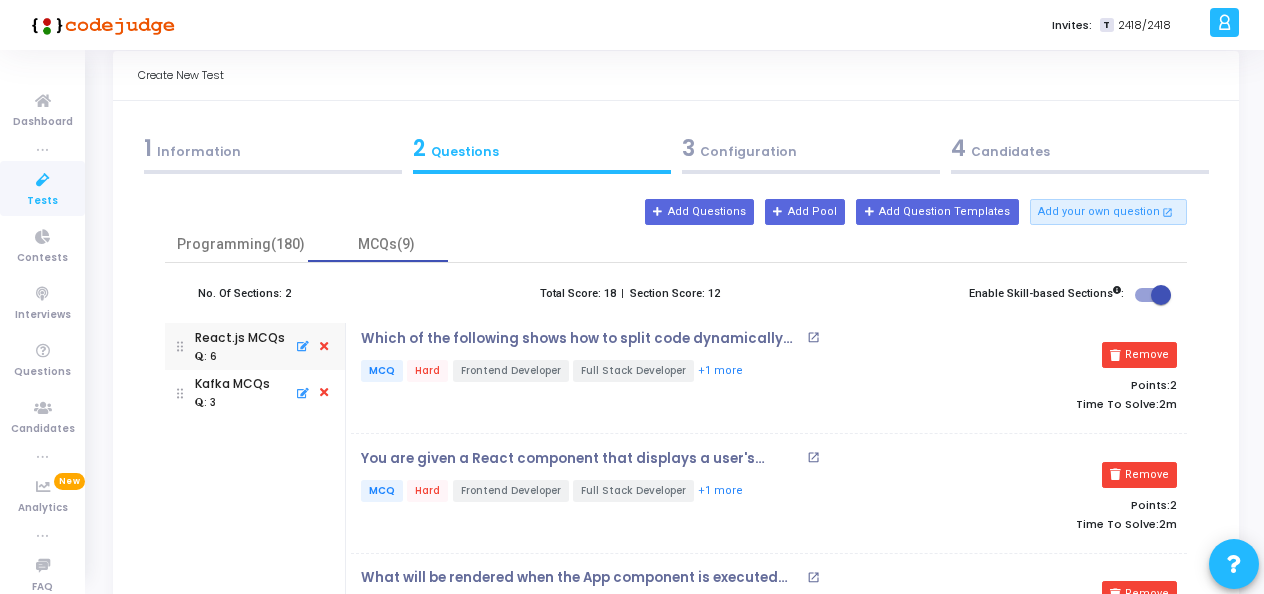 click on "Remove" at bounding box center (1139, 355) 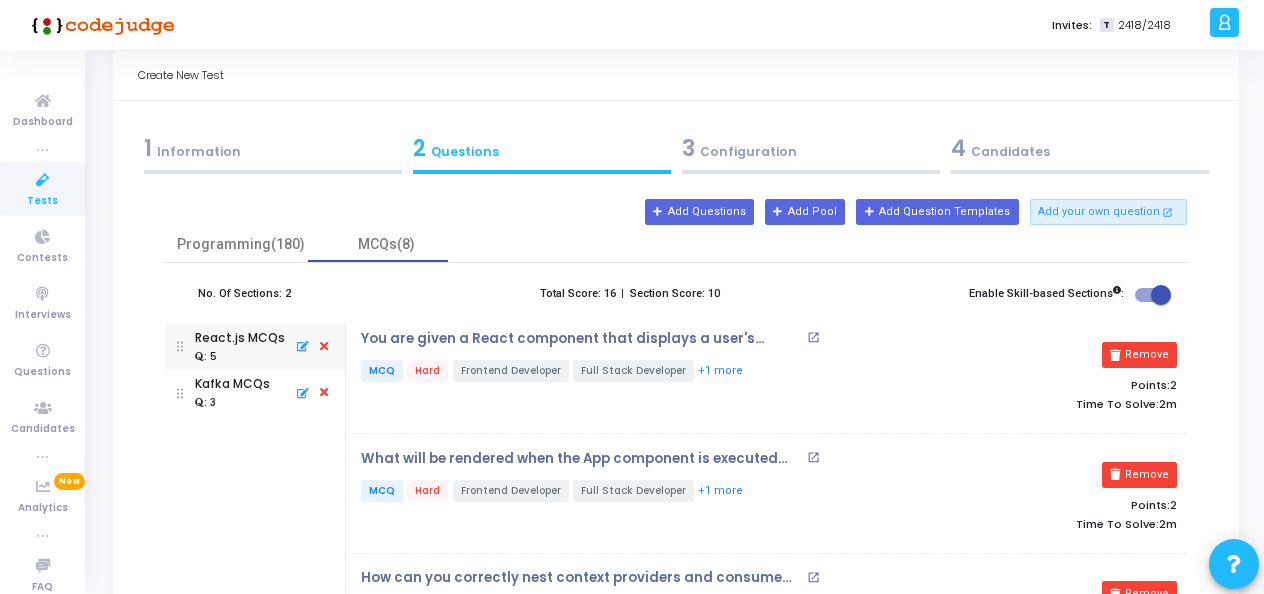 click on "Remove" at bounding box center [1139, 355] 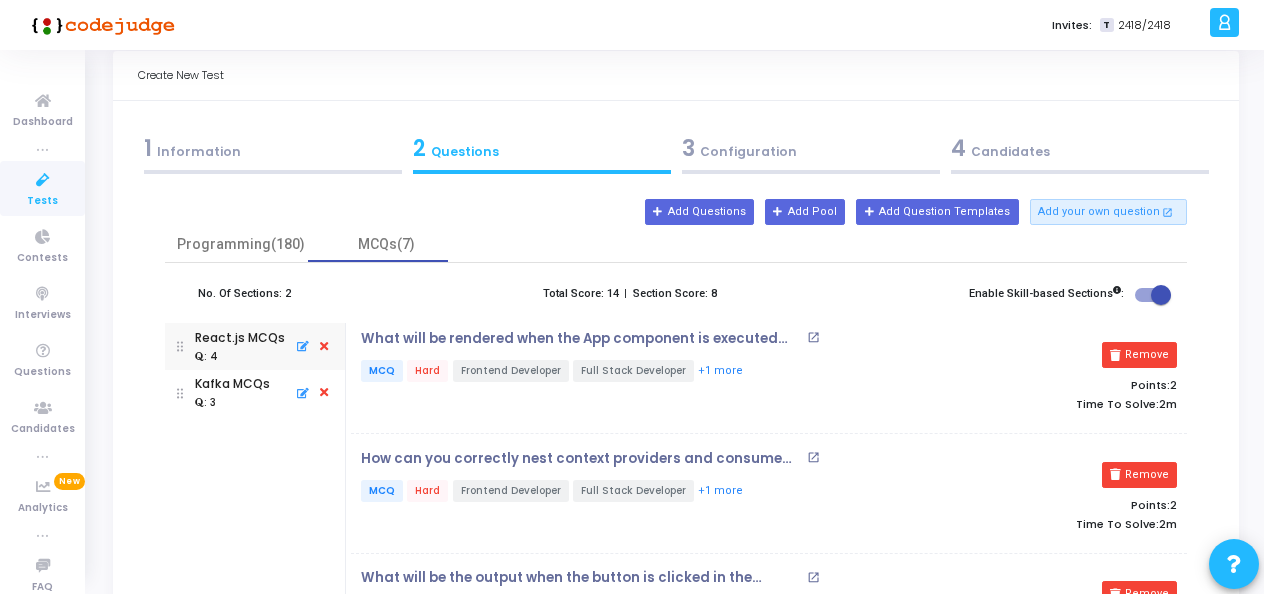 click on "Remove" at bounding box center (1139, 355) 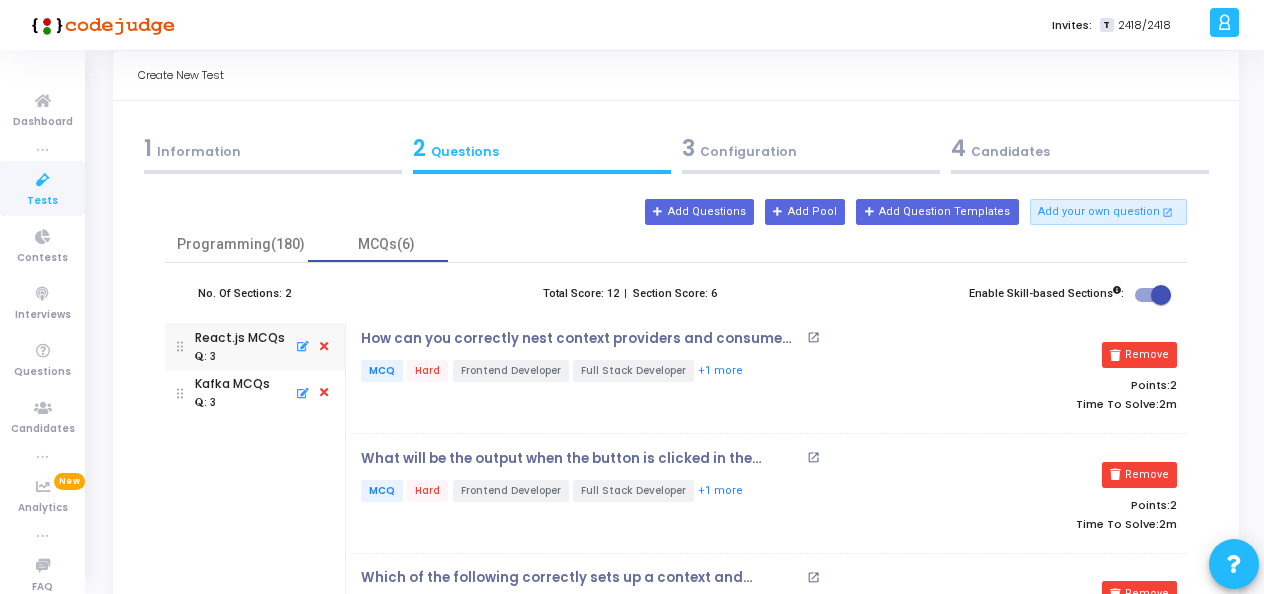 click on "Remove" at bounding box center [1139, 355] 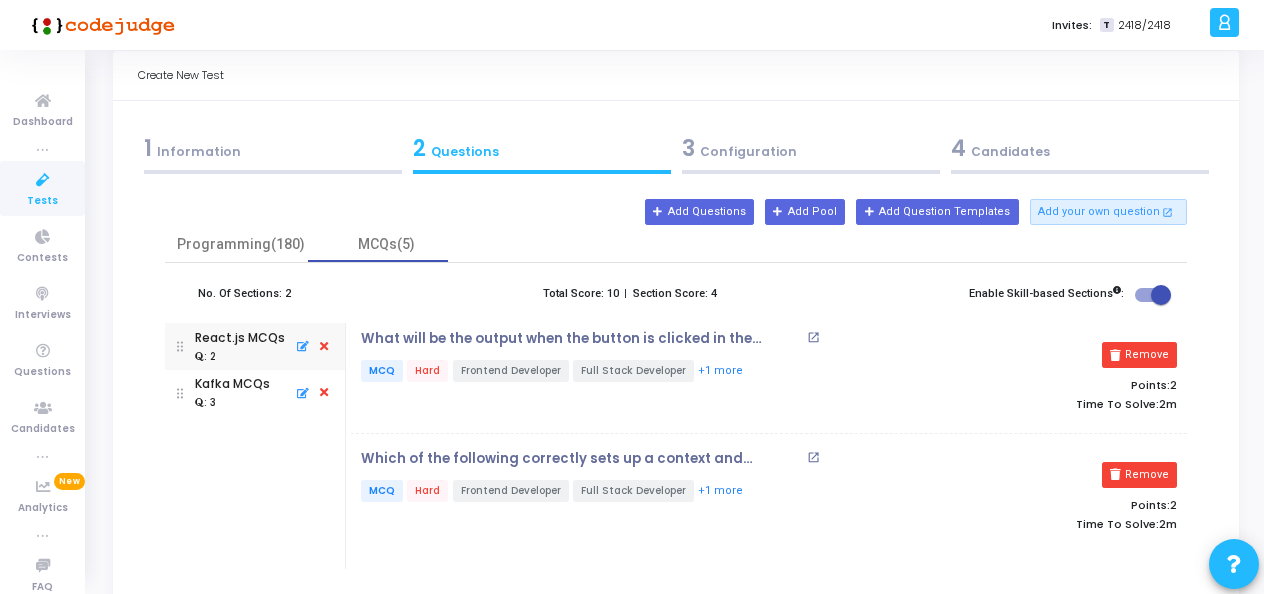 click on "Remove" at bounding box center [1139, 355] 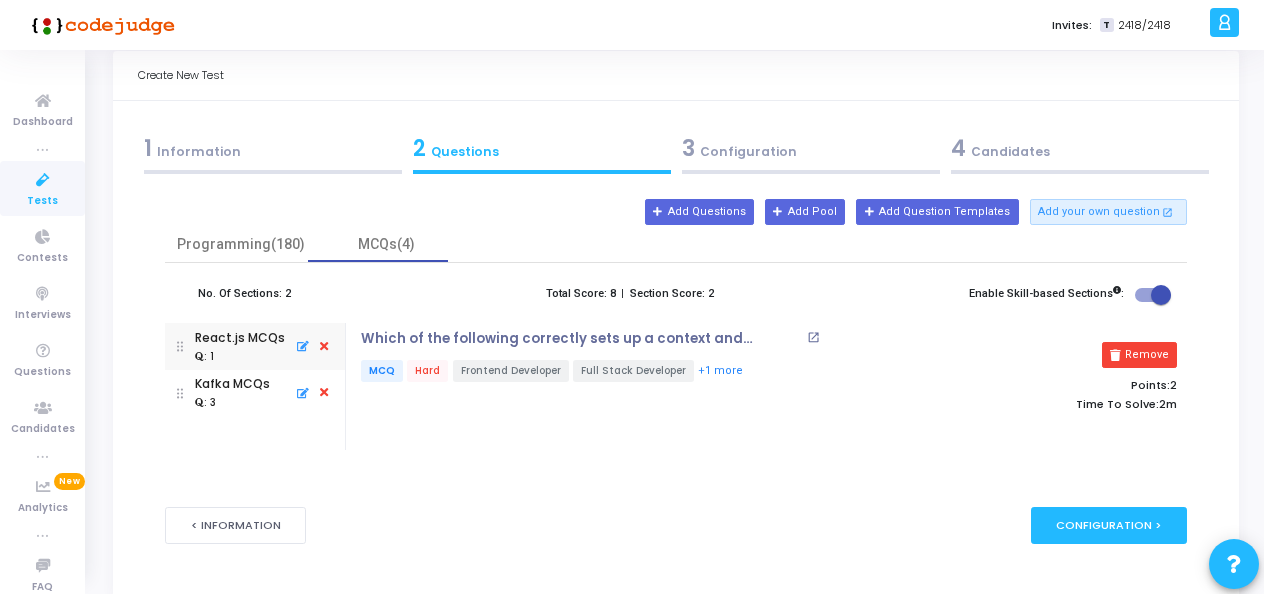 click on "Remove" at bounding box center [1139, 355] 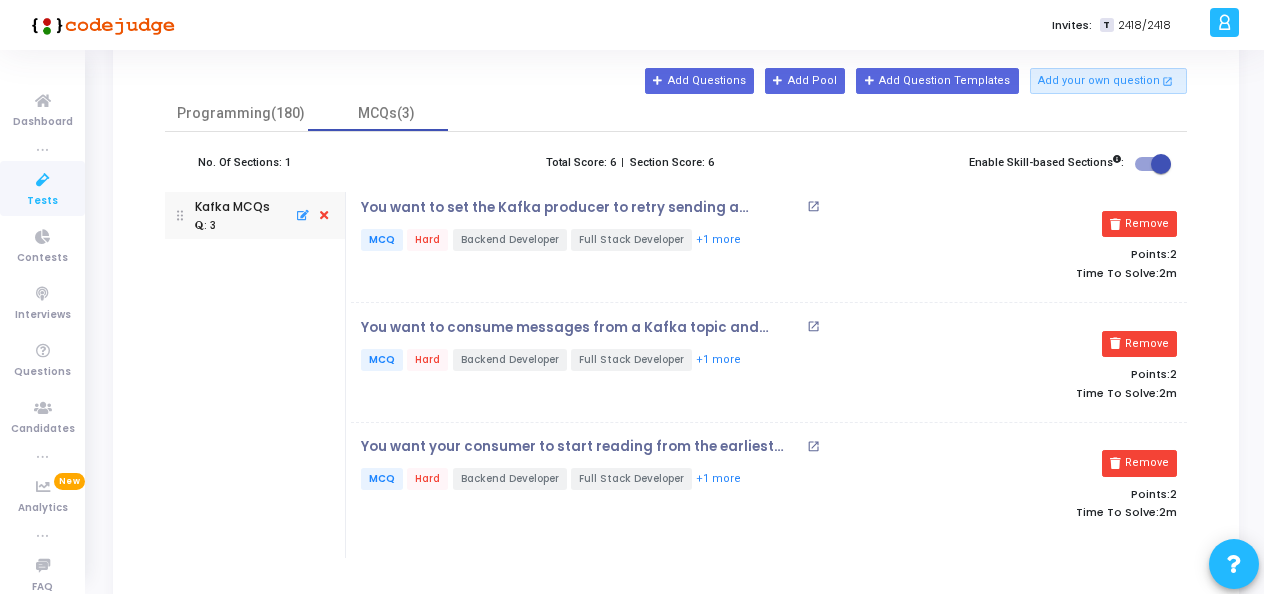 scroll, scrollTop: 138, scrollLeft: 0, axis: vertical 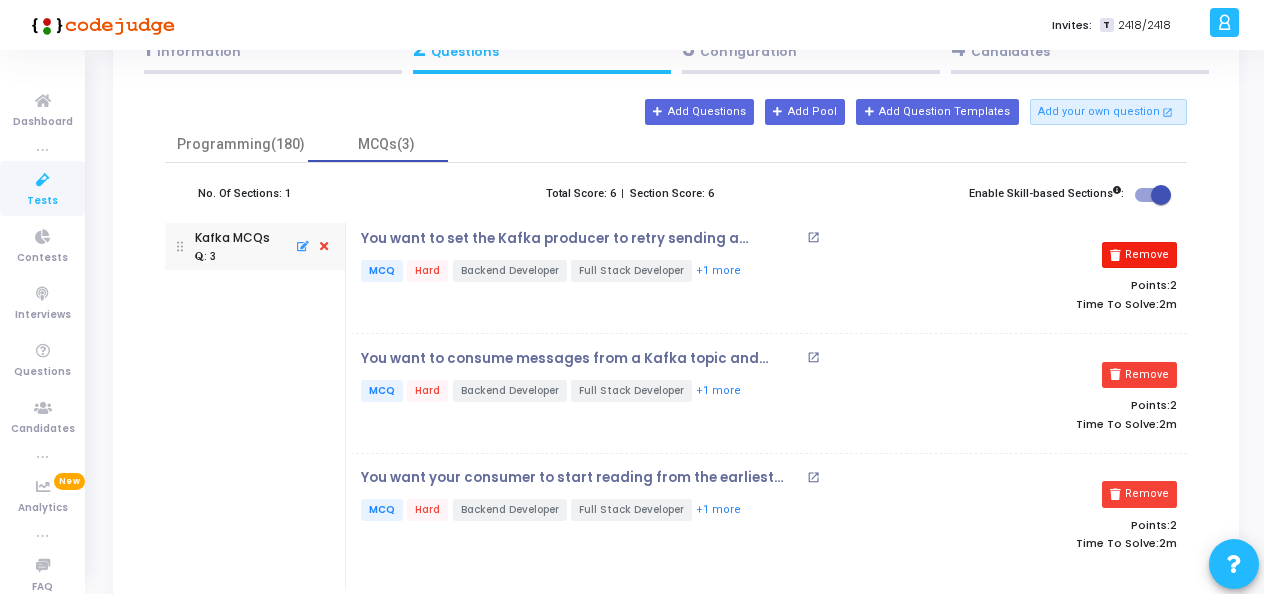 click on "Remove" at bounding box center [1139, 255] 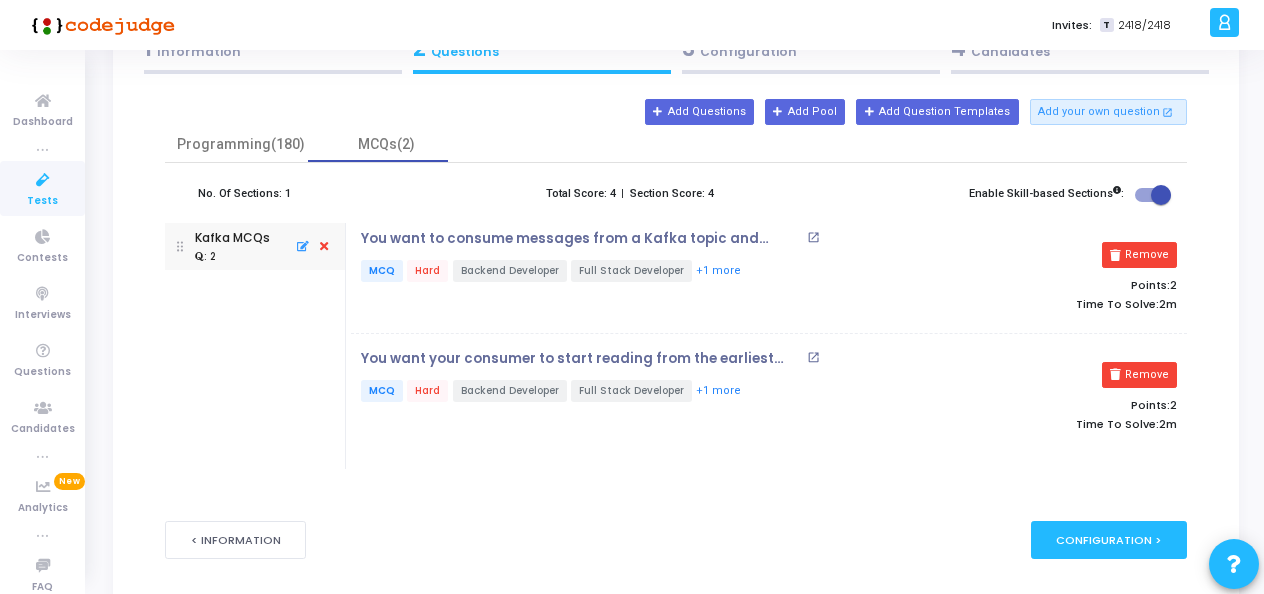 click on "Remove" at bounding box center [1139, 255] 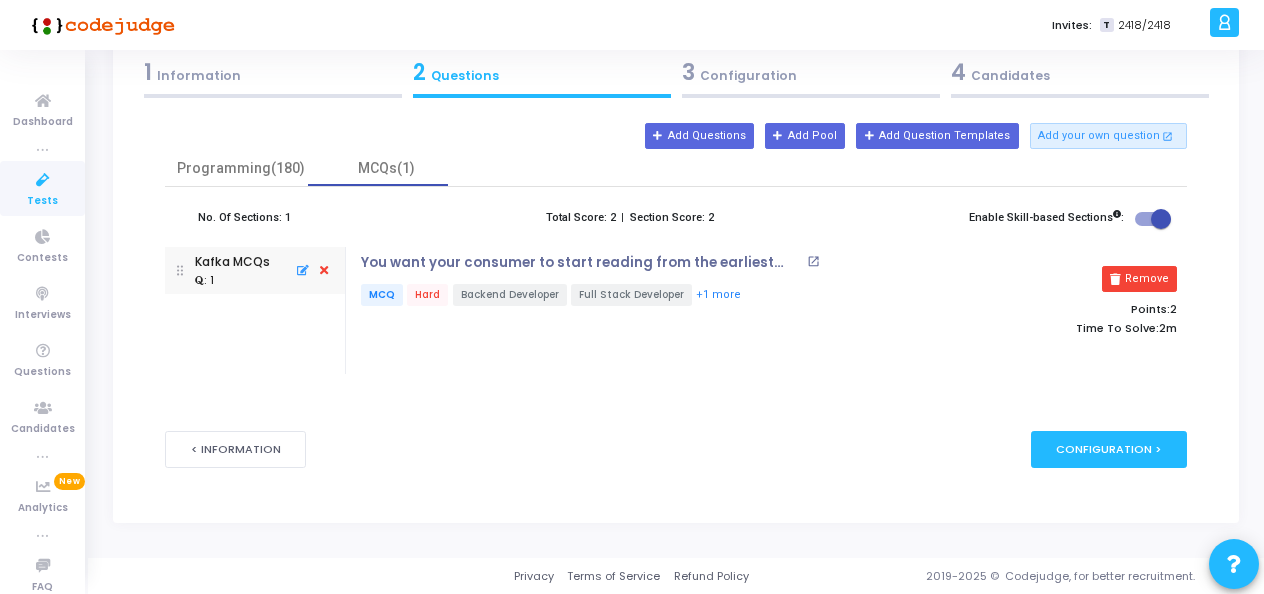 scroll, scrollTop: 114, scrollLeft: 0, axis: vertical 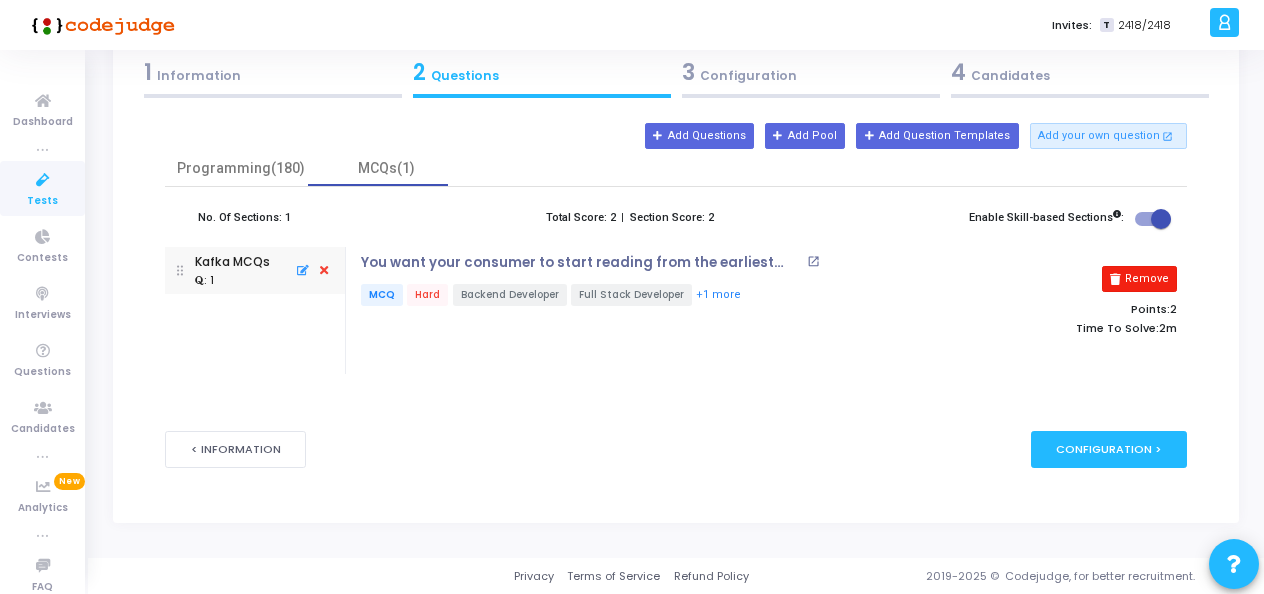 click on "Remove" at bounding box center [1139, 279] 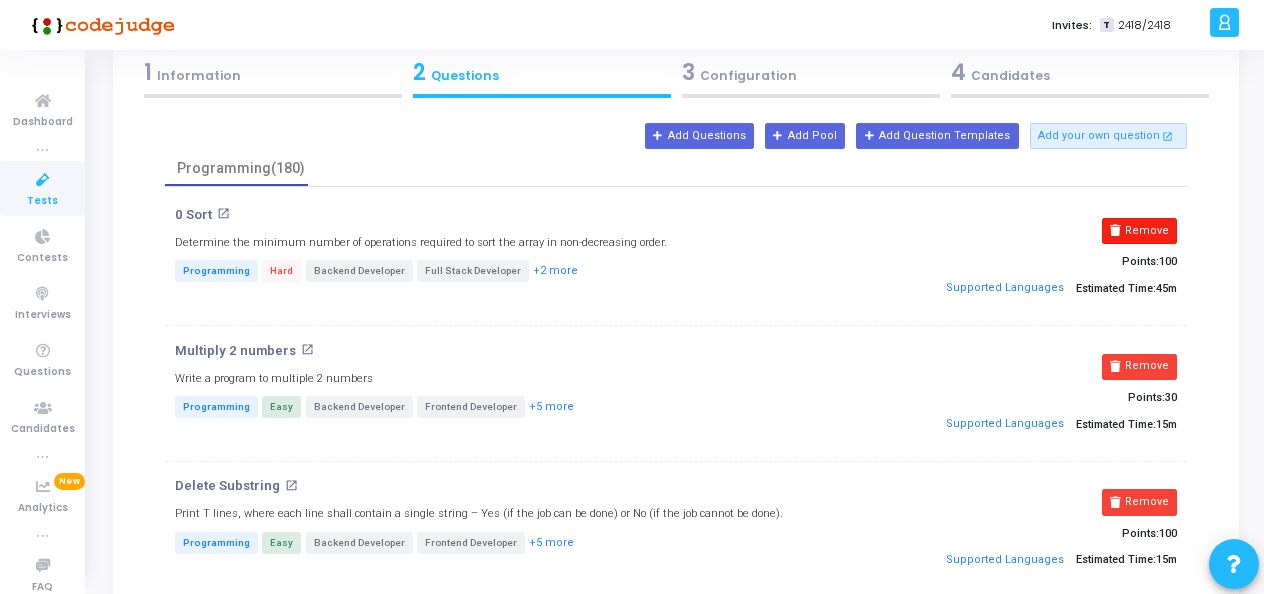 click on "Remove" at bounding box center (1139, 231) 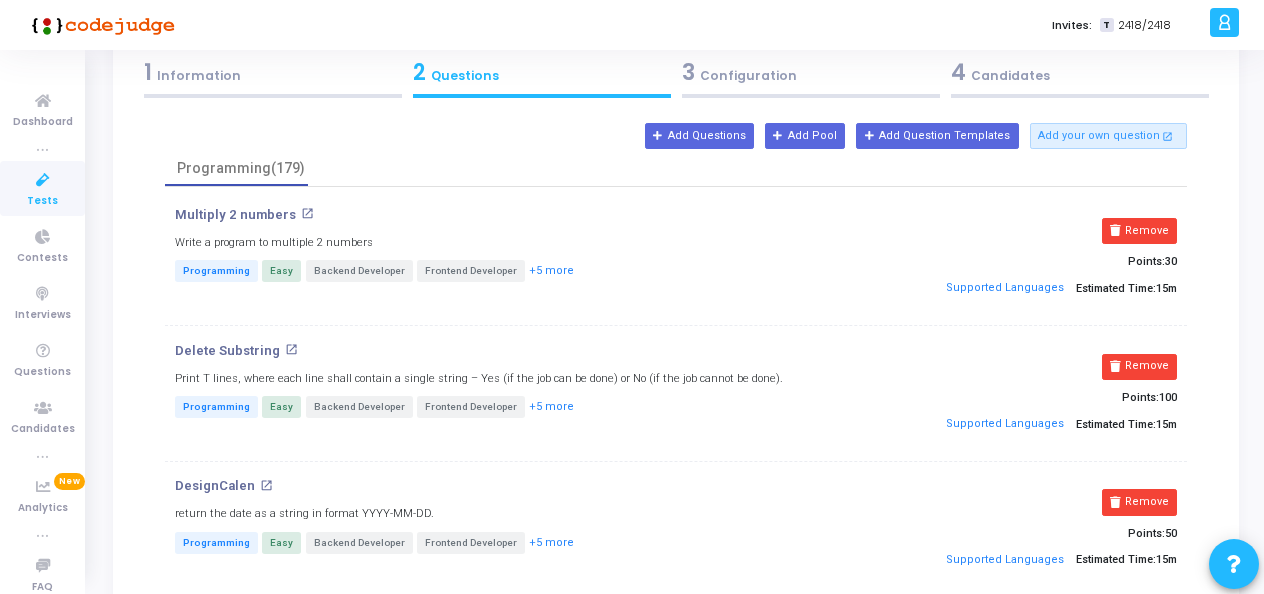 click on "Remove" at bounding box center (1139, 231) 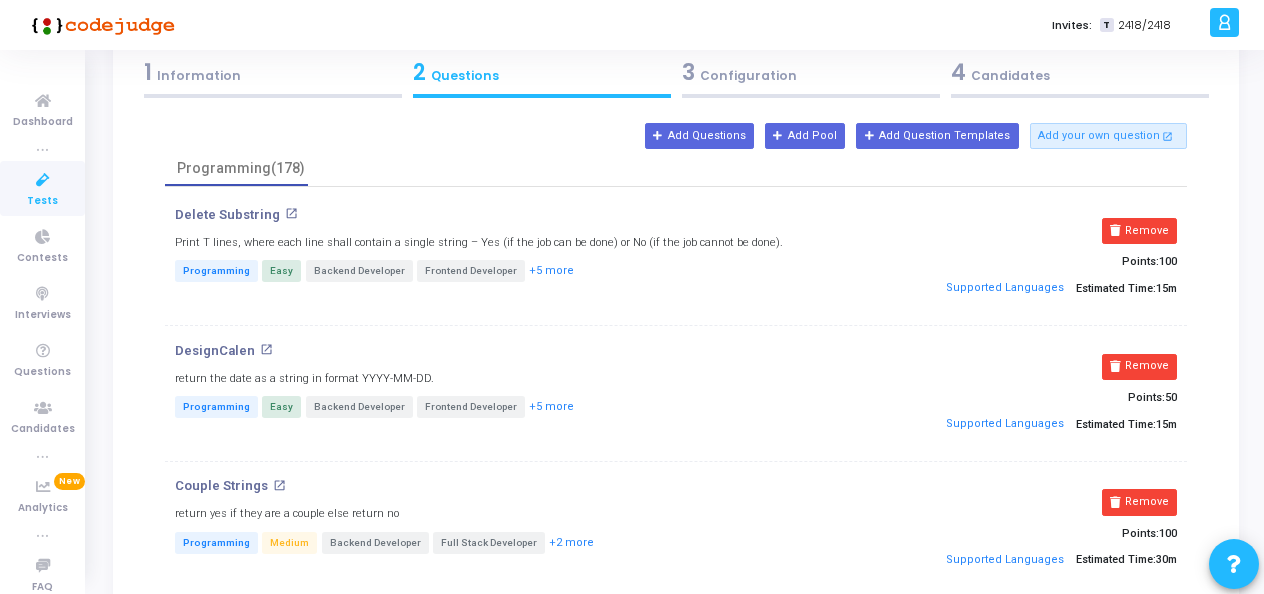 click on "Remove" at bounding box center [1139, 231] 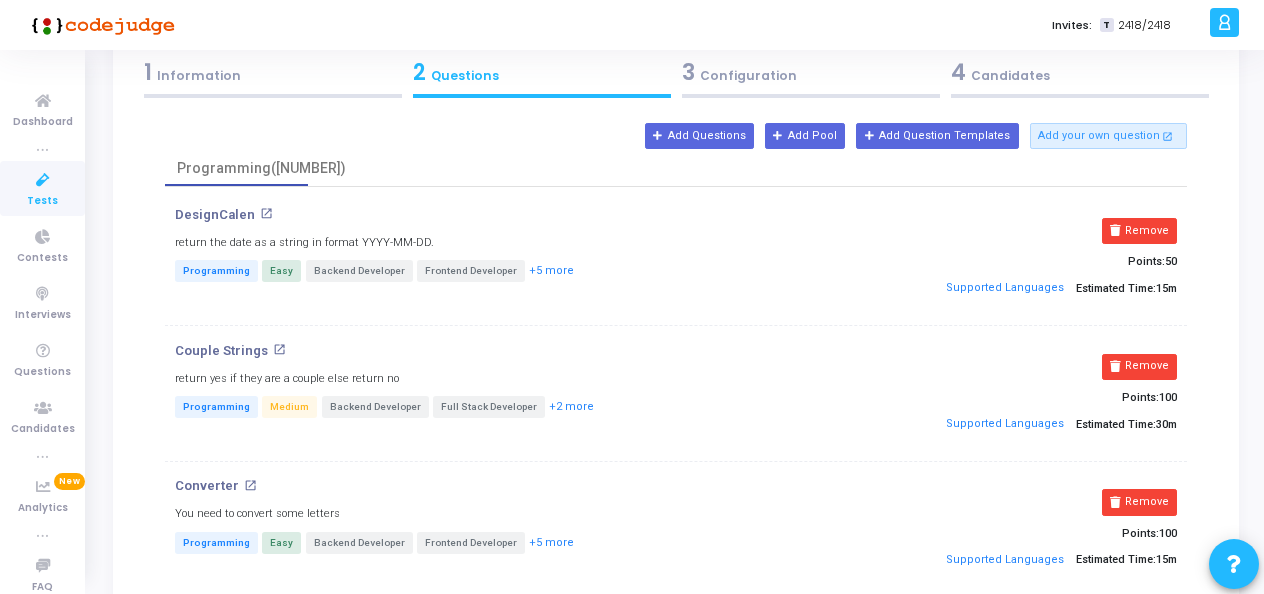 click on "Remove" at bounding box center (1139, 231) 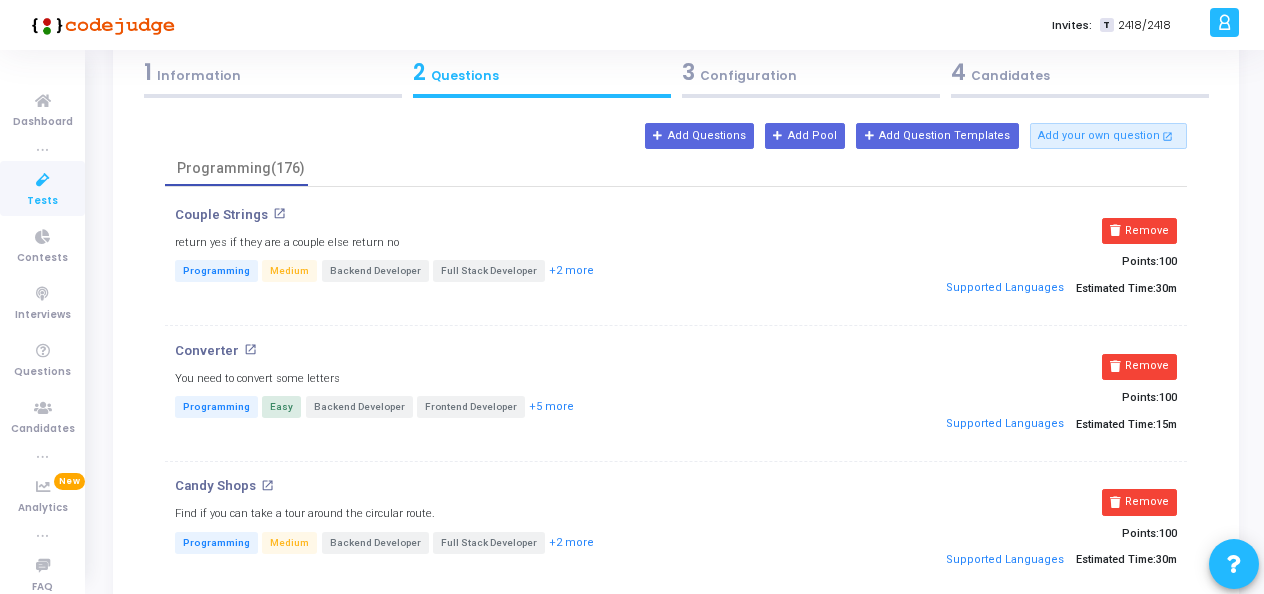 click on "Remove" at bounding box center [1139, 231] 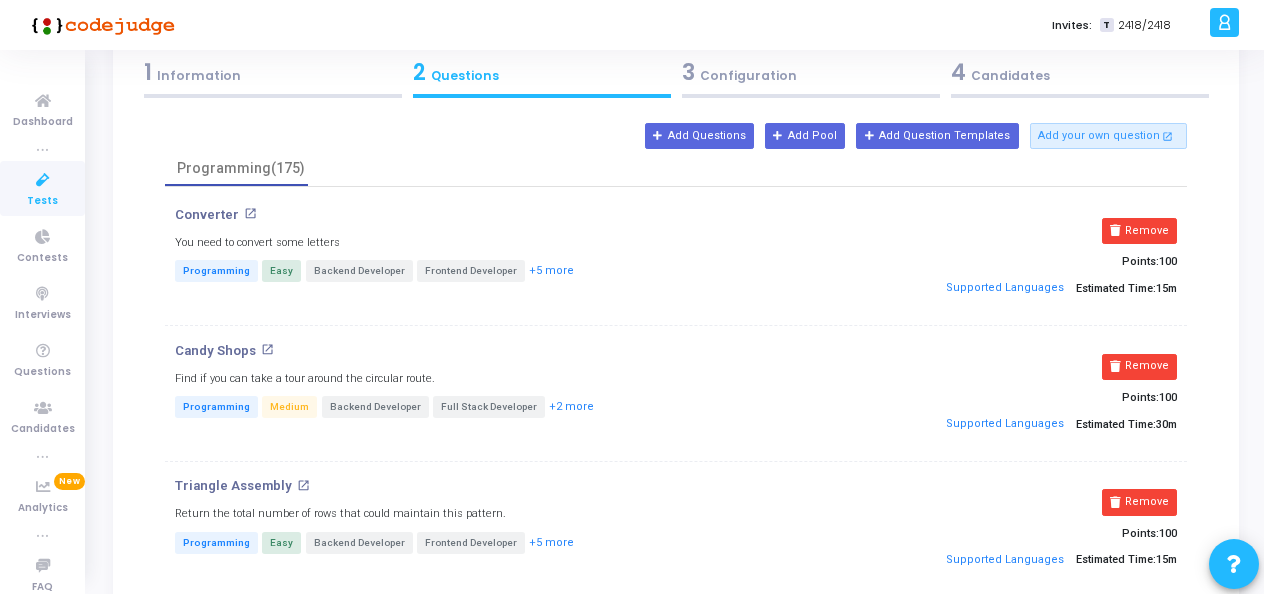 click on "Remove" at bounding box center [1139, 231] 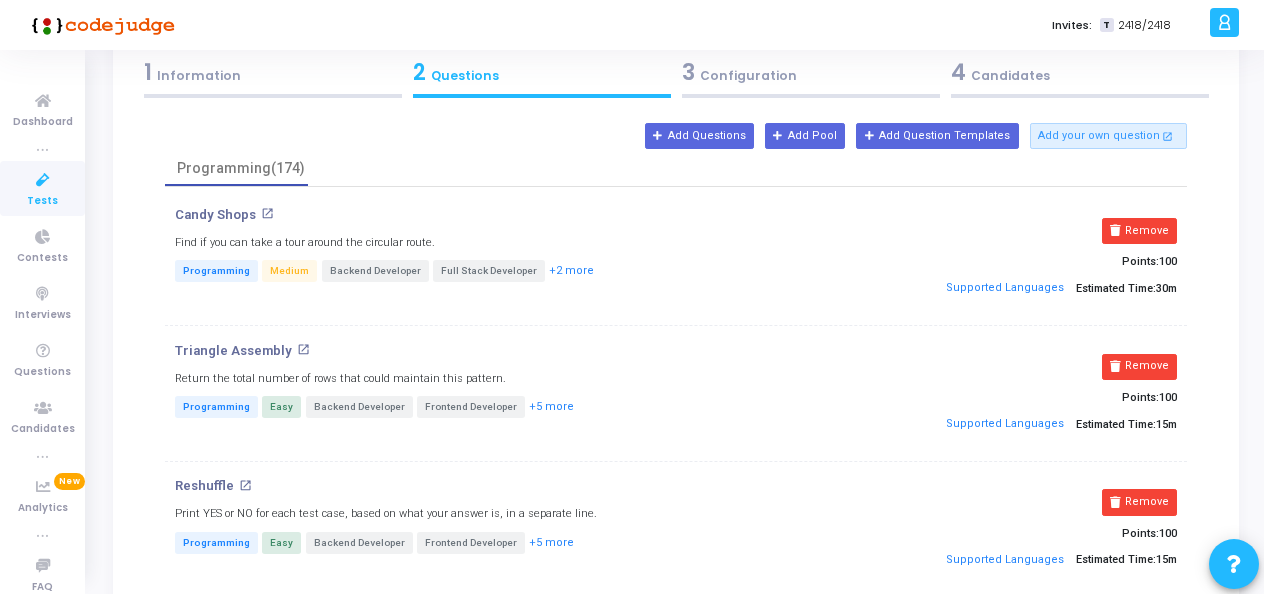 click on "Remove" at bounding box center (1139, 231) 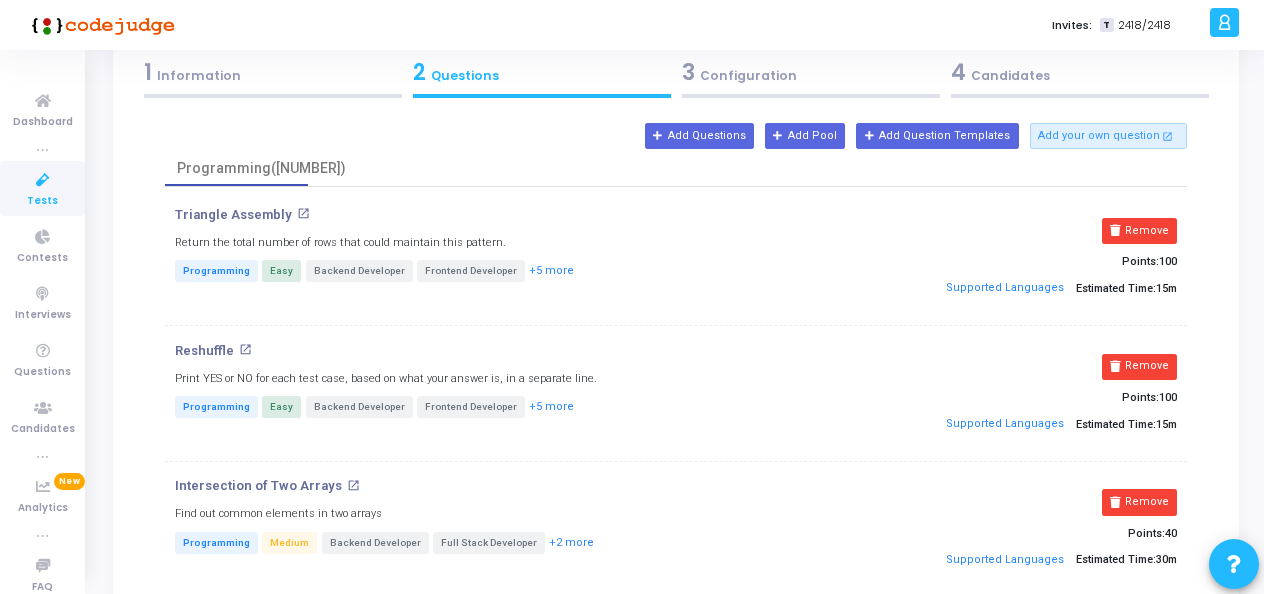 click on "Remove" at bounding box center [1139, 231] 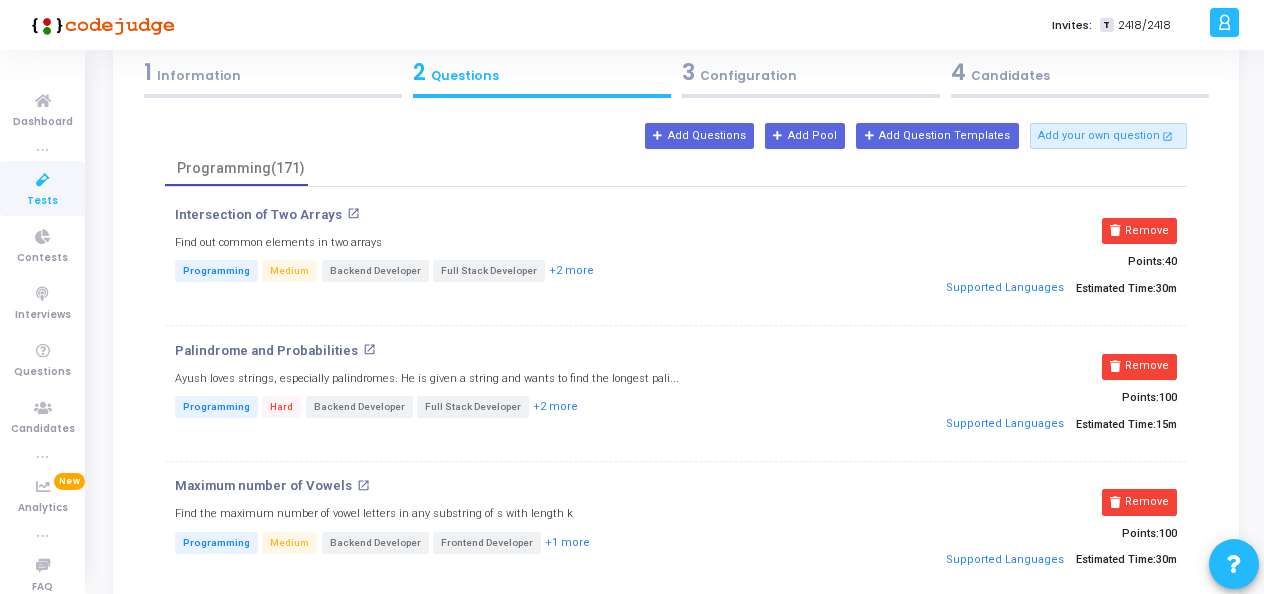 click on "Remove" at bounding box center [1139, 231] 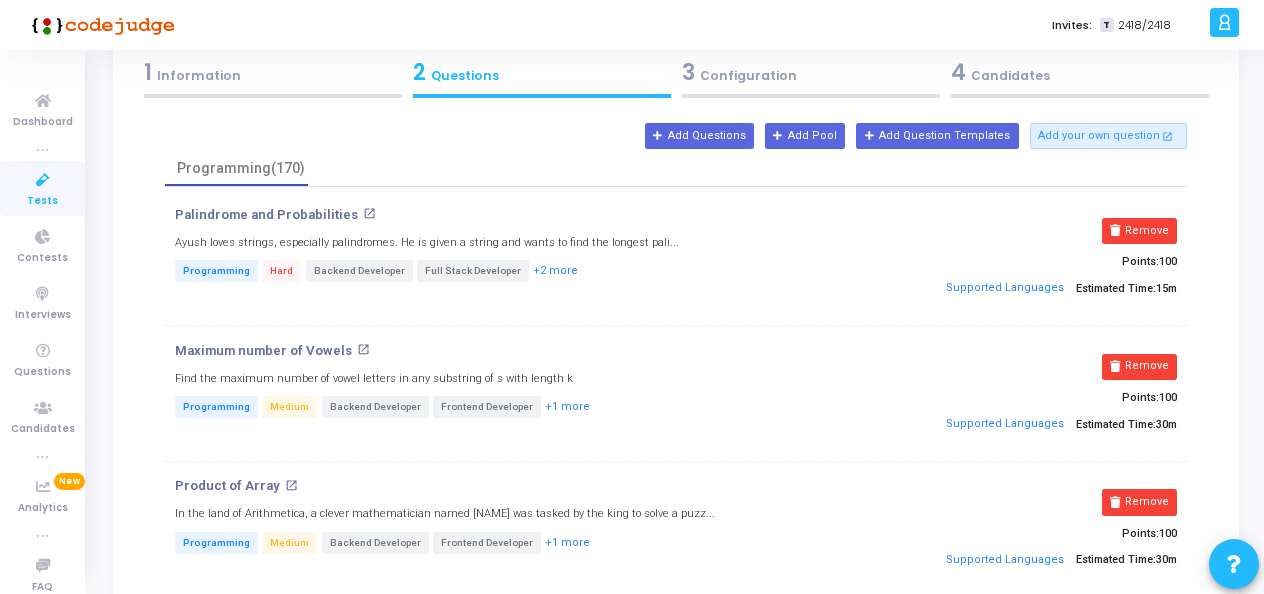 click on "Remove" at bounding box center (1139, 231) 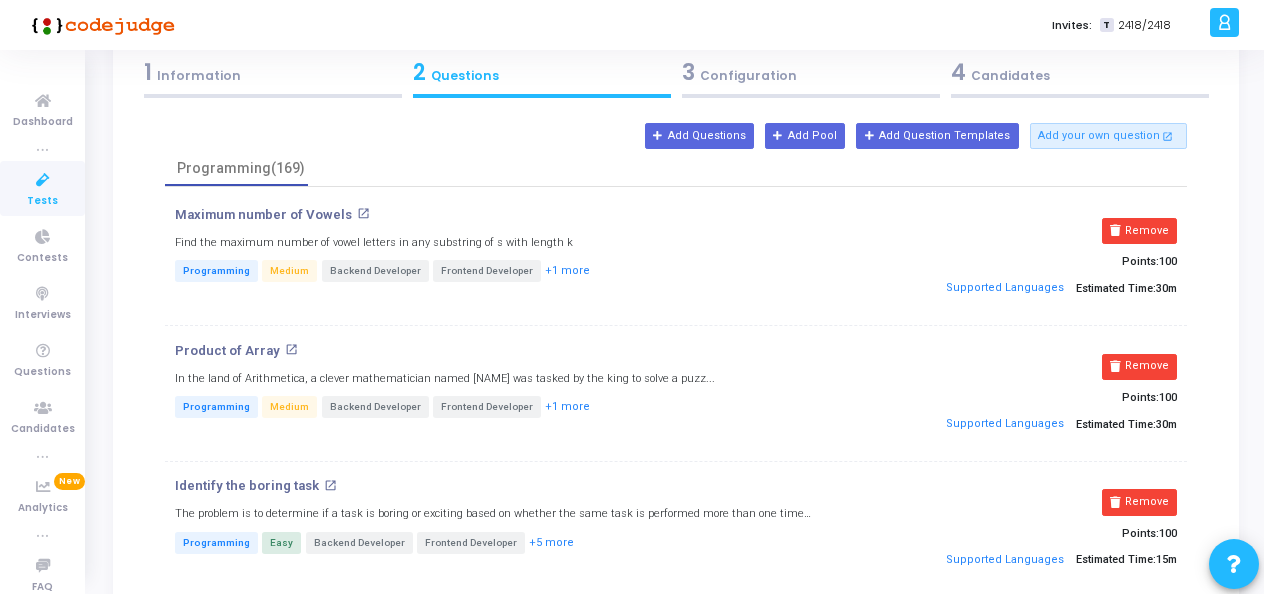 click on "Remove" at bounding box center [1139, 231] 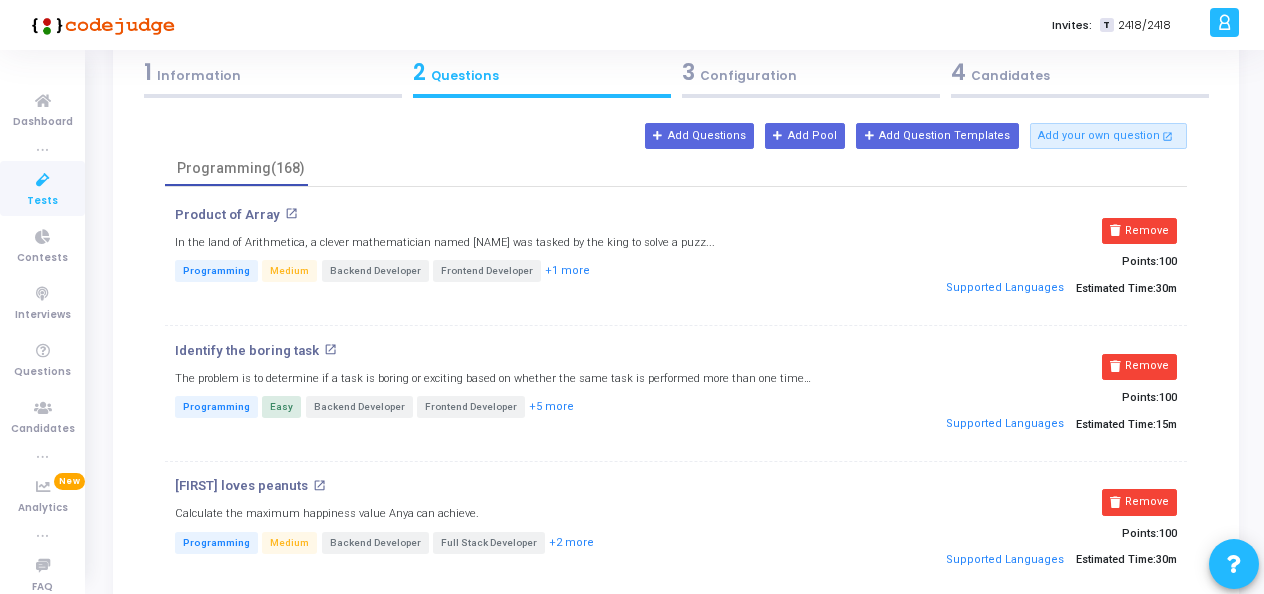 click on "Remove" at bounding box center [1139, 231] 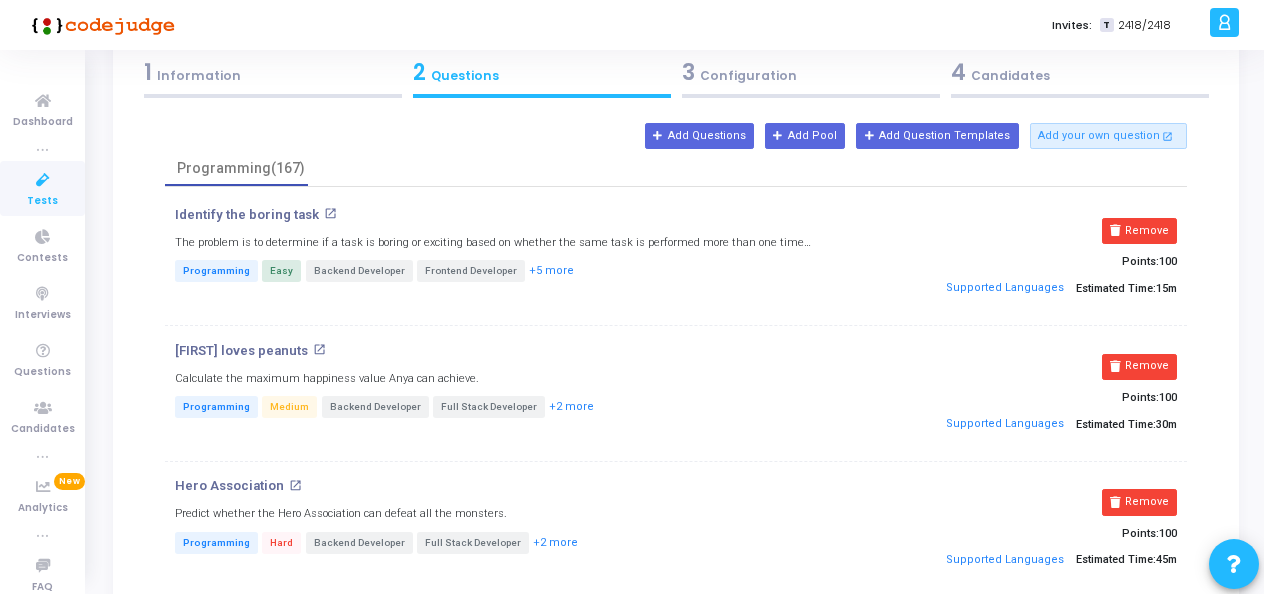 click on "Remove" at bounding box center (1139, 231) 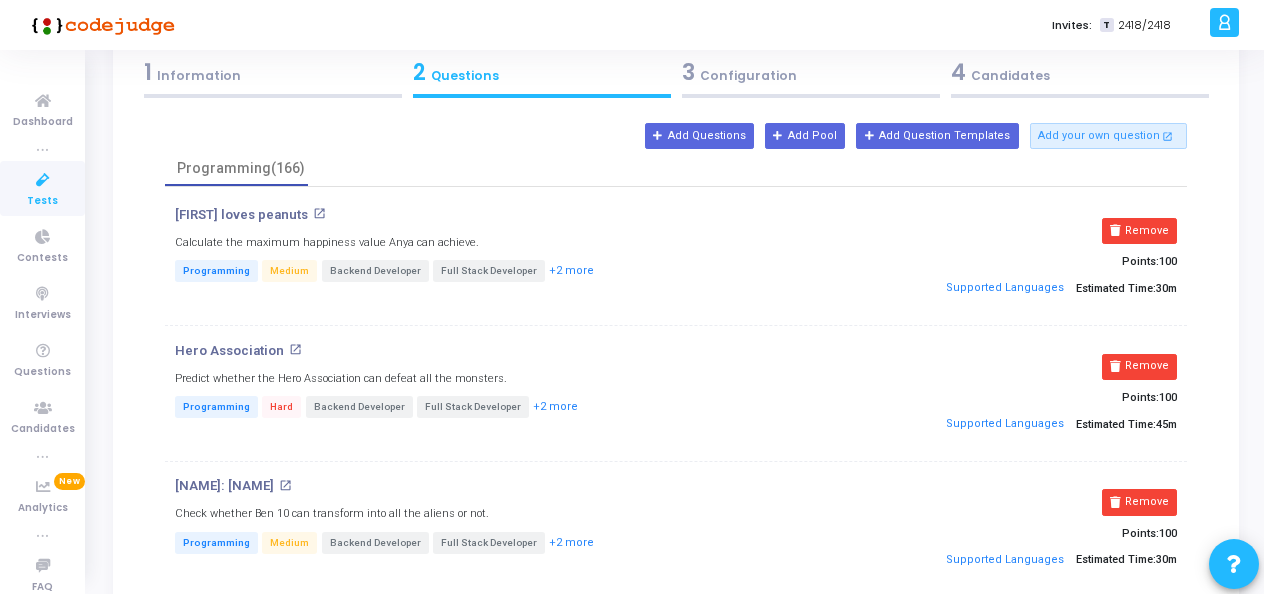 click on "Remove" at bounding box center (1139, 231) 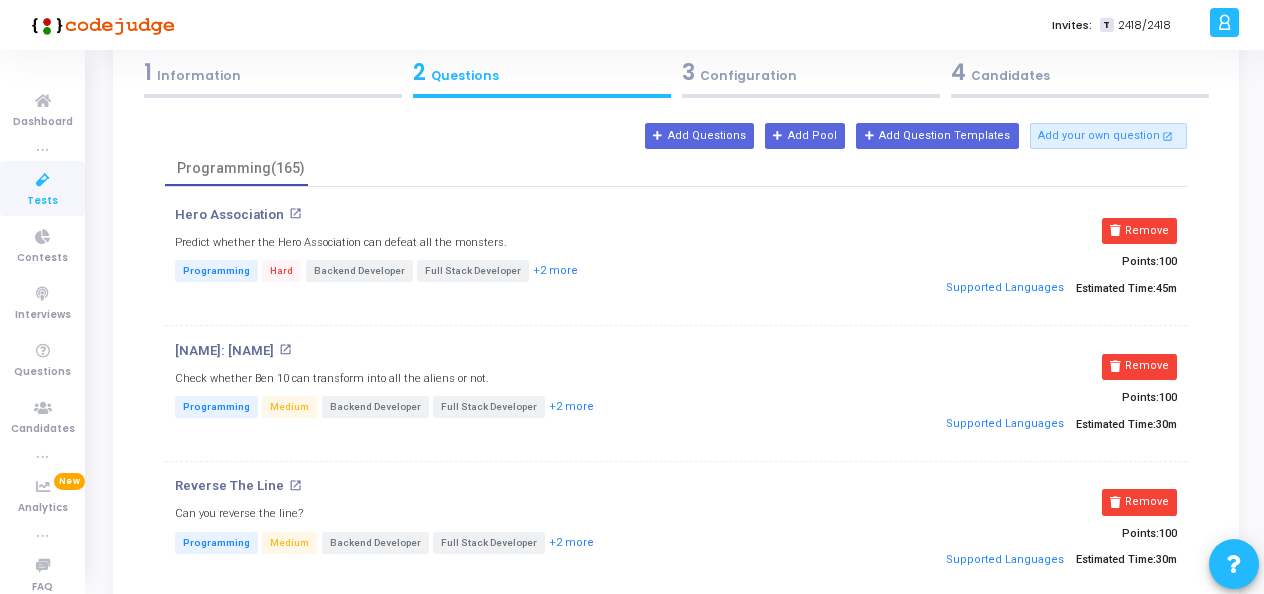 click on "Remove" at bounding box center (1139, 231) 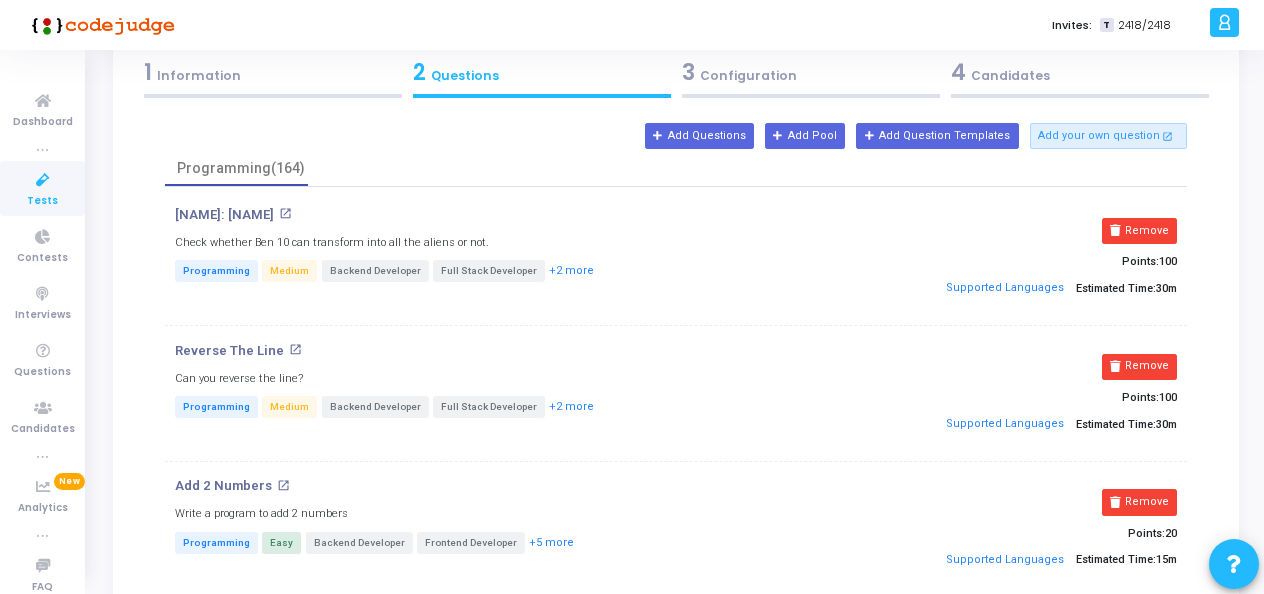 click on "Remove" at bounding box center (1139, 231) 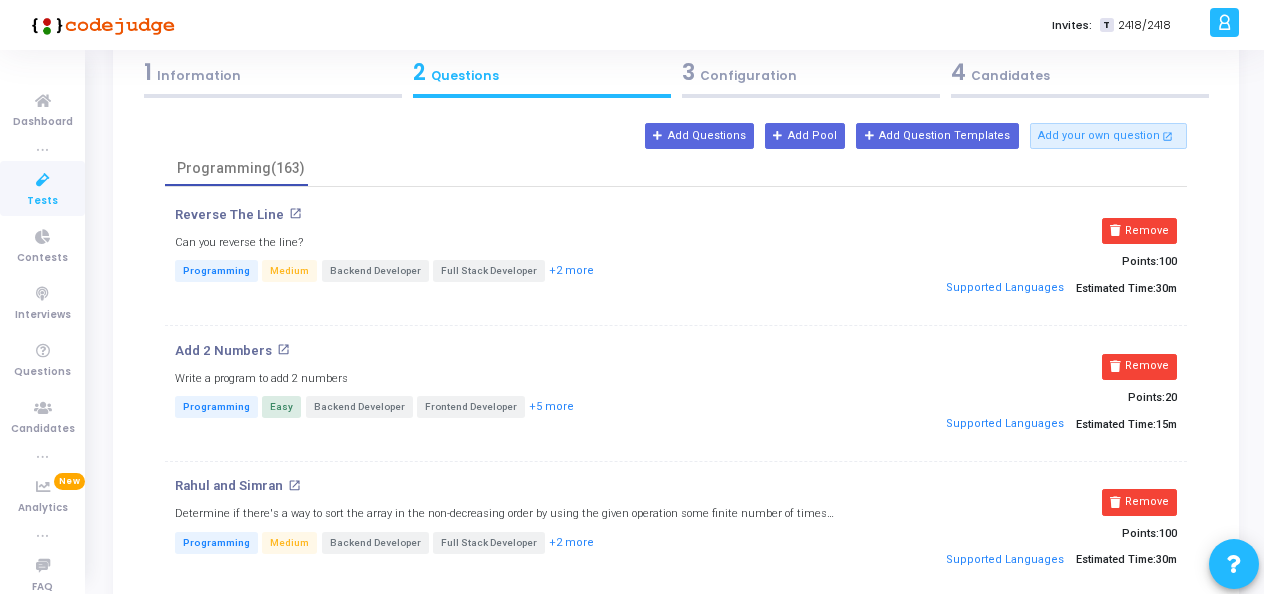 click on "Remove" at bounding box center [1139, 231] 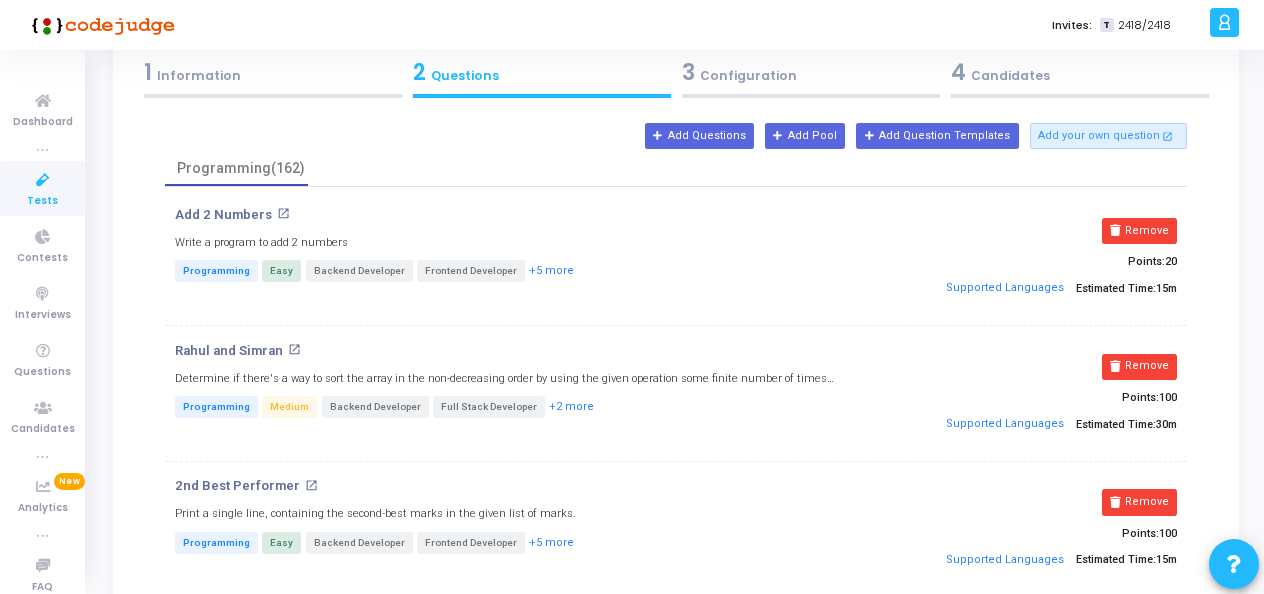 click on "Remove" at bounding box center (1139, 231) 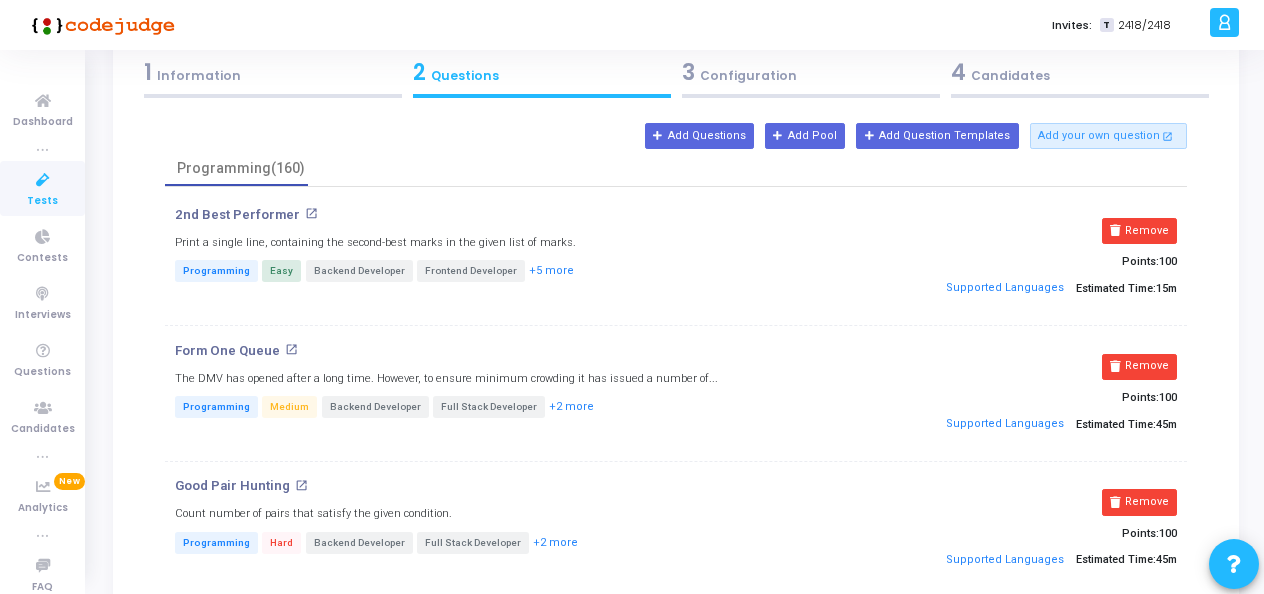 click on "Remove" at bounding box center [1139, 231] 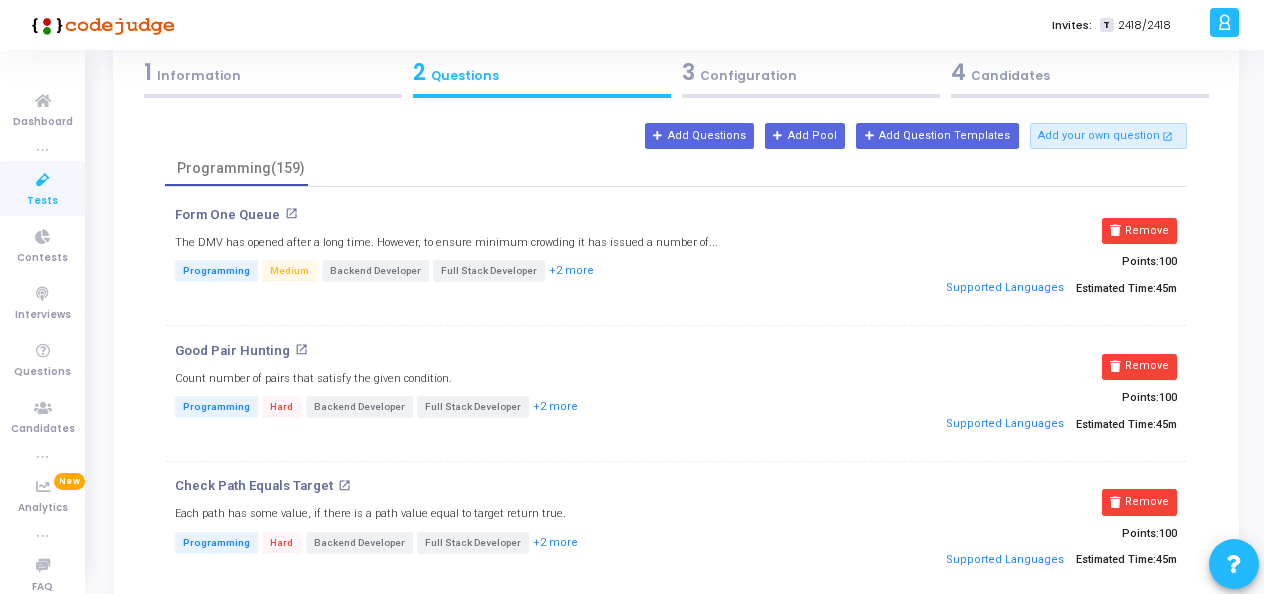 click on "Remove" at bounding box center (1139, 231) 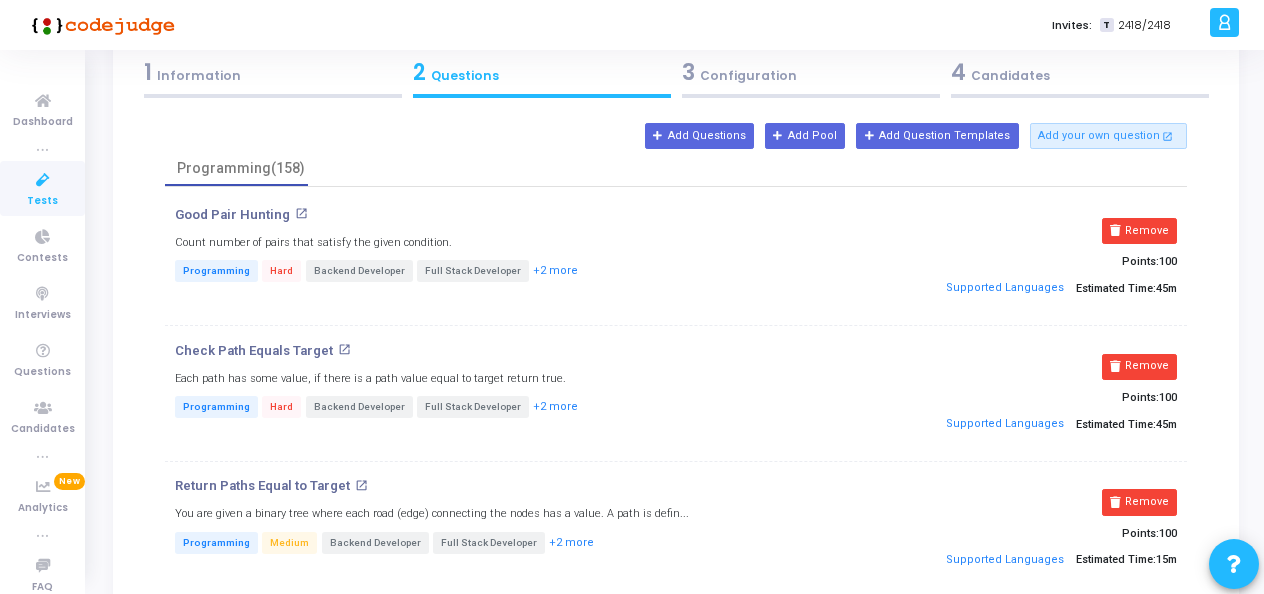 click on "Remove" at bounding box center [1139, 231] 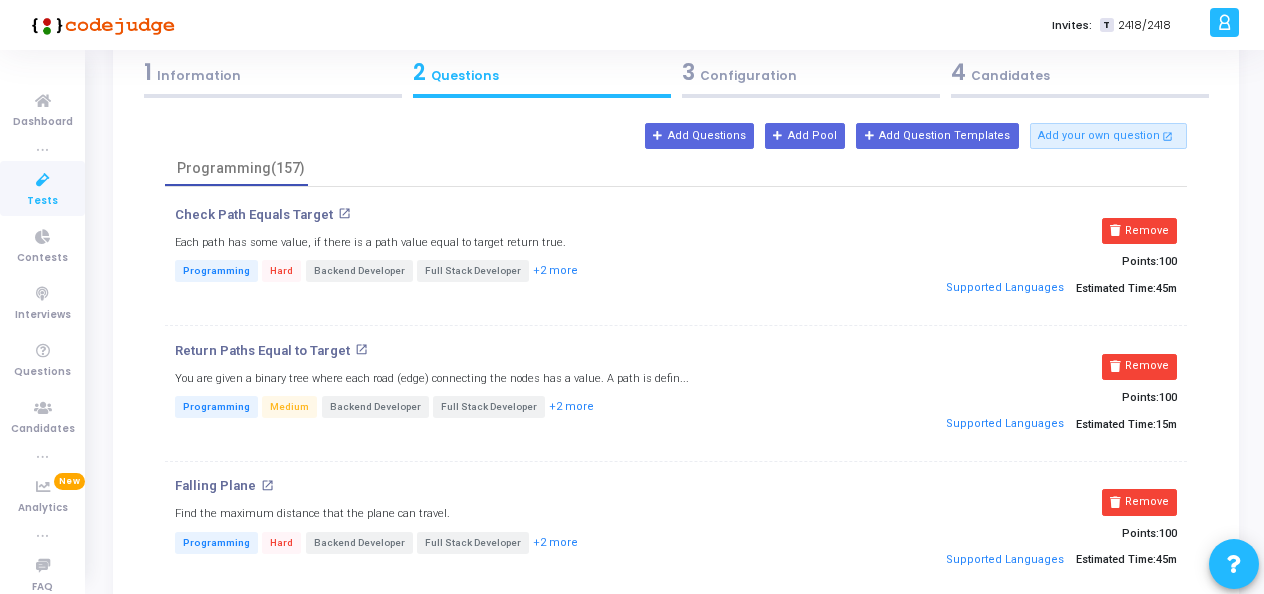 click on "Remove" at bounding box center [1139, 231] 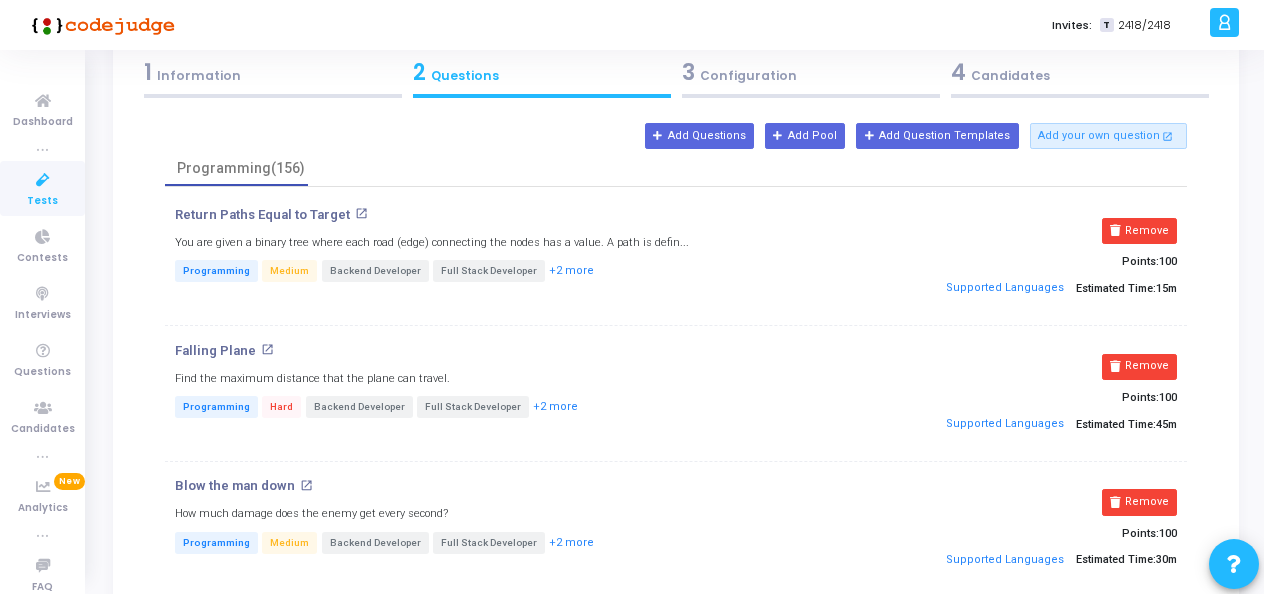 click on "Remove" at bounding box center [1139, 231] 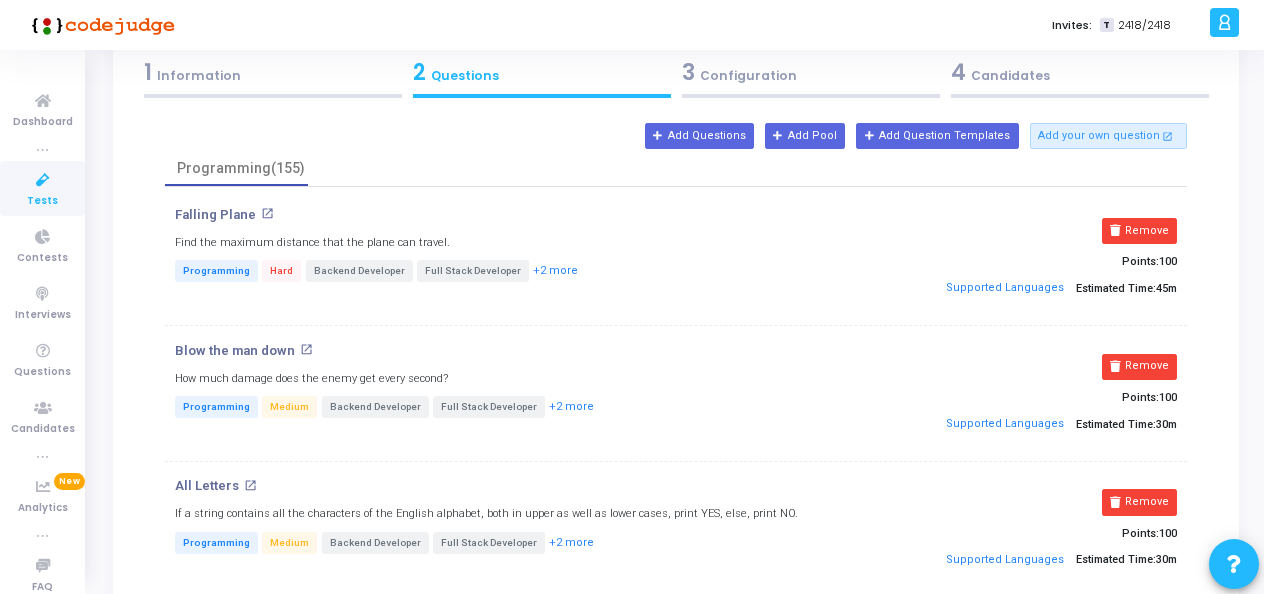 click on "Remove" at bounding box center (1139, 231) 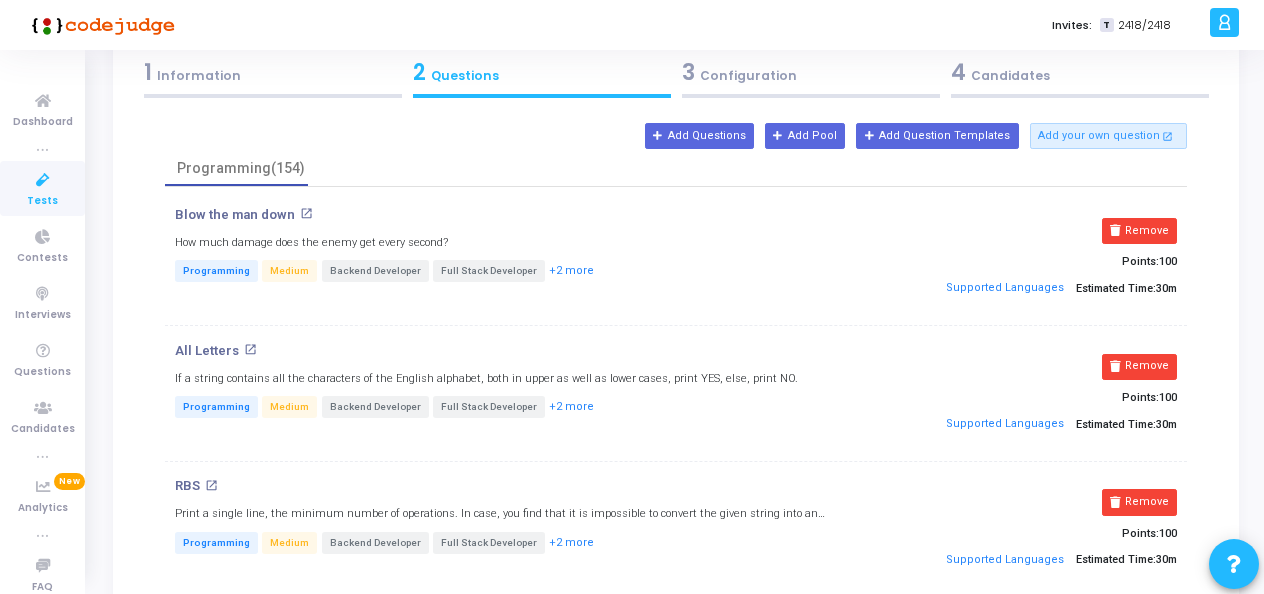 click on "Remove" at bounding box center [1139, 231] 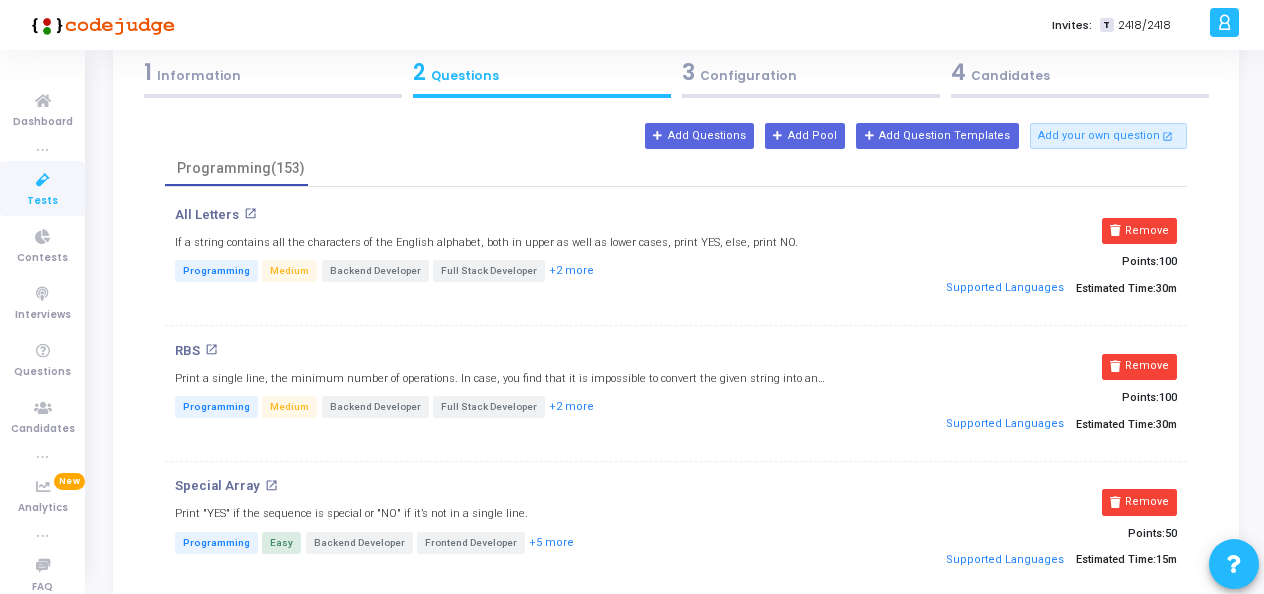 click on "Remove" at bounding box center (1139, 231) 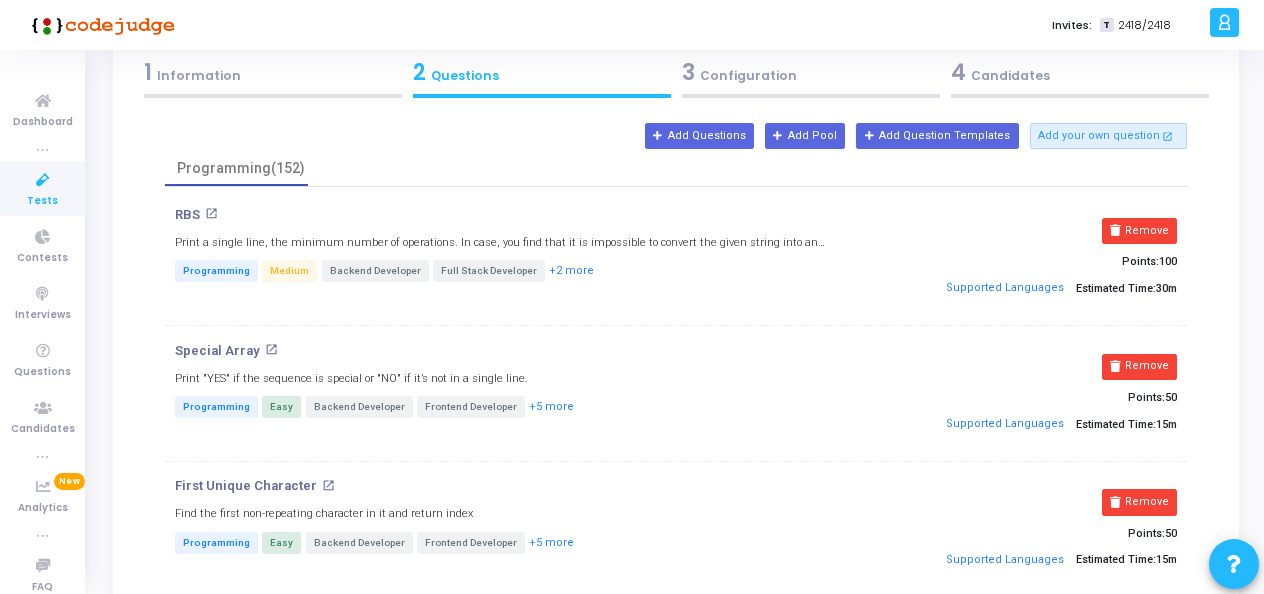 click on "Remove" at bounding box center (1139, 231) 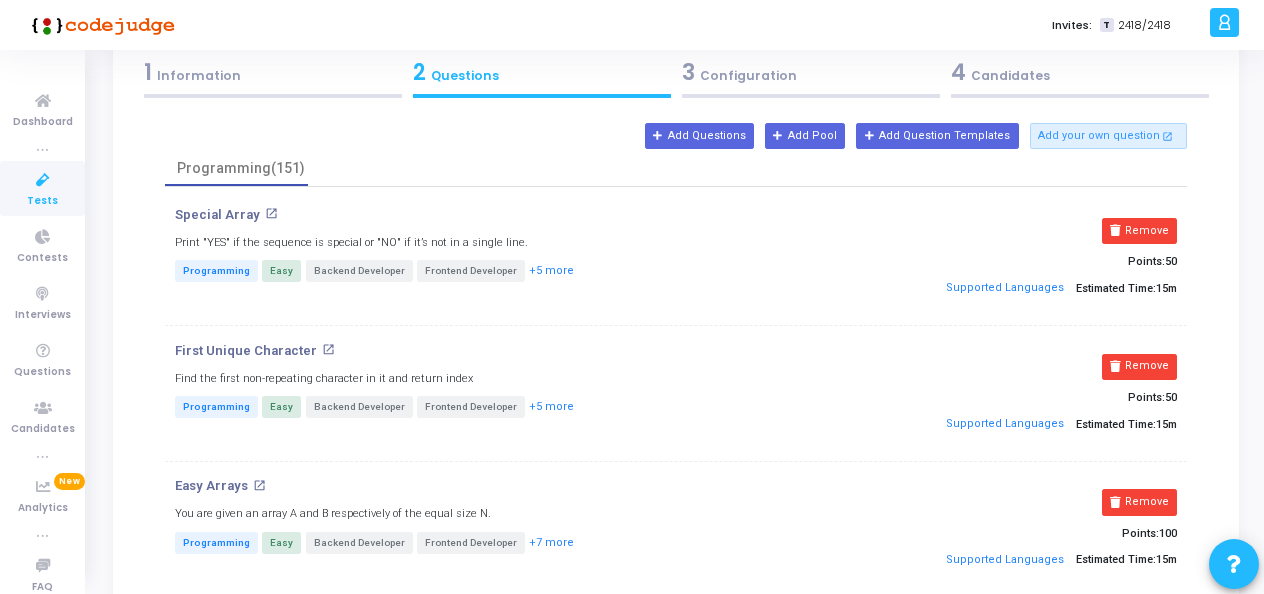 click on "Remove" at bounding box center (1139, 231) 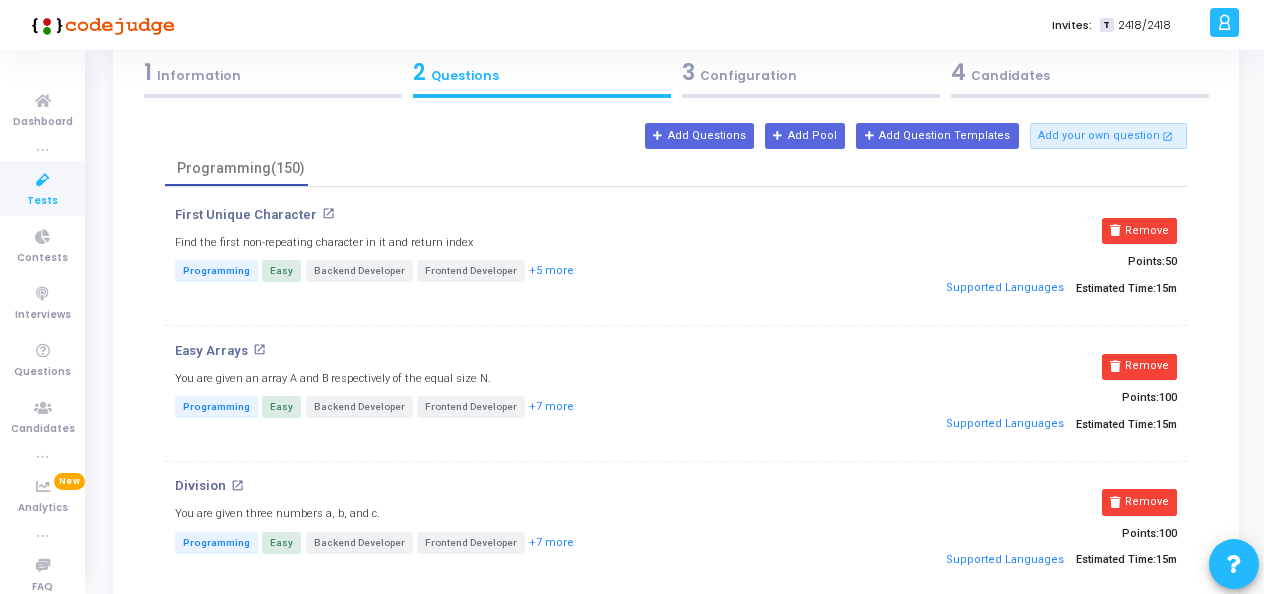 click on "Remove" at bounding box center [1139, 231] 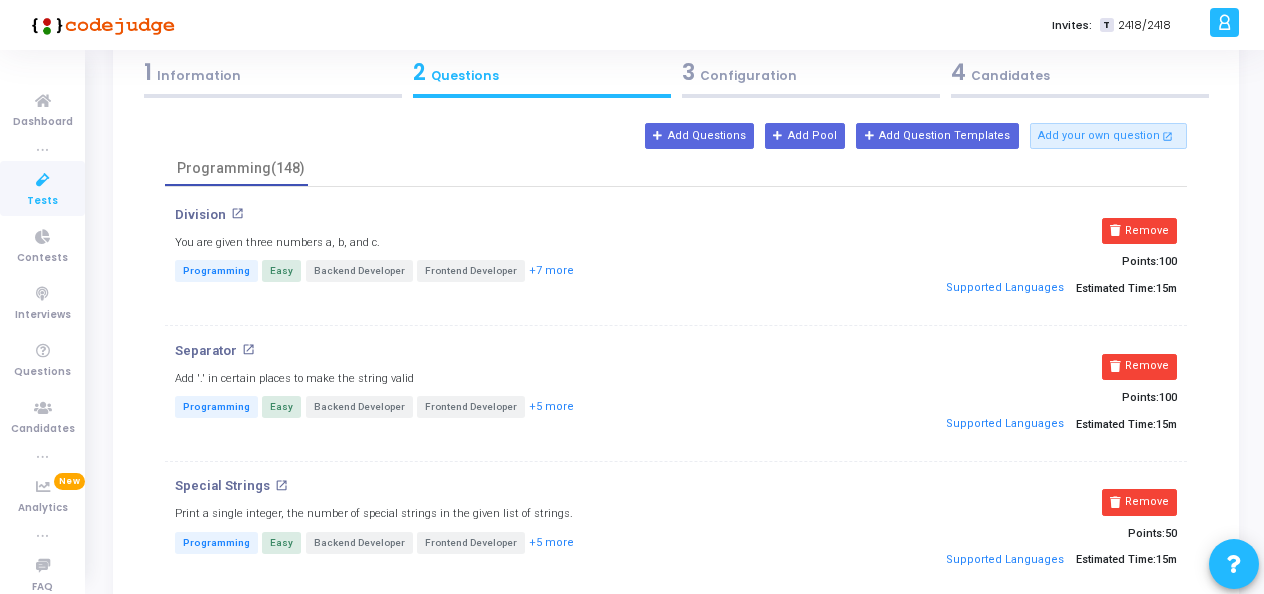 click on "Remove" at bounding box center (1139, 231) 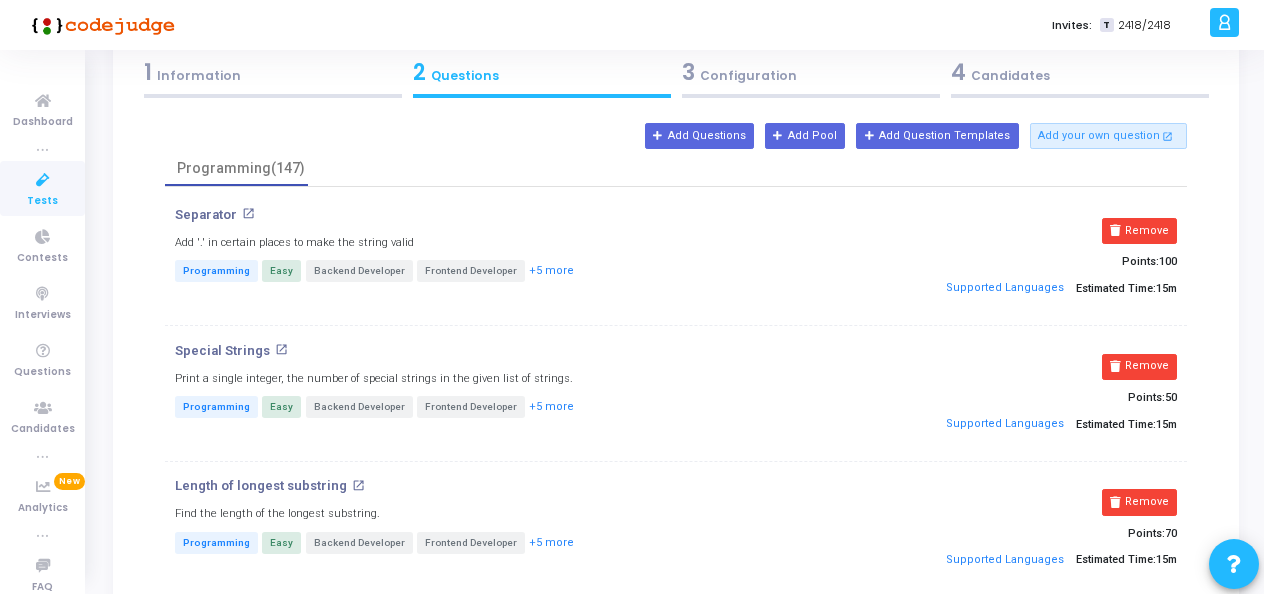 click on "Remove" at bounding box center [1139, 231] 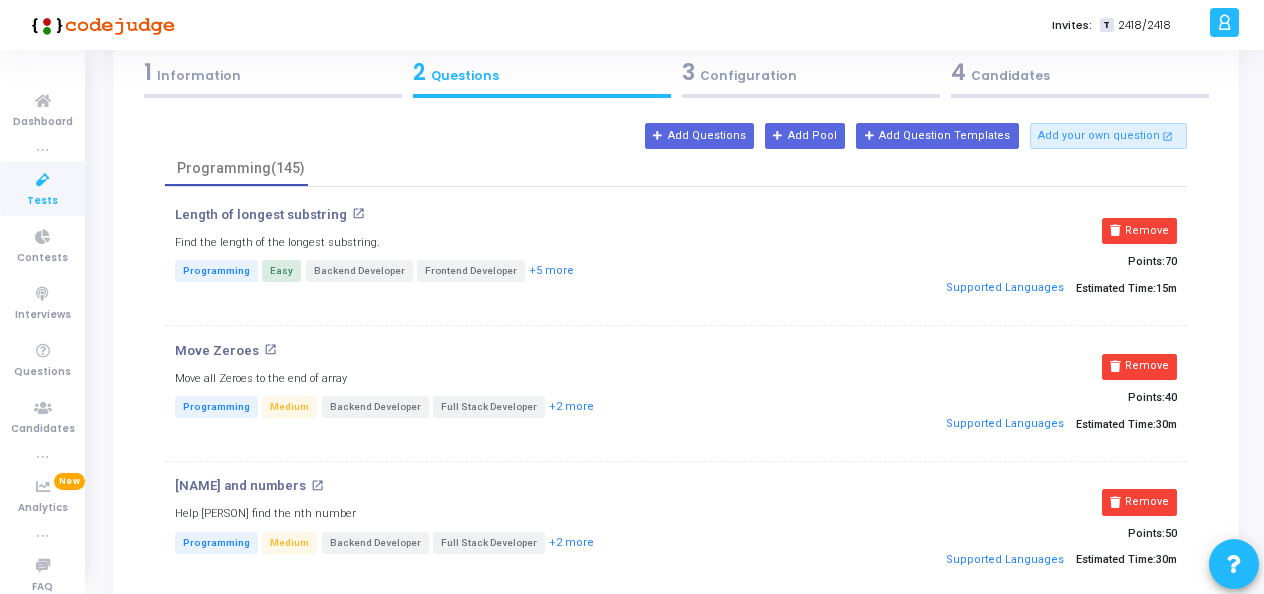 click on "Remove" at bounding box center [1139, 231] 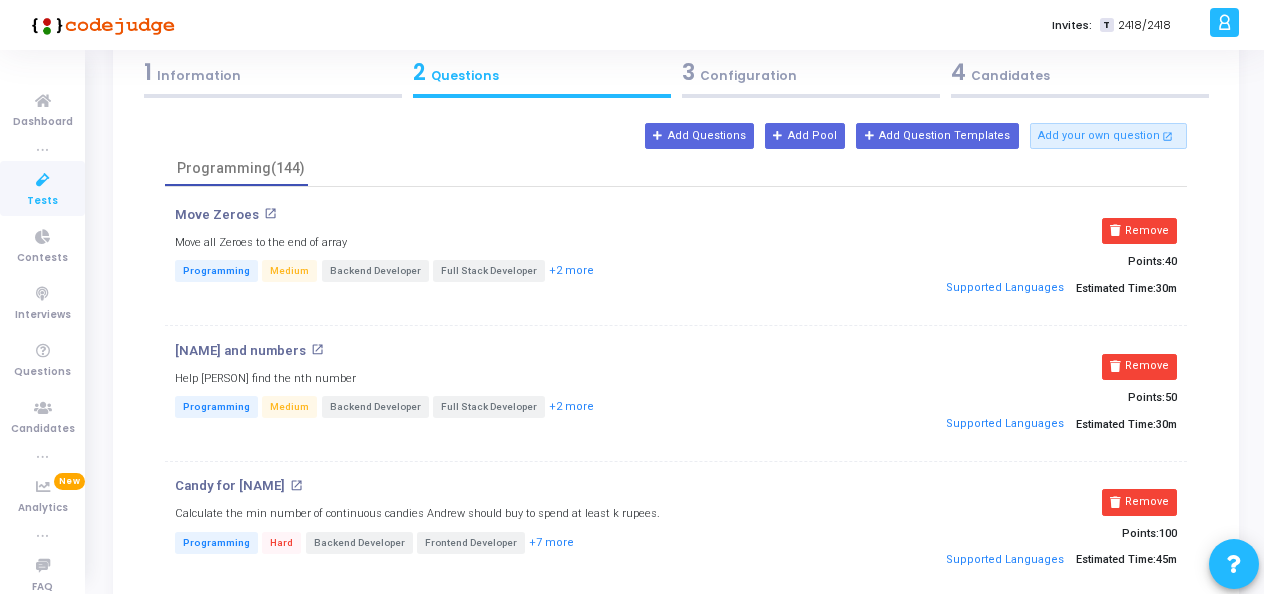 click on "Remove" at bounding box center [1139, 231] 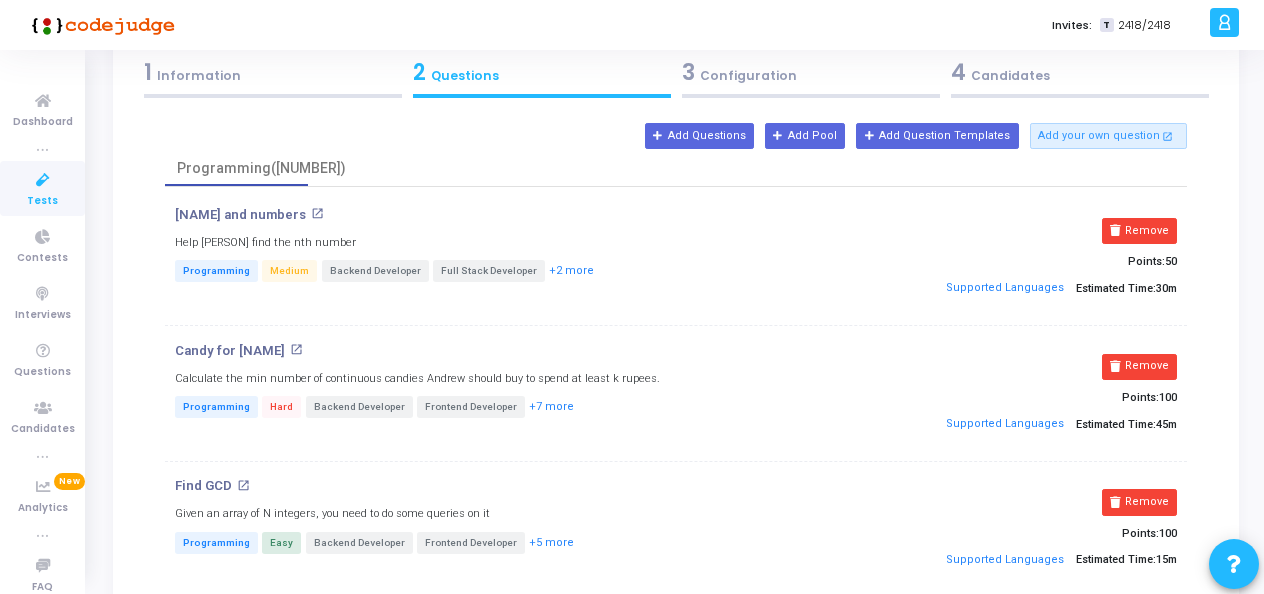 click on "Remove" at bounding box center (1139, 231) 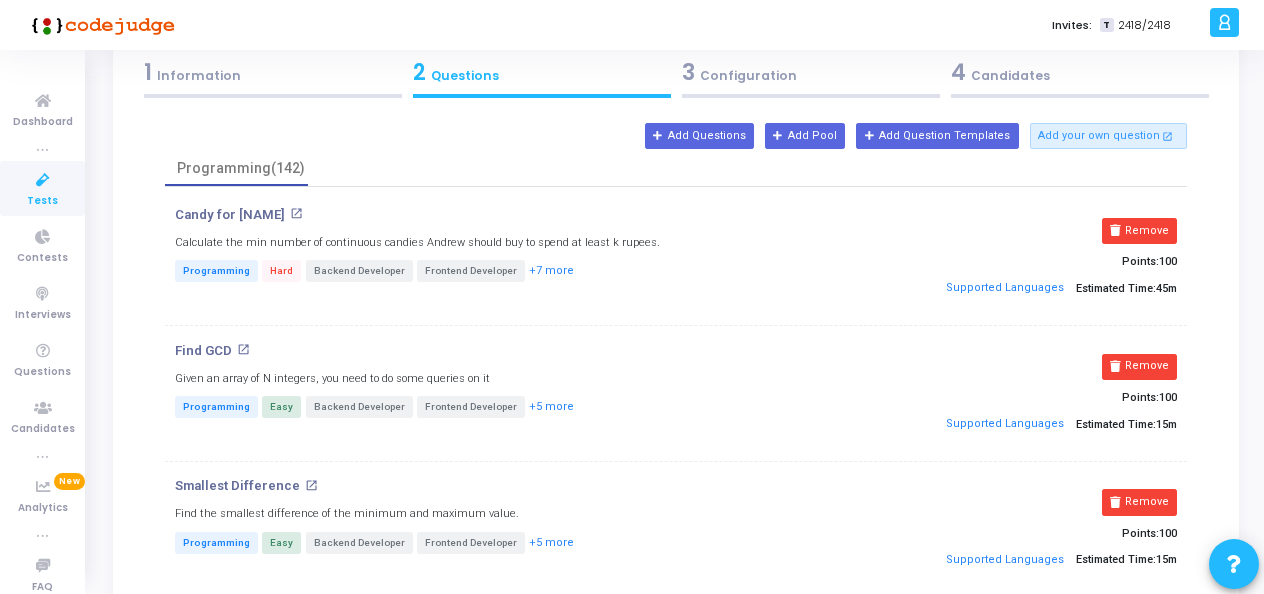 click on "Remove" at bounding box center (1139, 231) 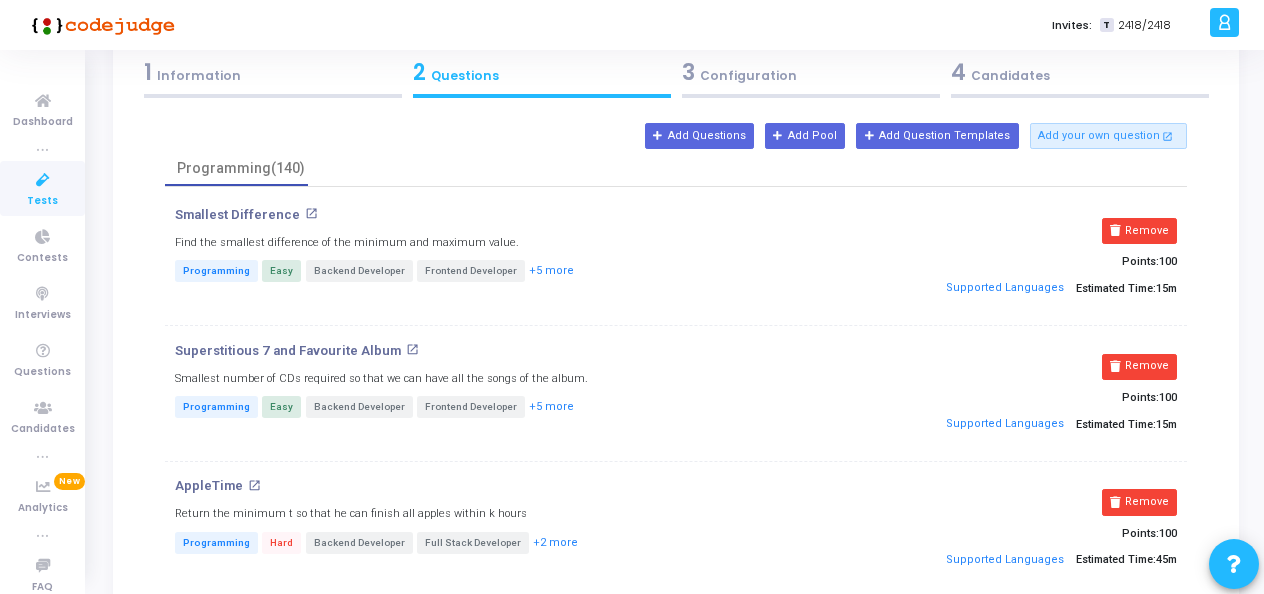 click on "Remove" at bounding box center [1139, 231] 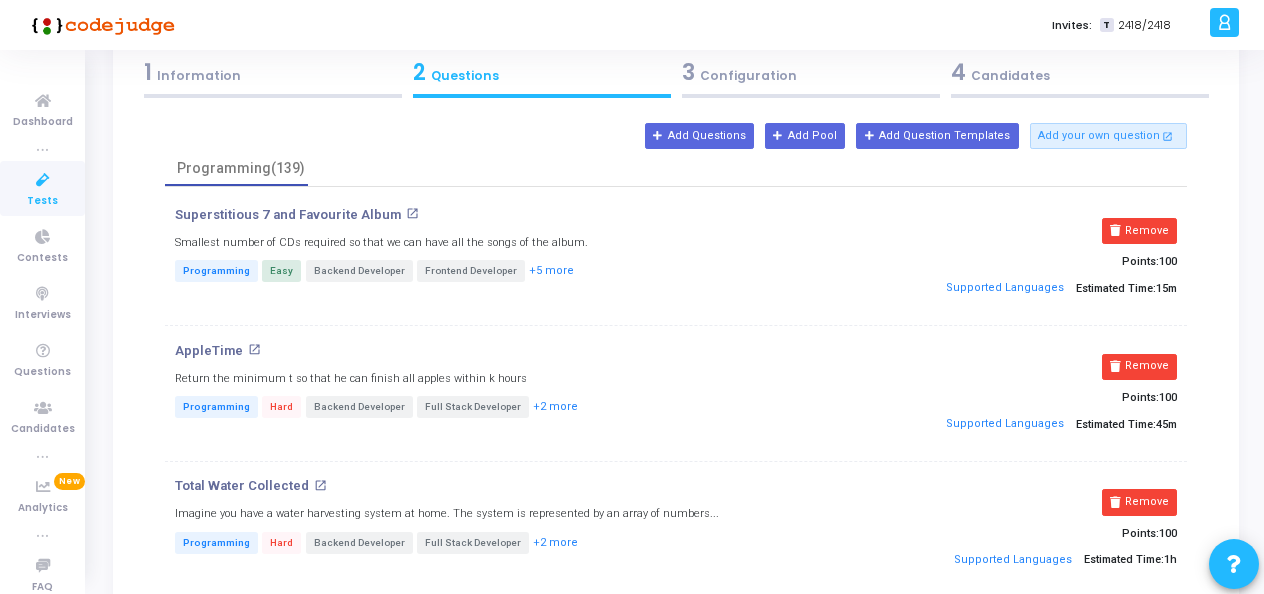click on "Remove" at bounding box center (1139, 231) 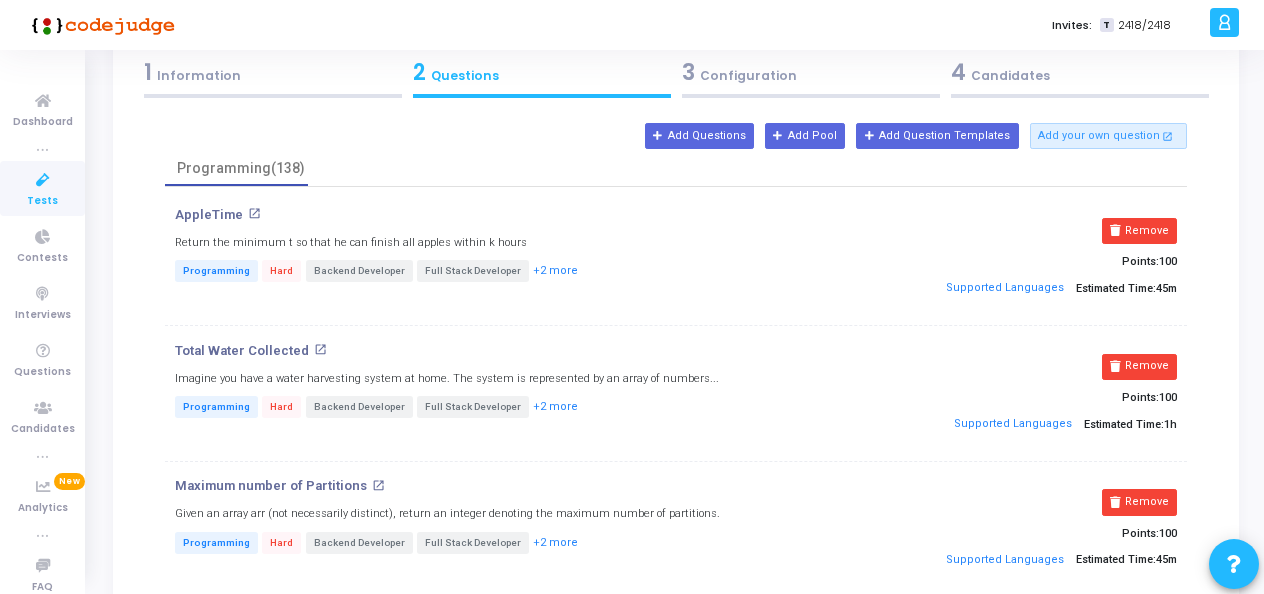 click on "Remove" at bounding box center (1139, 231) 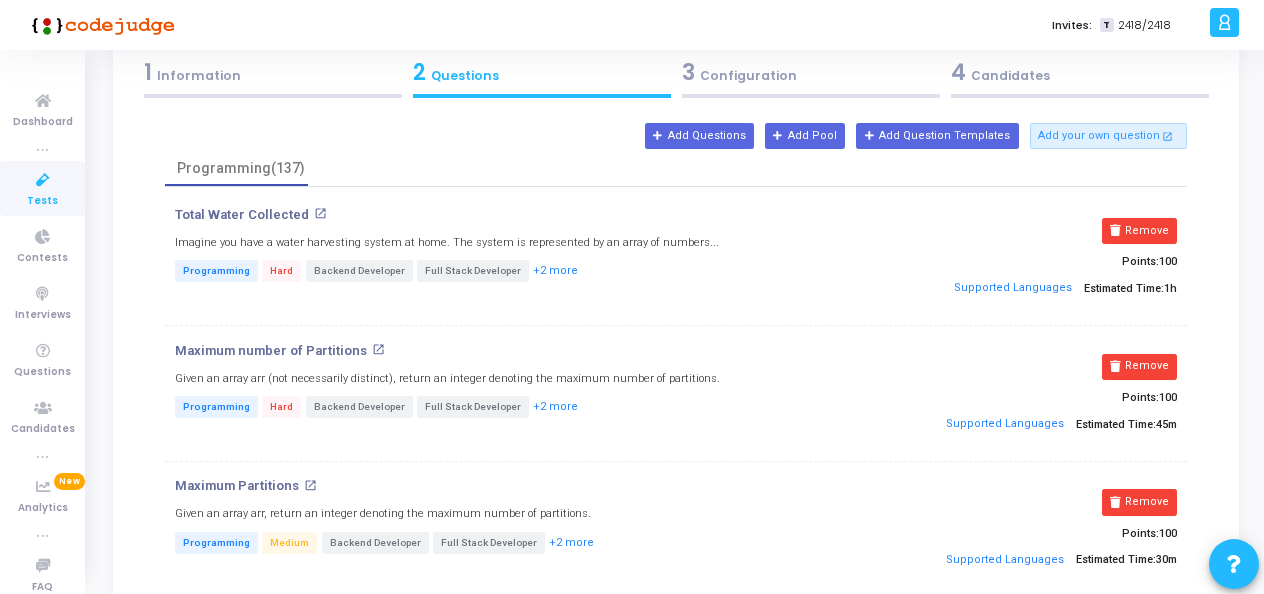 click on "Remove" at bounding box center [1139, 231] 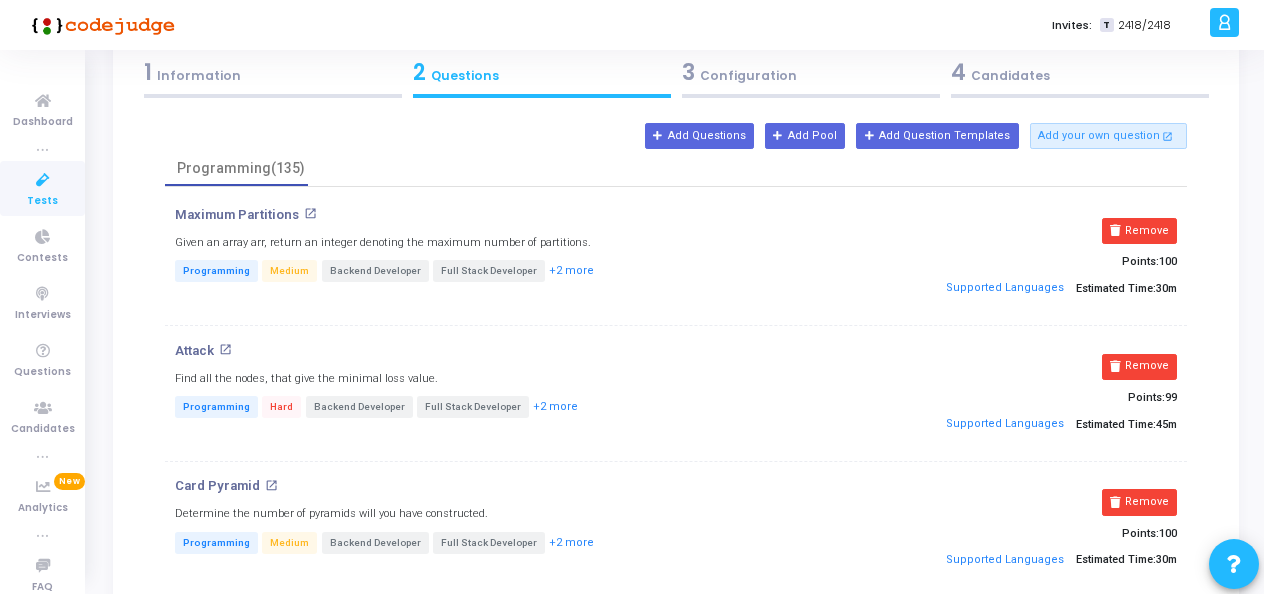 click on "Remove" at bounding box center [1139, 231] 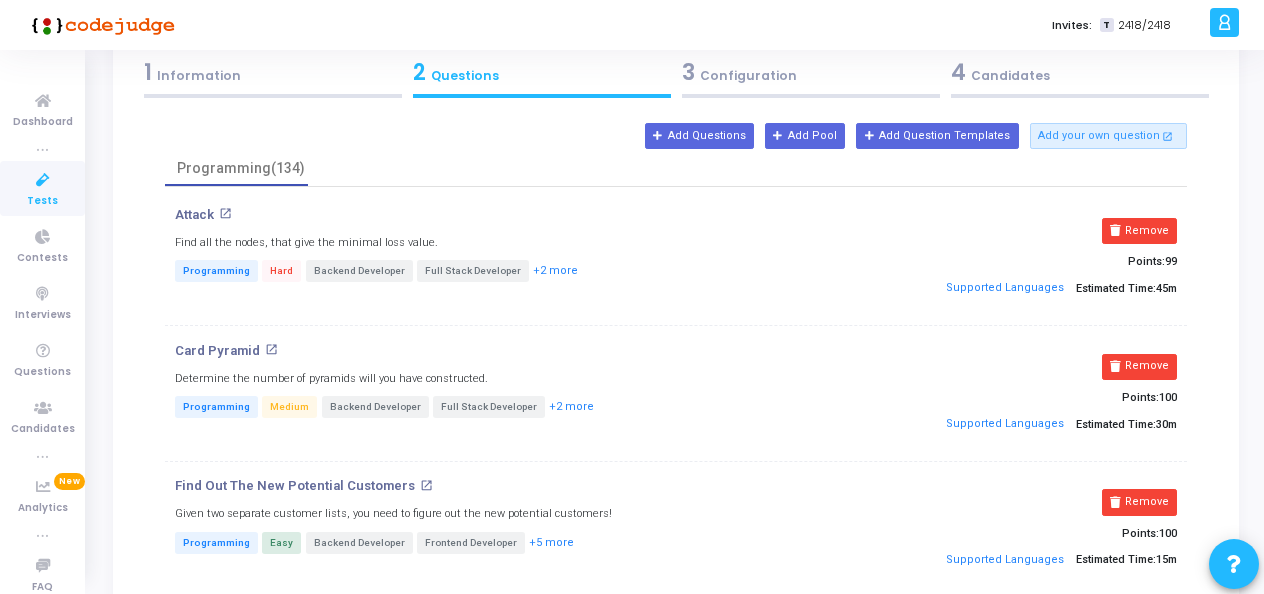 click on "Remove" at bounding box center [1139, 231] 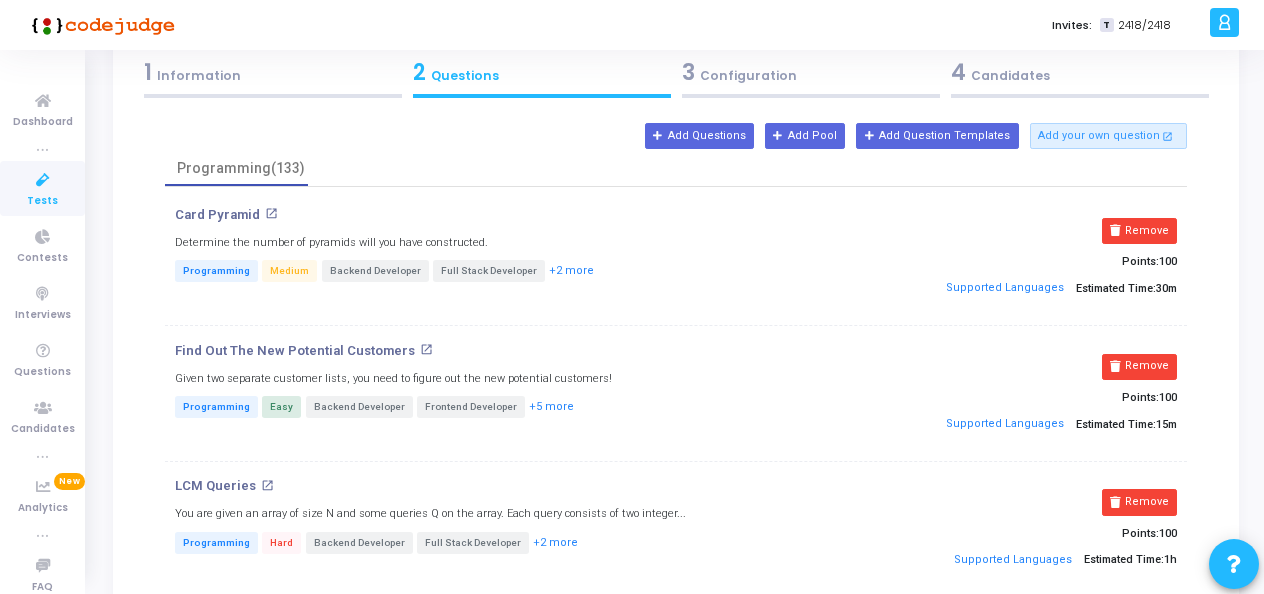 click on "Remove" at bounding box center (1139, 231) 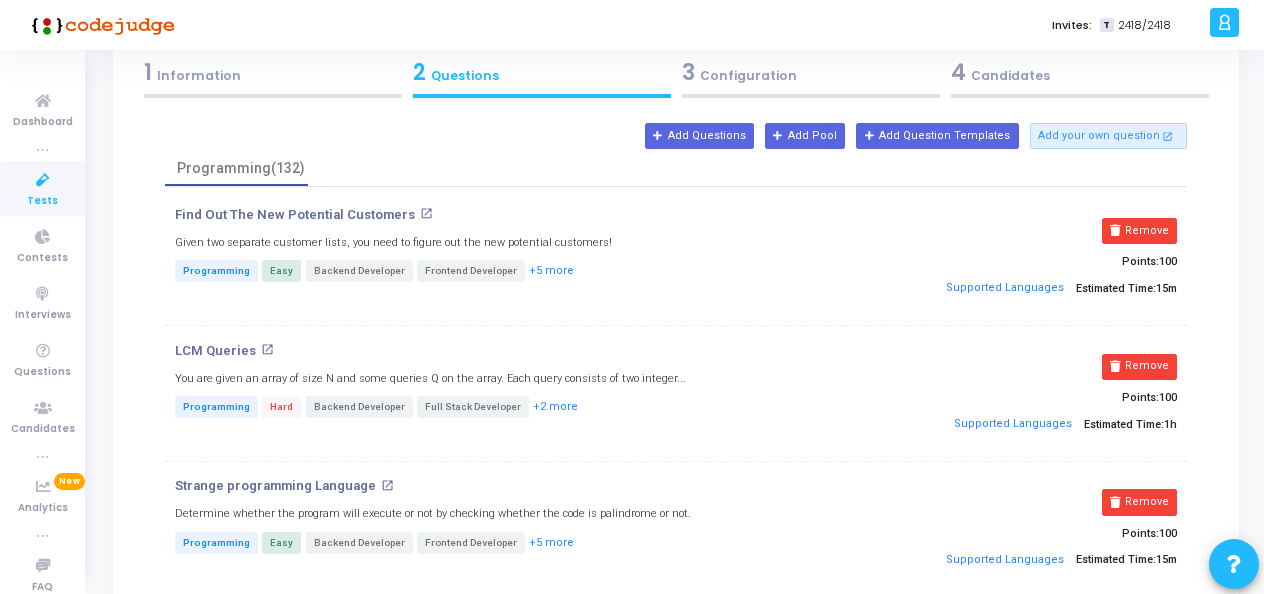 click on "Remove" at bounding box center (1139, 231) 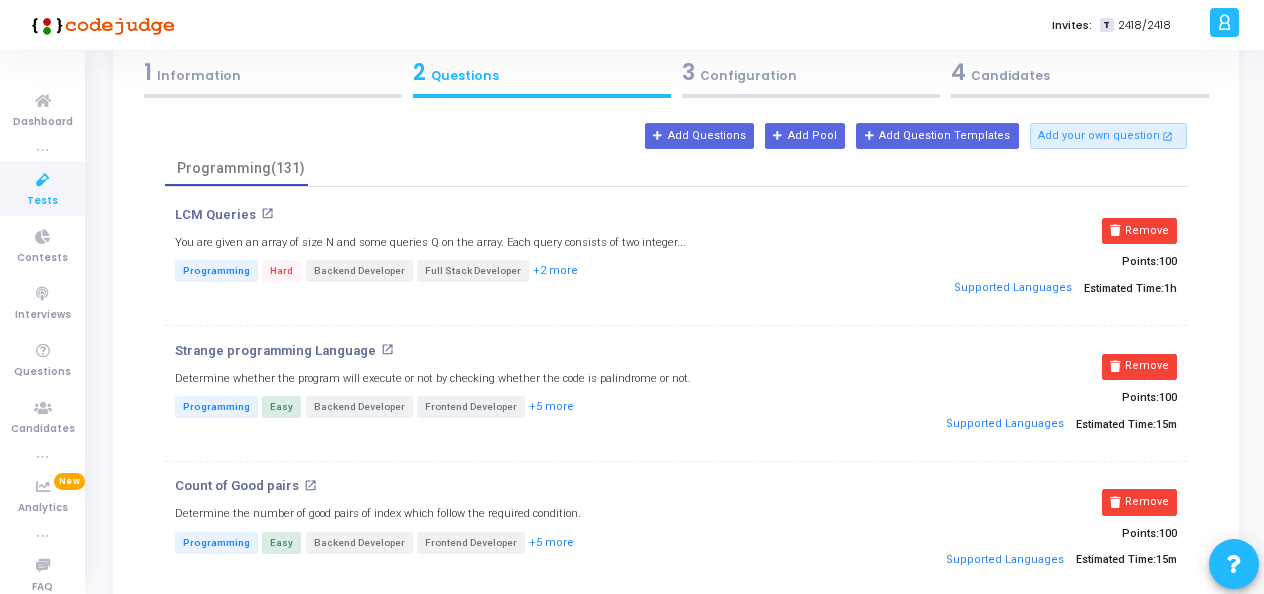 click on "Remove" at bounding box center [1139, 231] 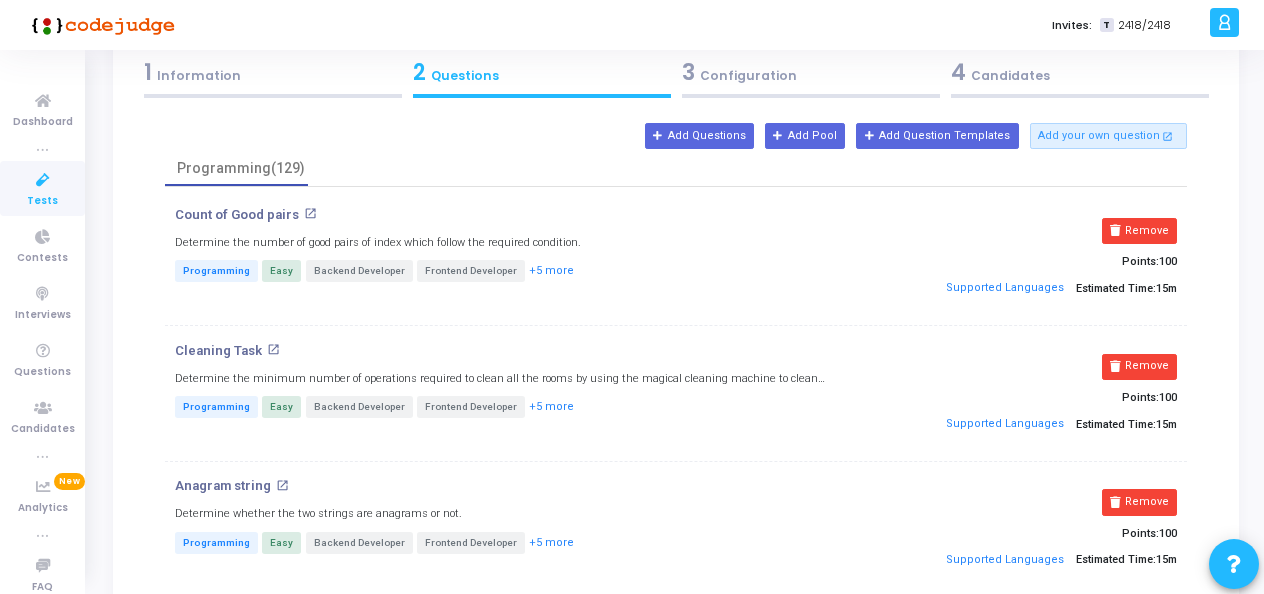 click on "Remove" at bounding box center (1139, 231) 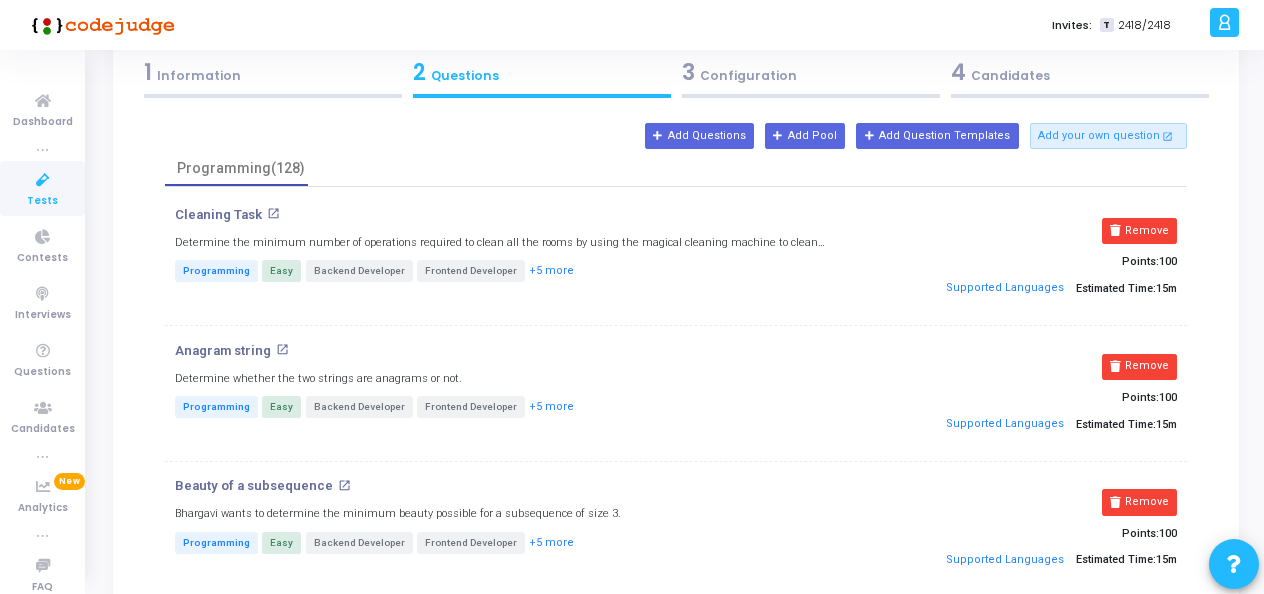 click on "Remove" at bounding box center (1139, 231) 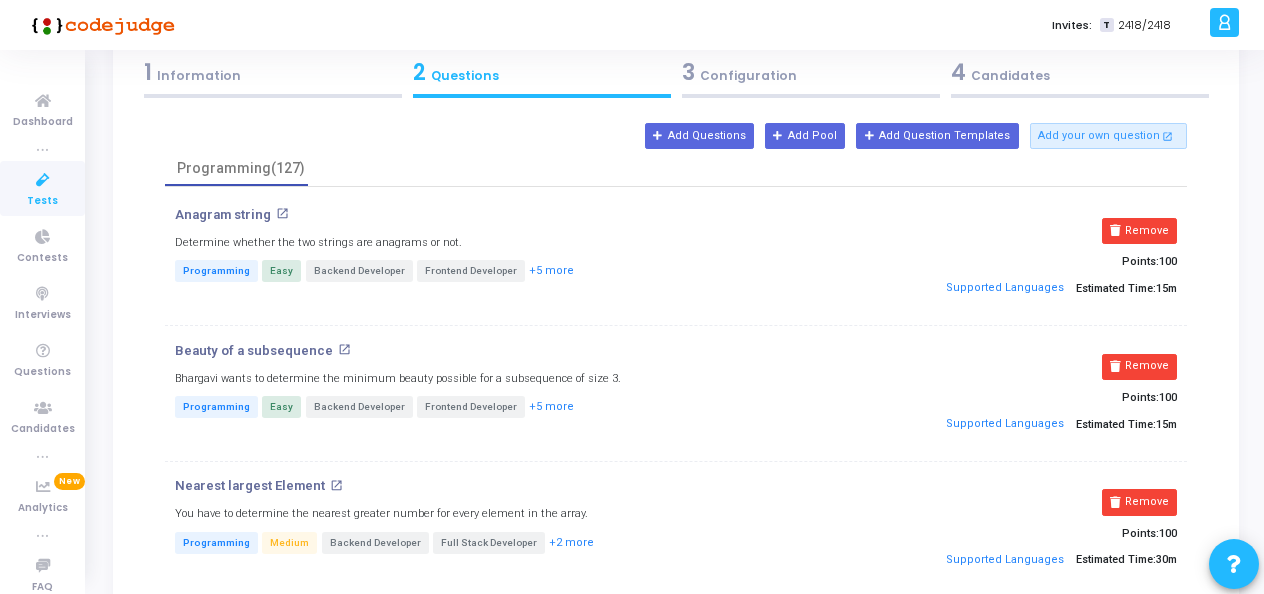 click on "Remove" at bounding box center [1139, 231] 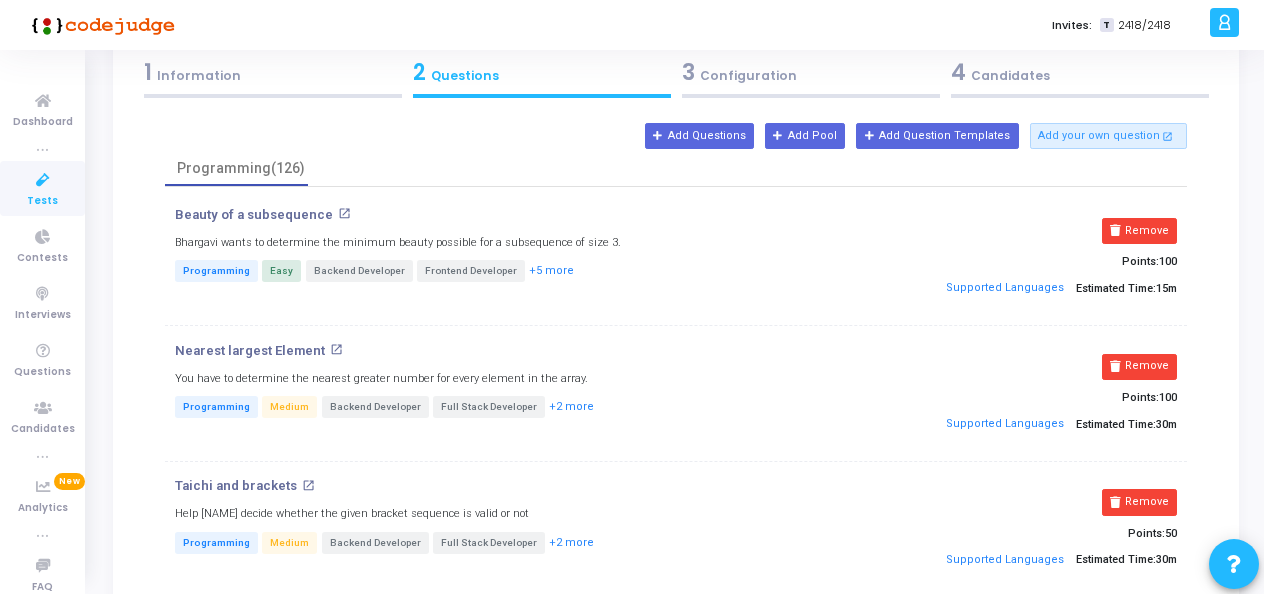 click on "Remove" at bounding box center (1139, 231) 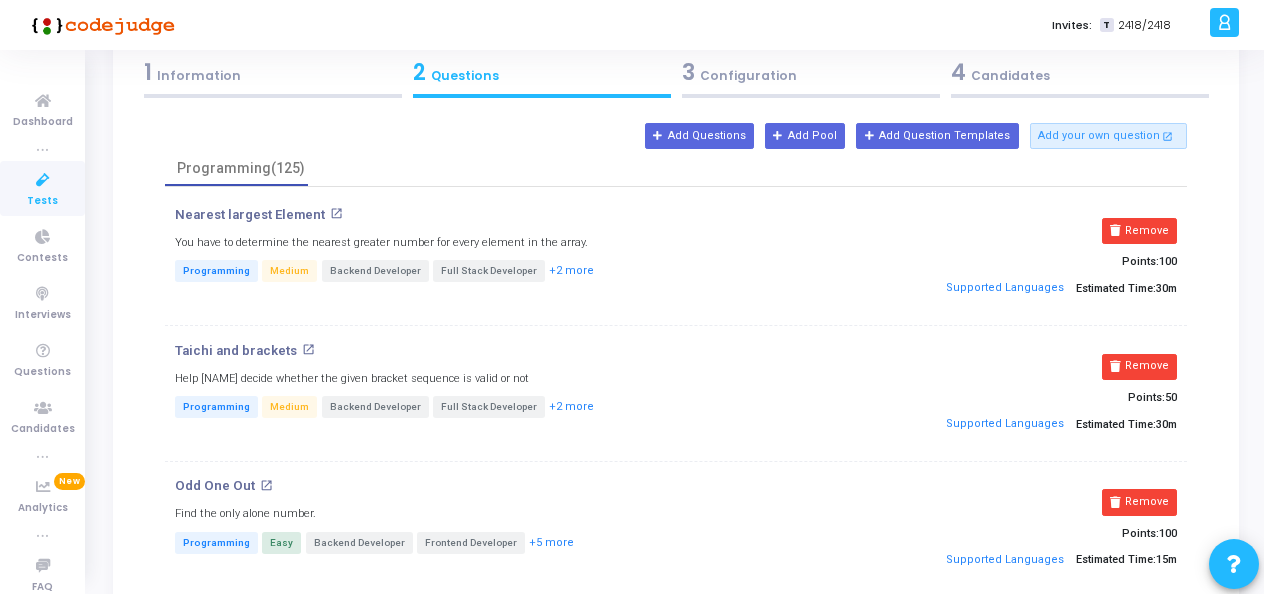 click on "Remove" at bounding box center (1139, 231) 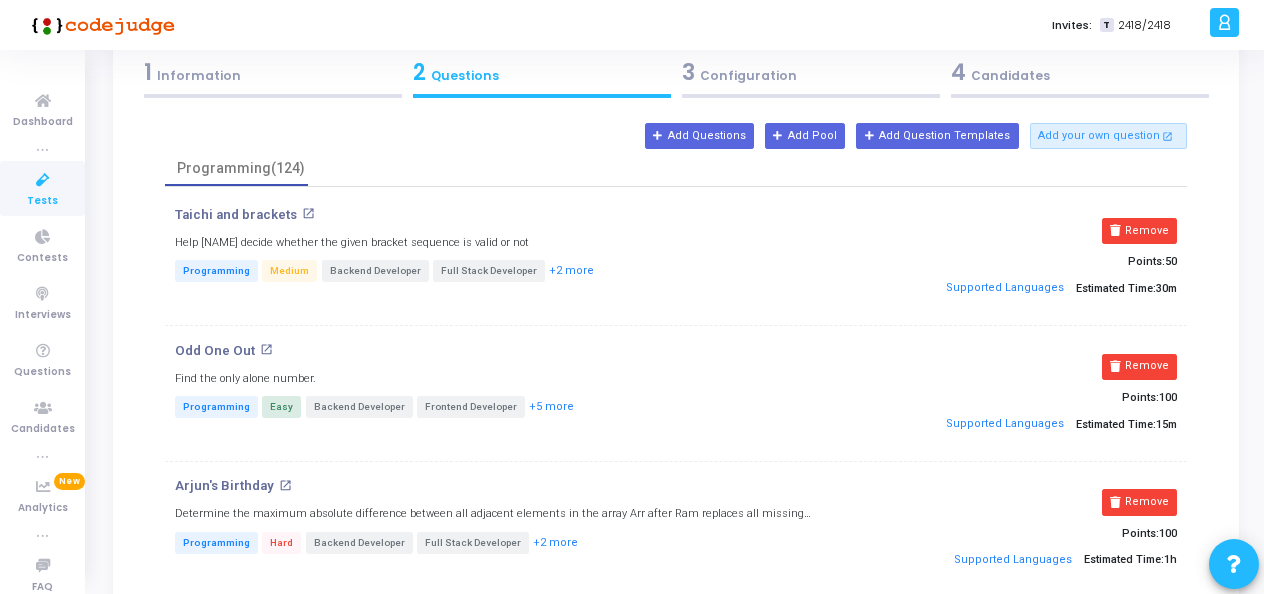 click on "Remove" at bounding box center (1139, 231) 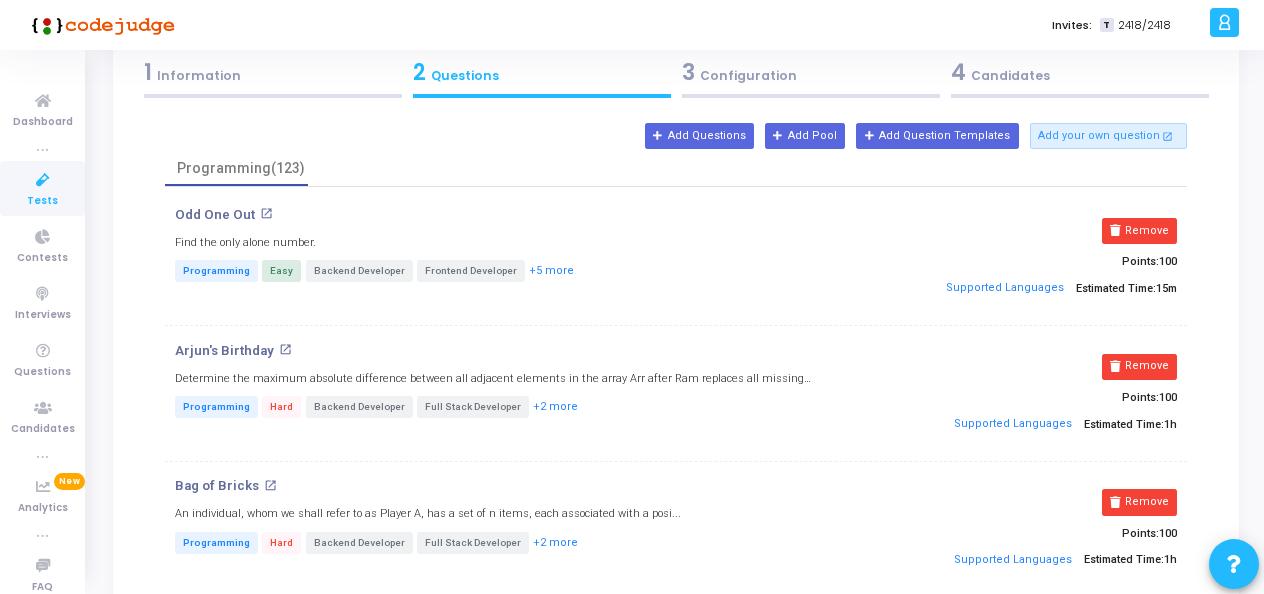 click on "Remove" at bounding box center [1139, 231] 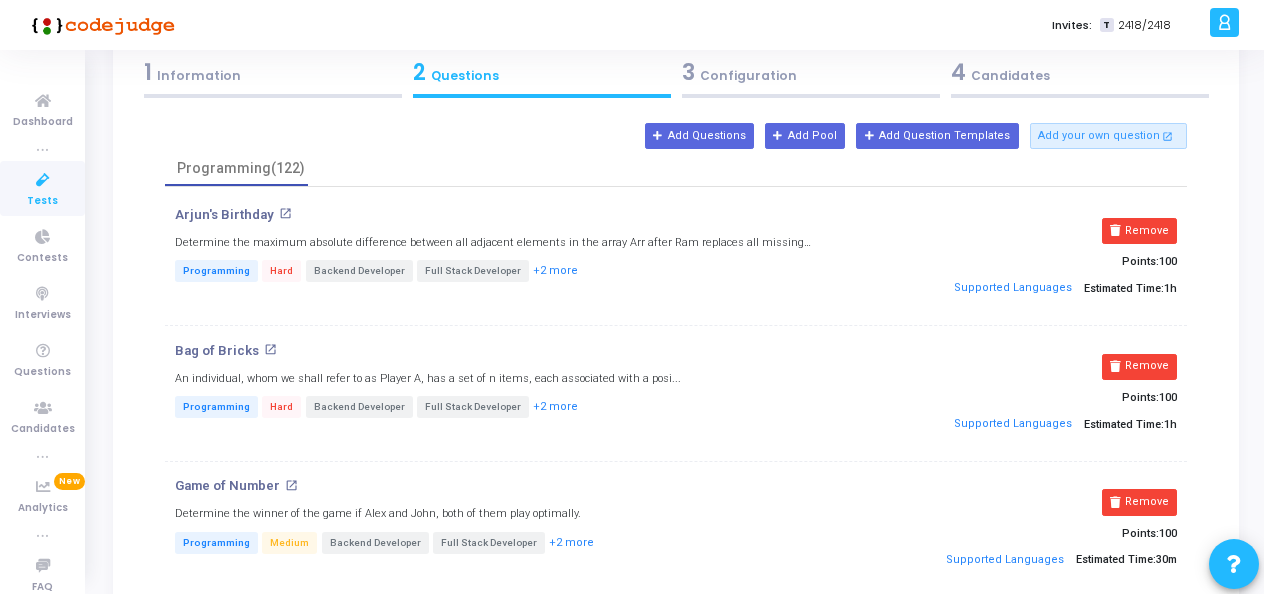 click on "Remove" at bounding box center [1139, 231] 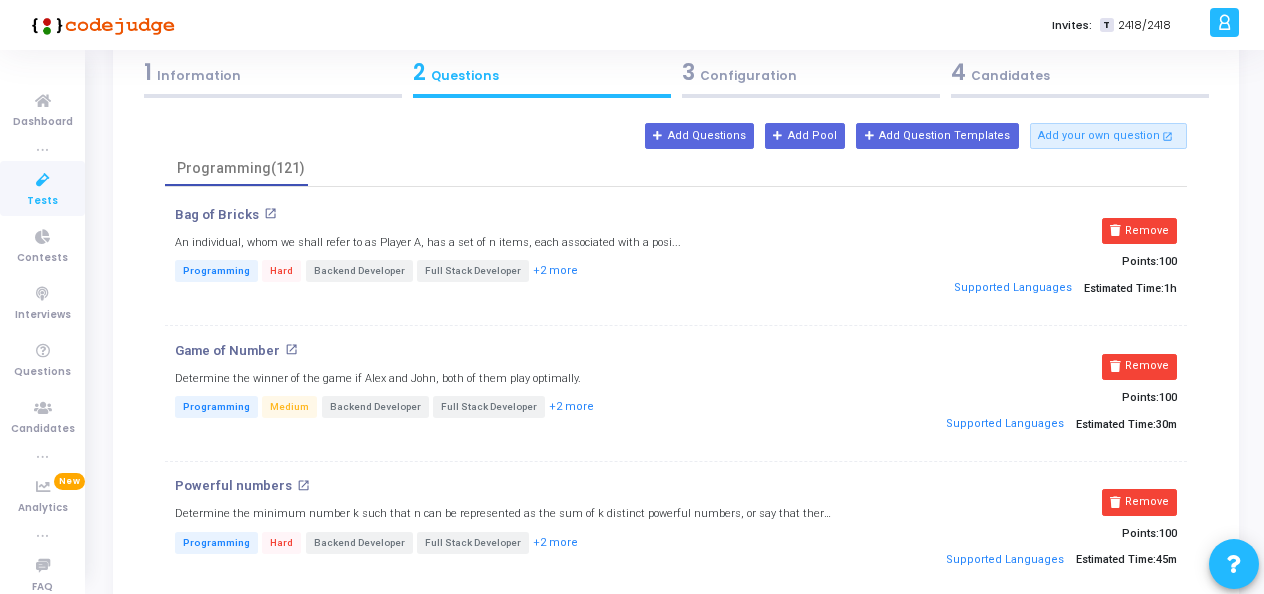 click on "Remove" at bounding box center [1139, 231] 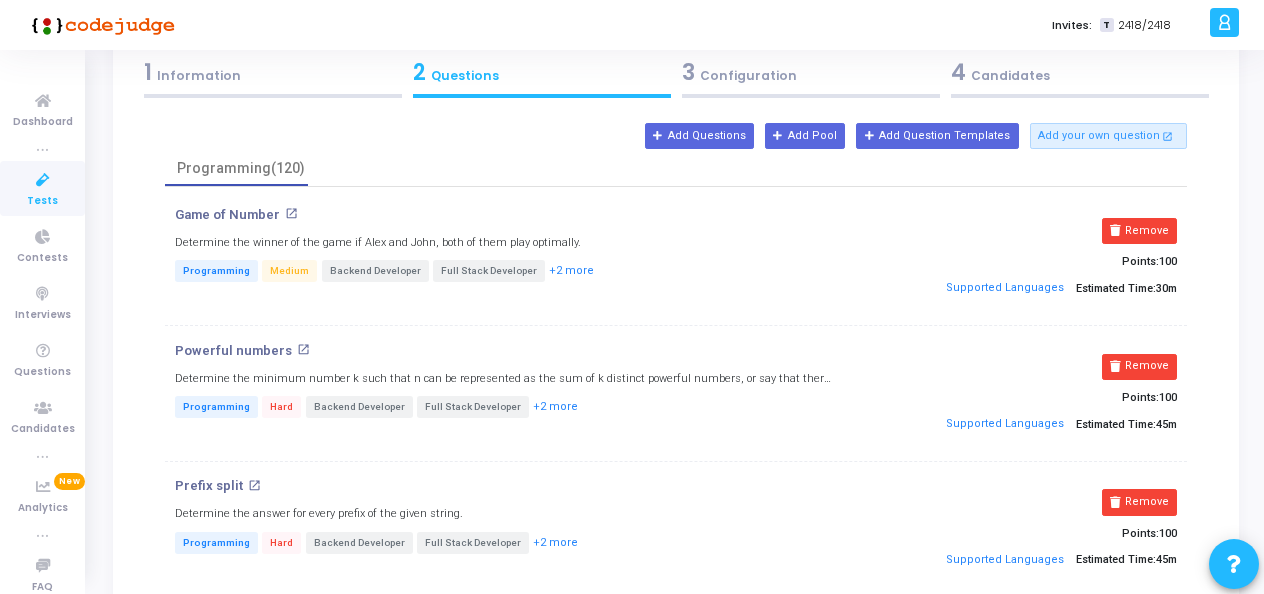 click on "Remove" at bounding box center (1139, 231) 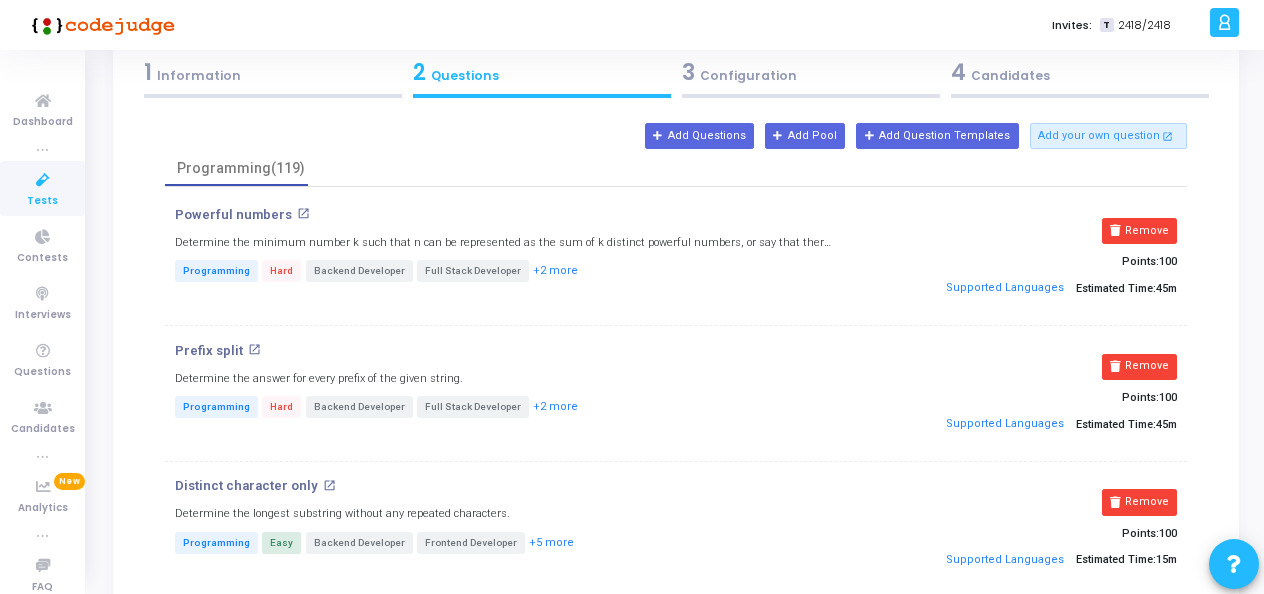click on "Remove" at bounding box center (1139, 231) 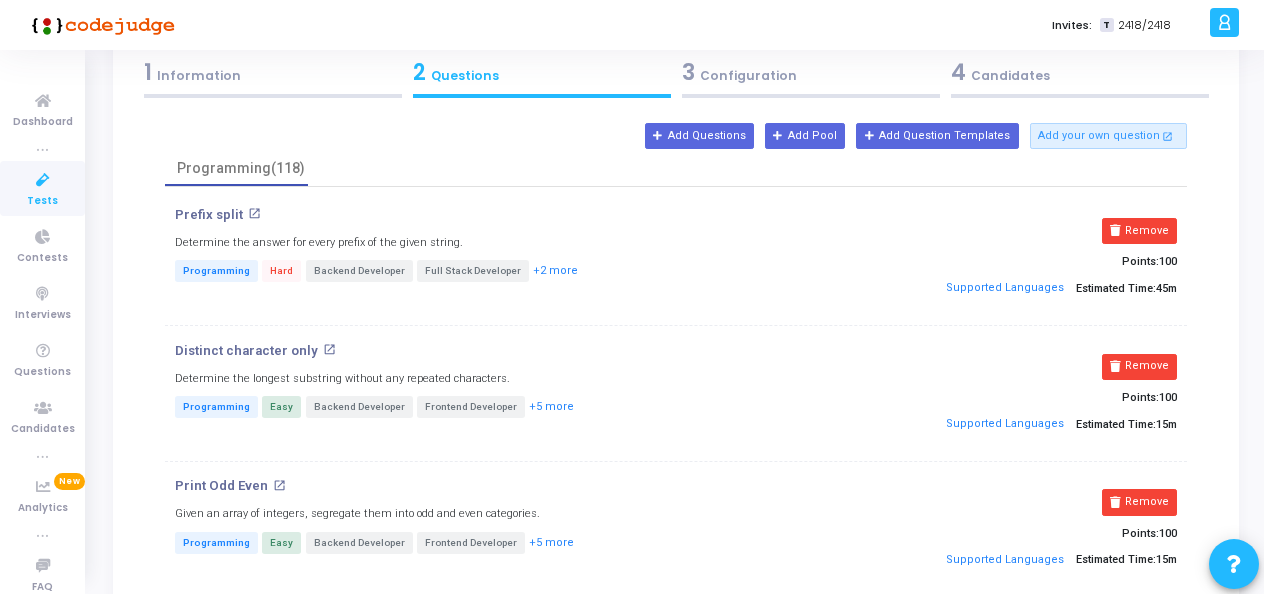 click on "Remove" at bounding box center [1139, 231] 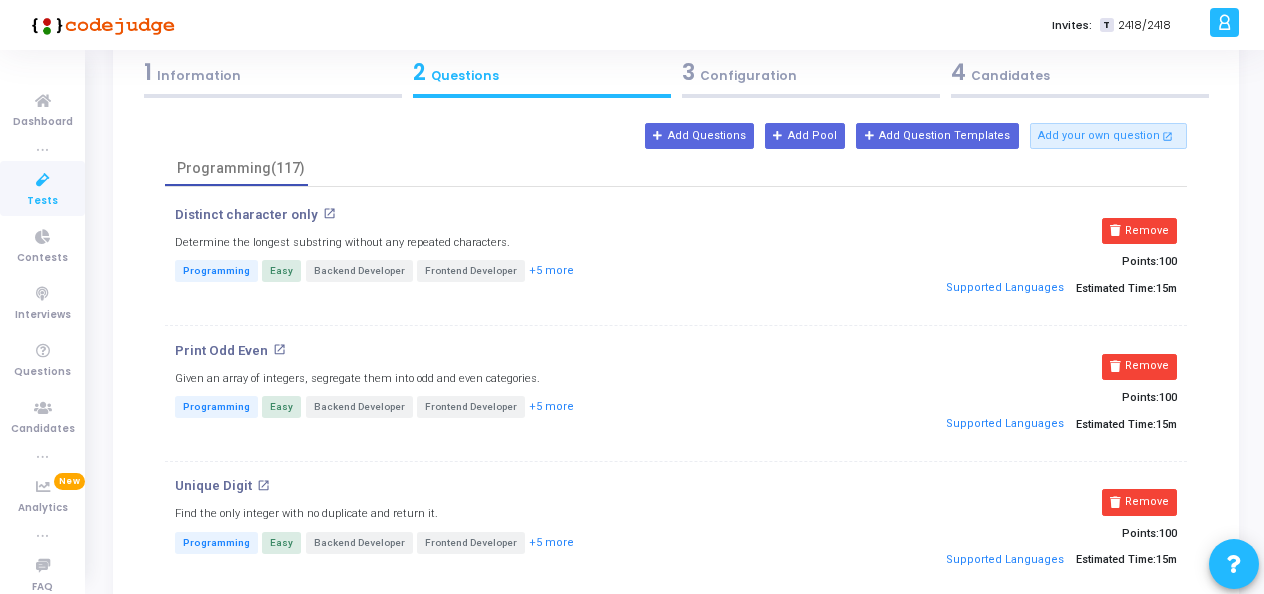 click on "Remove" at bounding box center (1139, 231) 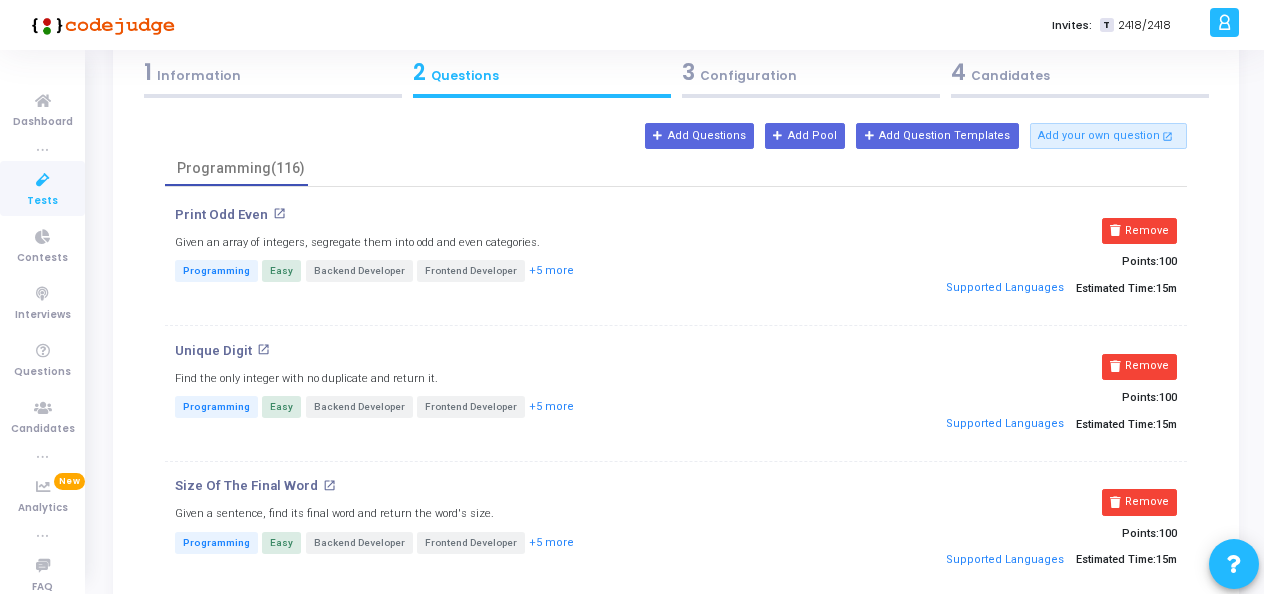 click on "Remove" at bounding box center [1139, 231] 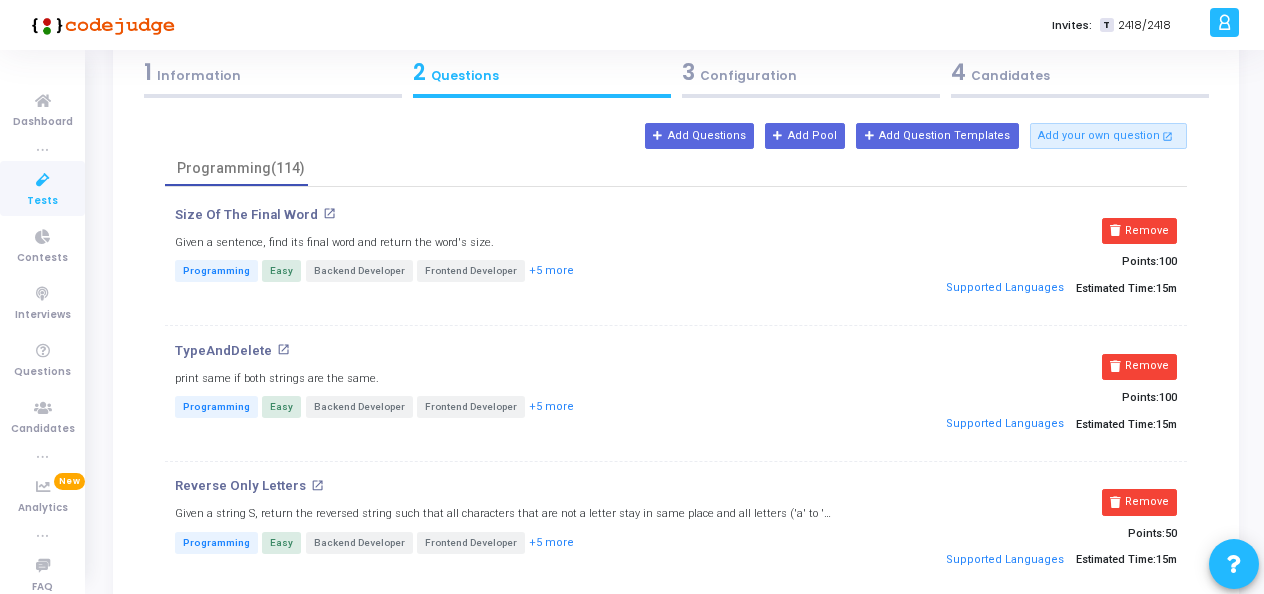 click on "Remove" at bounding box center [1139, 231] 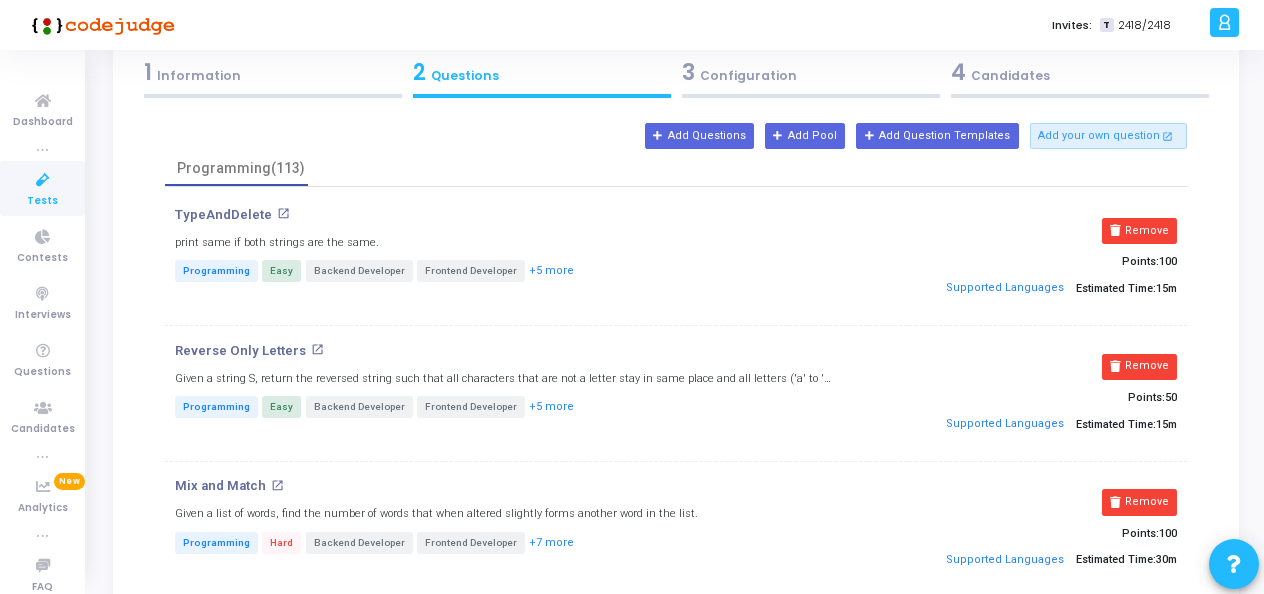 click on "Remove" at bounding box center [1139, 231] 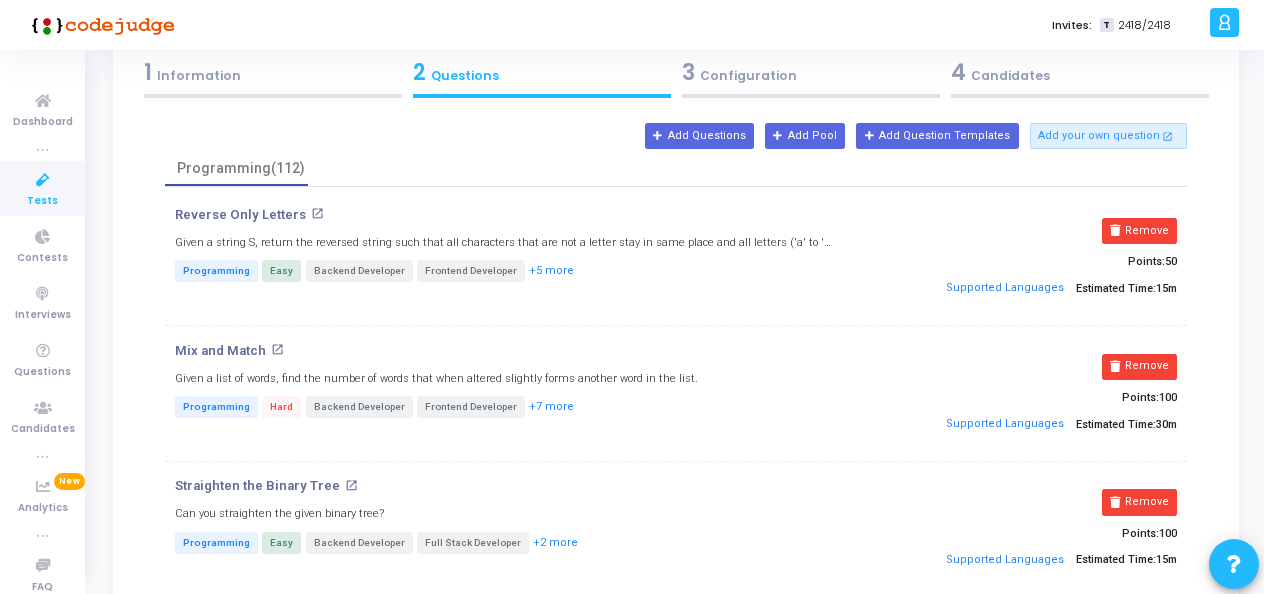 click on "Remove" at bounding box center (1139, 231) 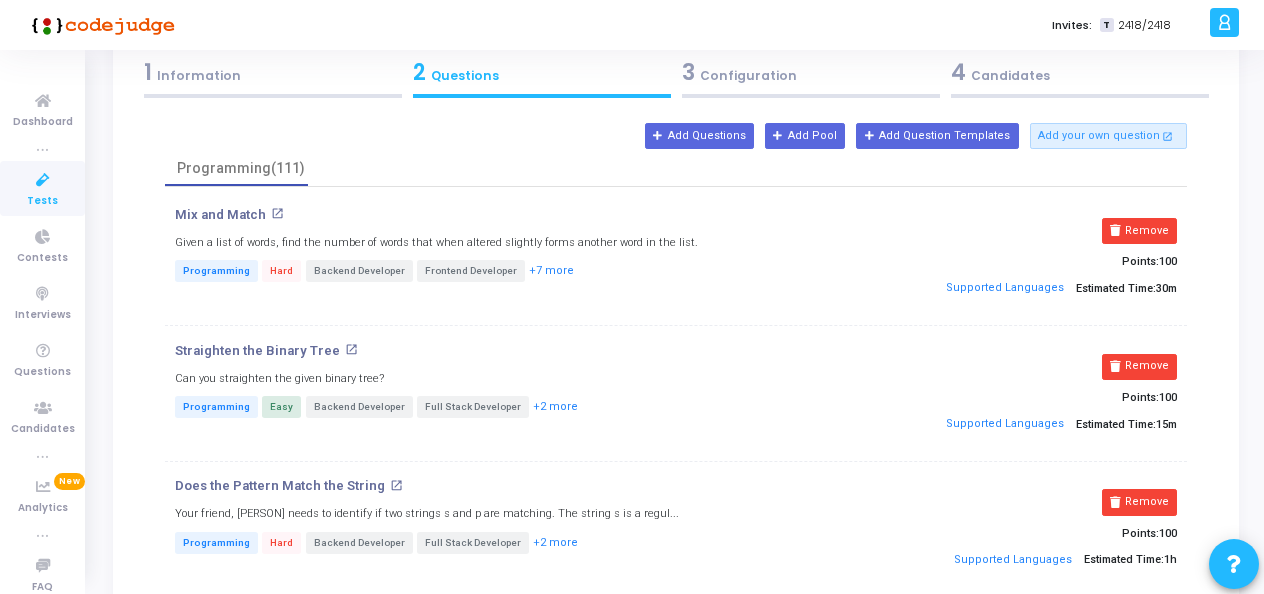 click on "Remove" at bounding box center [1139, 231] 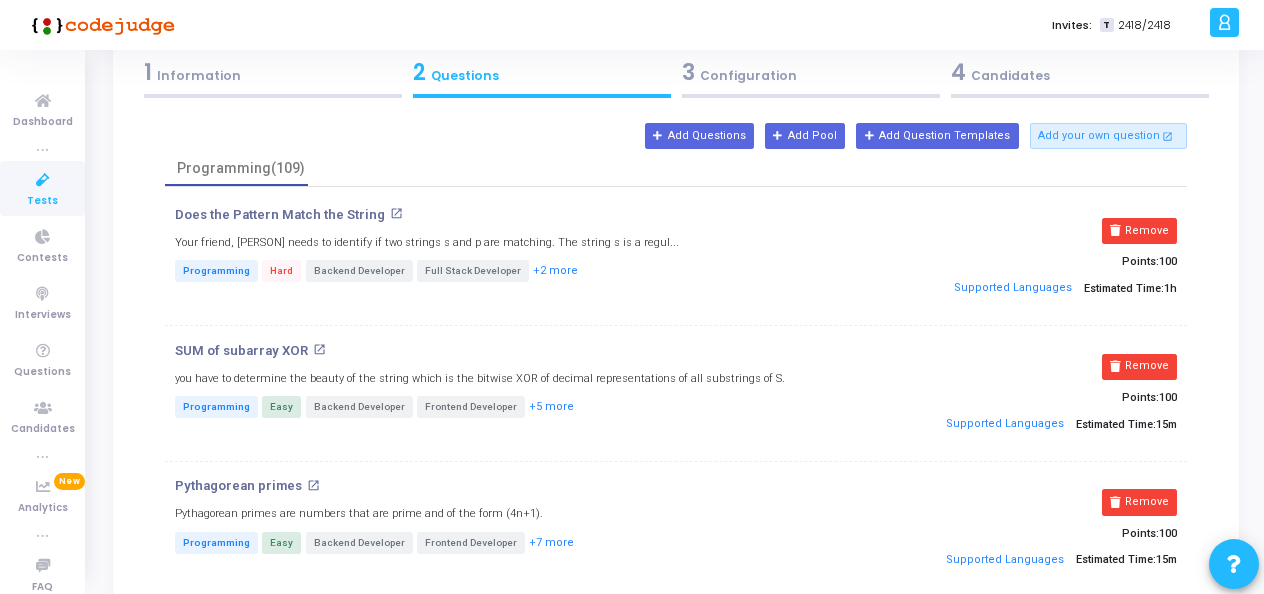 click on "Remove" at bounding box center (1139, 231) 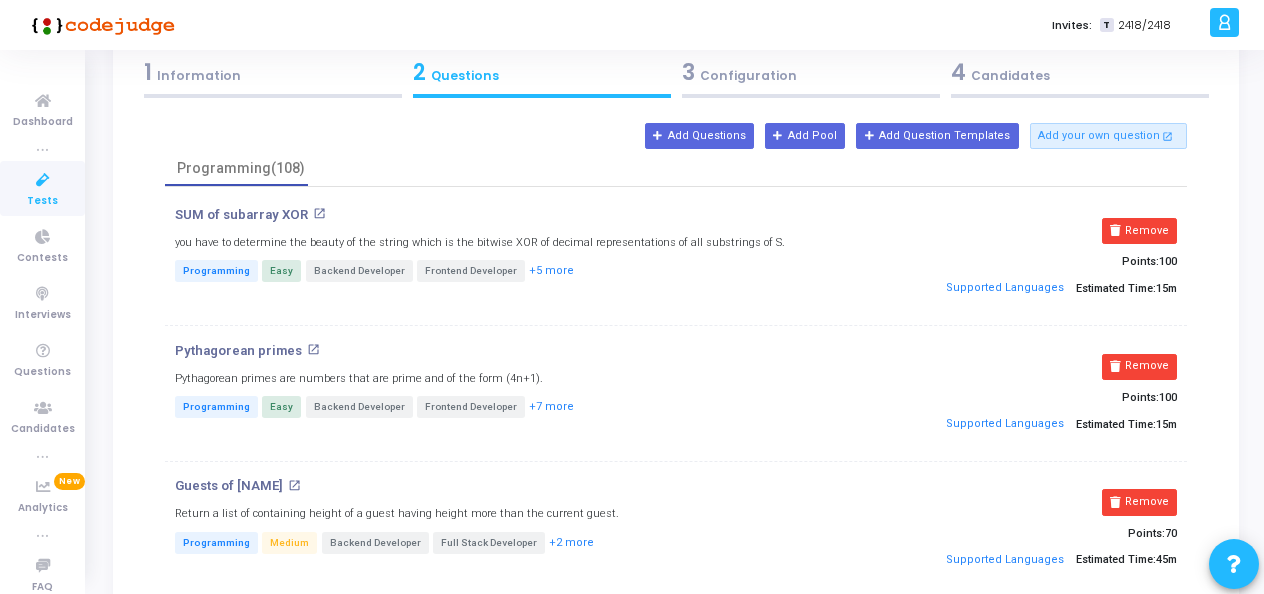 click on "Remove" at bounding box center (1139, 231) 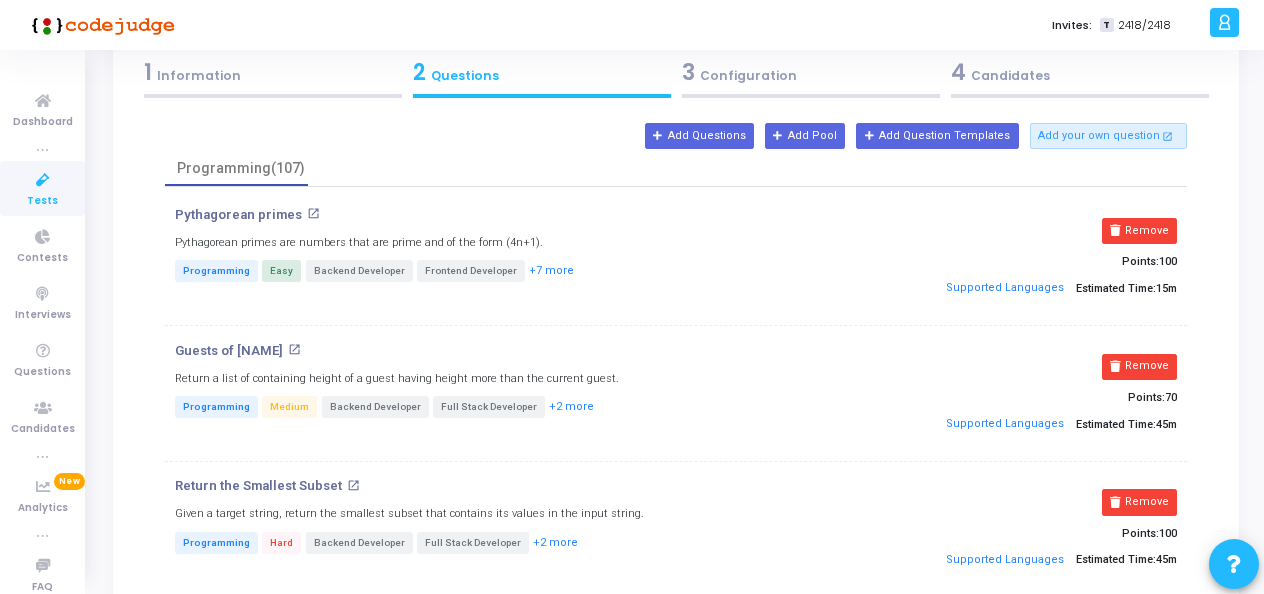 click on "Remove" at bounding box center (1139, 231) 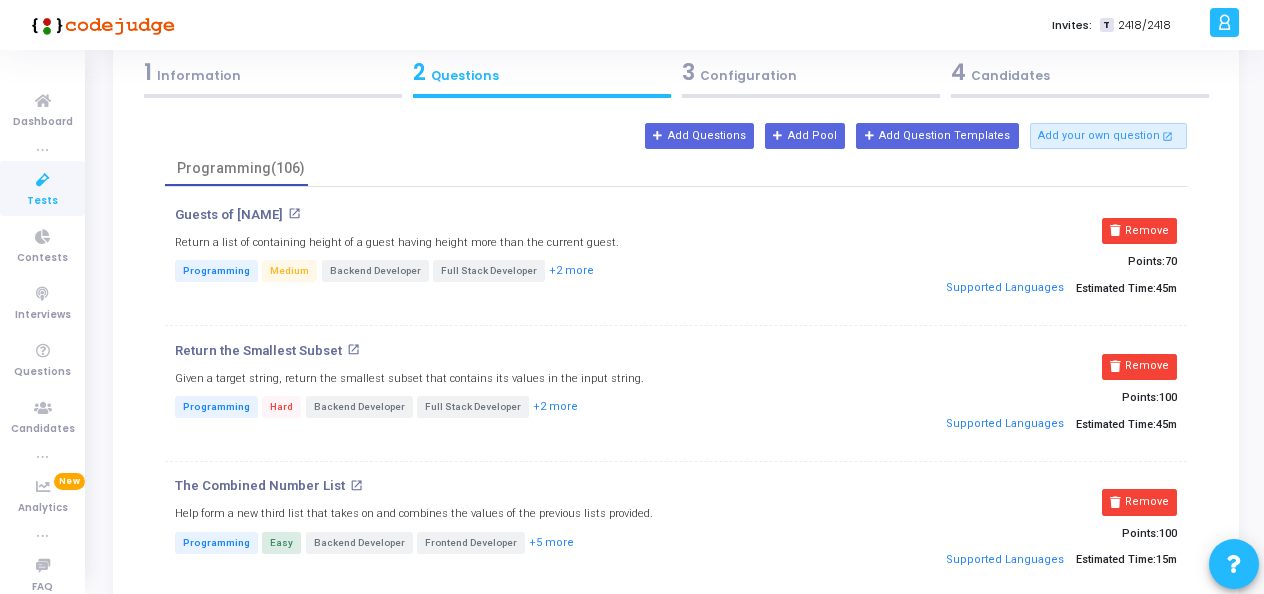 click on "Remove" at bounding box center (1139, 231) 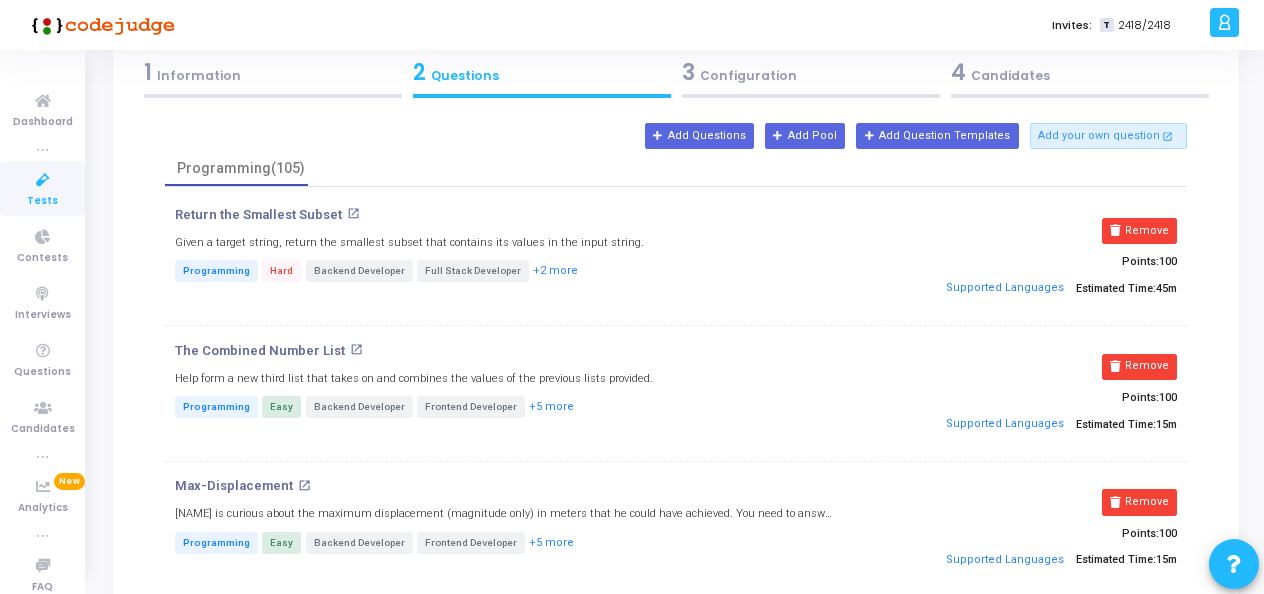 click on "Remove" at bounding box center [1139, 231] 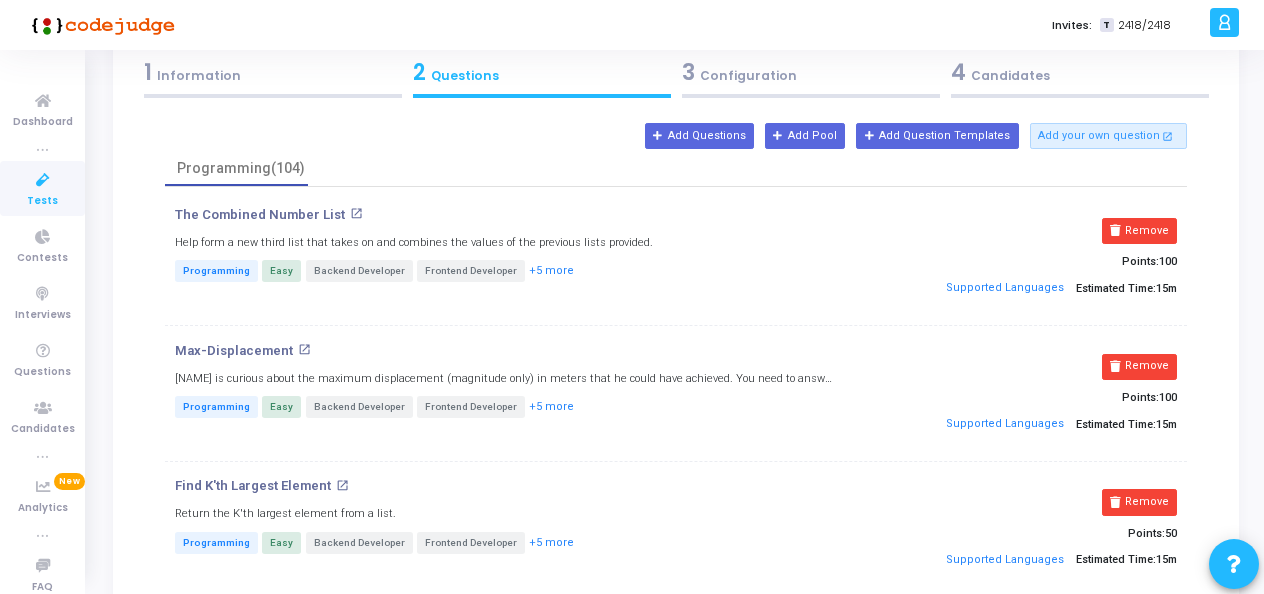 click on "Remove" at bounding box center [1139, 231] 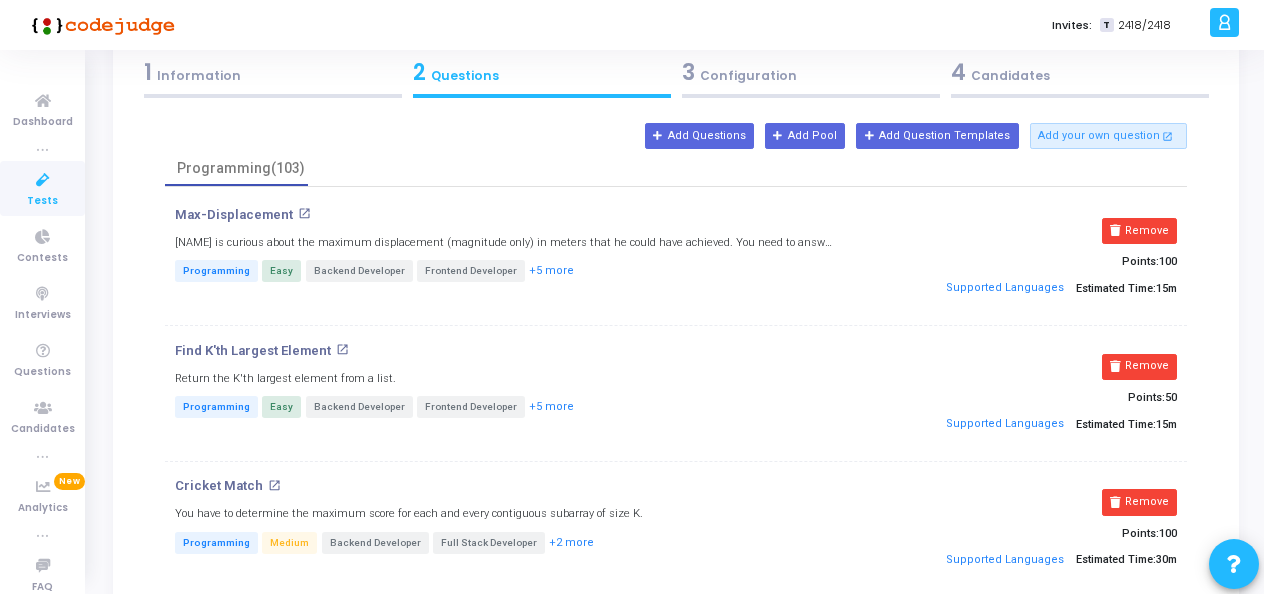 click on "Remove" at bounding box center [1139, 231] 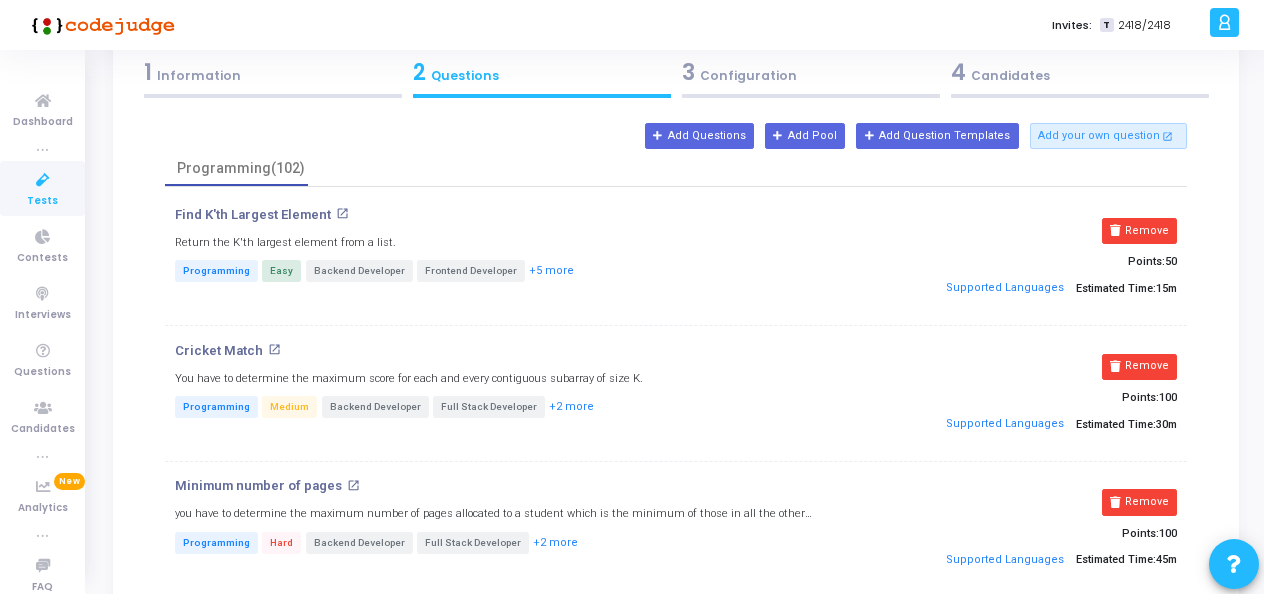 click on "Remove" at bounding box center (1139, 231) 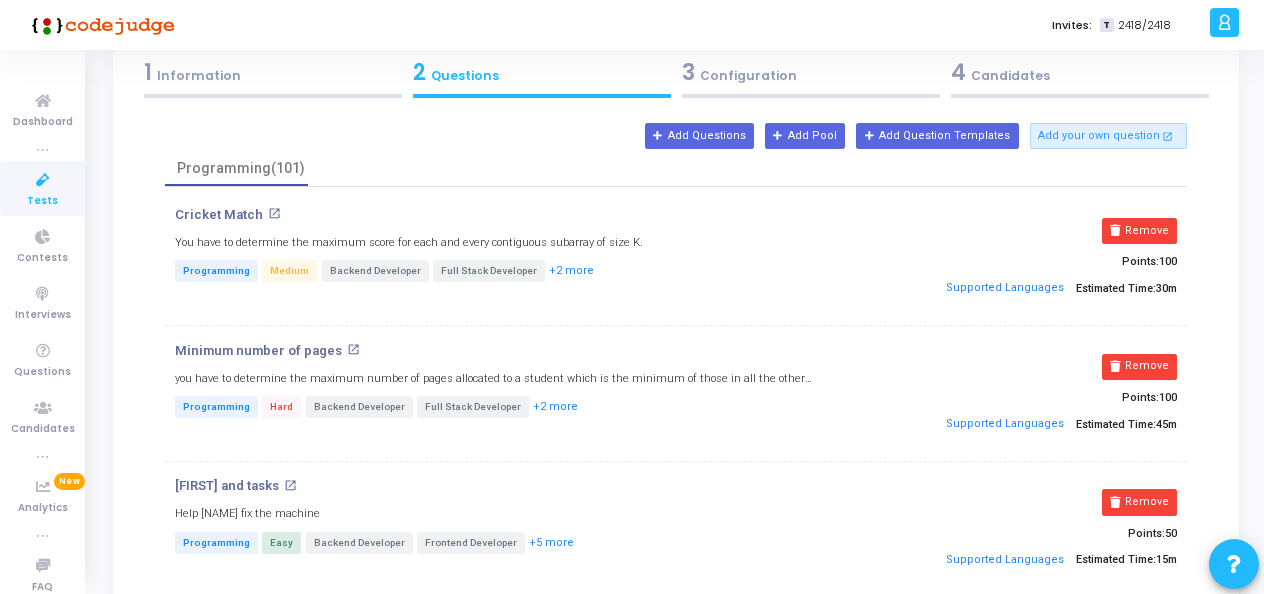 click on "Remove" at bounding box center (1139, 231) 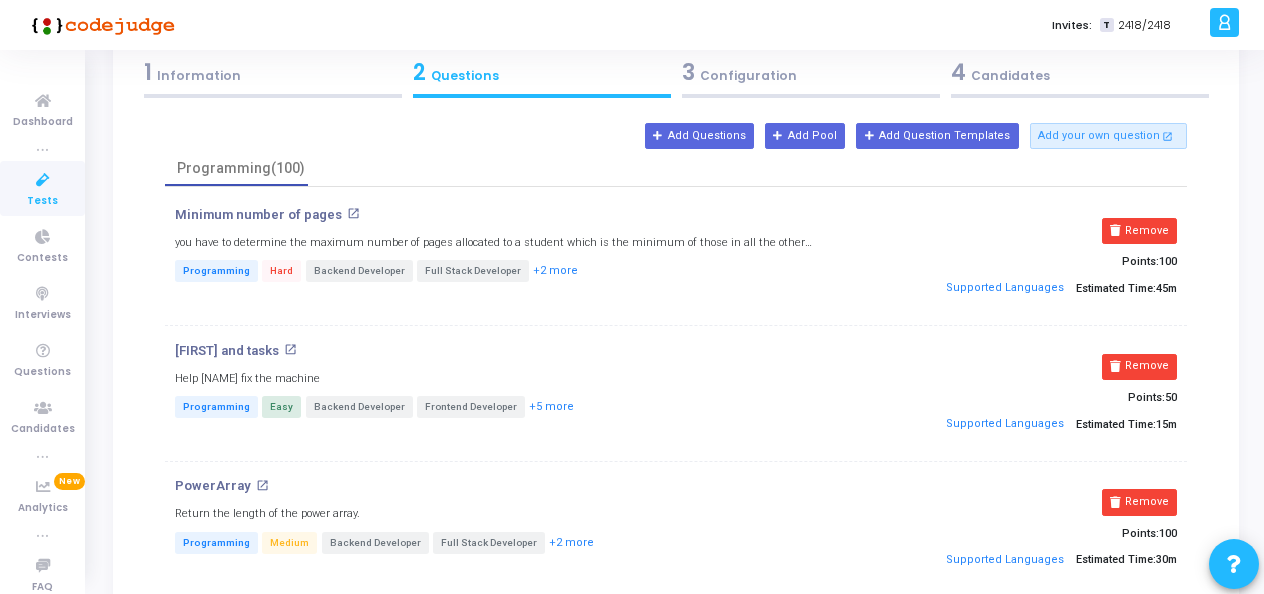 click on "Remove" at bounding box center [1139, 231] 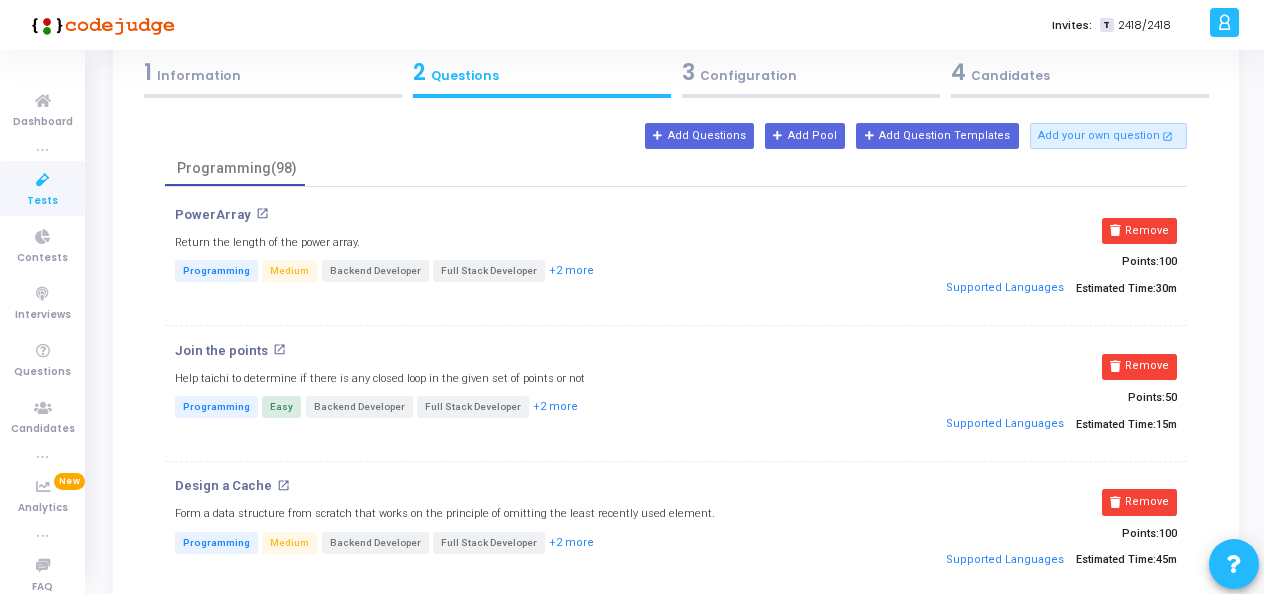 click on "Remove" at bounding box center (1139, 231) 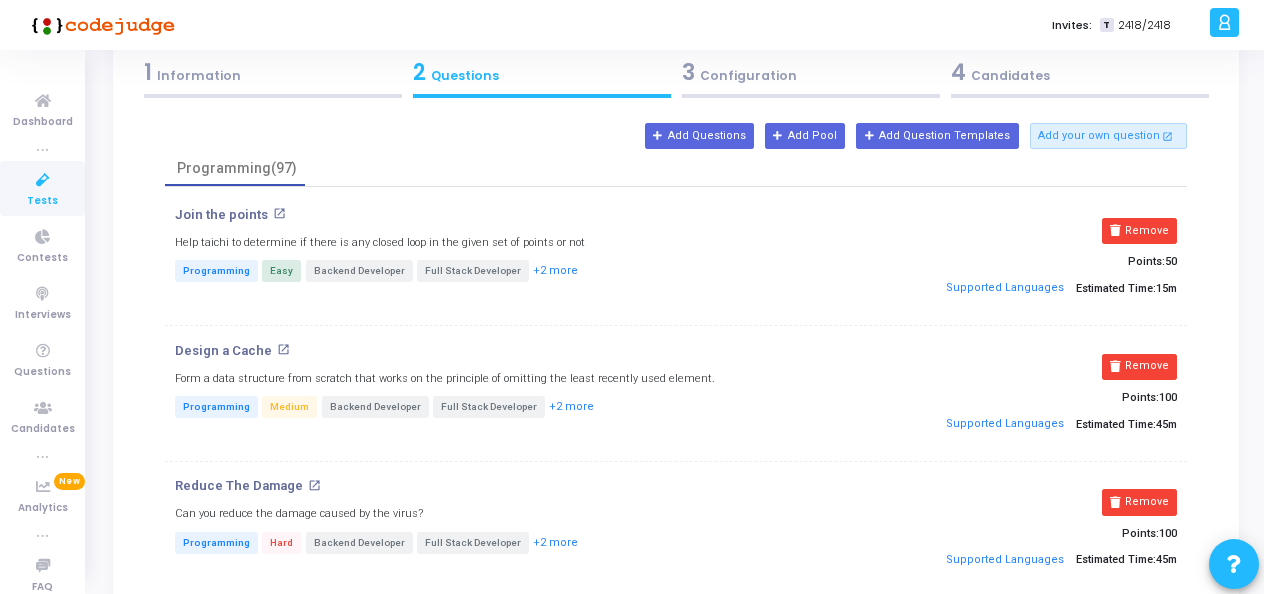 click on "Remove" at bounding box center [1139, 231] 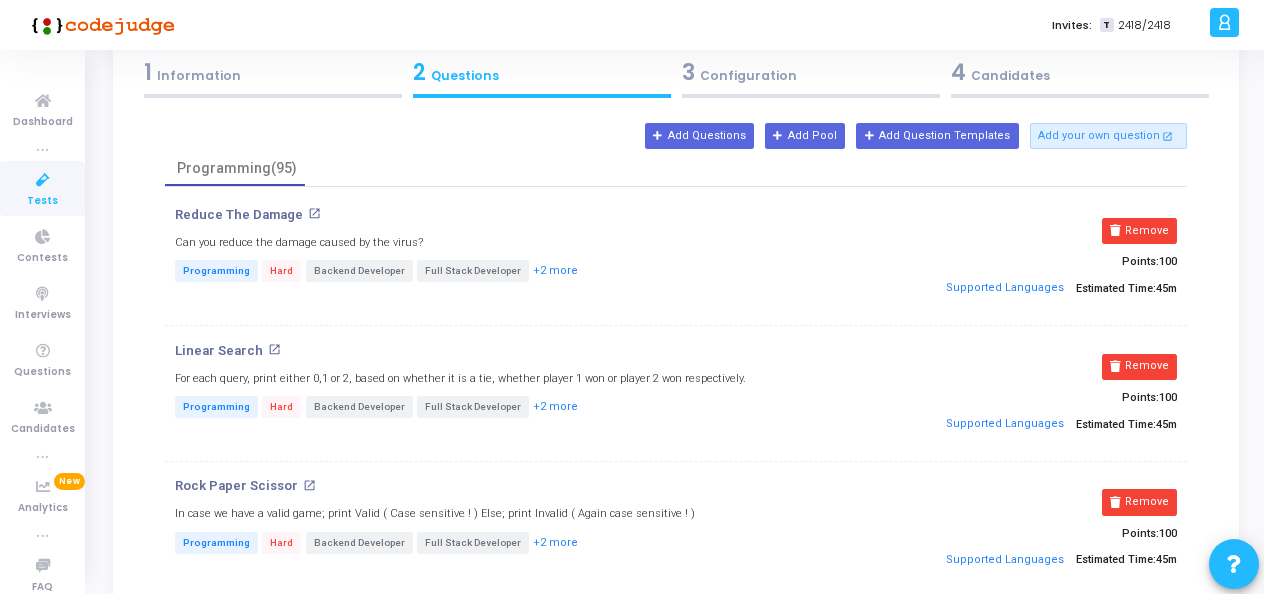 click on "Remove" at bounding box center [1139, 231] 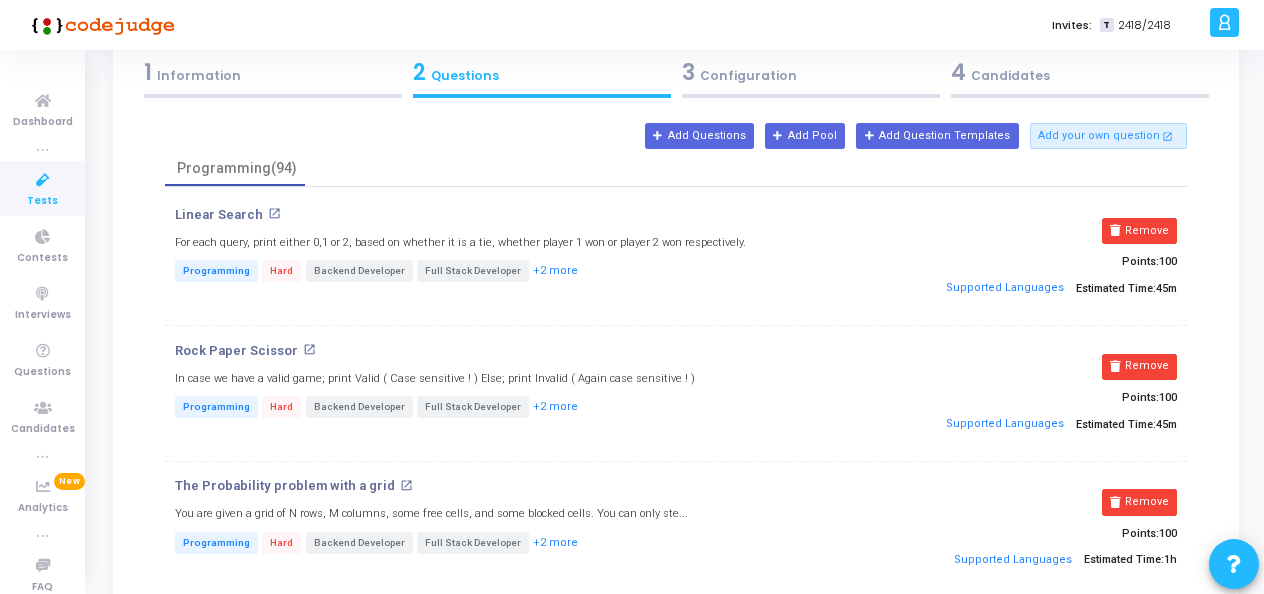 click on "Remove" at bounding box center (1139, 231) 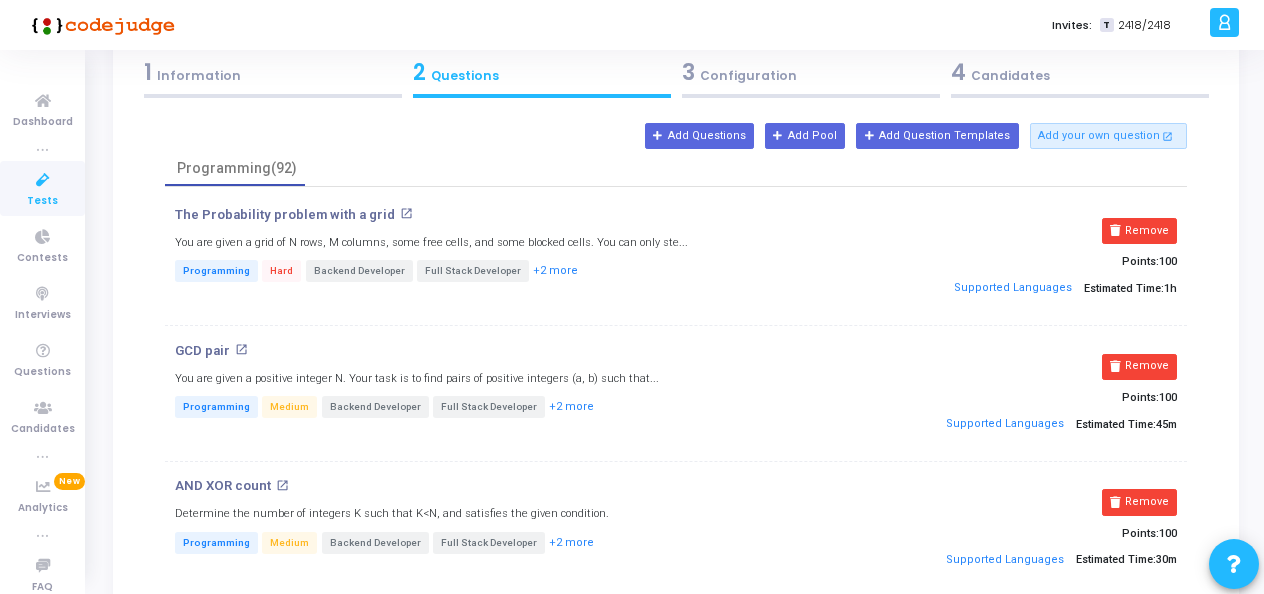 click on "Remove" at bounding box center [1139, 231] 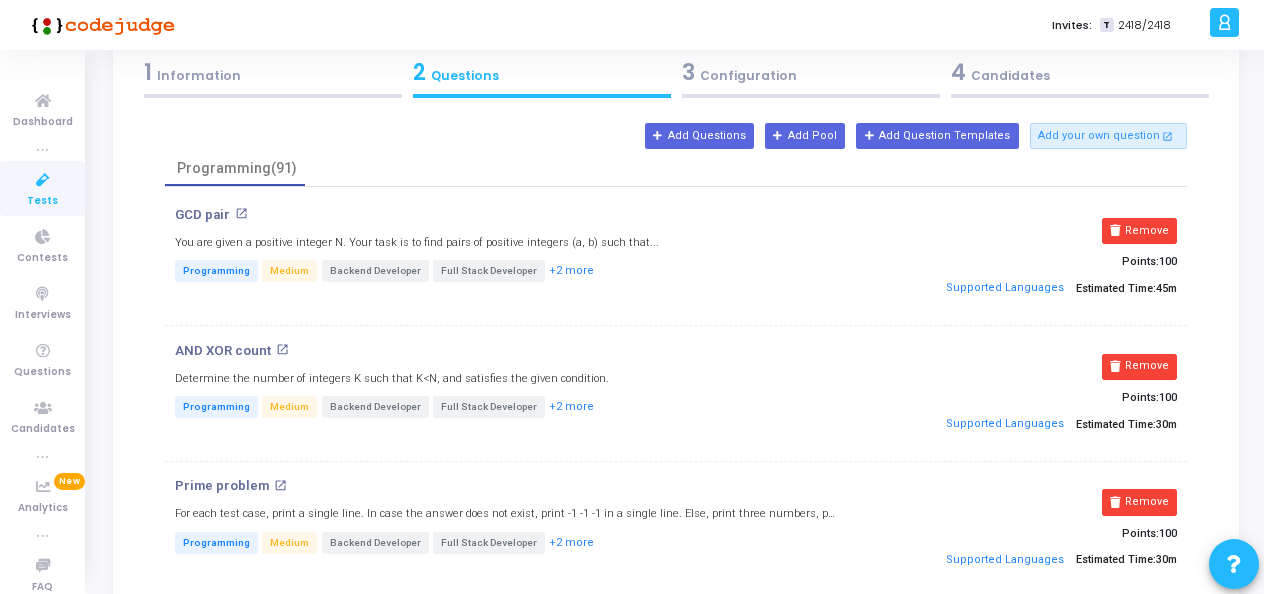 click on "Remove" at bounding box center (1139, 231) 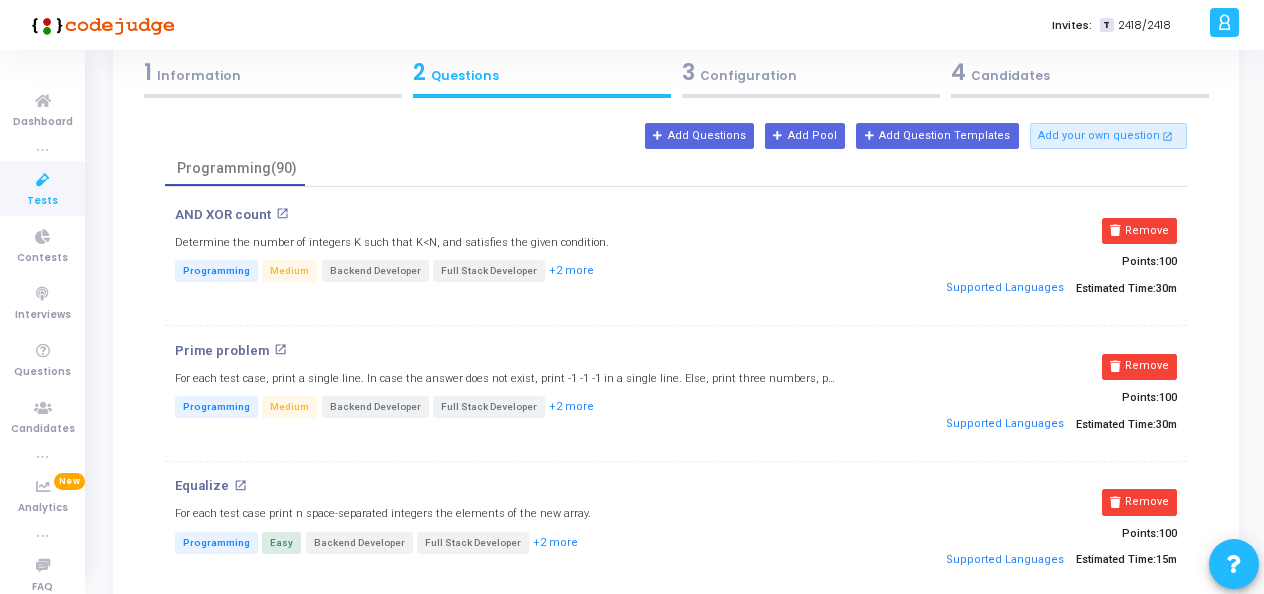 click on "Remove" at bounding box center (1139, 231) 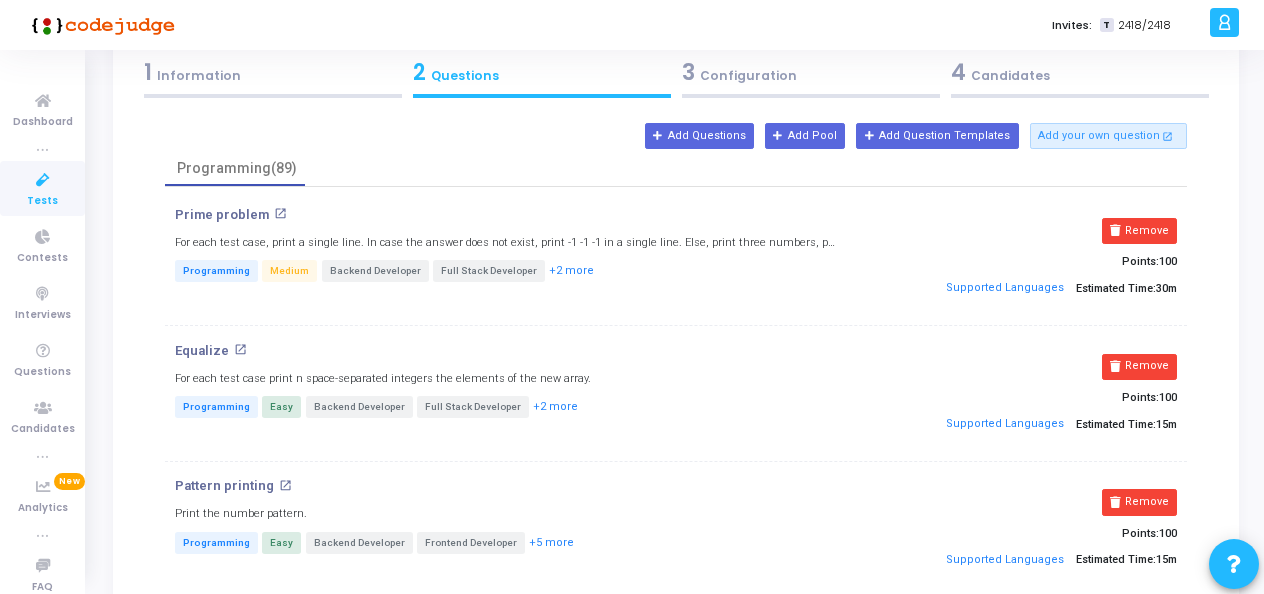 click on "Remove" at bounding box center [1139, 231] 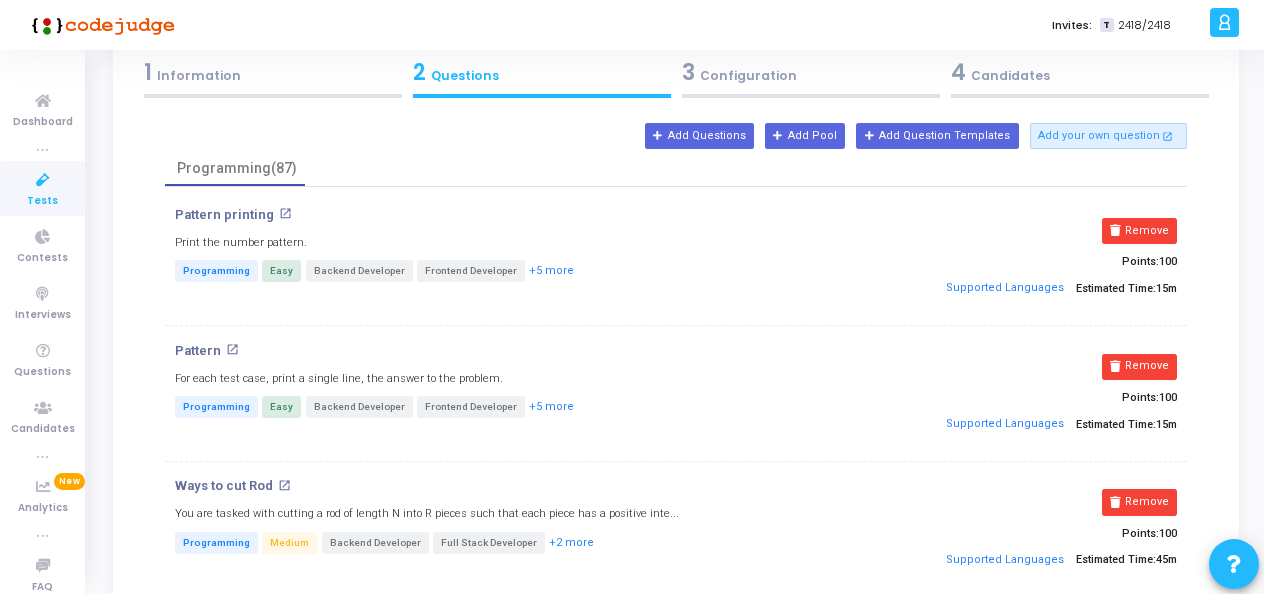 click on "Remove" at bounding box center [1139, 231] 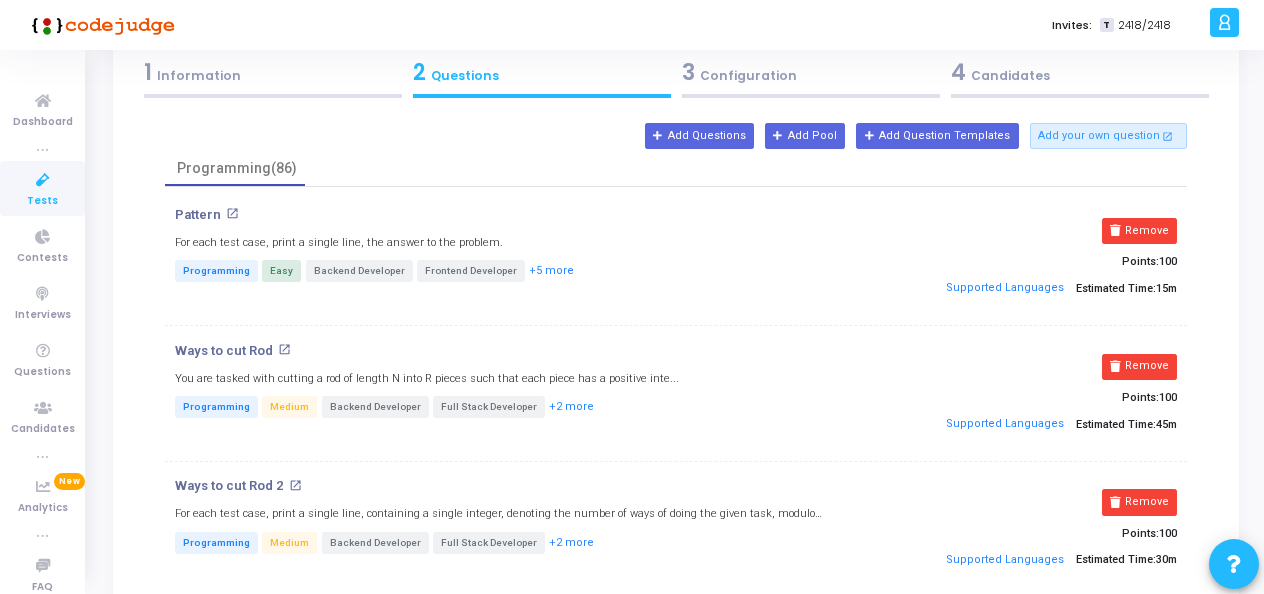click on "Remove" at bounding box center (1139, 231) 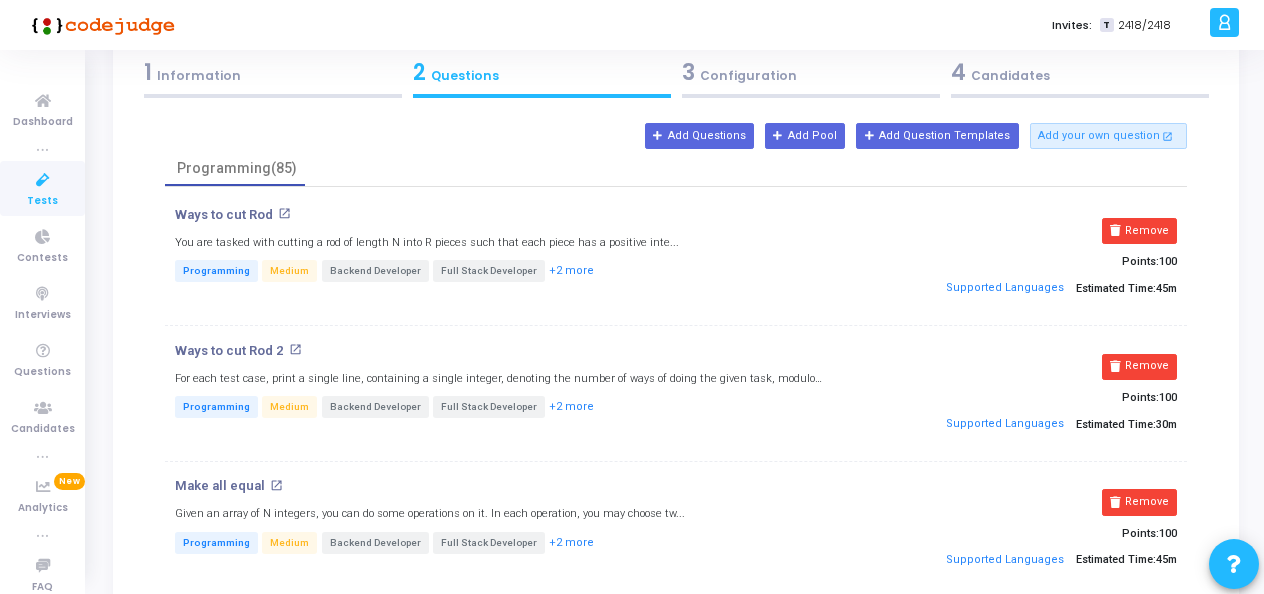 click on "Remove" at bounding box center (1139, 231) 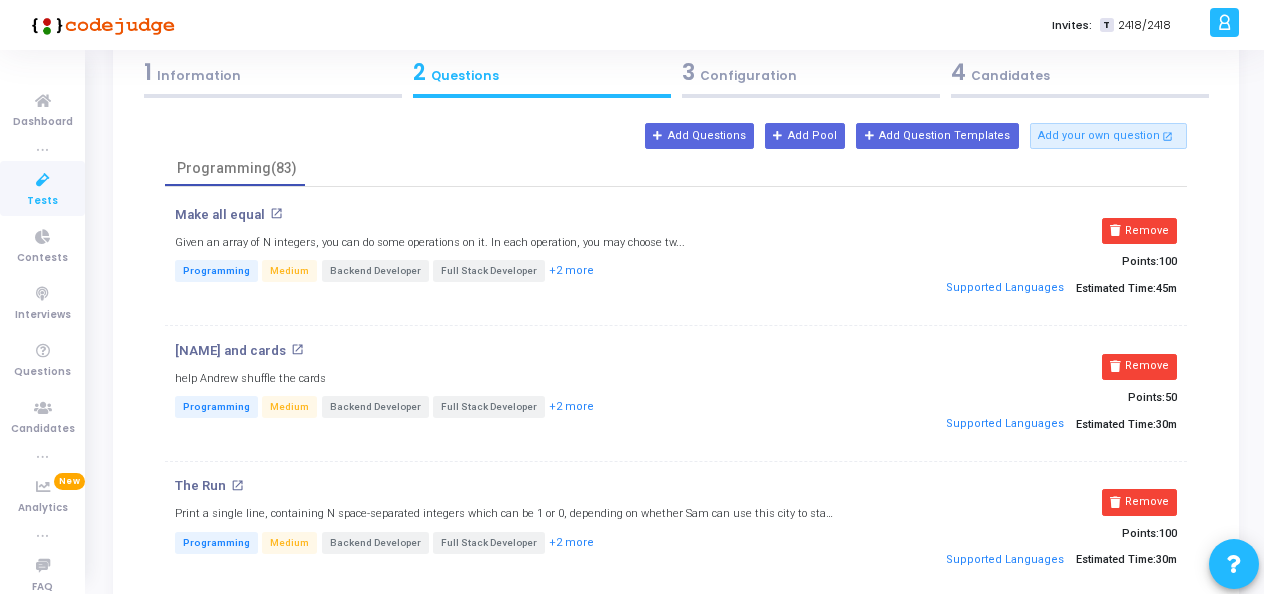 click on "Remove" at bounding box center [1139, 231] 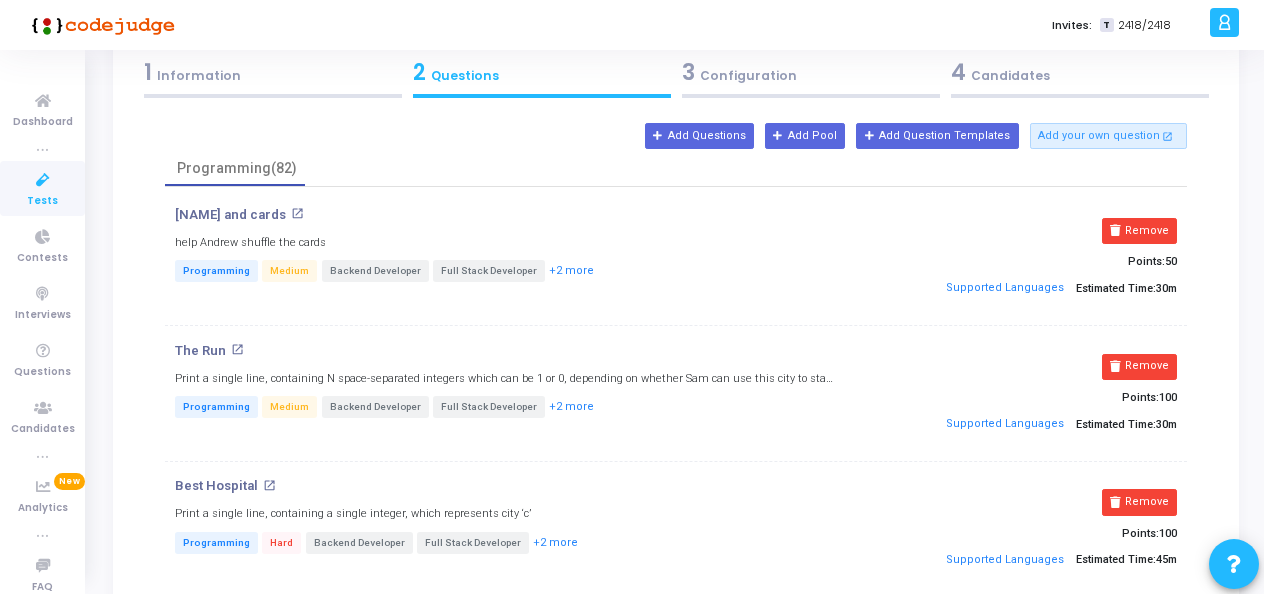 click on "Remove" at bounding box center [1139, 231] 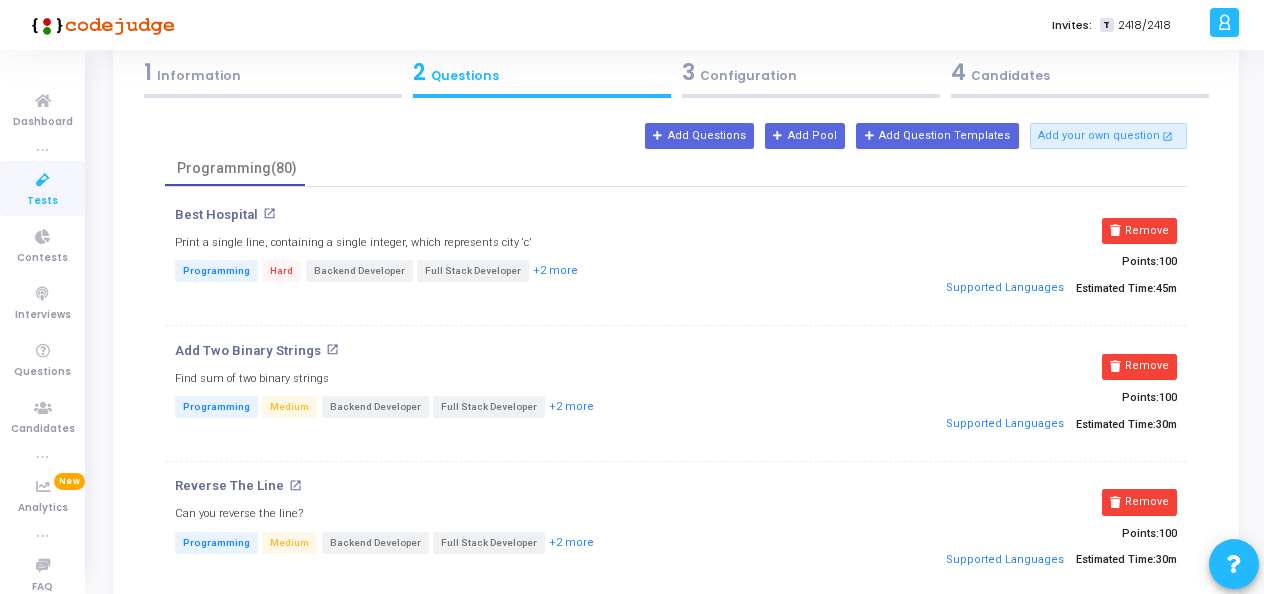 click on "Remove" at bounding box center (1139, 231) 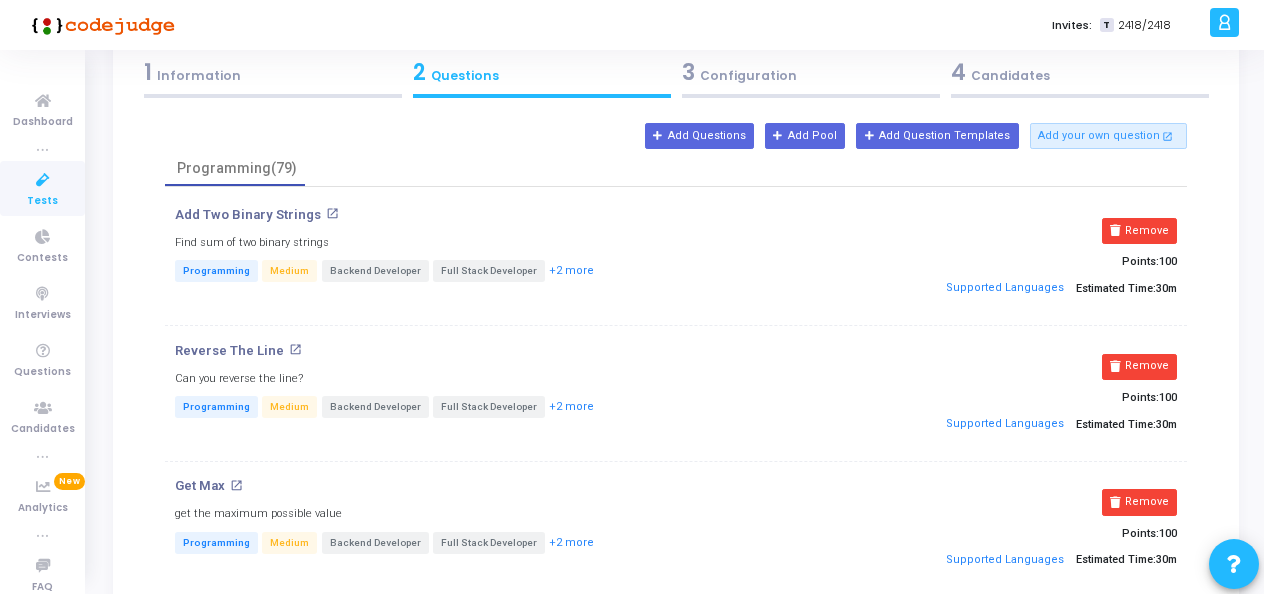 click on "Remove" at bounding box center [1139, 231] 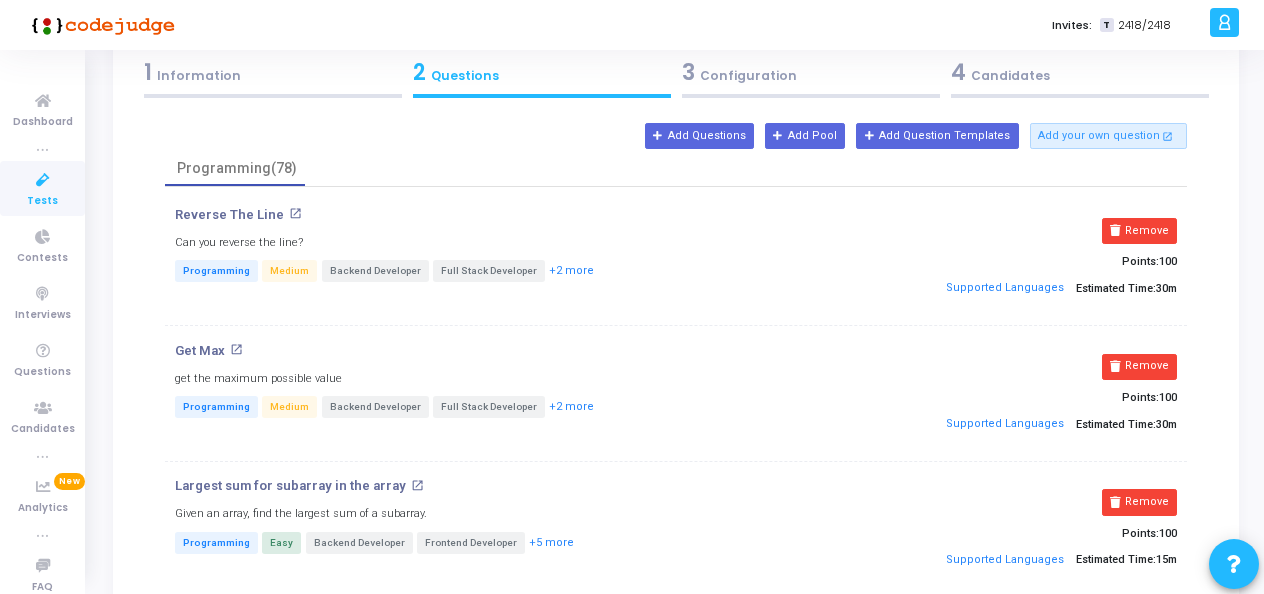 click on "Remove" at bounding box center (1139, 231) 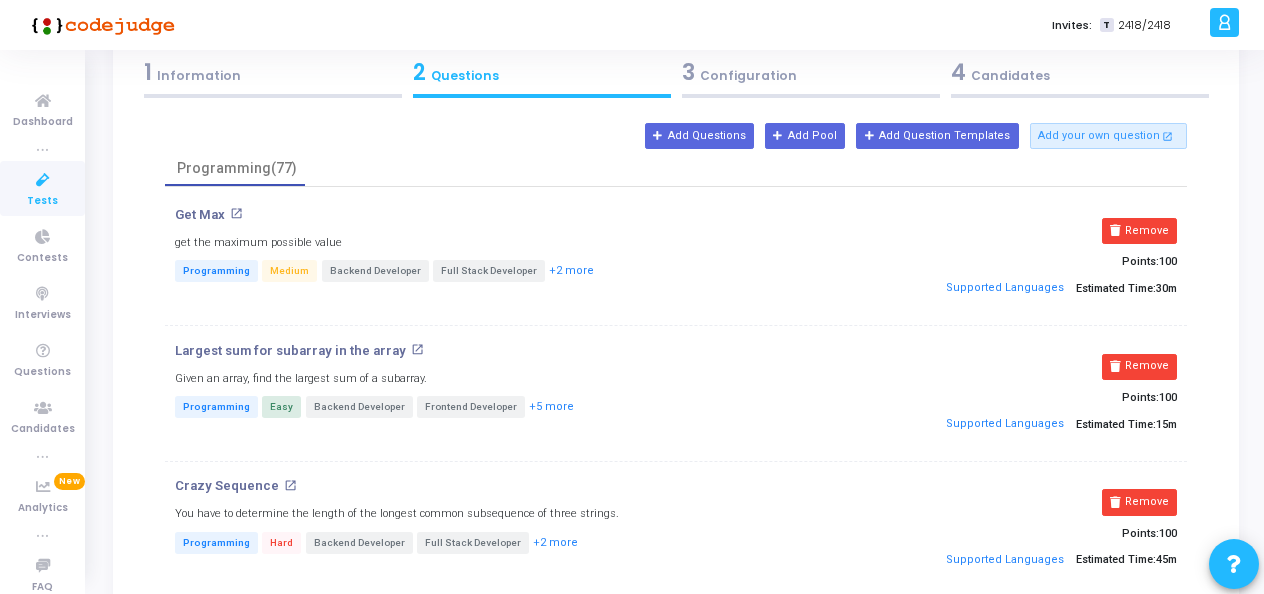 click on "Remove" at bounding box center (1139, 231) 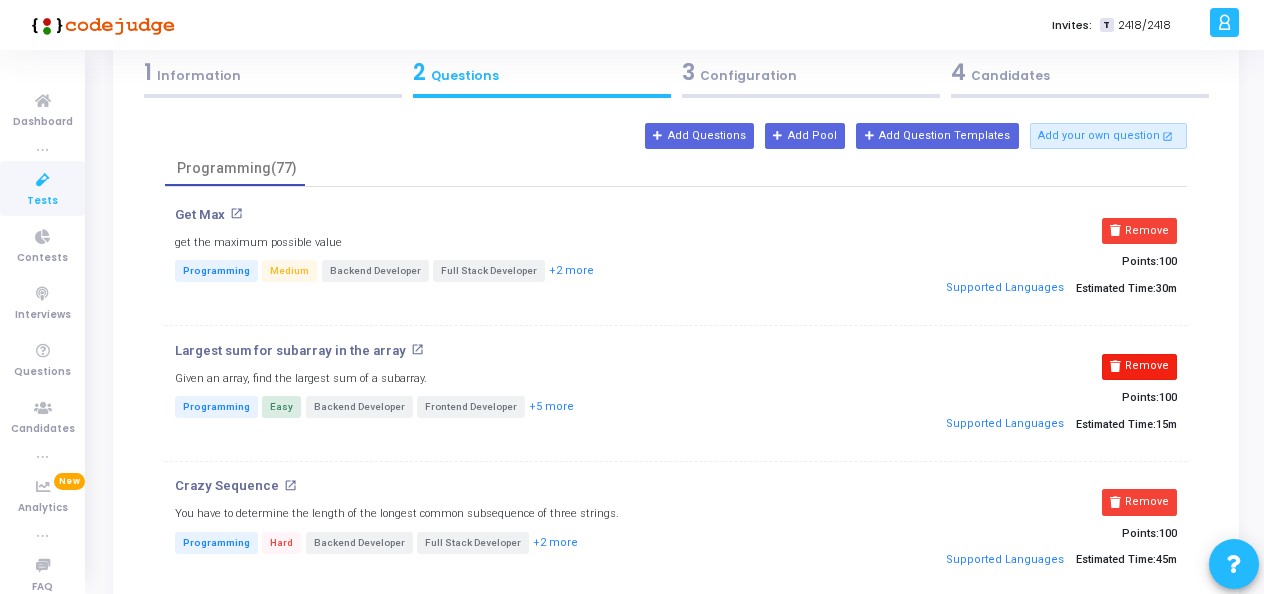click on "Remove" at bounding box center (1139, 367) 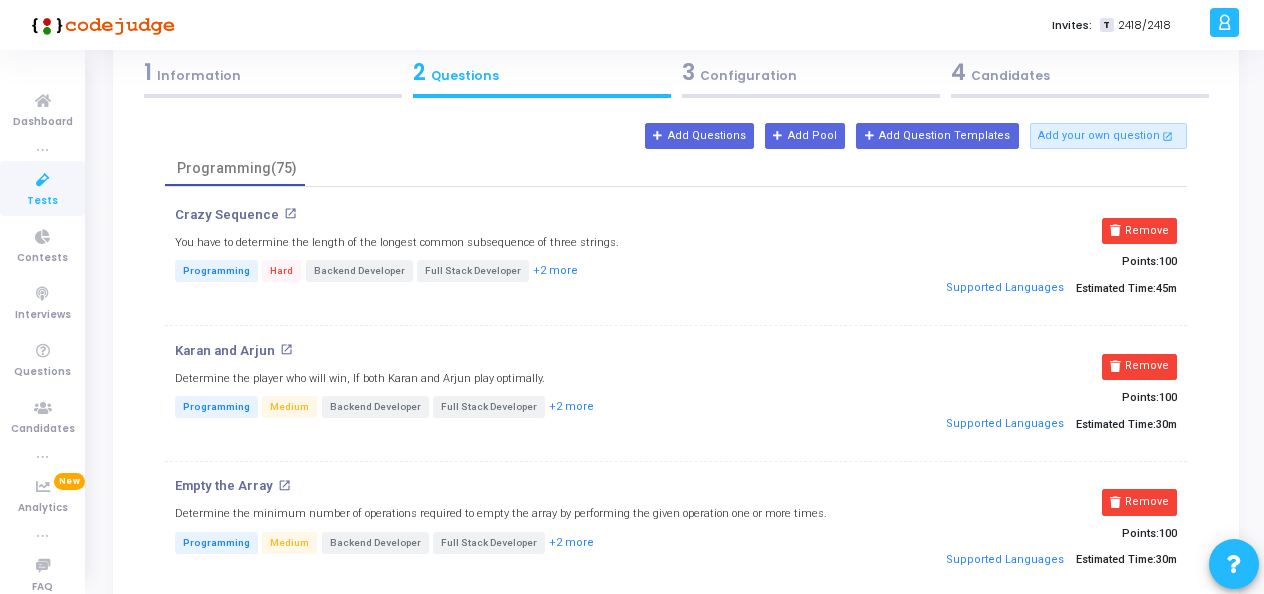 click on "Remove" at bounding box center [1139, 231] 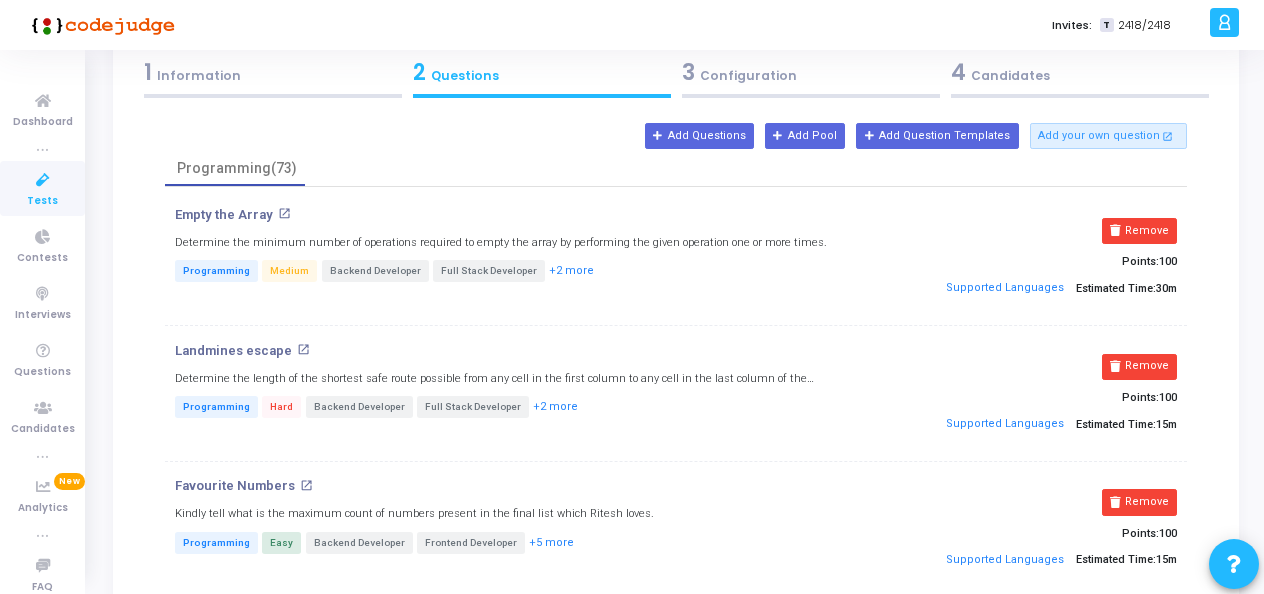 click on "Remove" at bounding box center [1139, 231] 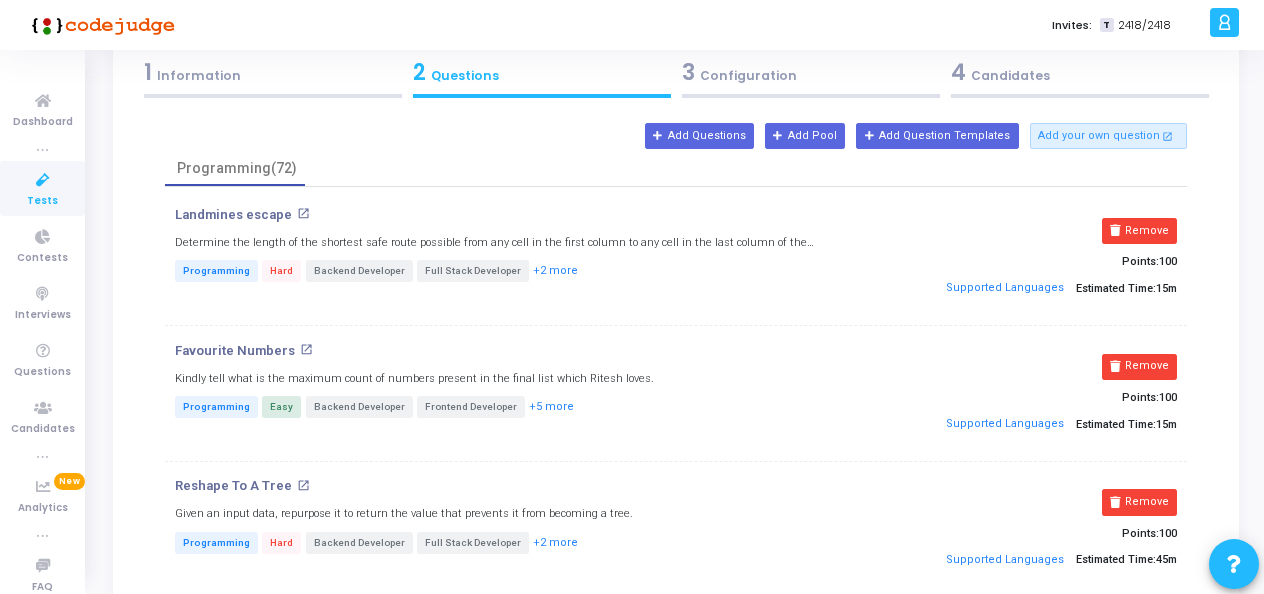 click on "Remove" at bounding box center [1139, 231] 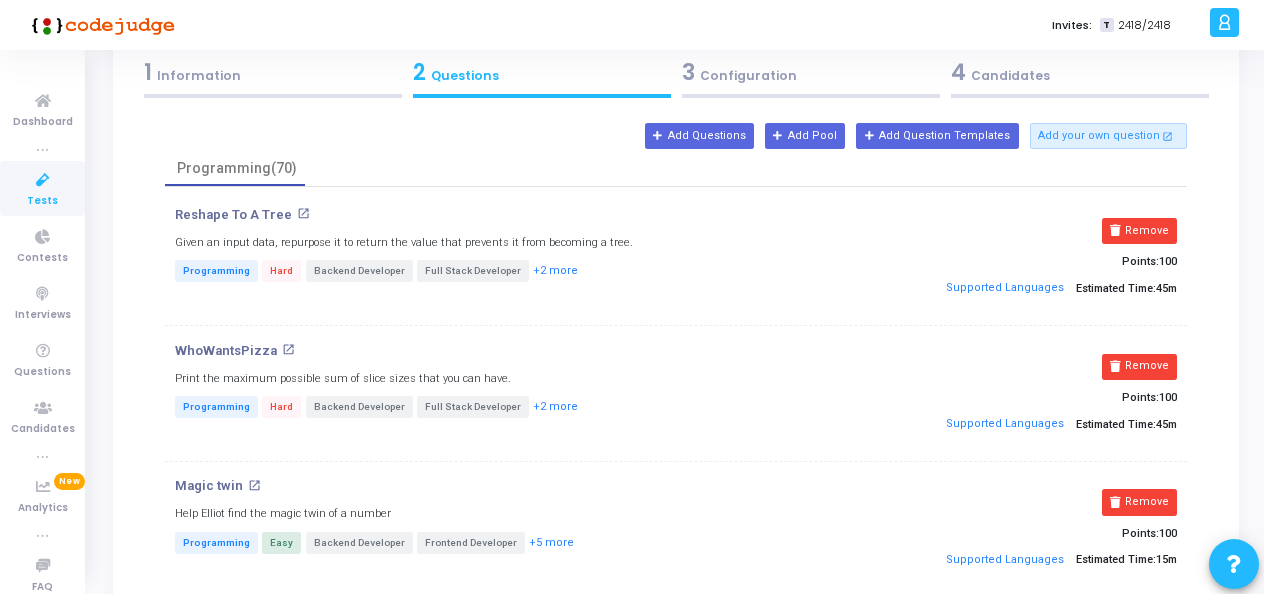 click on "Remove" at bounding box center [1139, 231] 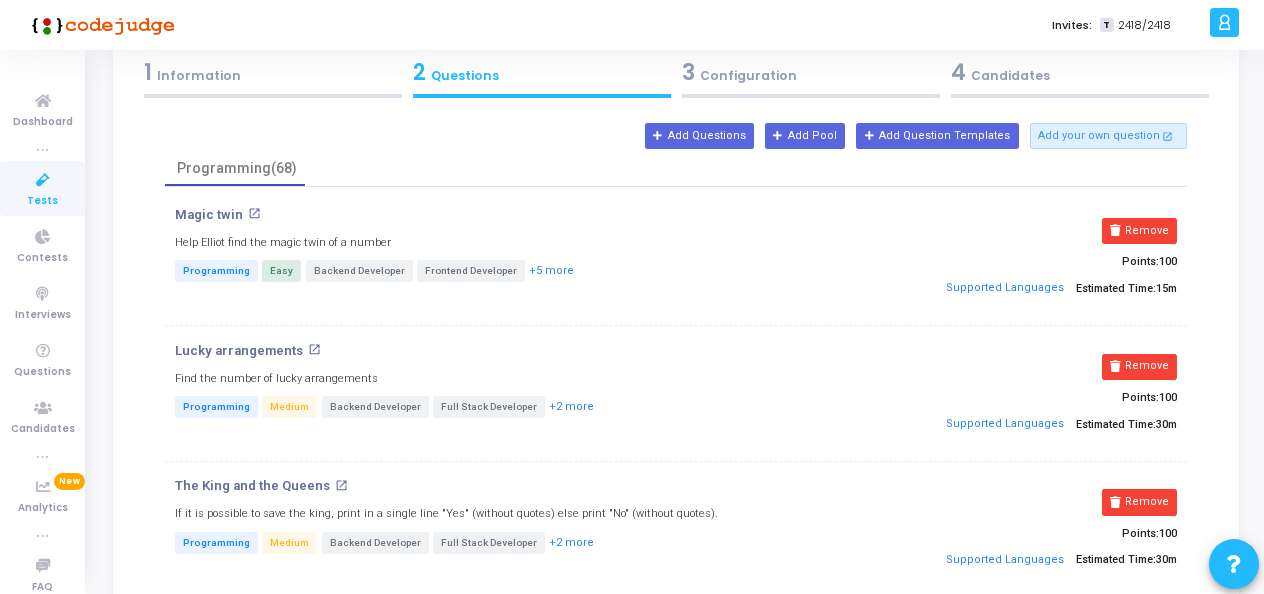 click on "Remove" at bounding box center [1139, 231] 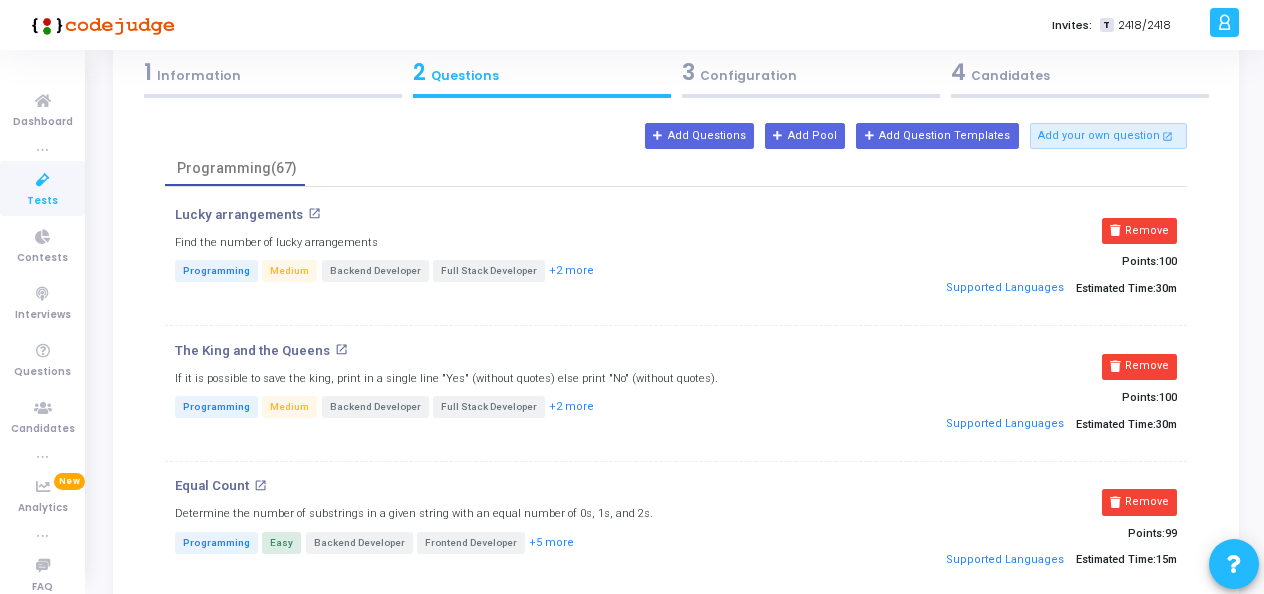 click on "Remove" at bounding box center [1139, 231] 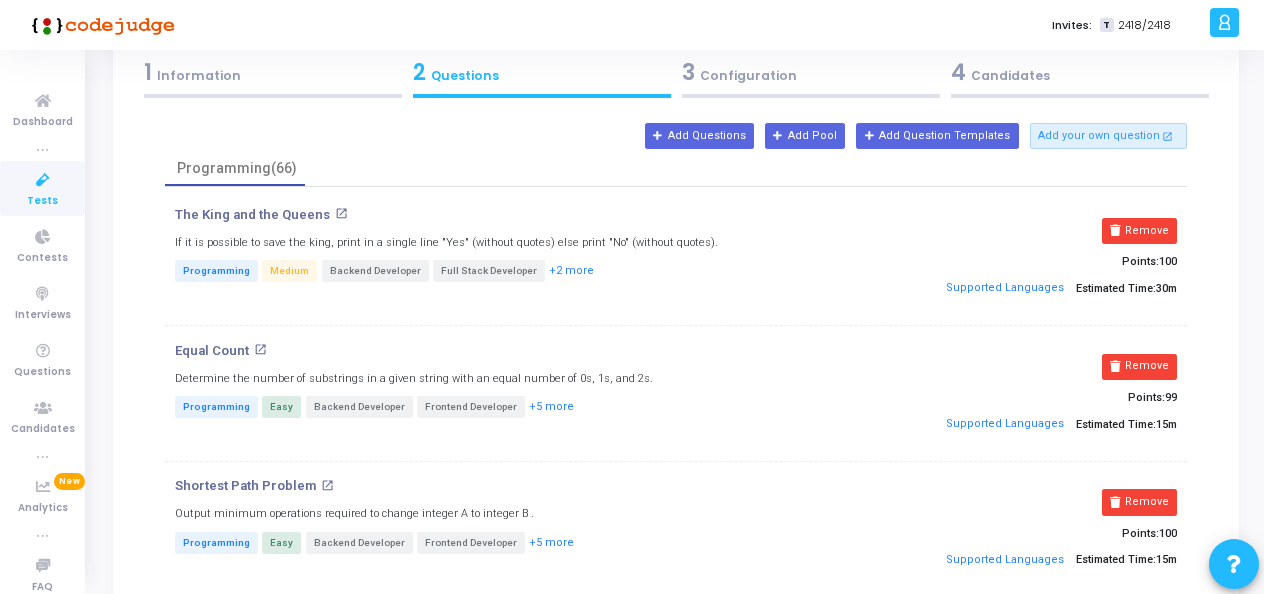 click on "Remove" at bounding box center (1139, 231) 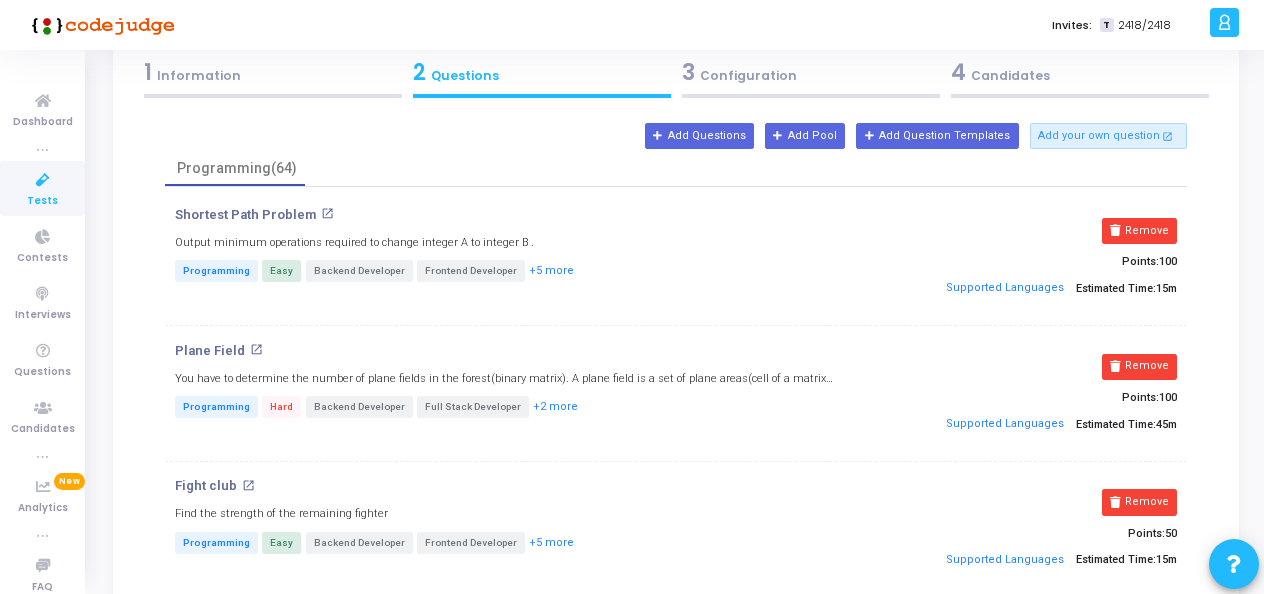 click on "Remove" at bounding box center [1139, 231] 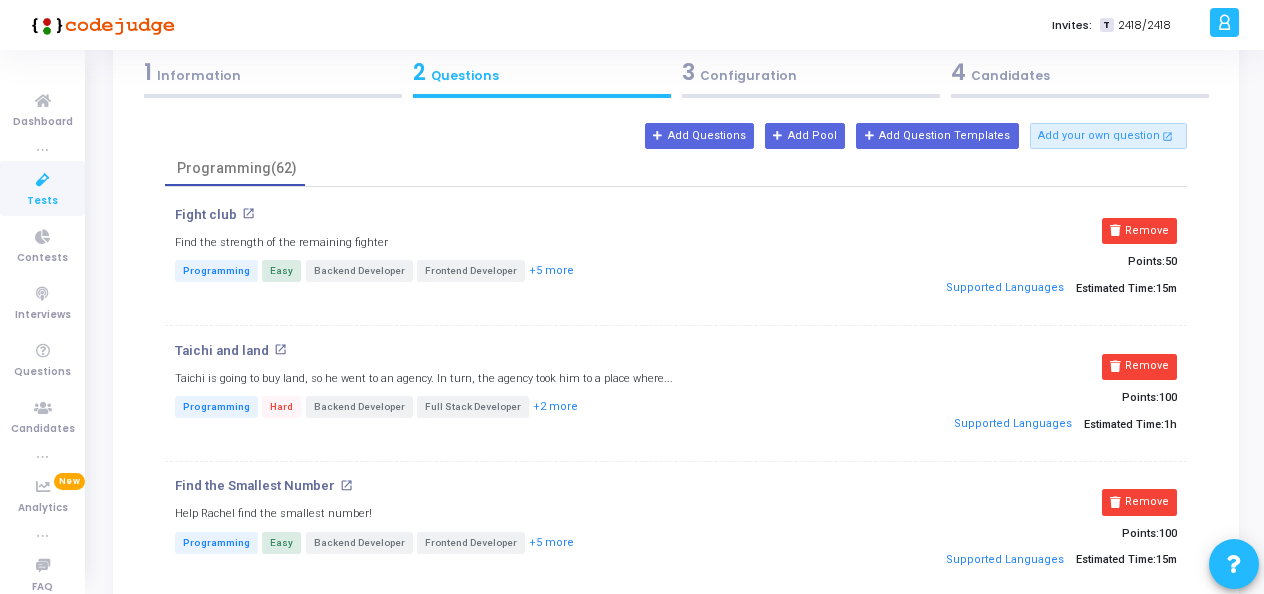 click on "Remove" at bounding box center [1139, 231] 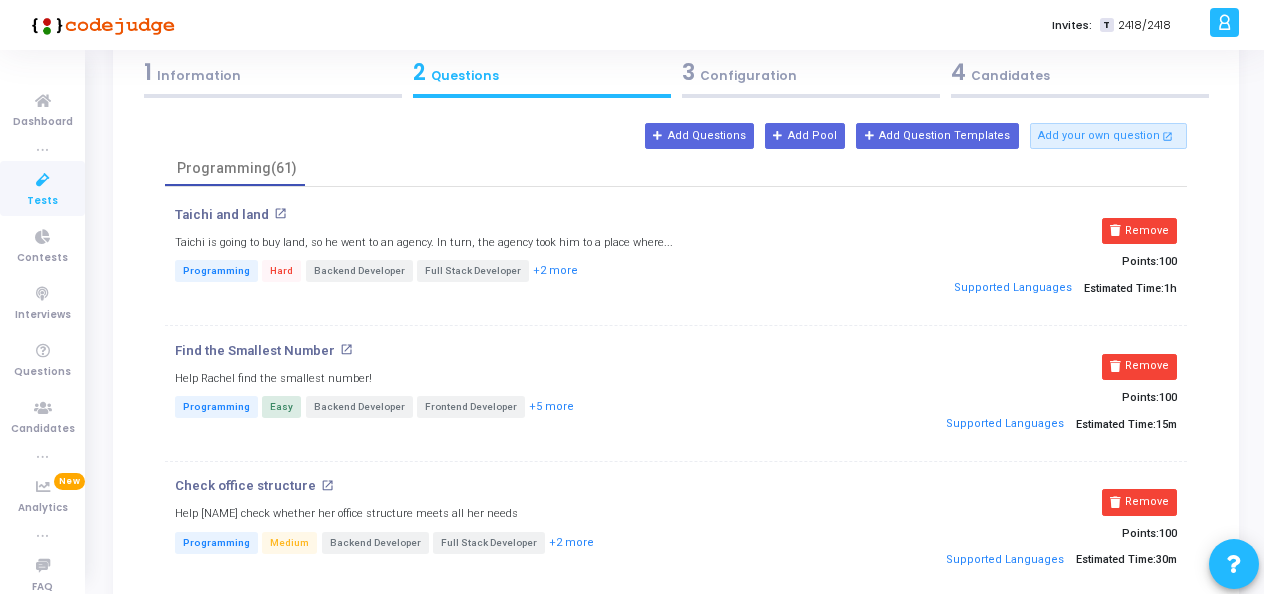 click on "Remove" at bounding box center [1139, 231] 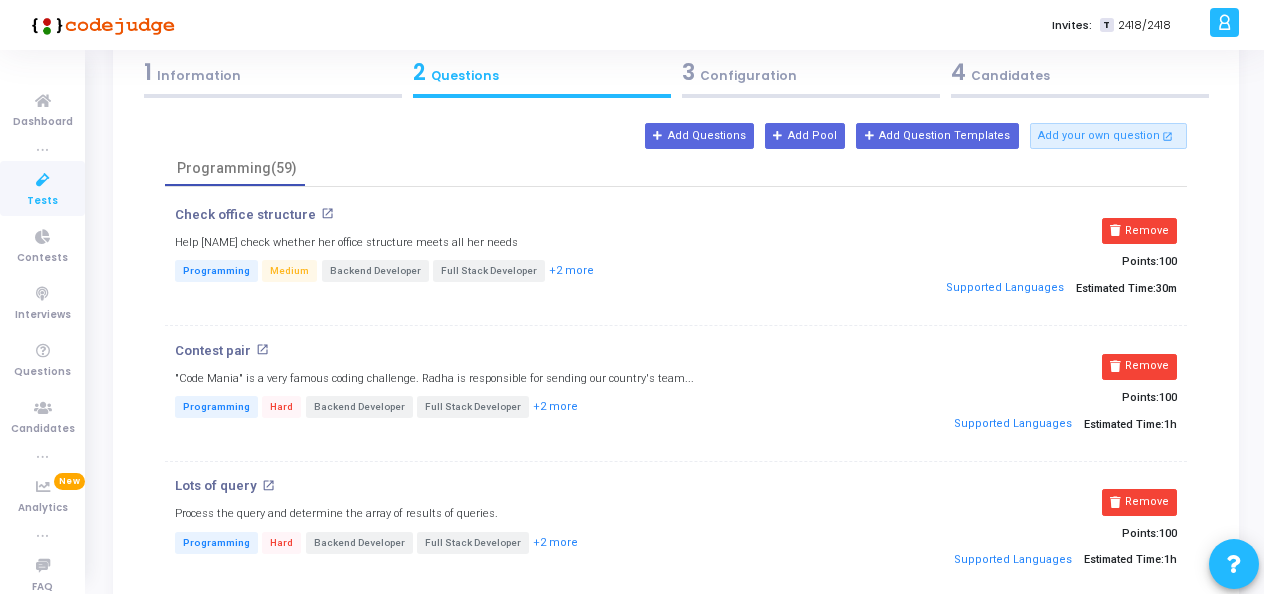 click on "Remove" at bounding box center (1139, 231) 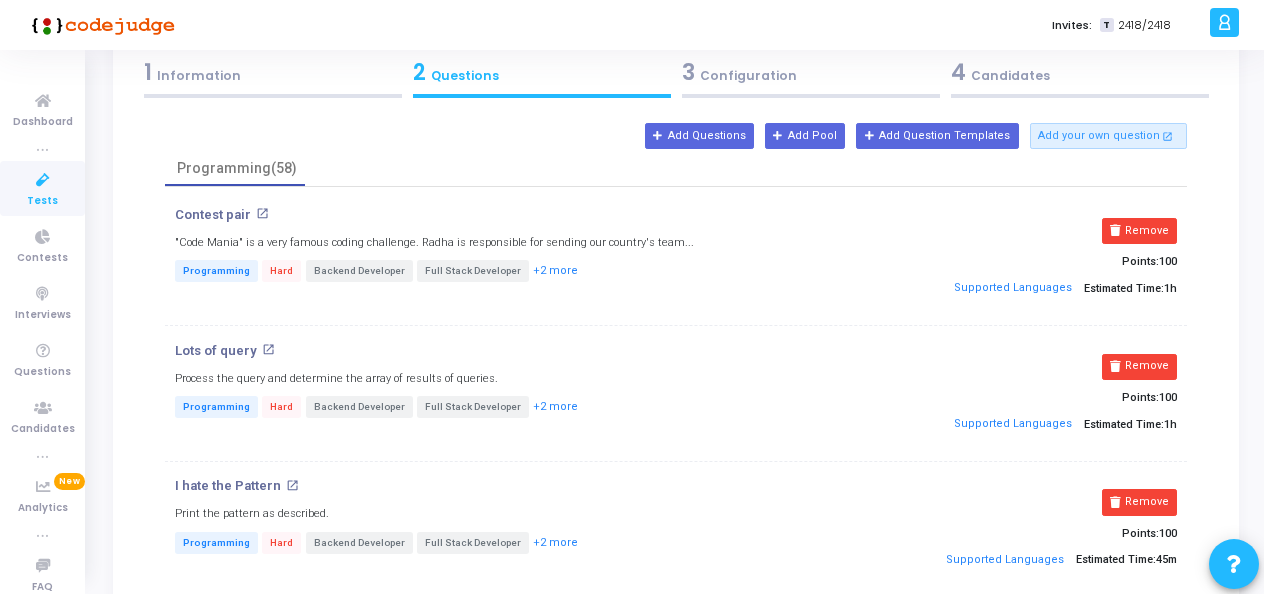 click on "Remove" at bounding box center (1139, 231) 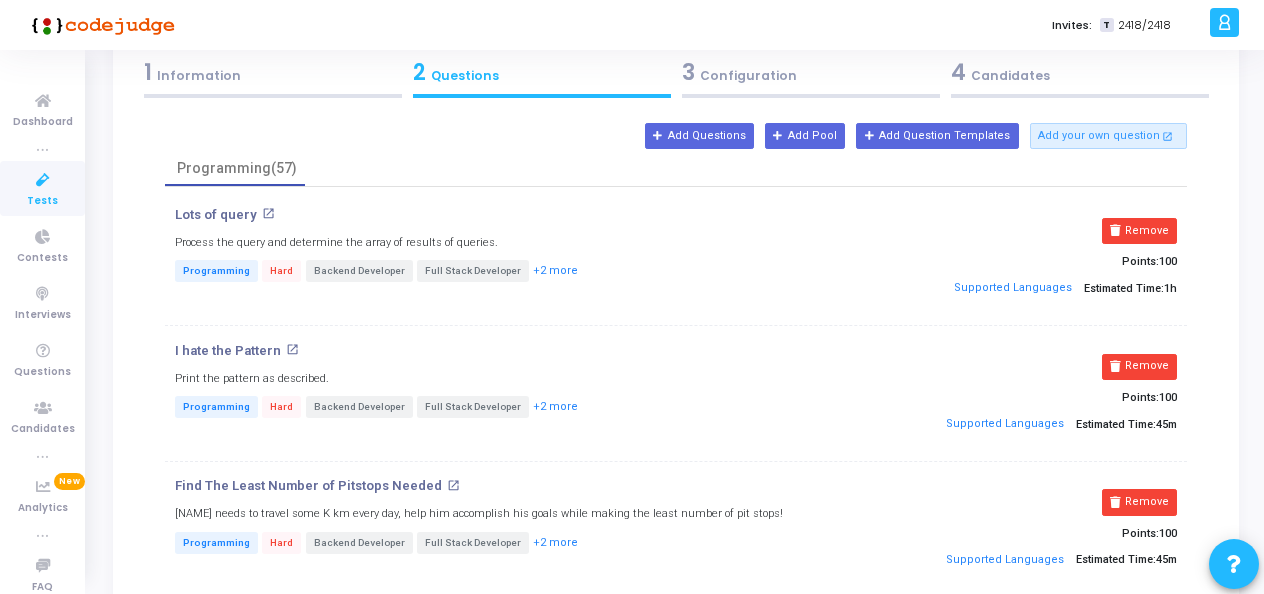 click on "Remove" at bounding box center [1139, 231] 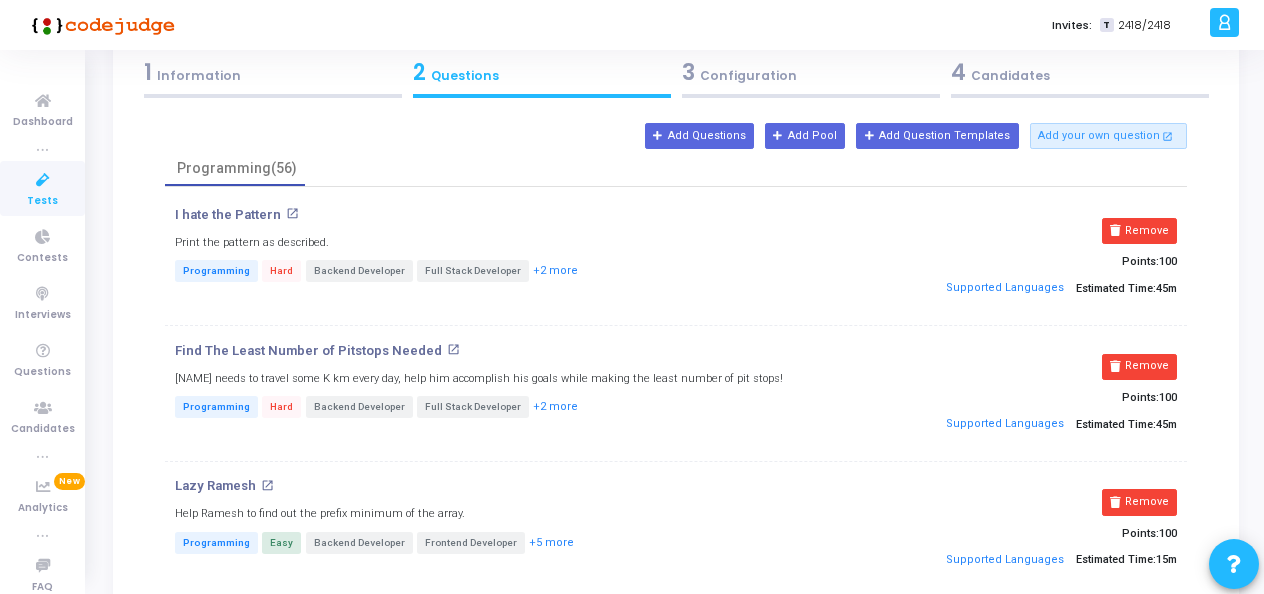 click on "Remove" at bounding box center (1139, 231) 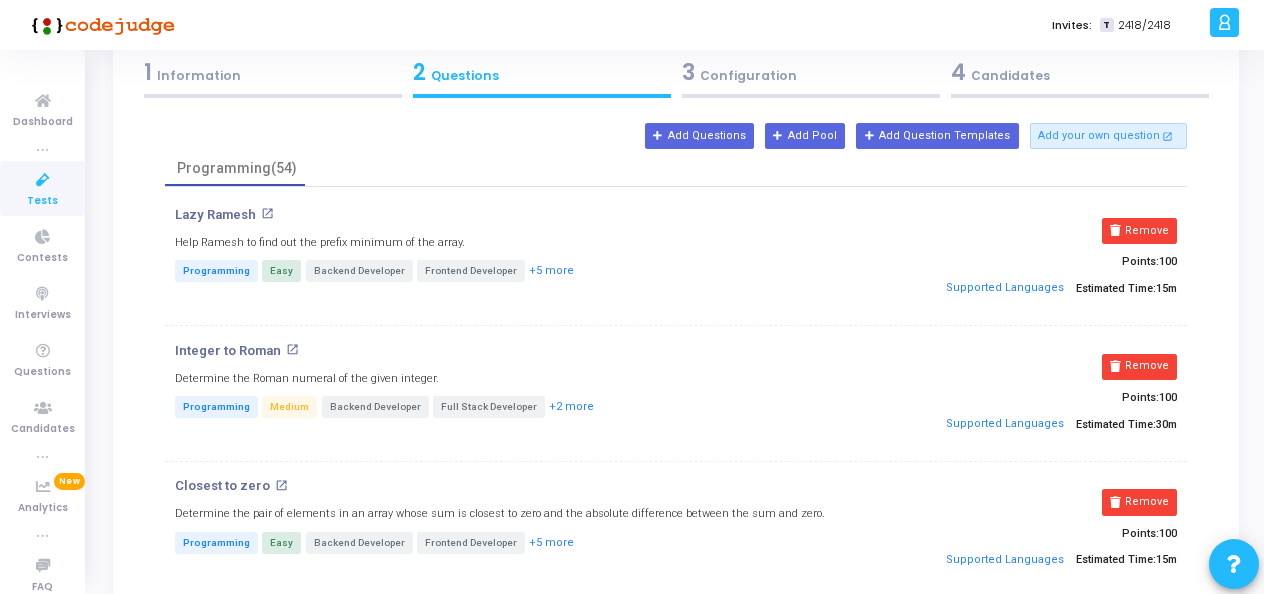 click on "Remove" at bounding box center (1139, 231) 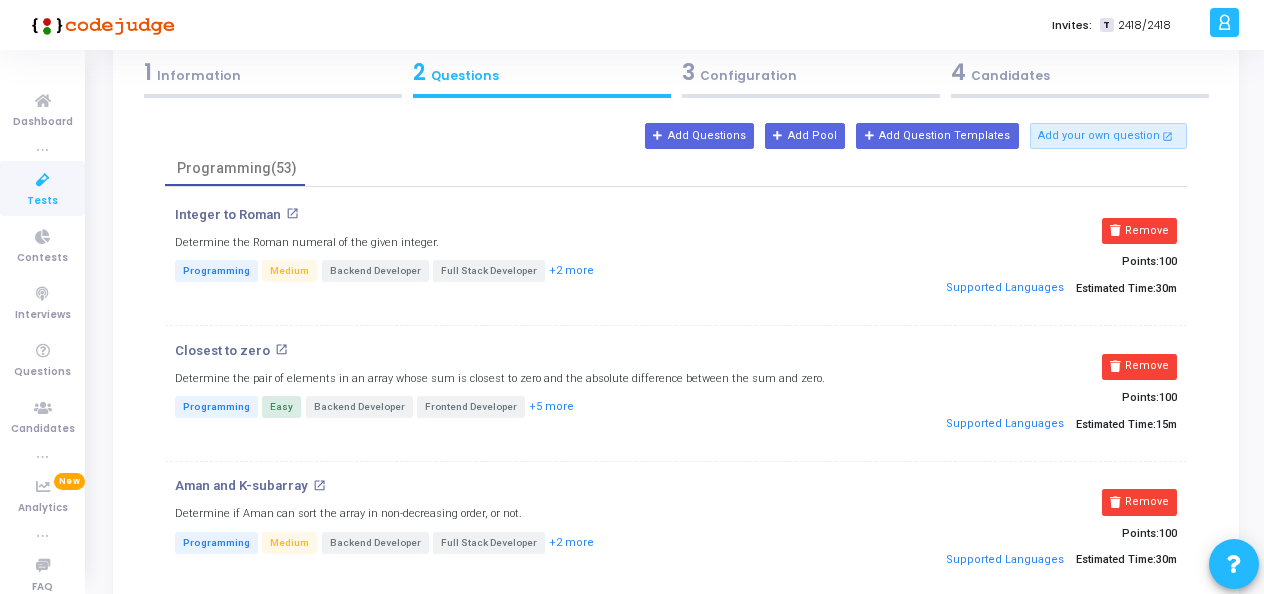 click on "Remove" at bounding box center [1139, 231] 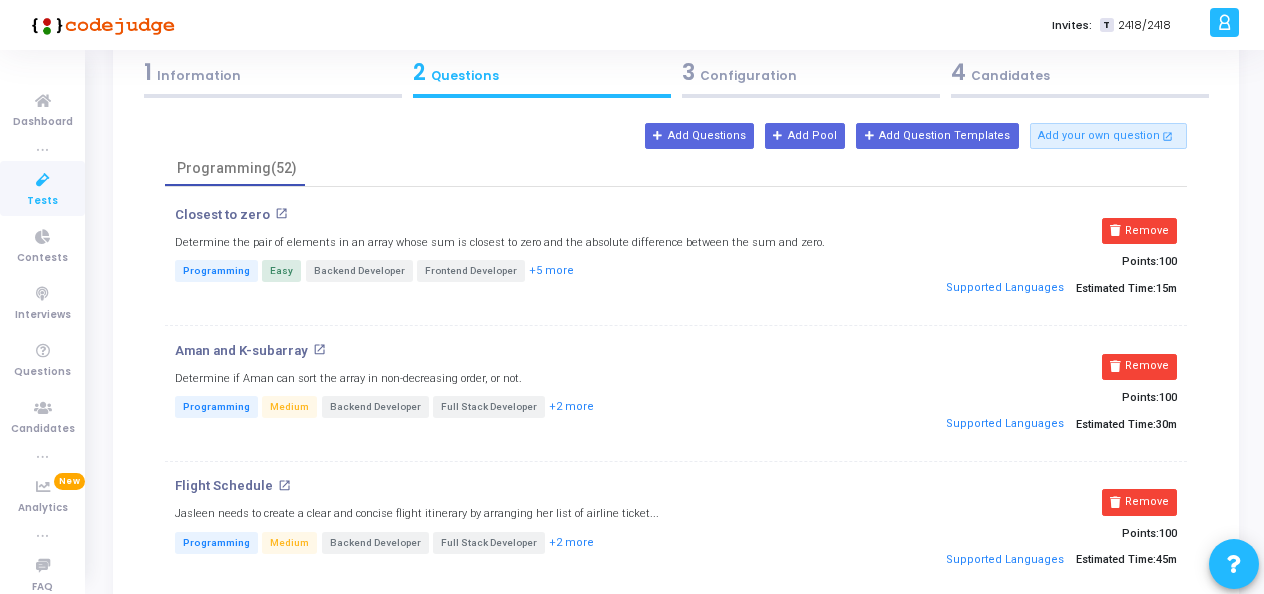 click on "Remove" at bounding box center [1139, 231] 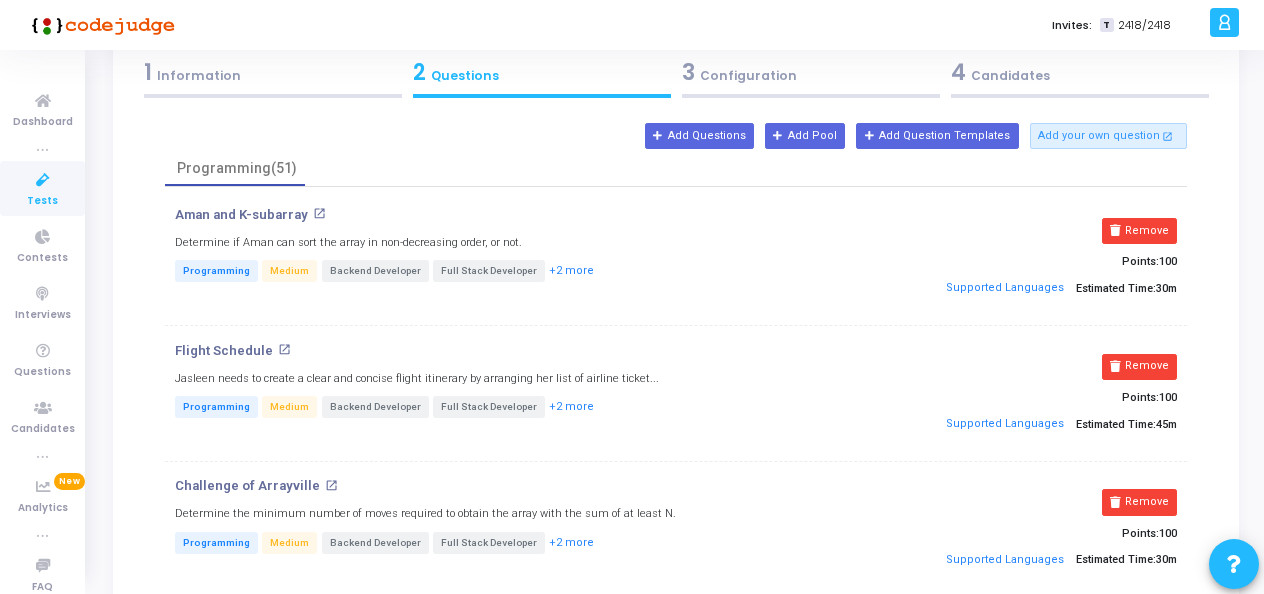 click on "Remove" at bounding box center [1139, 231] 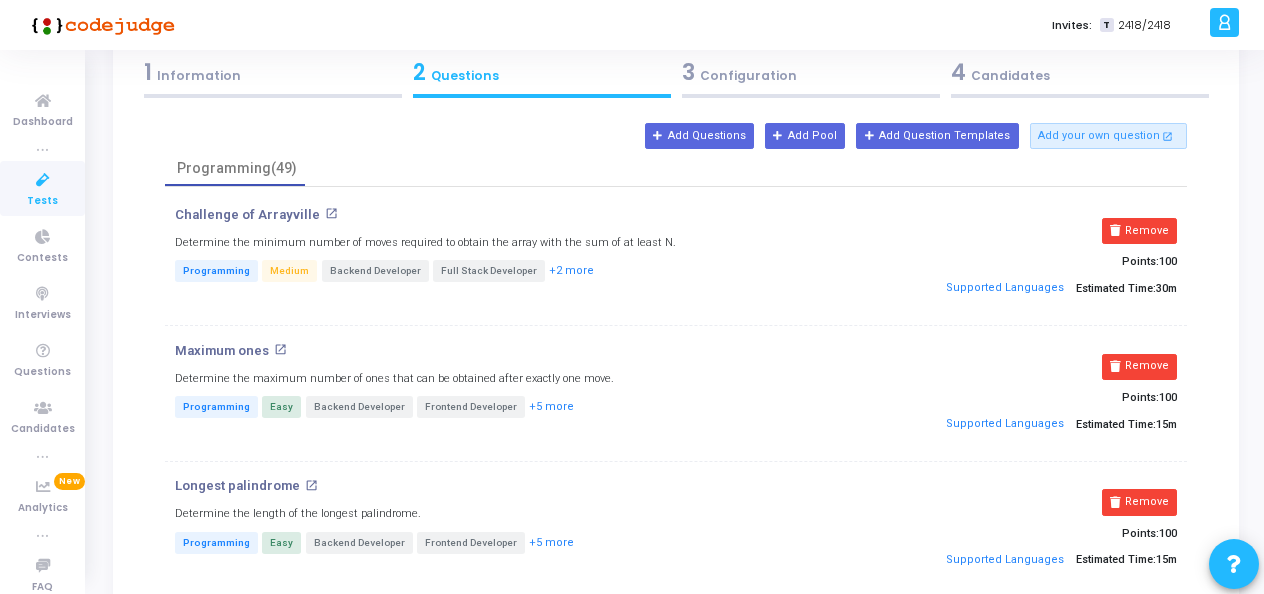 click on "Remove" at bounding box center [1139, 231] 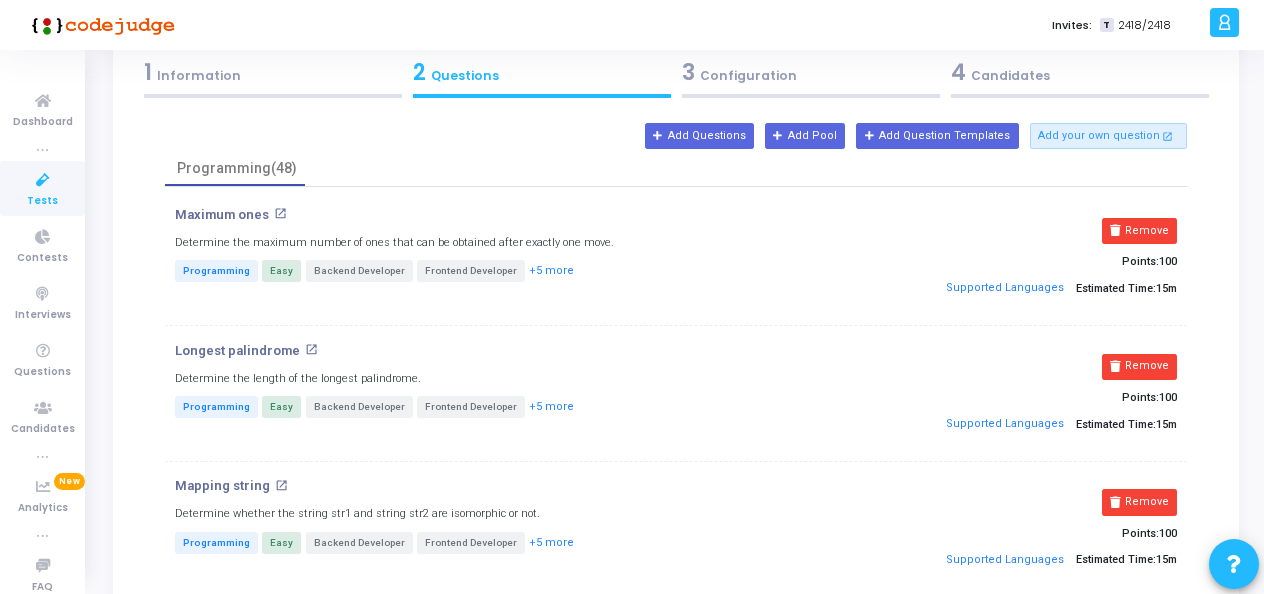 click on "Remove" at bounding box center [1139, 231] 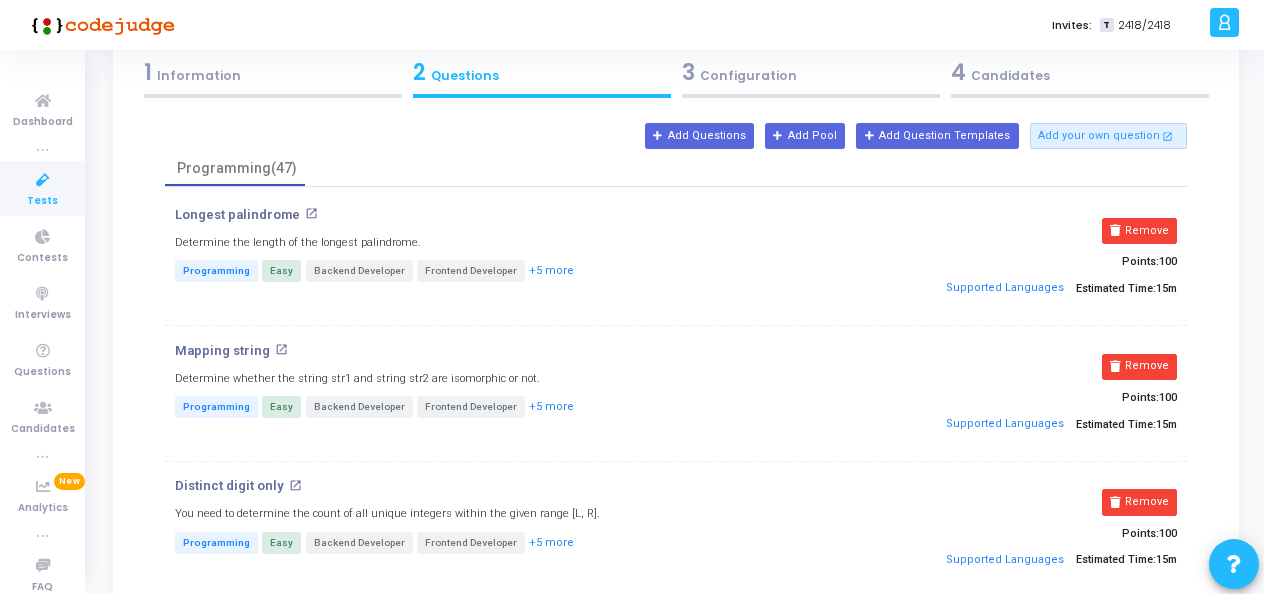 click on "Remove" at bounding box center [1139, 231] 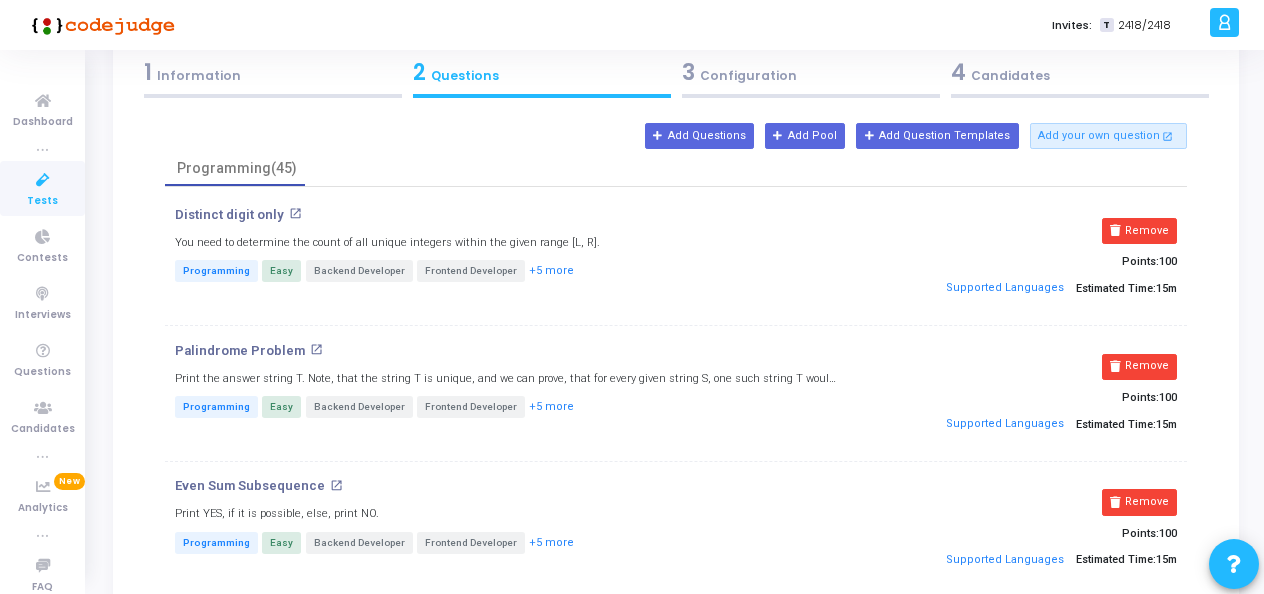 click on "Remove" at bounding box center [1139, 231] 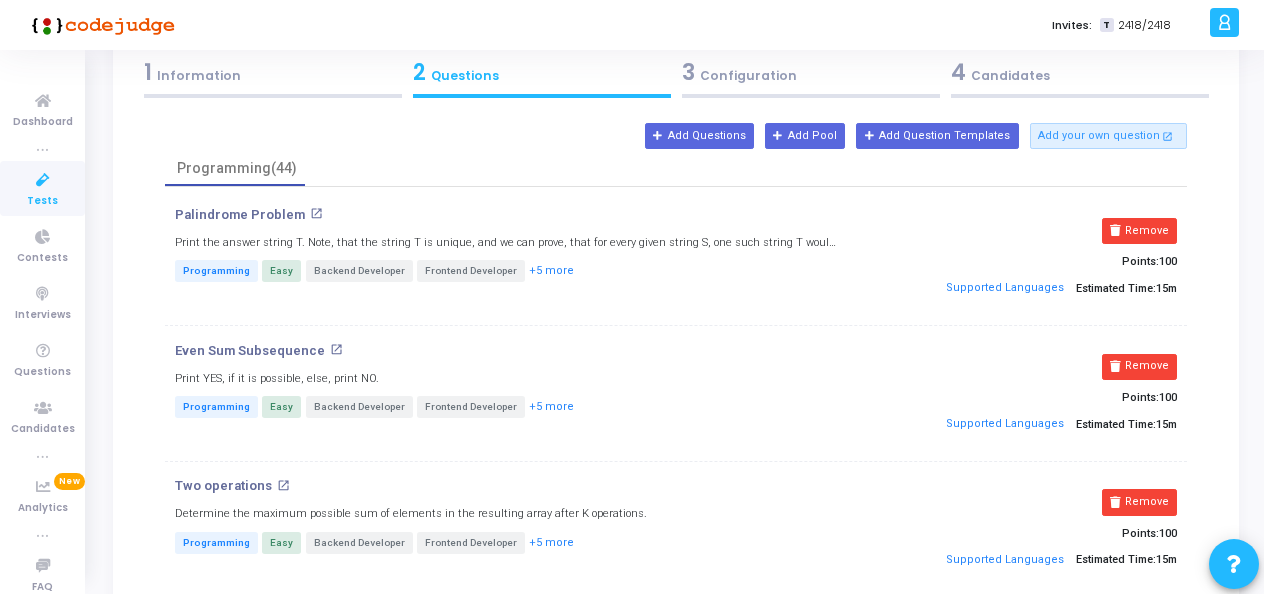 click on "Remove" at bounding box center [1139, 231] 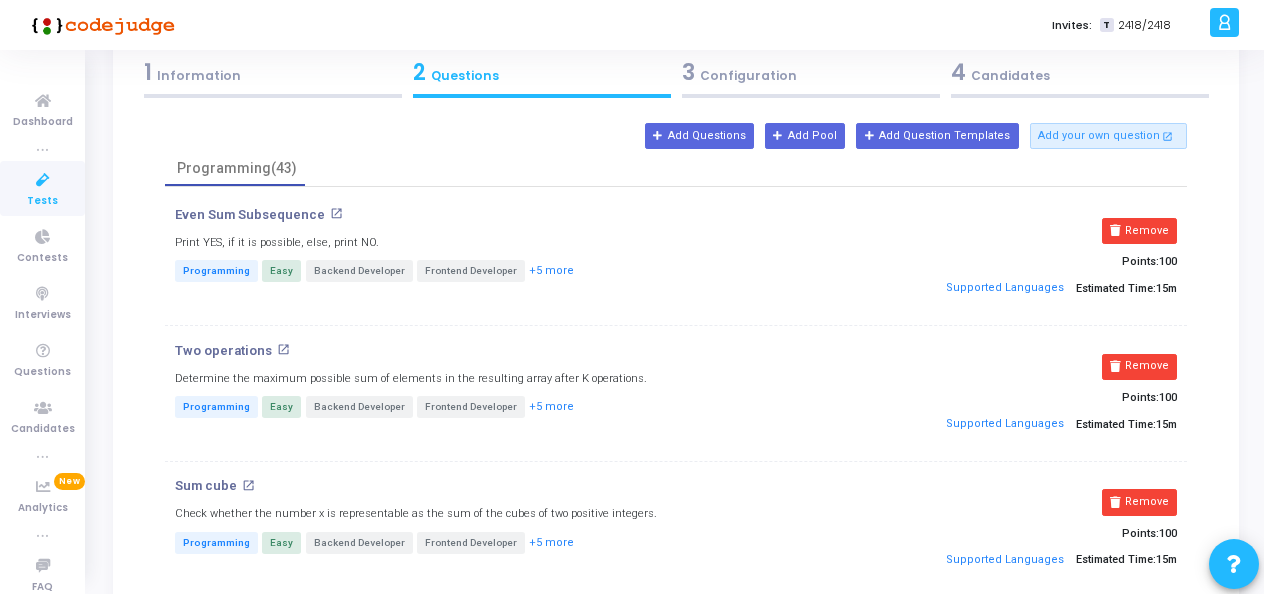 click on "Remove" at bounding box center [1139, 231] 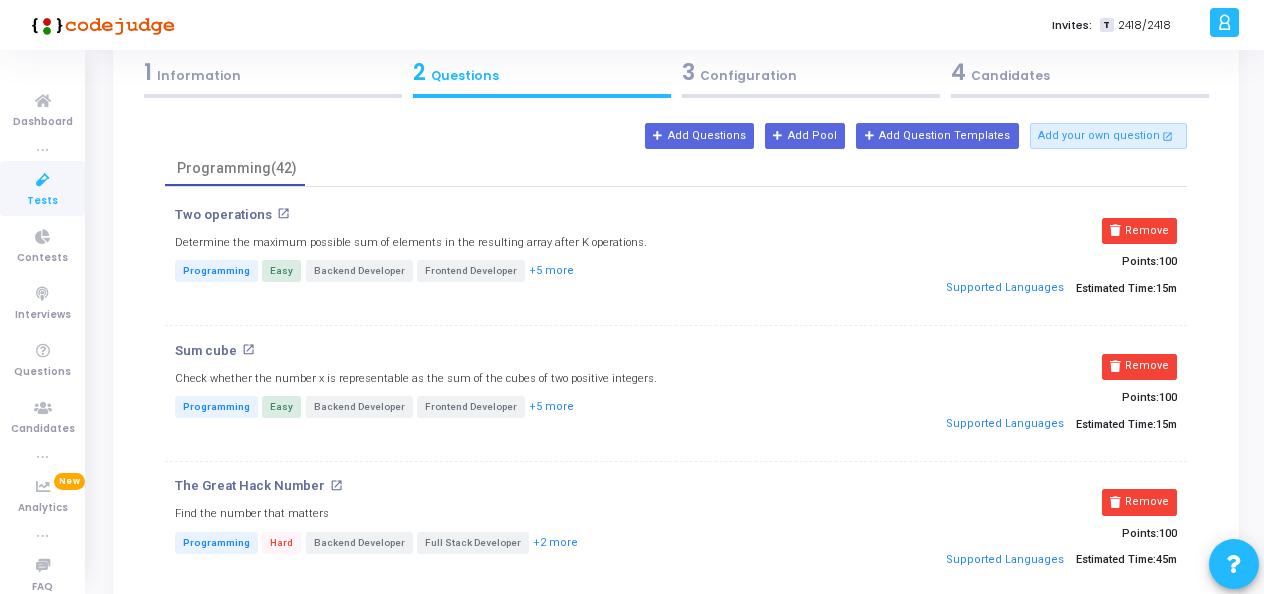 click on "Remove" at bounding box center (1139, 231) 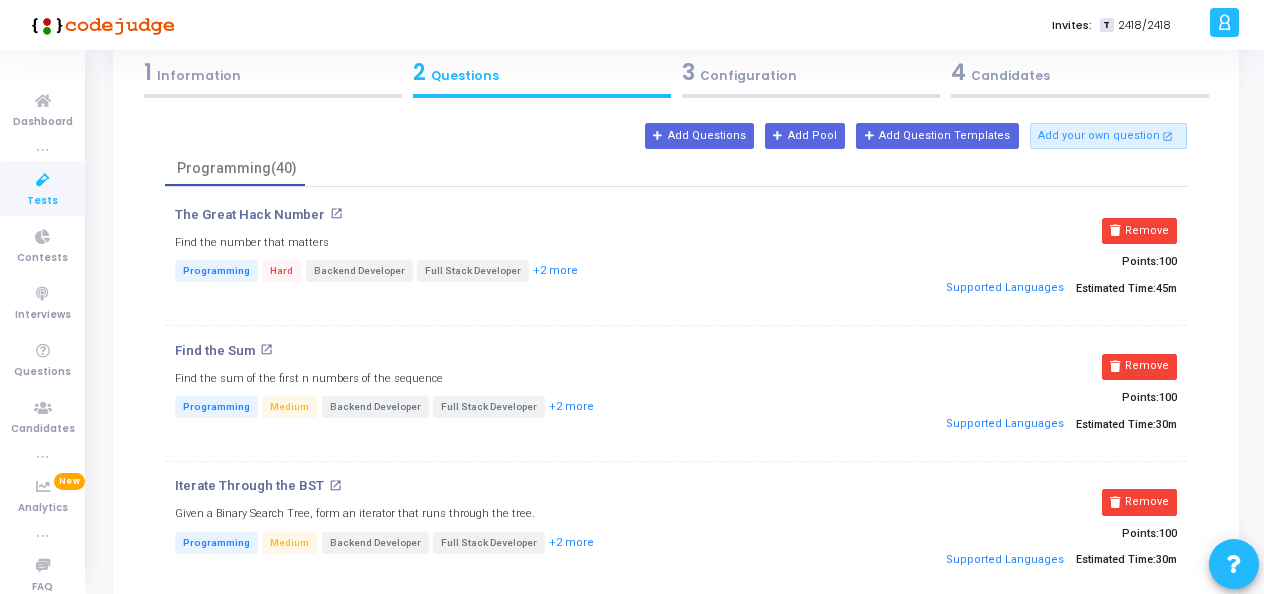 click on "Remove" at bounding box center (1139, 231) 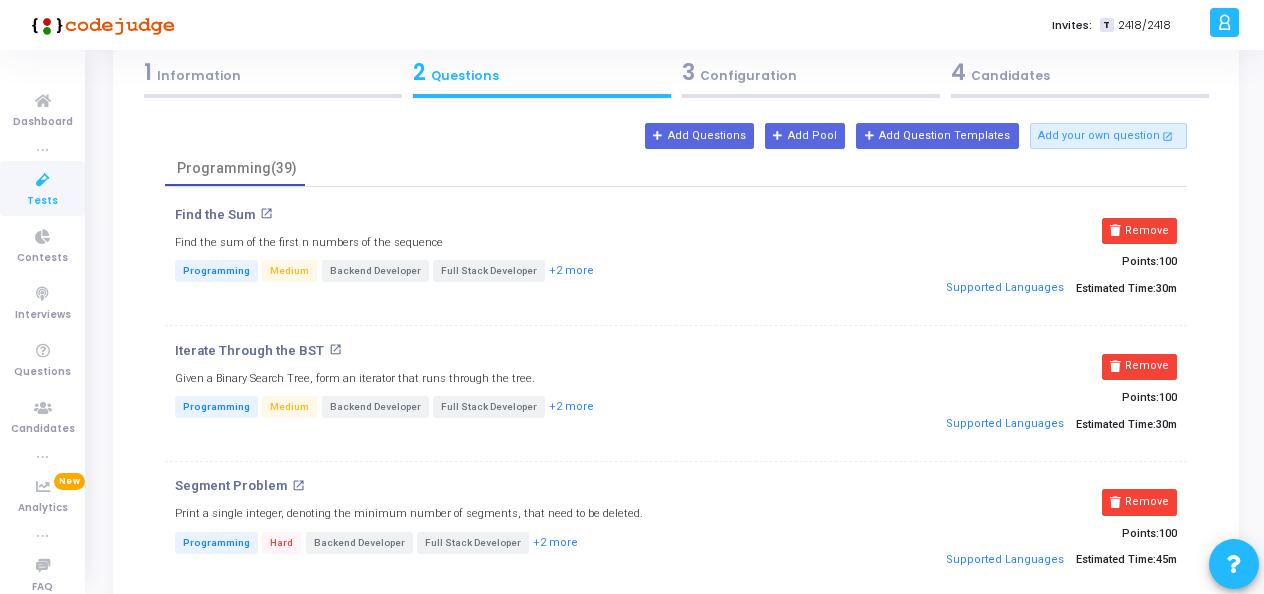 click on "Remove" at bounding box center (1139, 231) 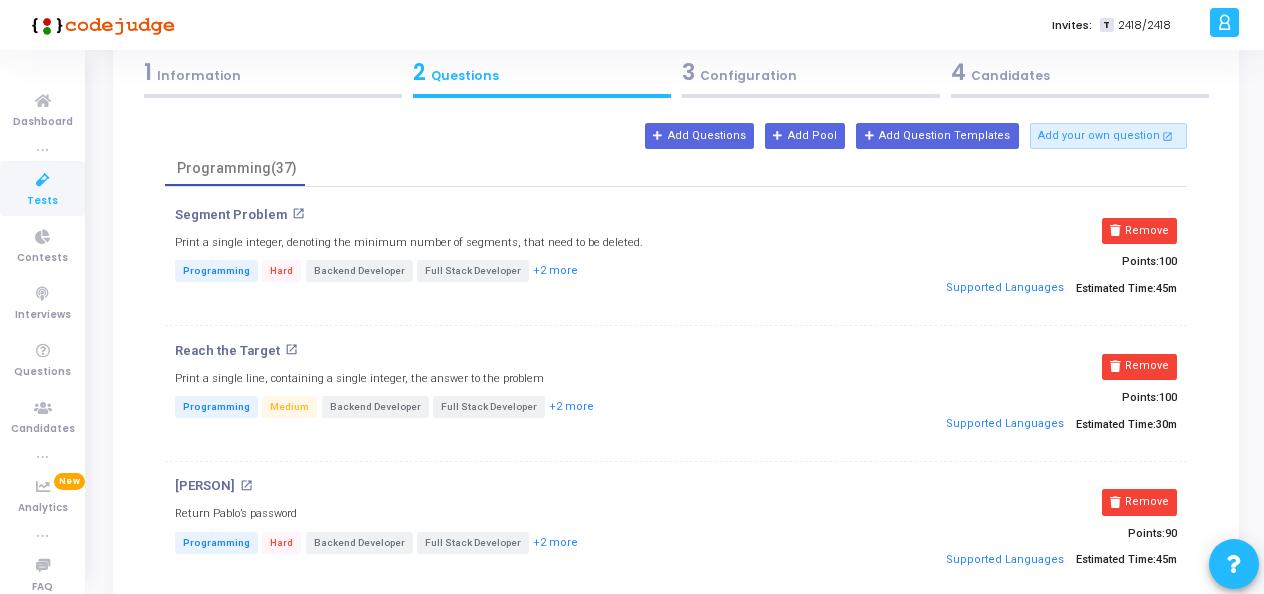 click on "Remove" at bounding box center (1139, 231) 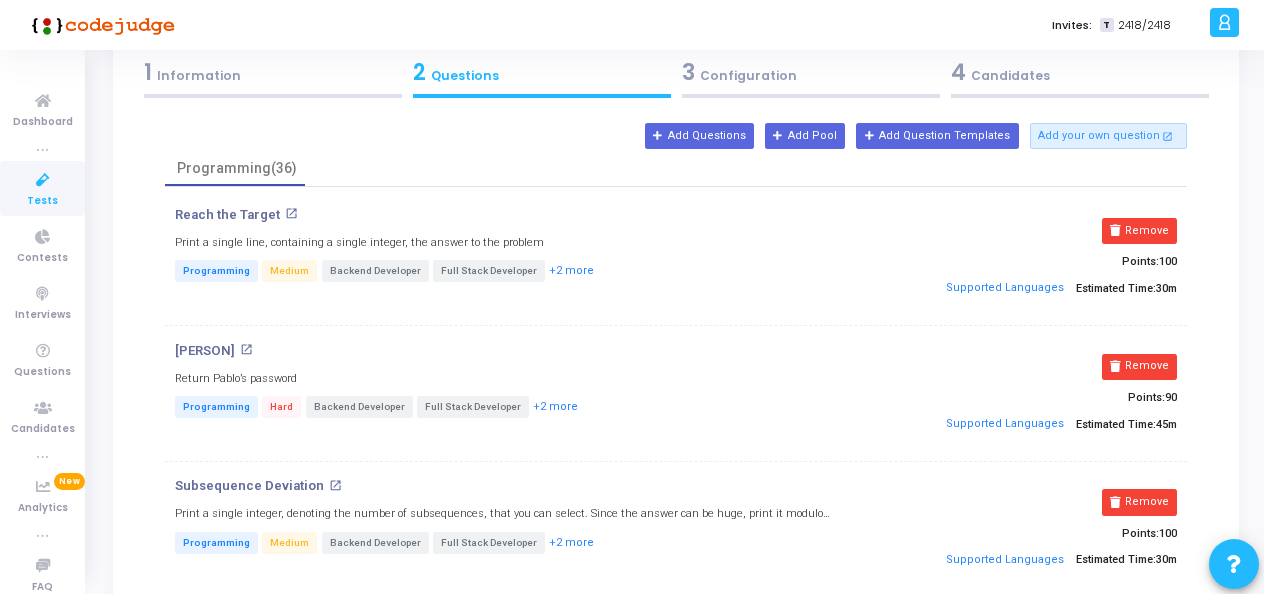 click on "Remove" at bounding box center [1139, 231] 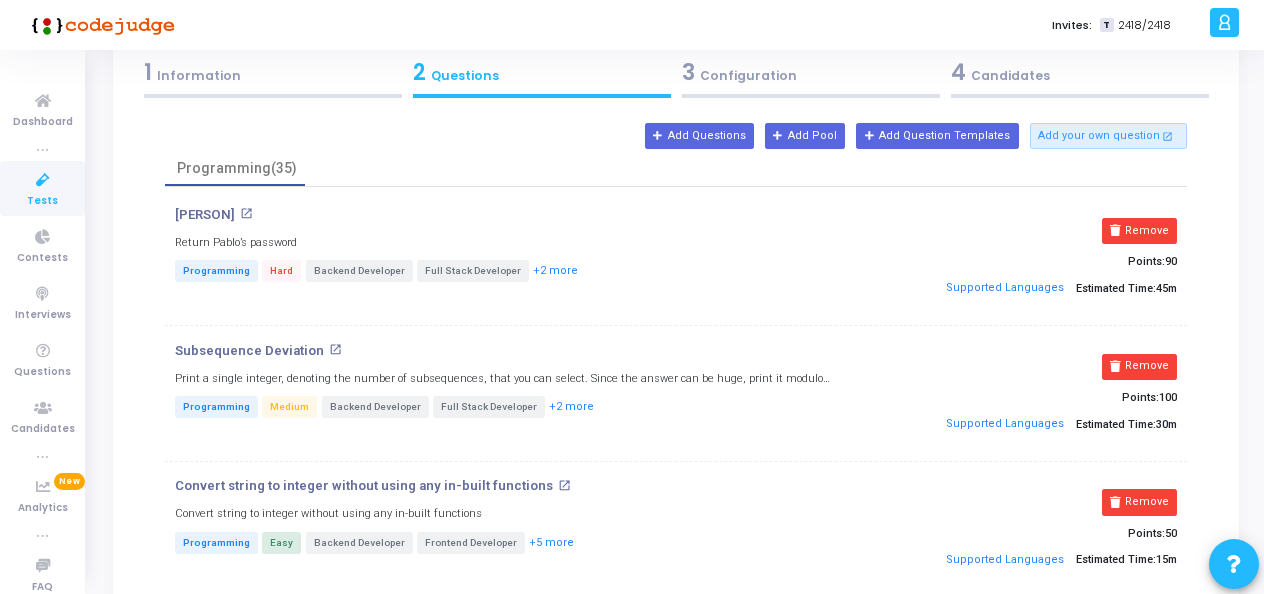 click on "Remove" at bounding box center [1139, 231] 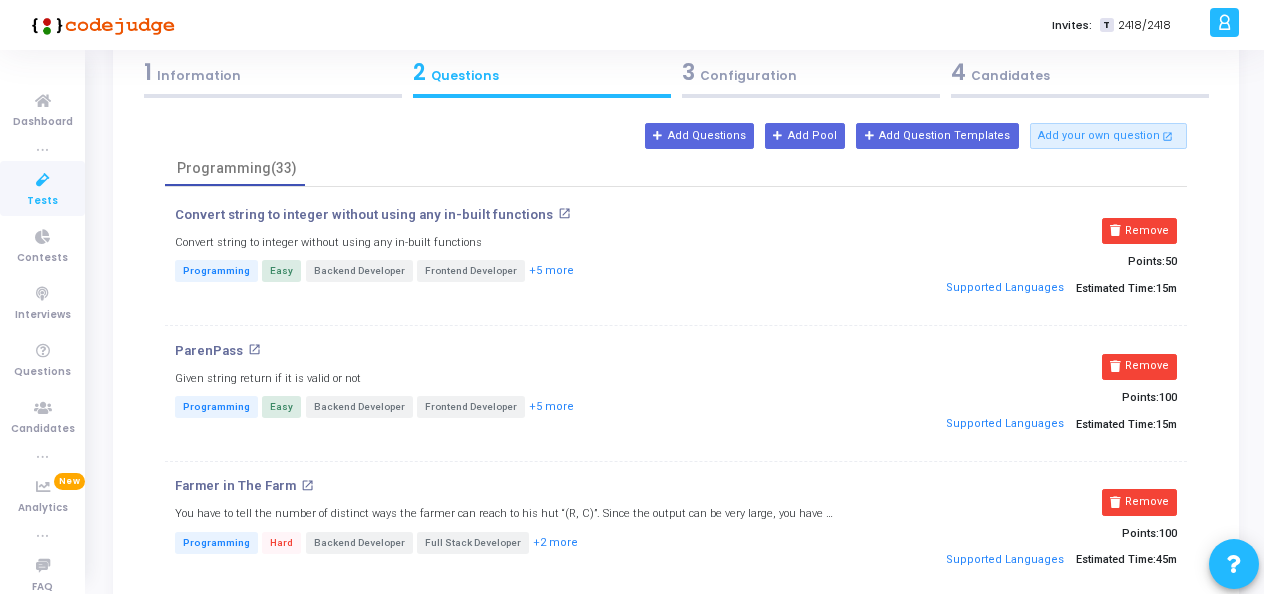 click on "Remove" at bounding box center (1139, 231) 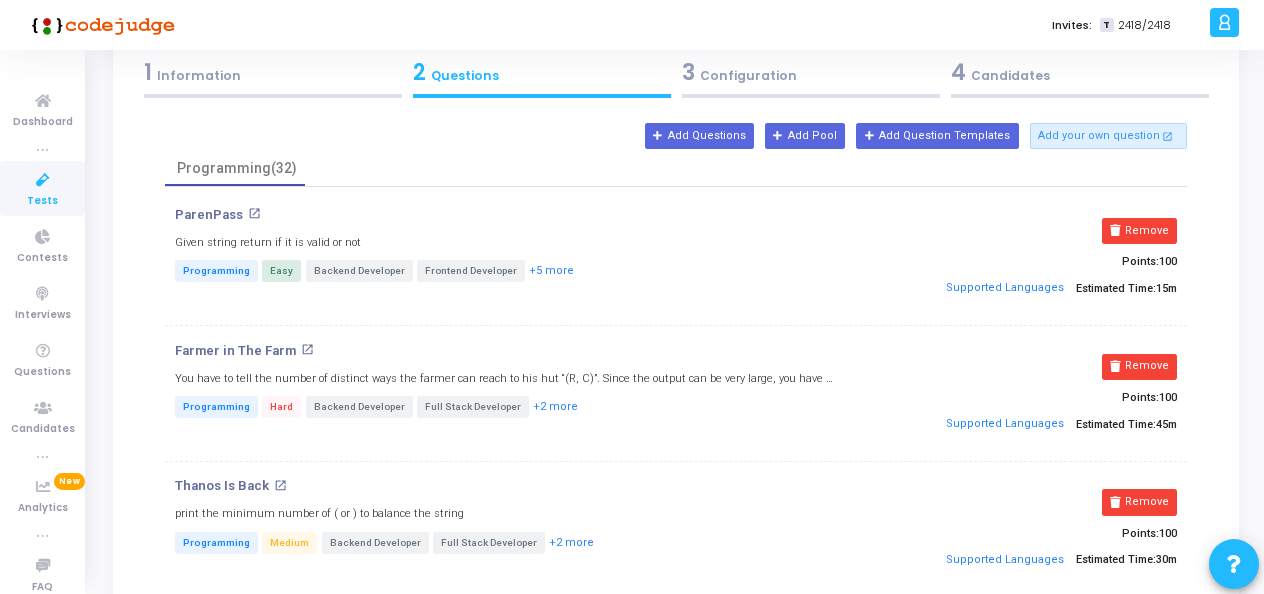 click on "Remove" at bounding box center [1139, 231] 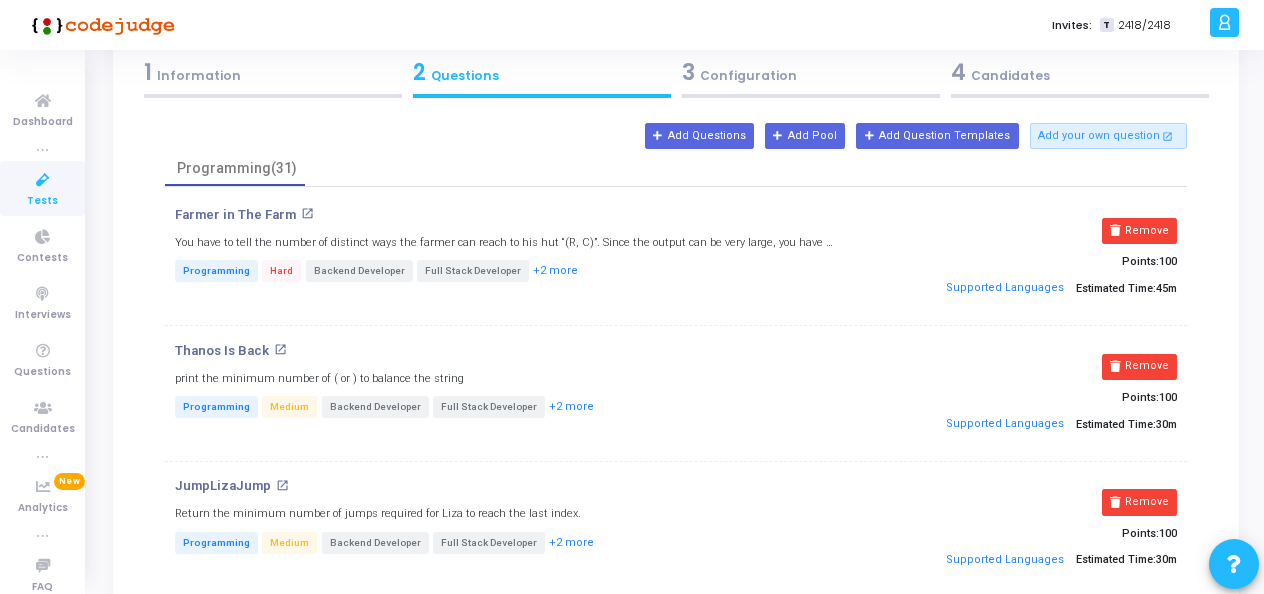 click on "Remove" at bounding box center [1139, 231] 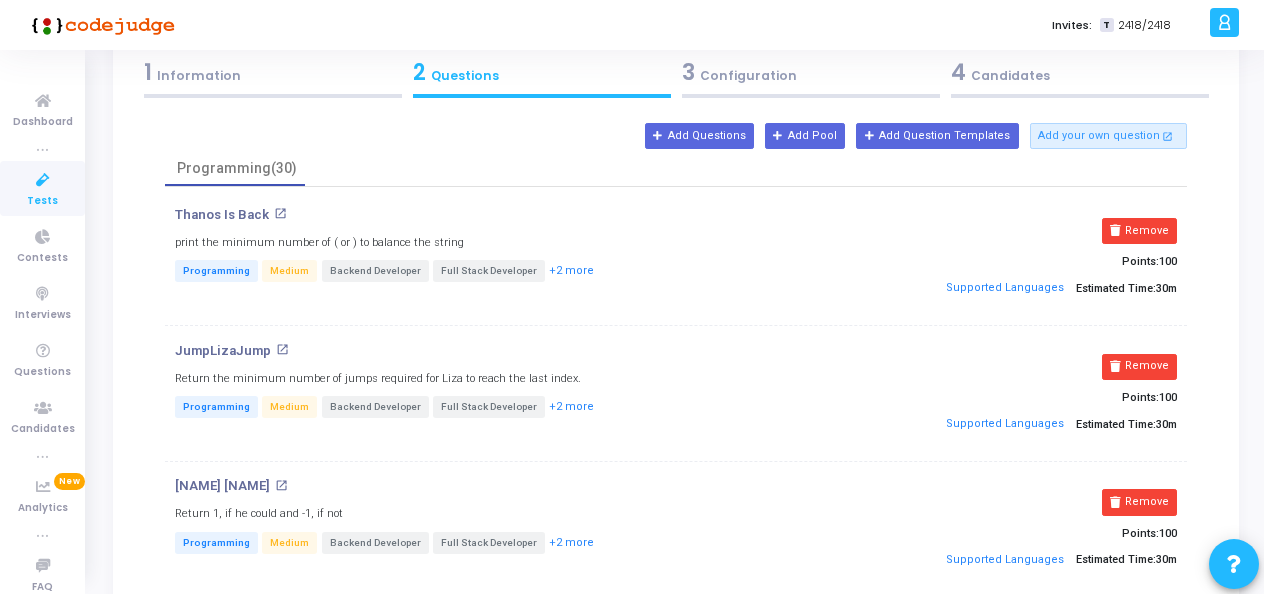 click on "Remove" at bounding box center (1139, 231) 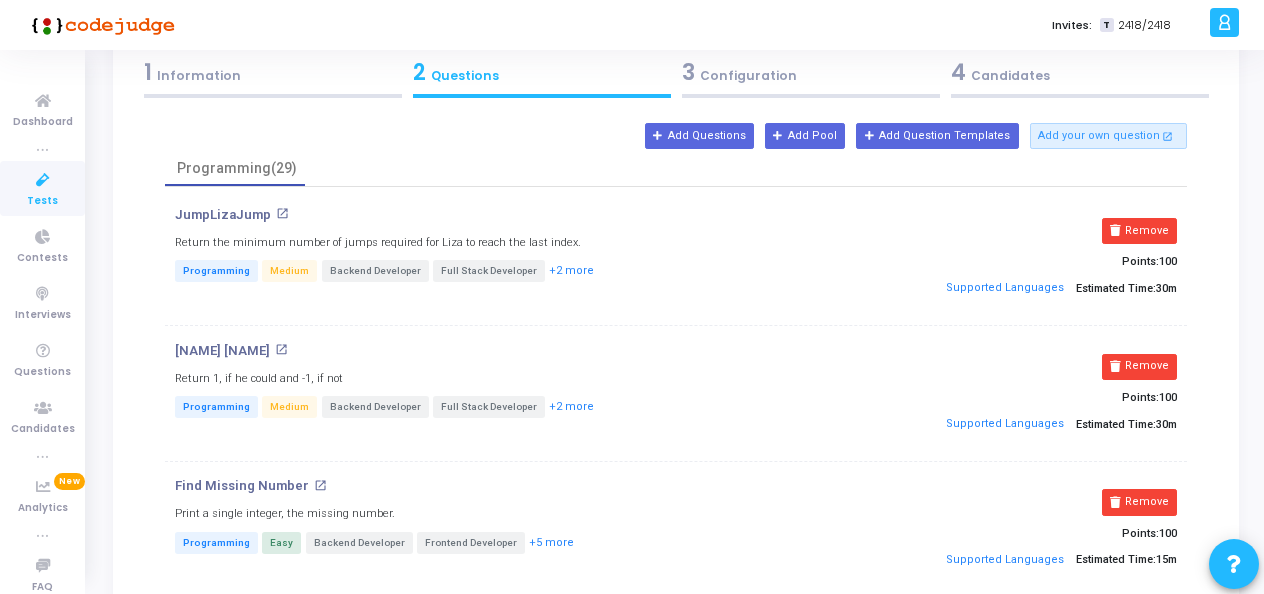 click on "Remove" at bounding box center [1139, 231] 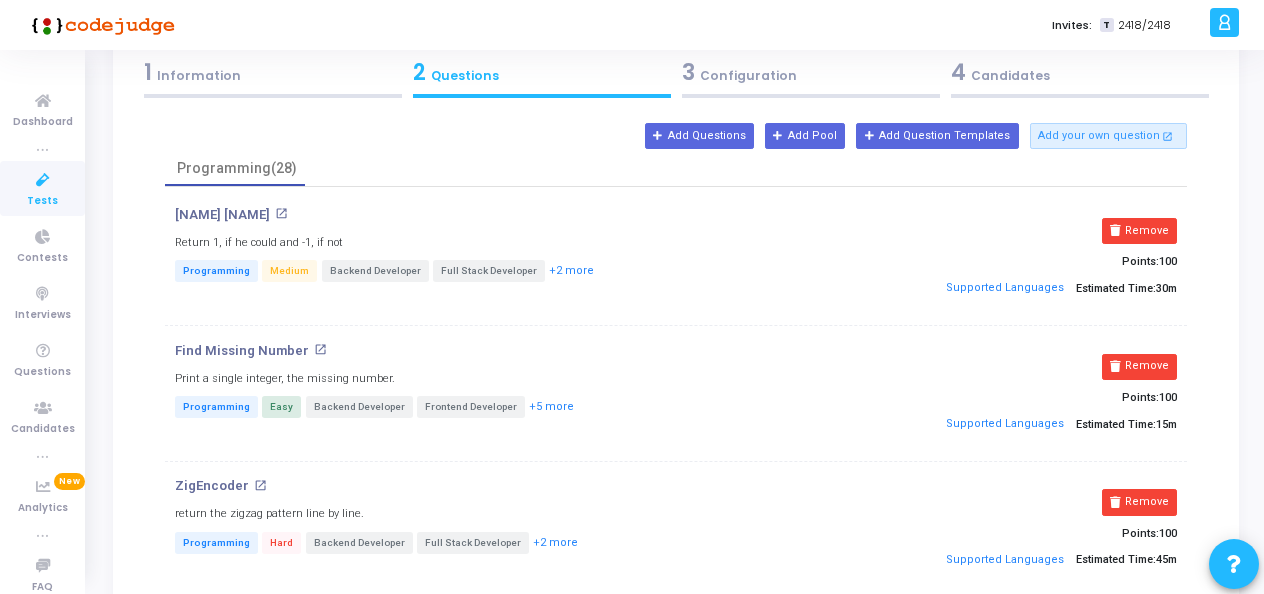 click on "Remove" at bounding box center (1139, 231) 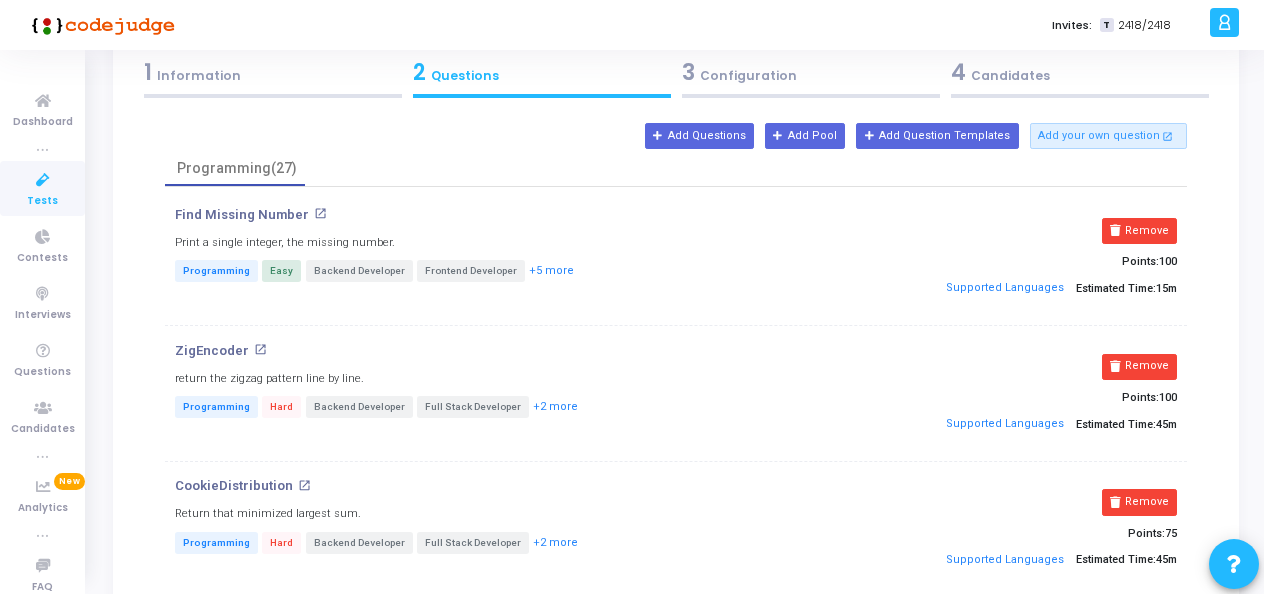 click on "Remove" at bounding box center (1139, 231) 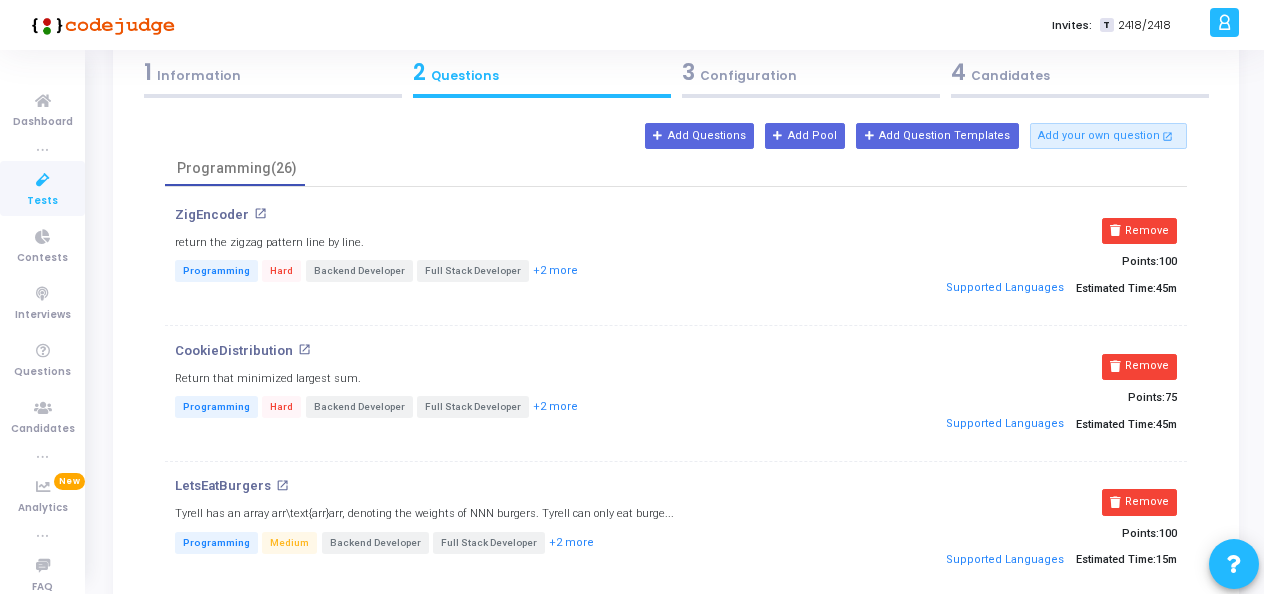 click on "Remove" at bounding box center (1139, 231) 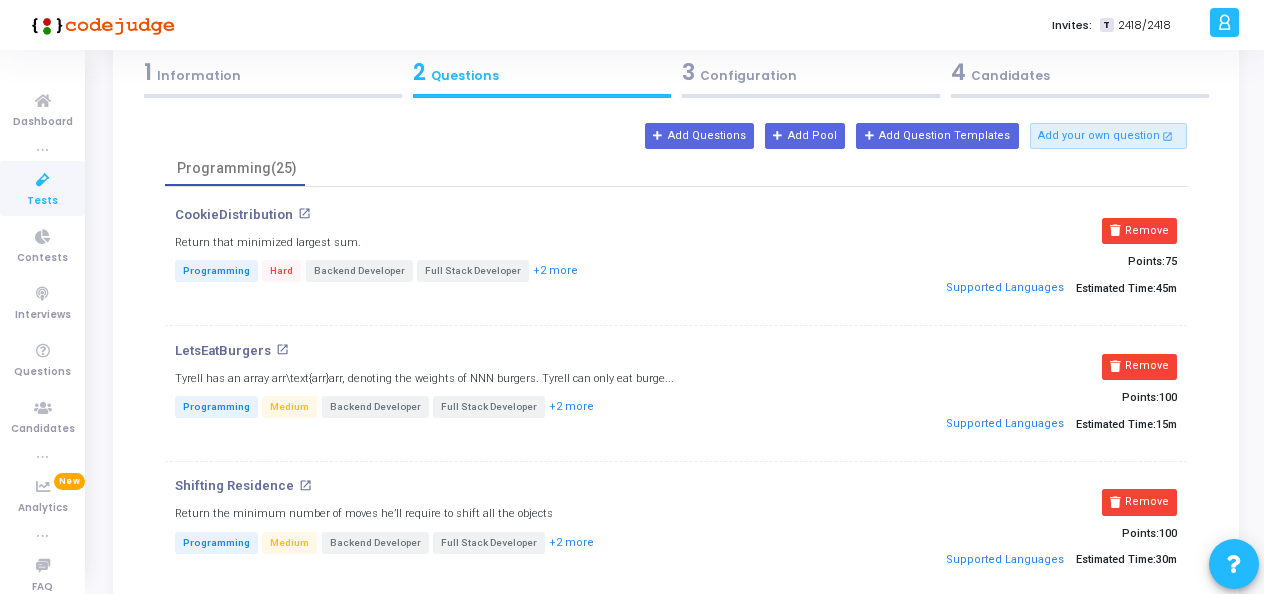 click on "Remove" at bounding box center (1139, 231) 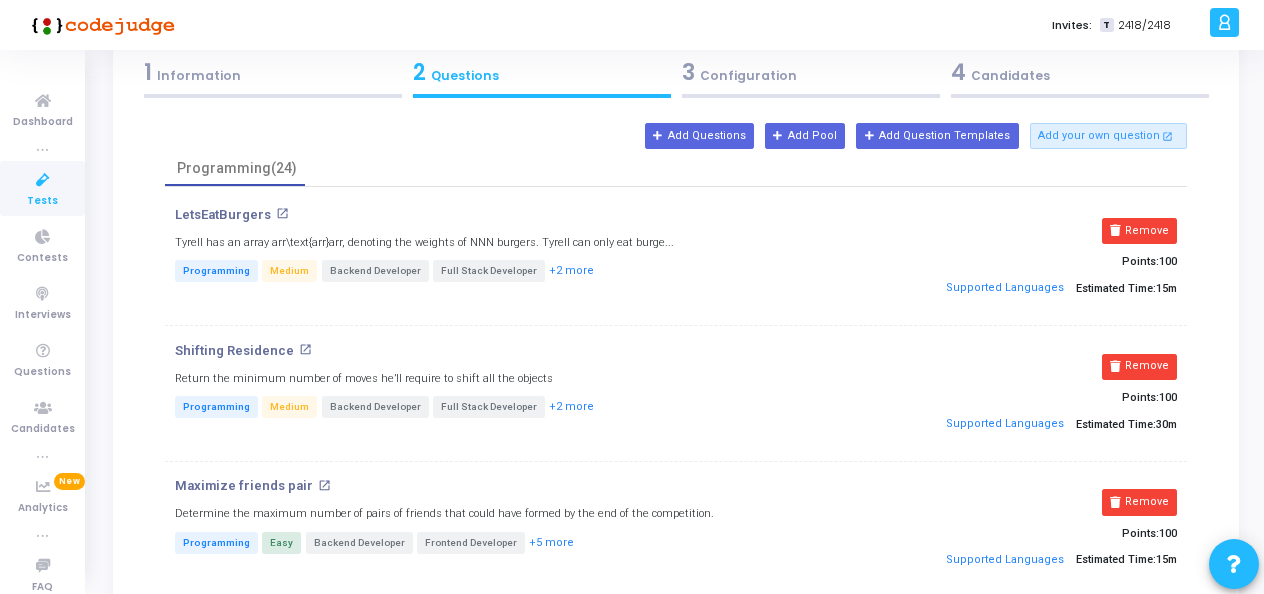 click on "Remove" at bounding box center [1139, 231] 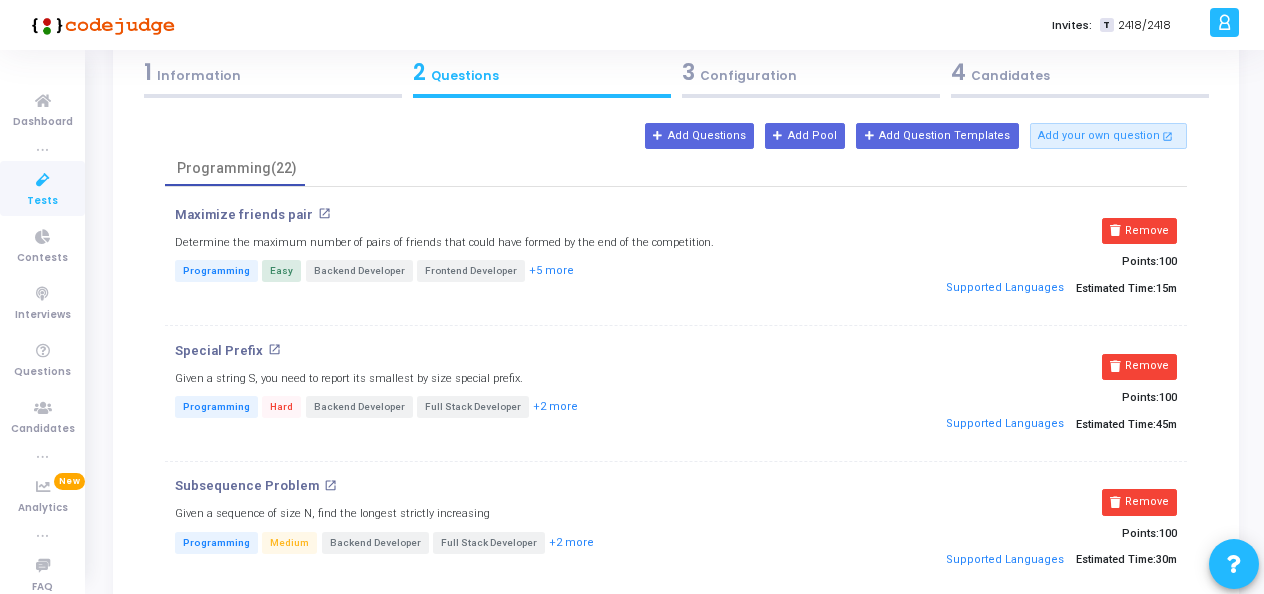 click on "Remove" at bounding box center [1139, 231] 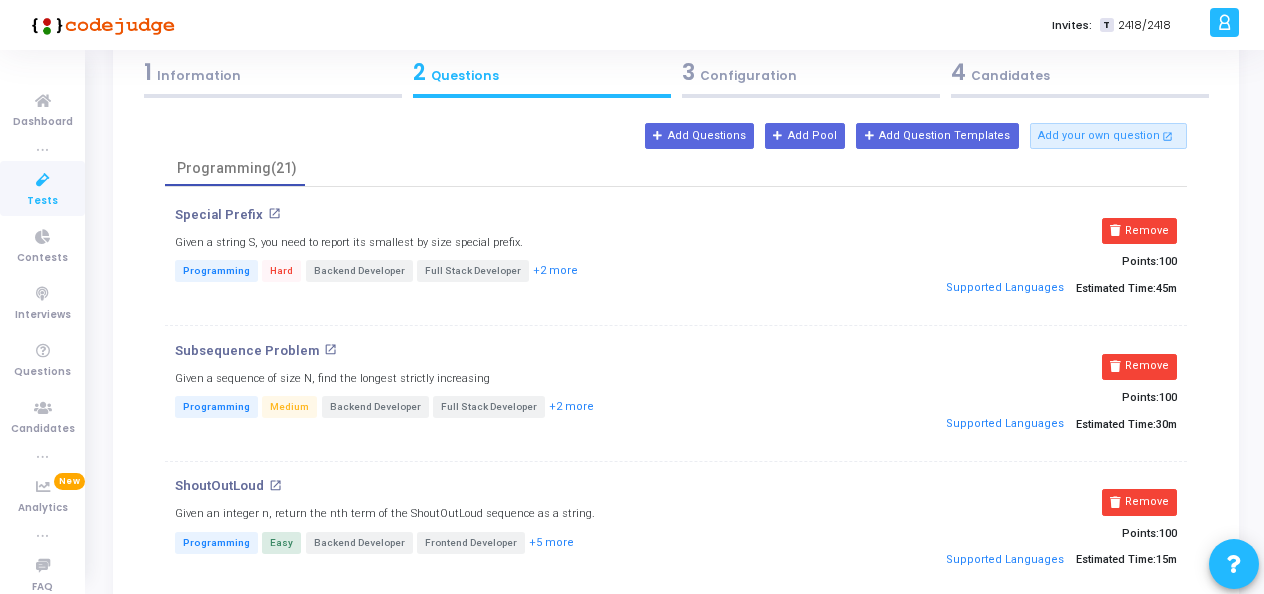 click on "Remove" at bounding box center [1139, 231] 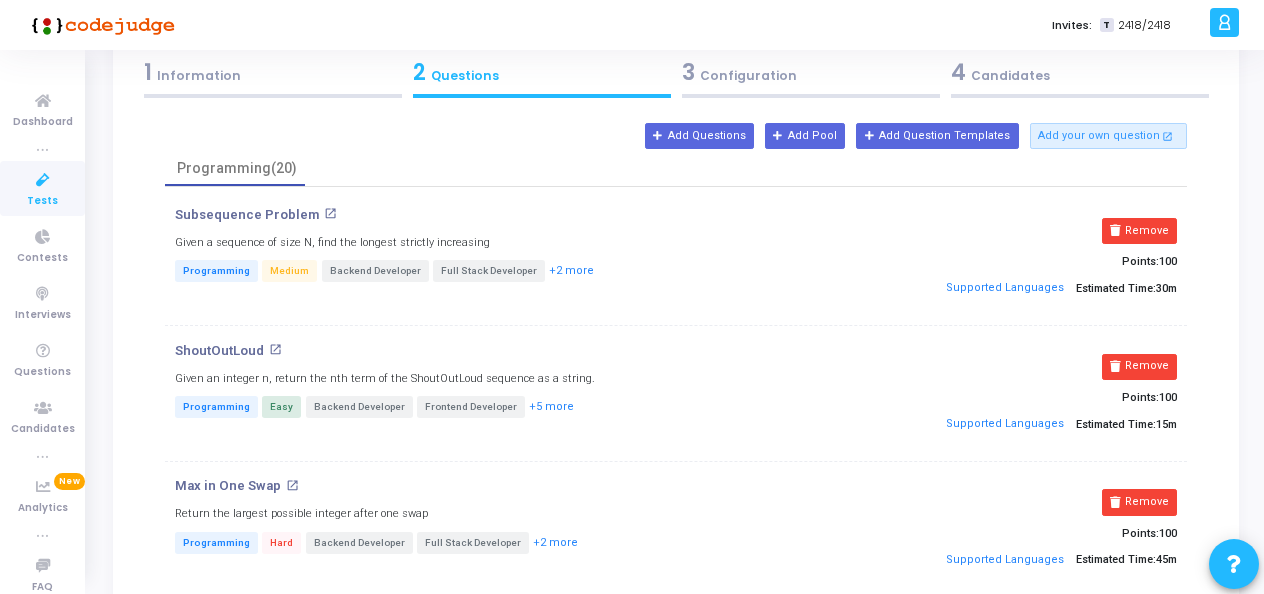 click on "Remove" at bounding box center [1139, 231] 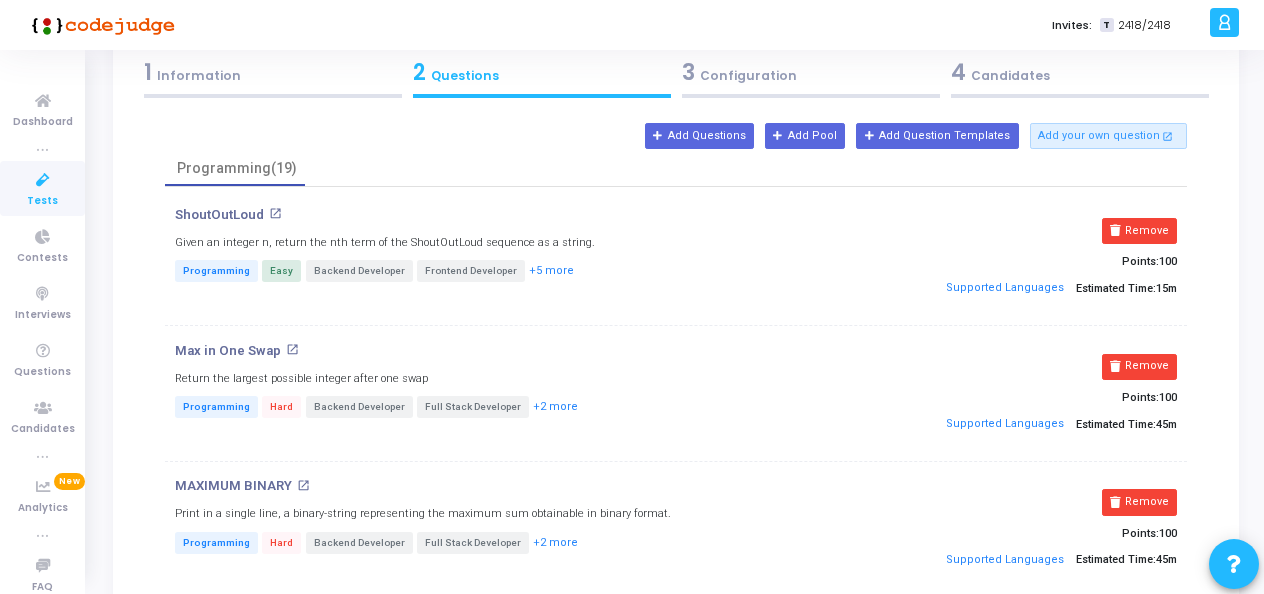 click on "Remove" at bounding box center (1139, 231) 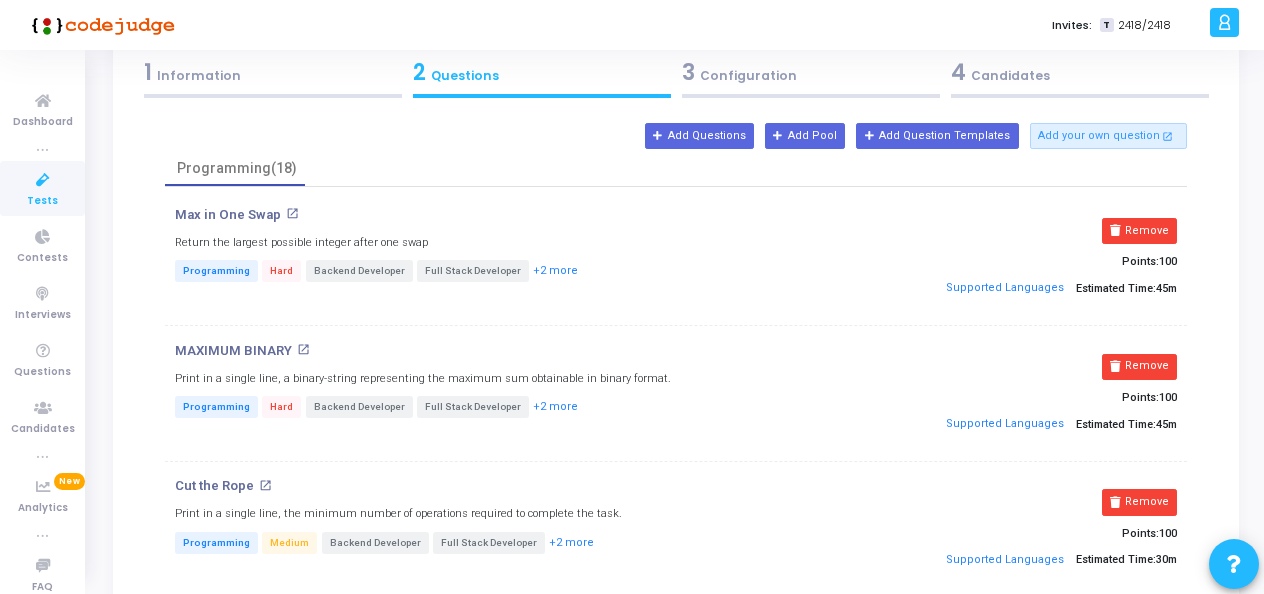 click on "Remove" at bounding box center [1139, 231] 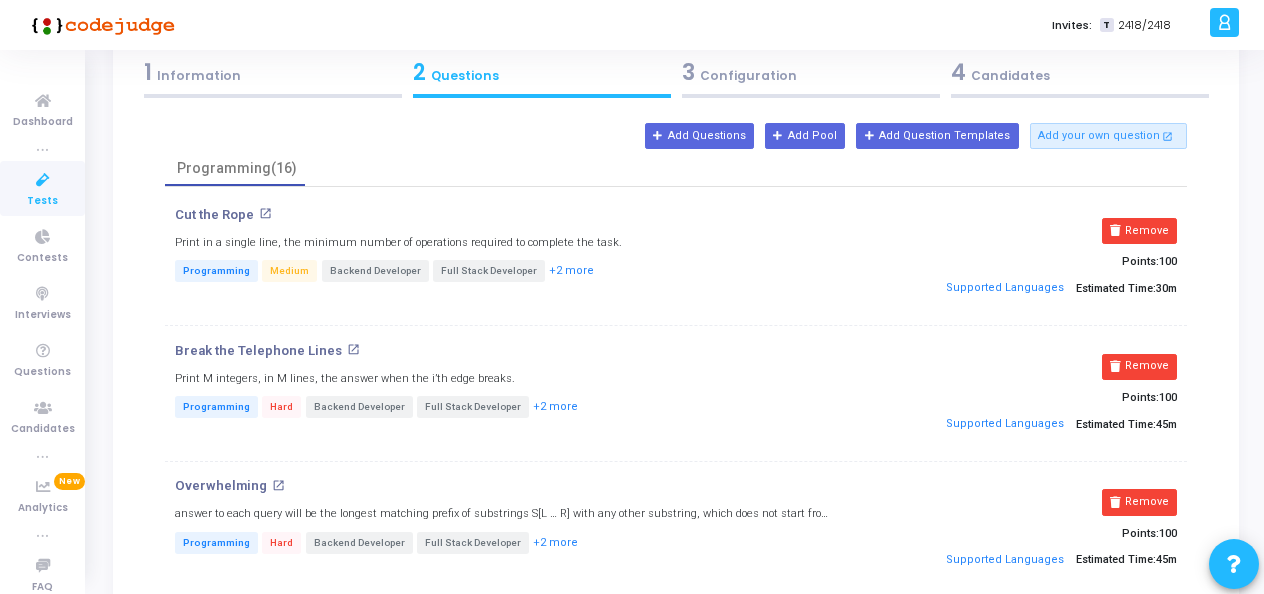 click on "Remove" at bounding box center [1139, 231] 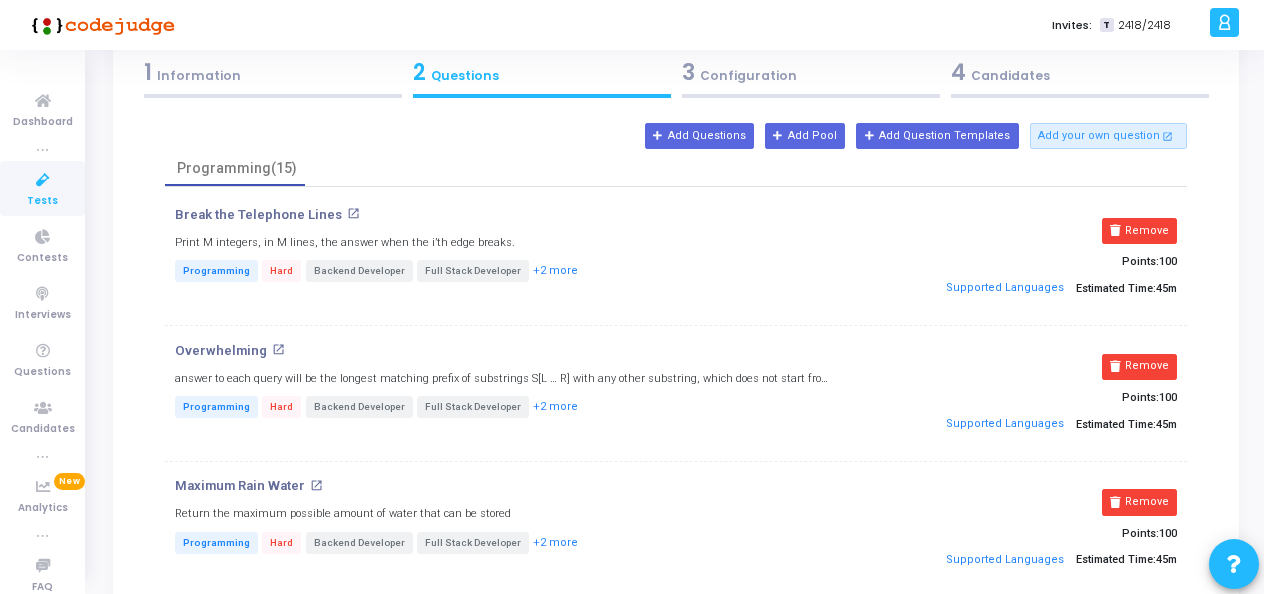 click on "Remove" at bounding box center [1139, 231] 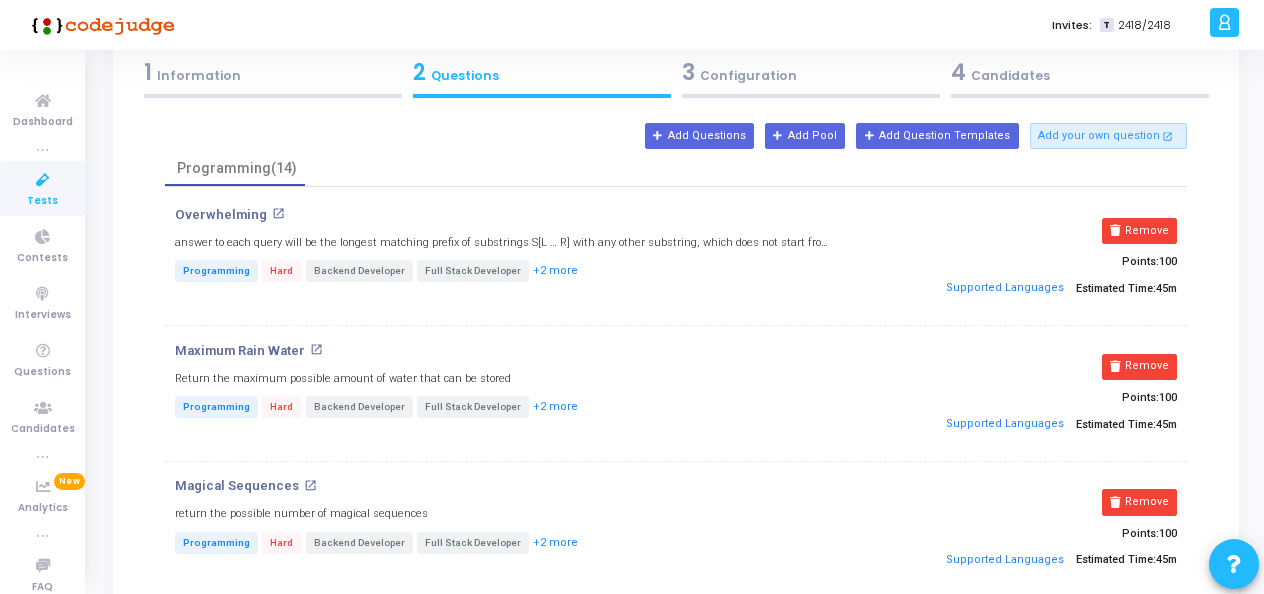 click on "Remove" at bounding box center (1139, 231) 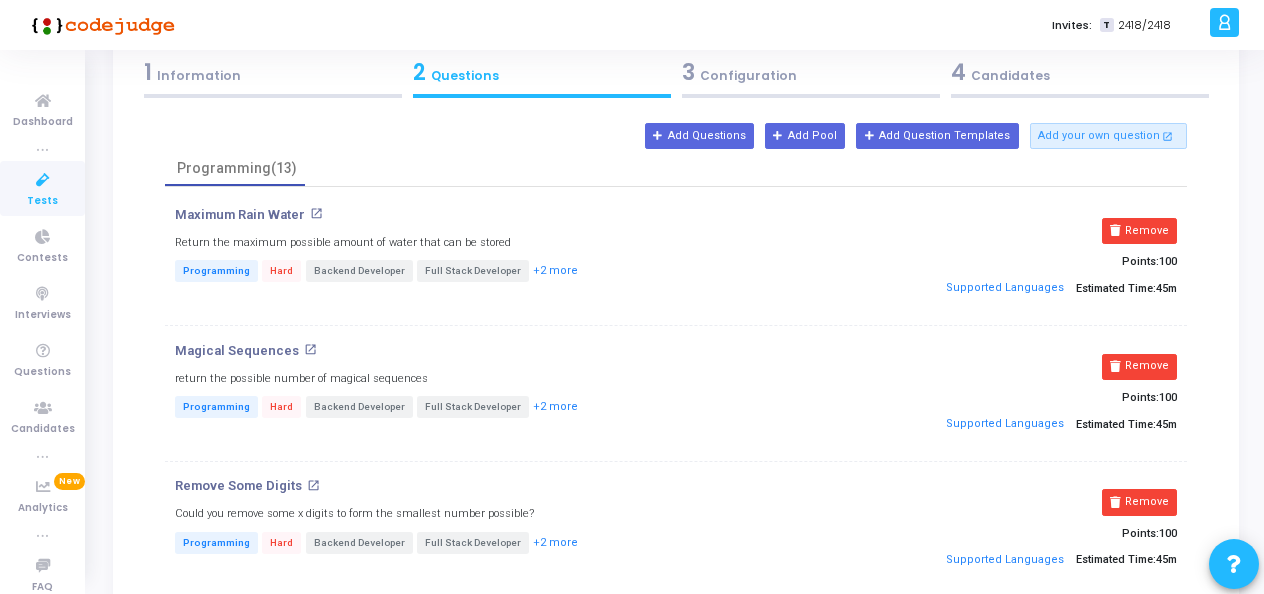 click on "Remove" at bounding box center (1139, 231) 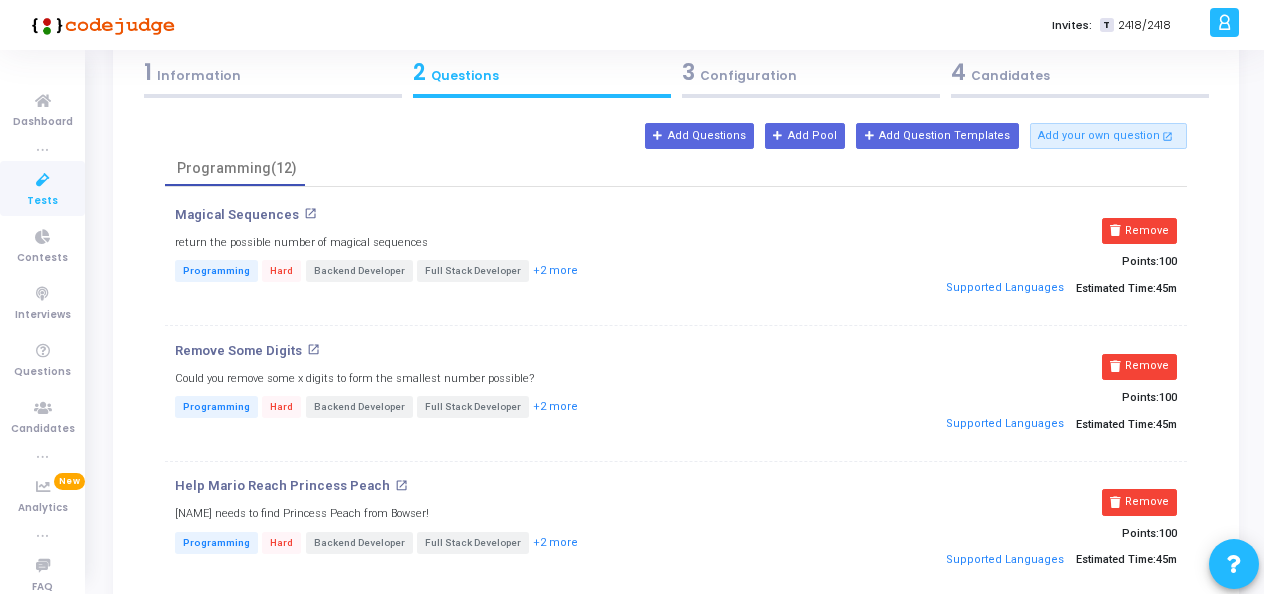 click on "Remove" at bounding box center (1139, 231) 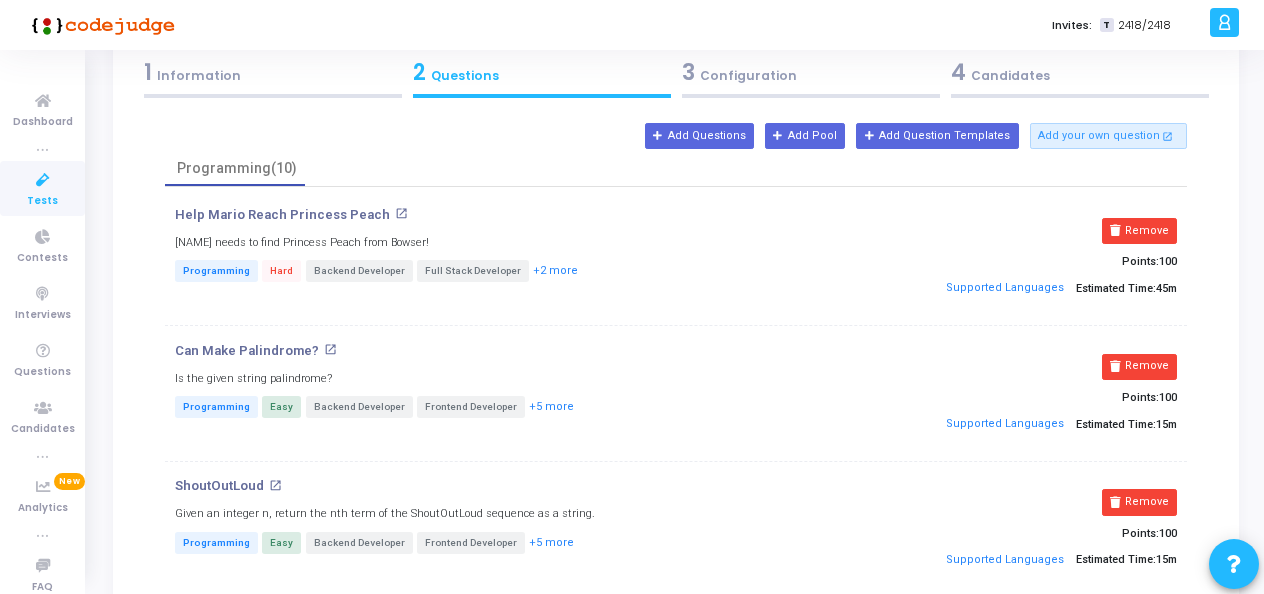 click on "Remove" at bounding box center (1139, 231) 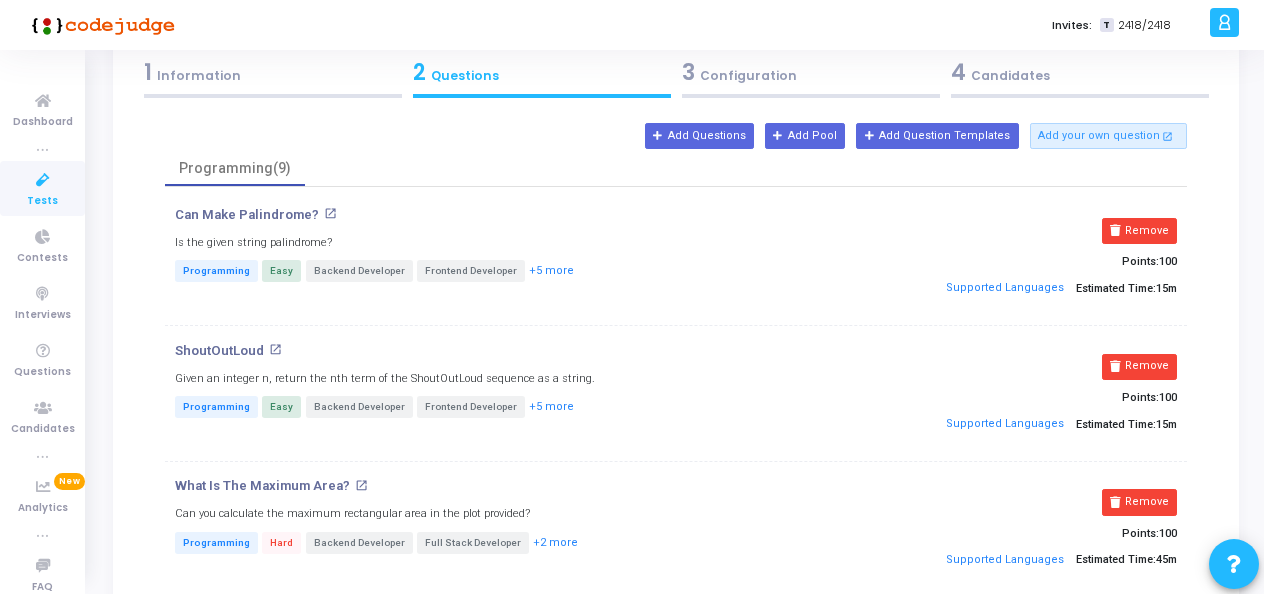 click on "Remove" at bounding box center (1139, 231) 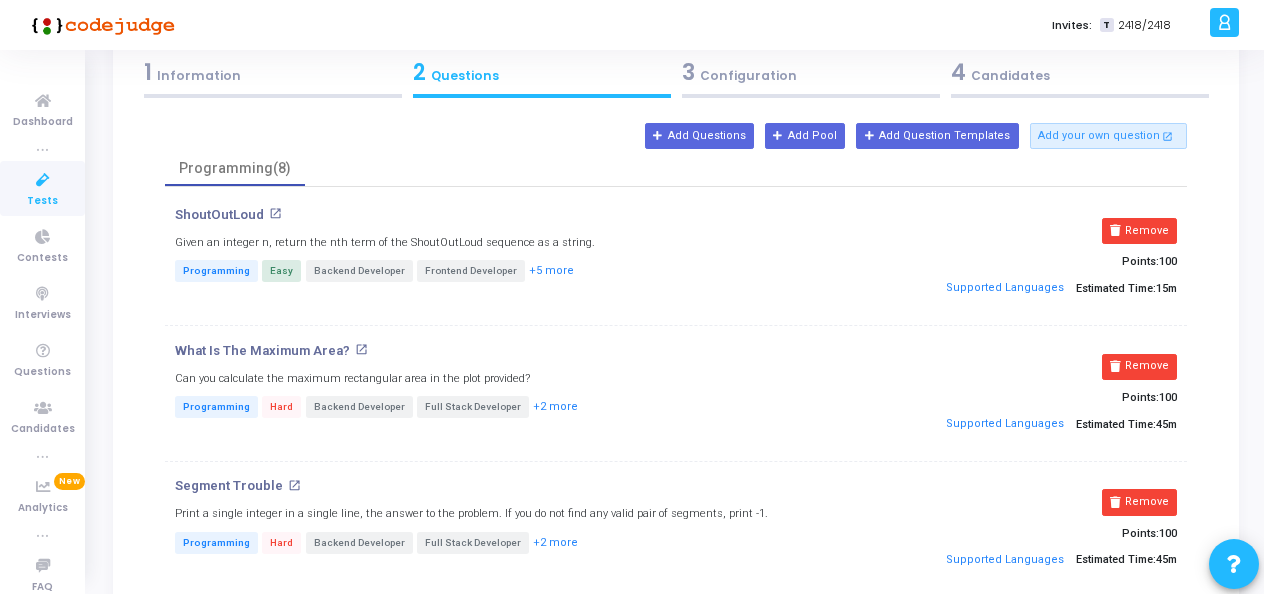 click on "Remove" at bounding box center [1139, 231] 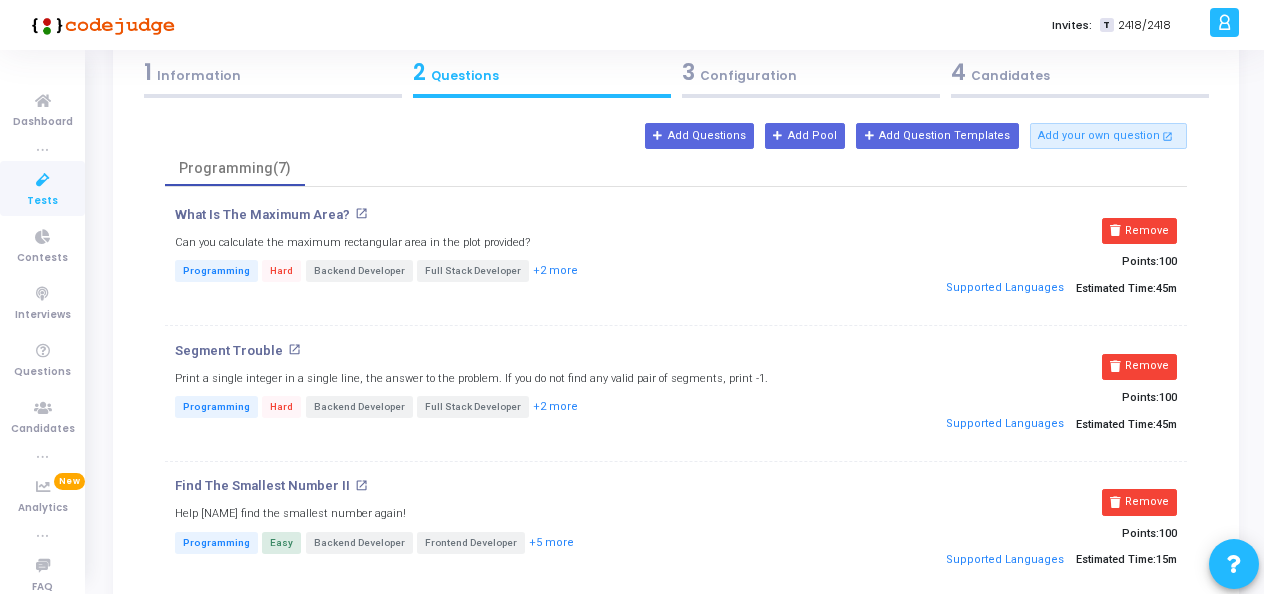 click on "Remove" at bounding box center [1139, 231] 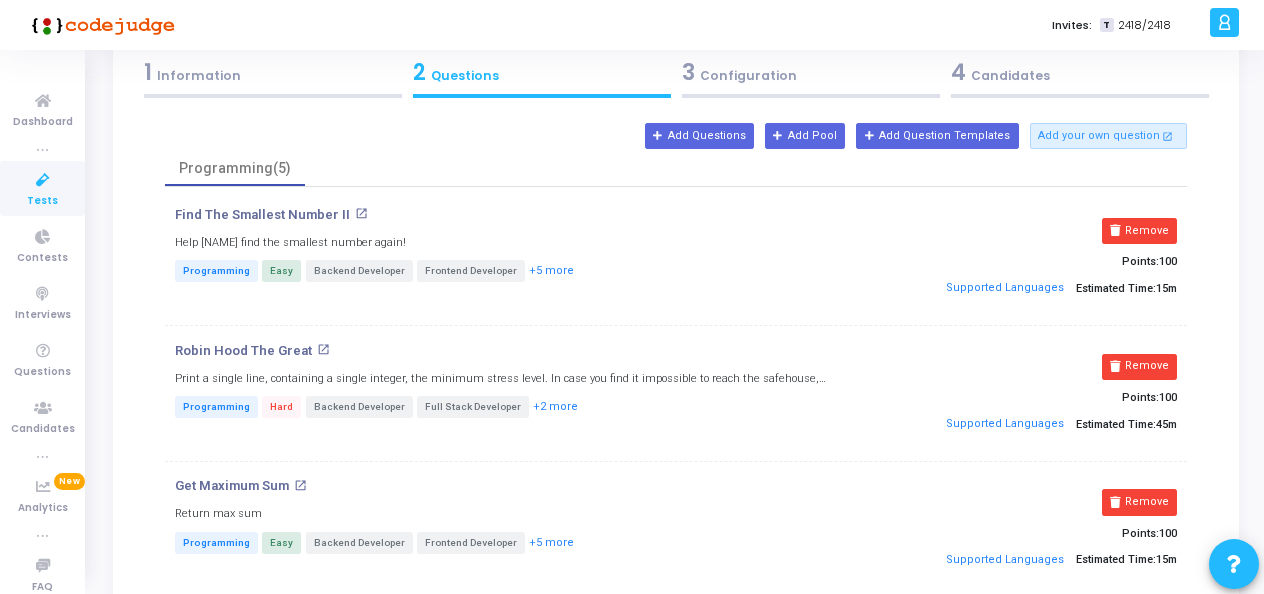 click on "Remove" at bounding box center (1139, 231) 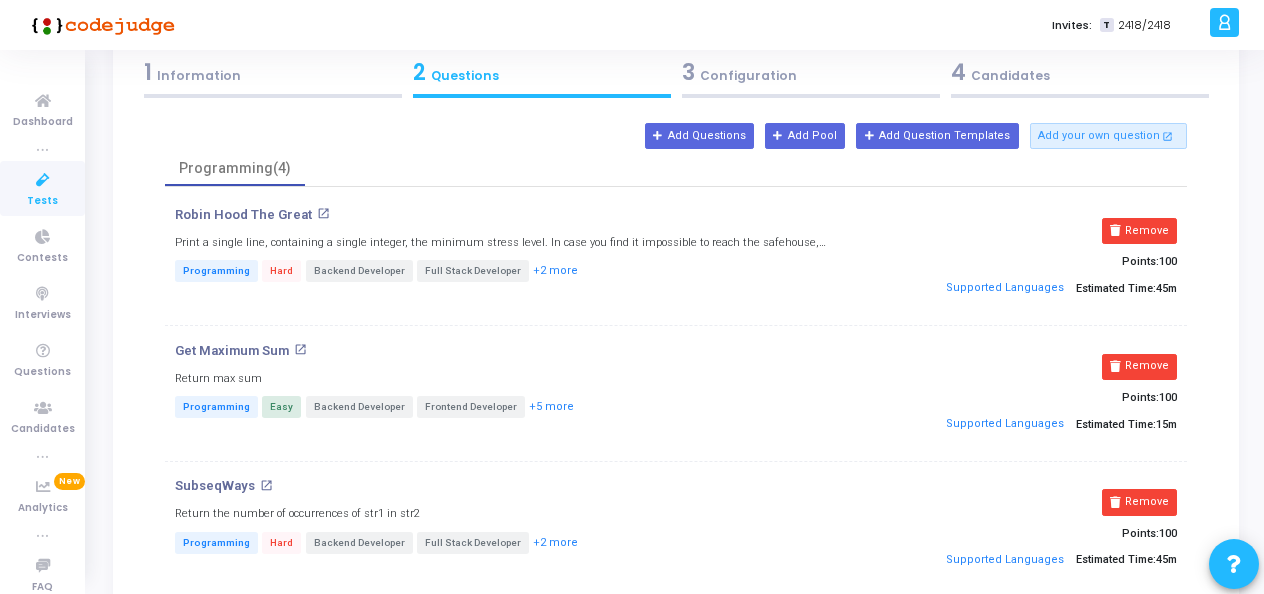 click on "Remove" at bounding box center [1139, 231] 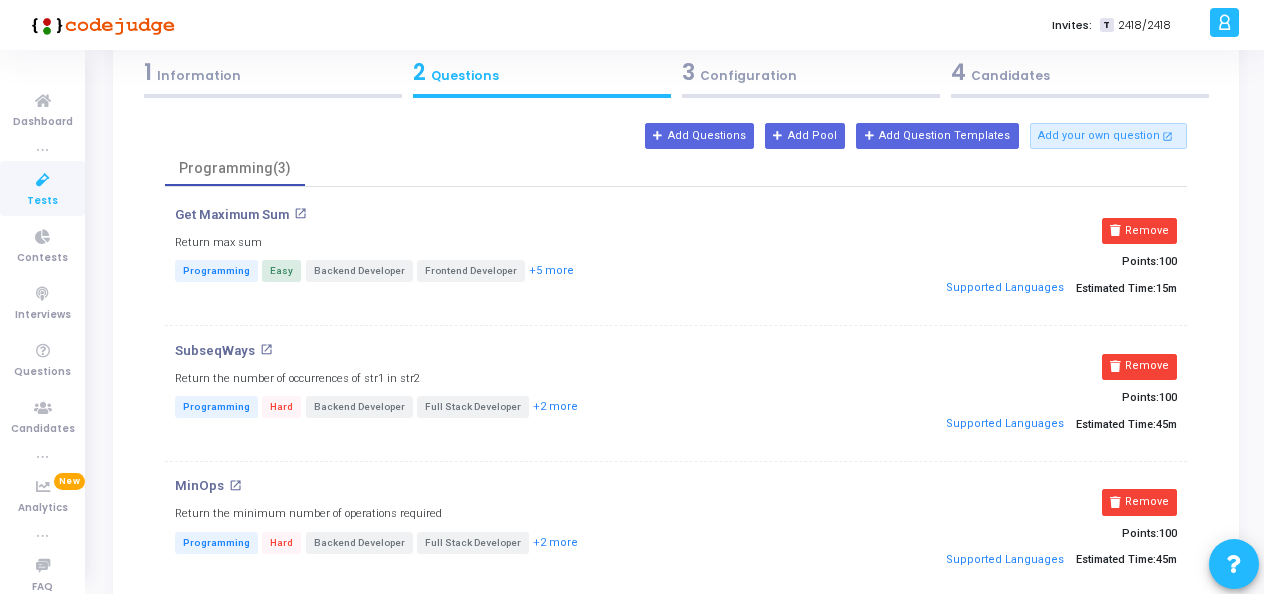click on "Remove" at bounding box center [1139, 231] 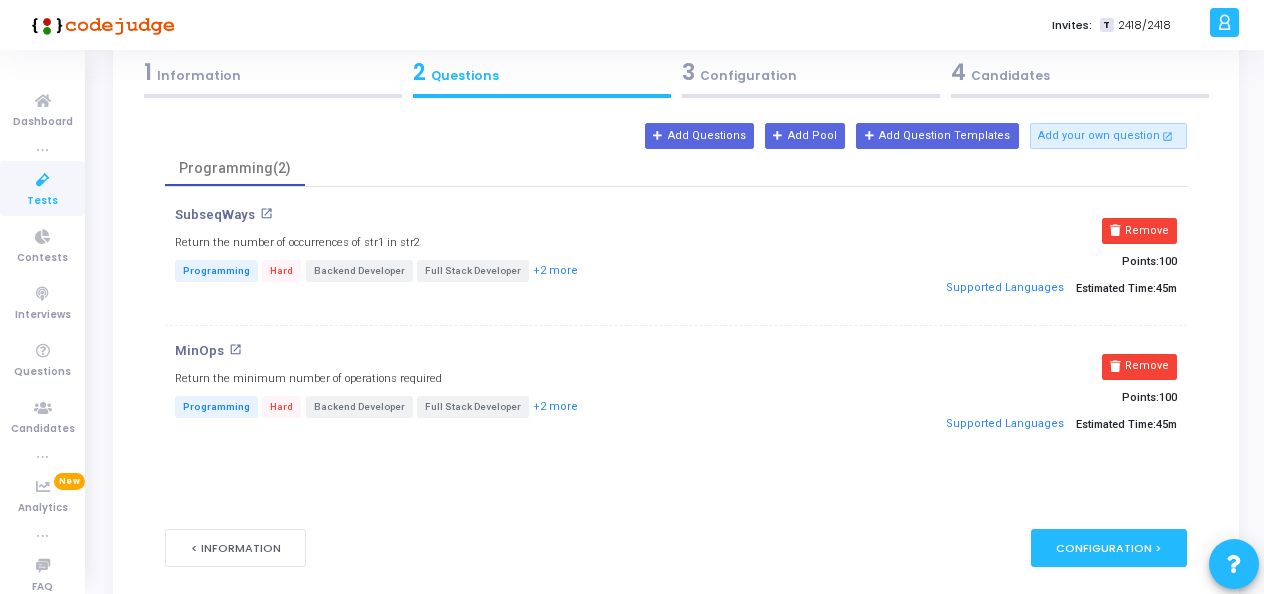 click on "Remove" at bounding box center (1139, 231) 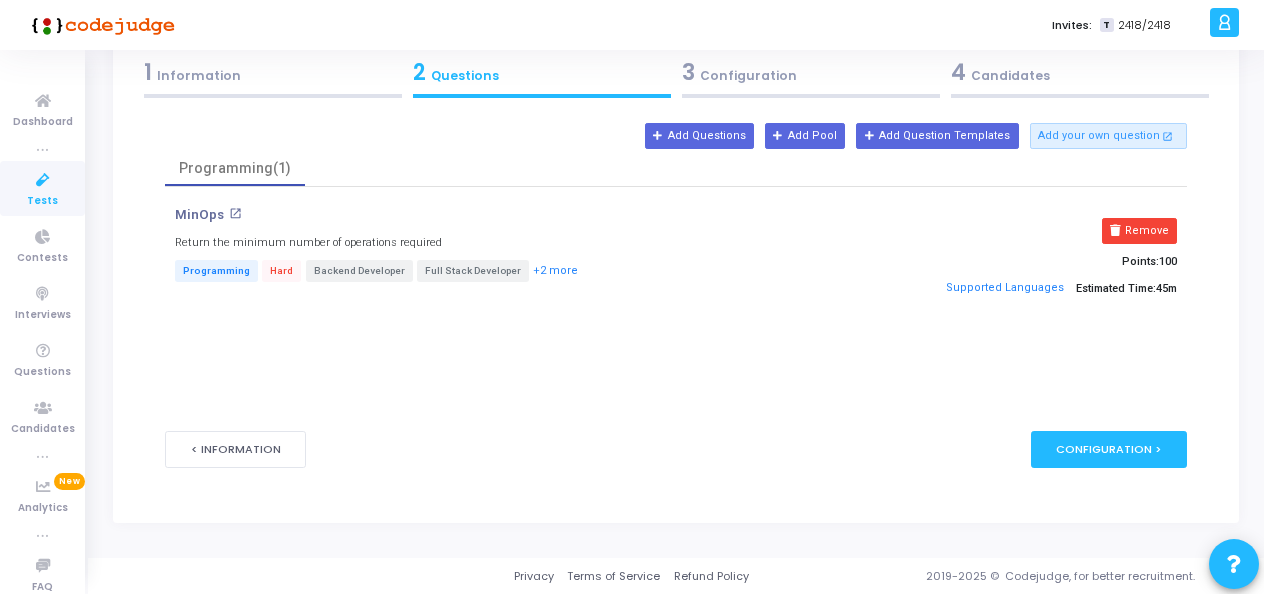 click on "Remove" at bounding box center (1139, 231) 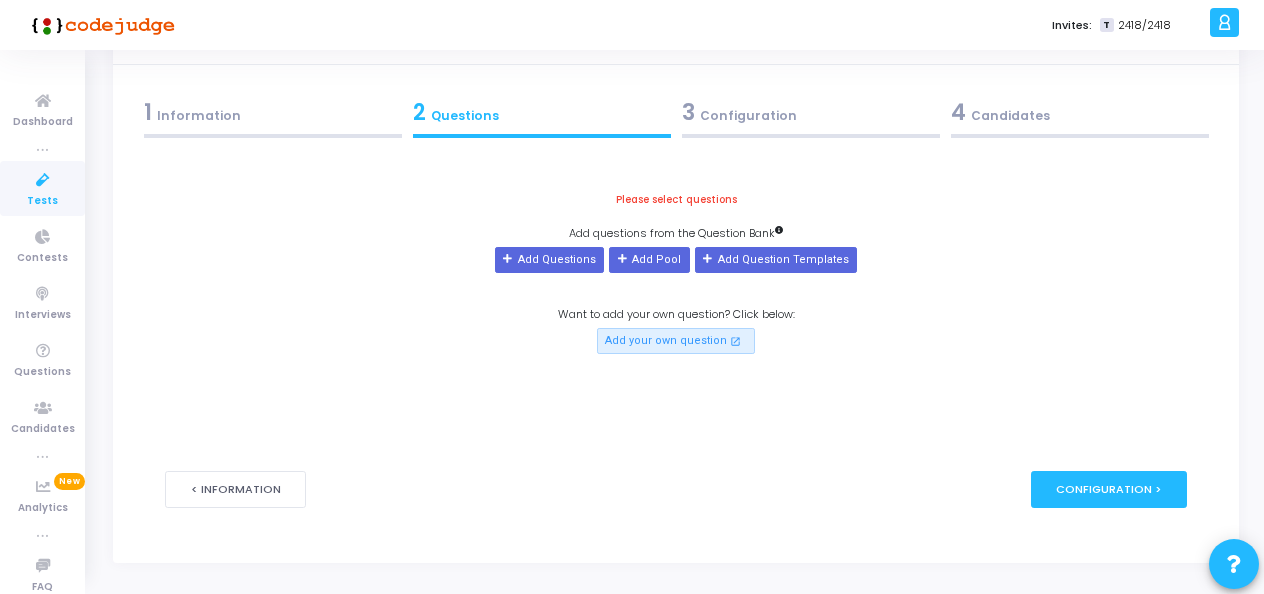 scroll, scrollTop: 14, scrollLeft: 0, axis: vertical 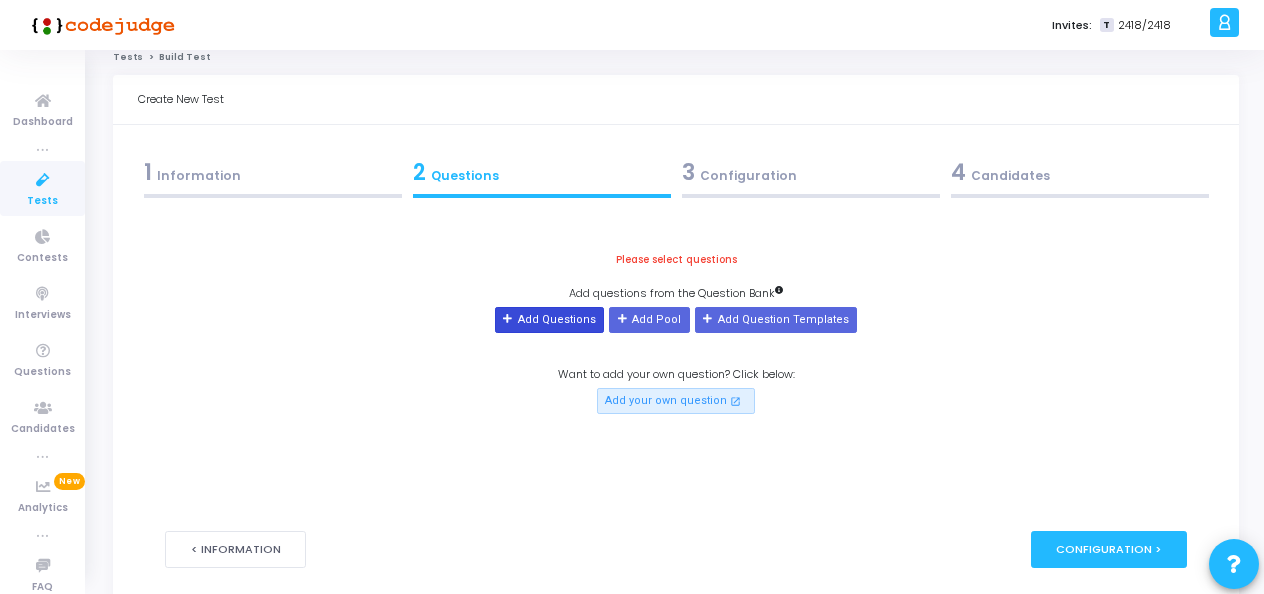 click on "Add Questions" at bounding box center (549, 320) 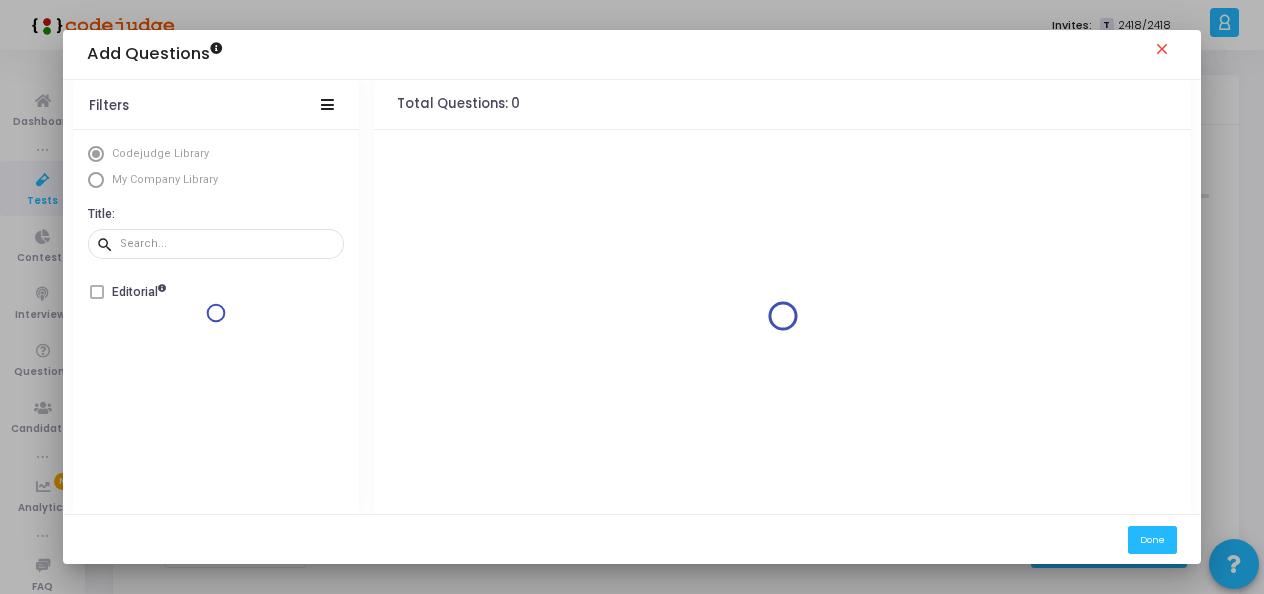 scroll, scrollTop: 0, scrollLeft: 0, axis: both 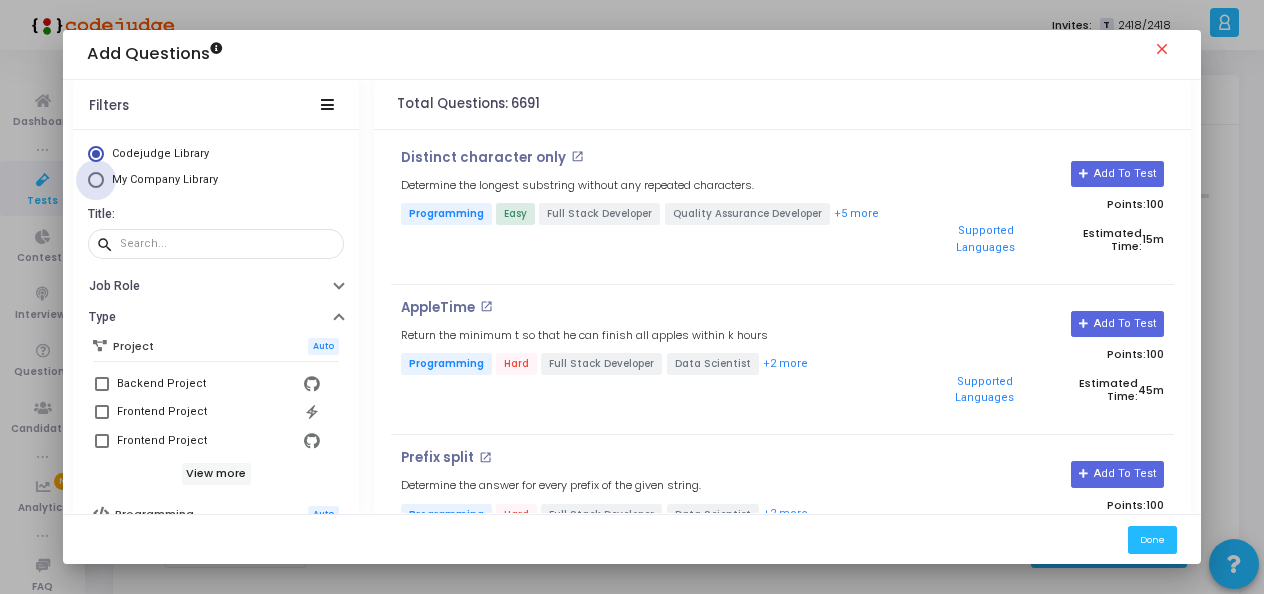 click on "My Company Library" at bounding box center [165, 179] 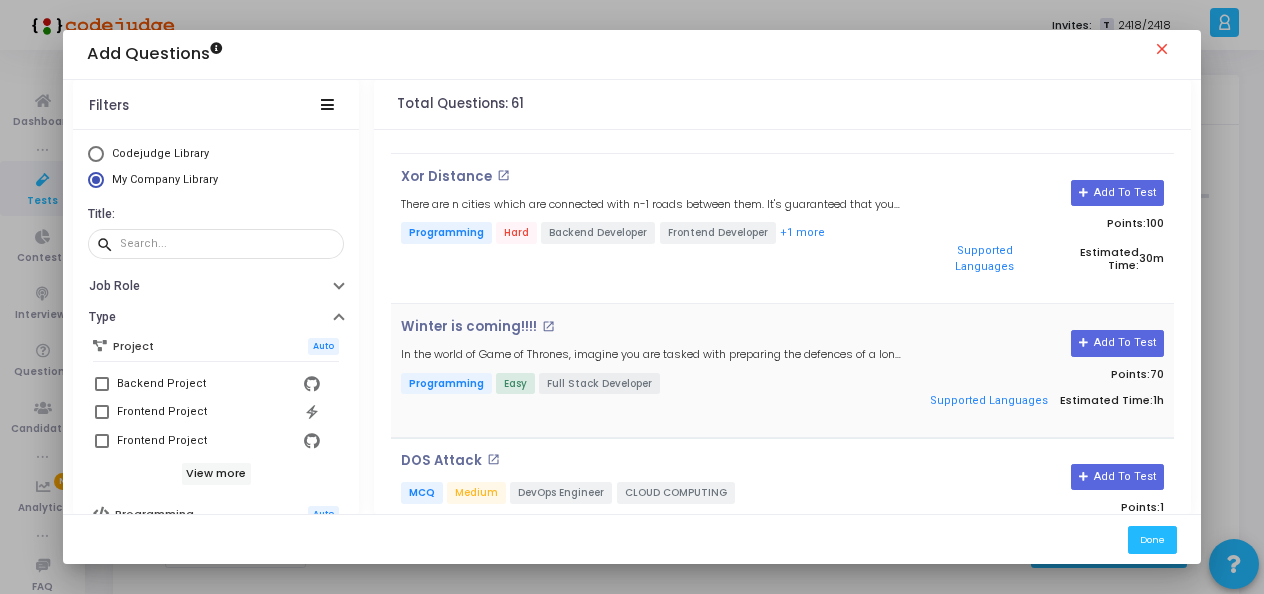 scroll, scrollTop: 1500, scrollLeft: 0, axis: vertical 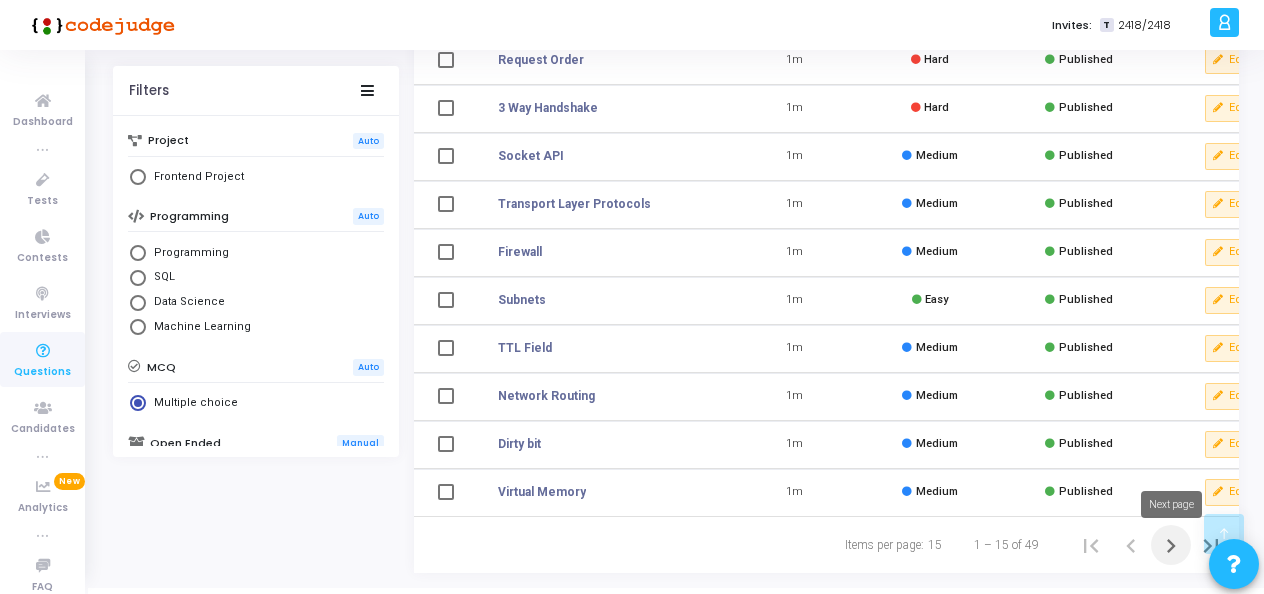 click 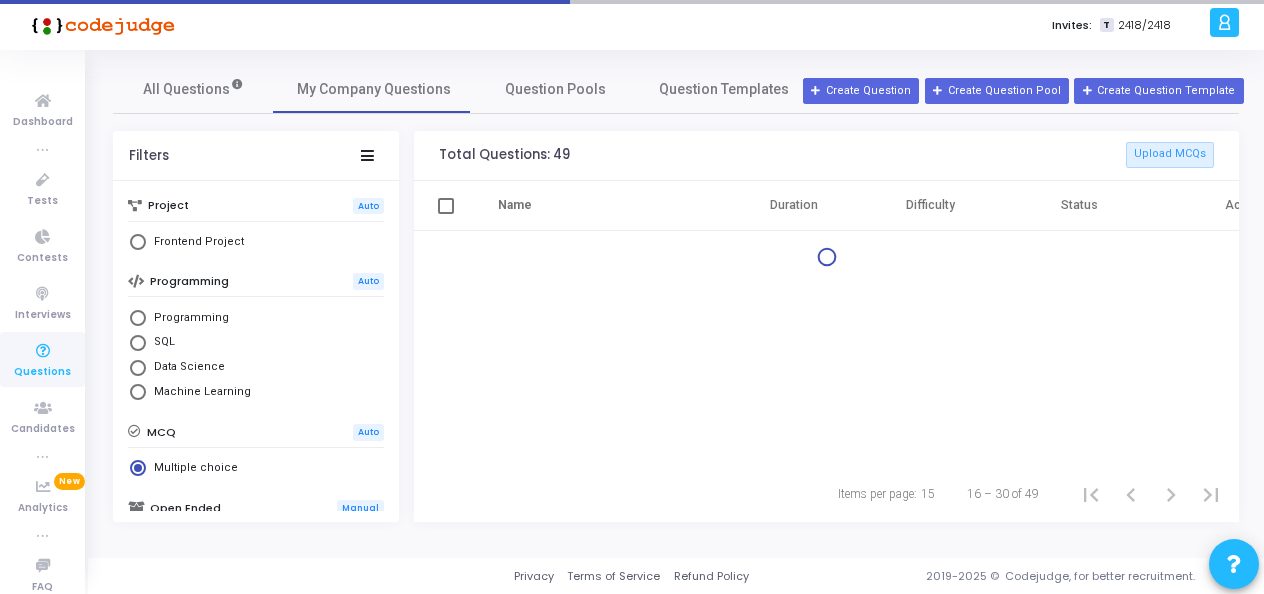scroll, scrollTop: 0, scrollLeft: 0, axis: both 